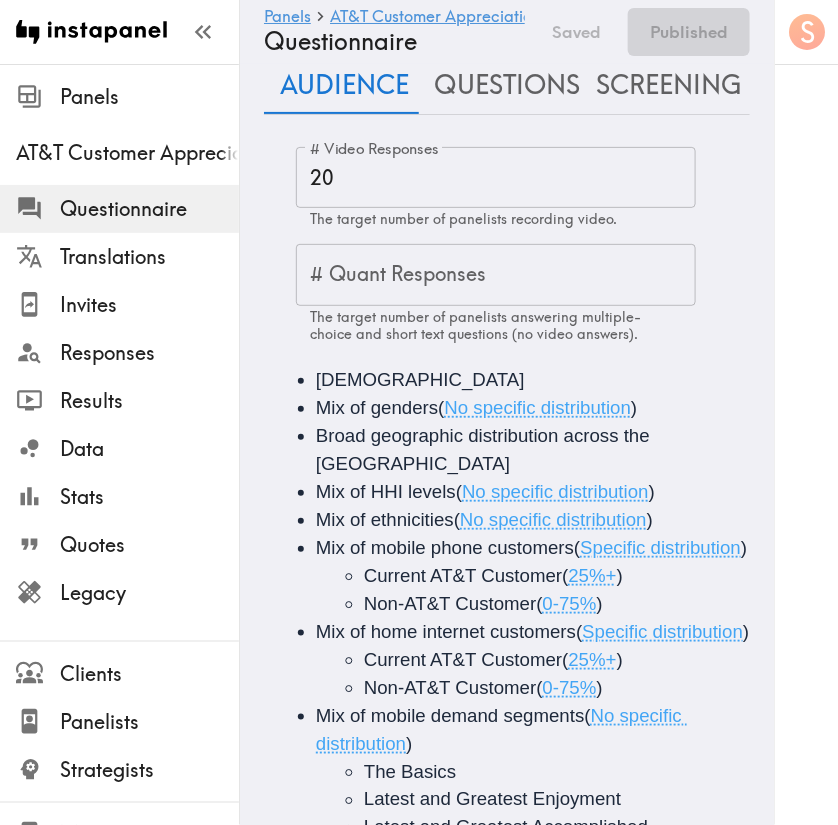 scroll, scrollTop: 0, scrollLeft: 0, axis: both 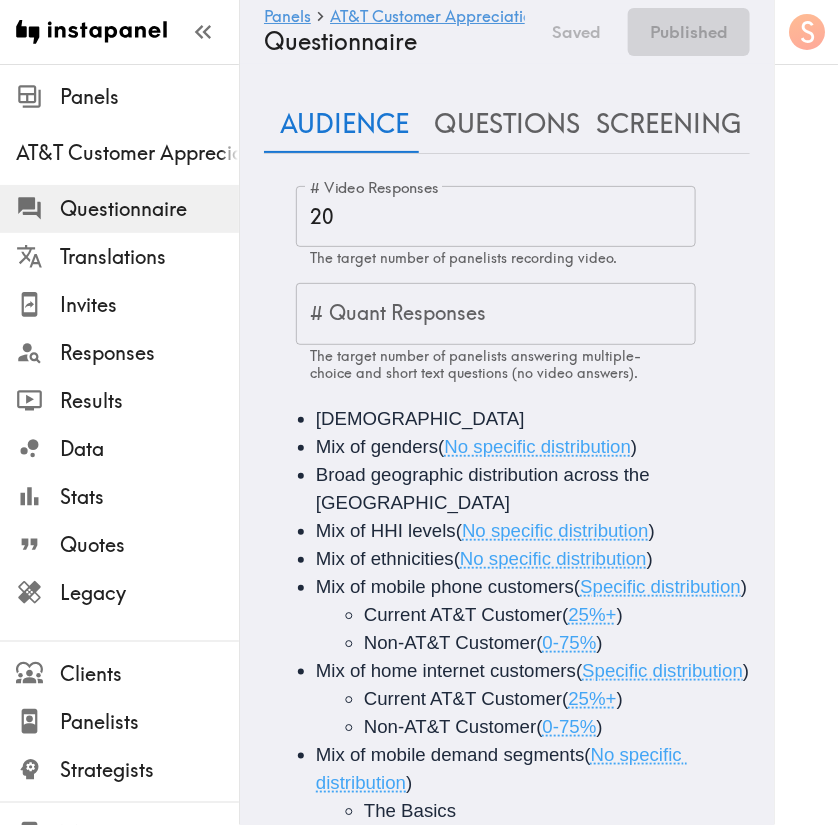 click on "Questions" at bounding box center [507, 124] 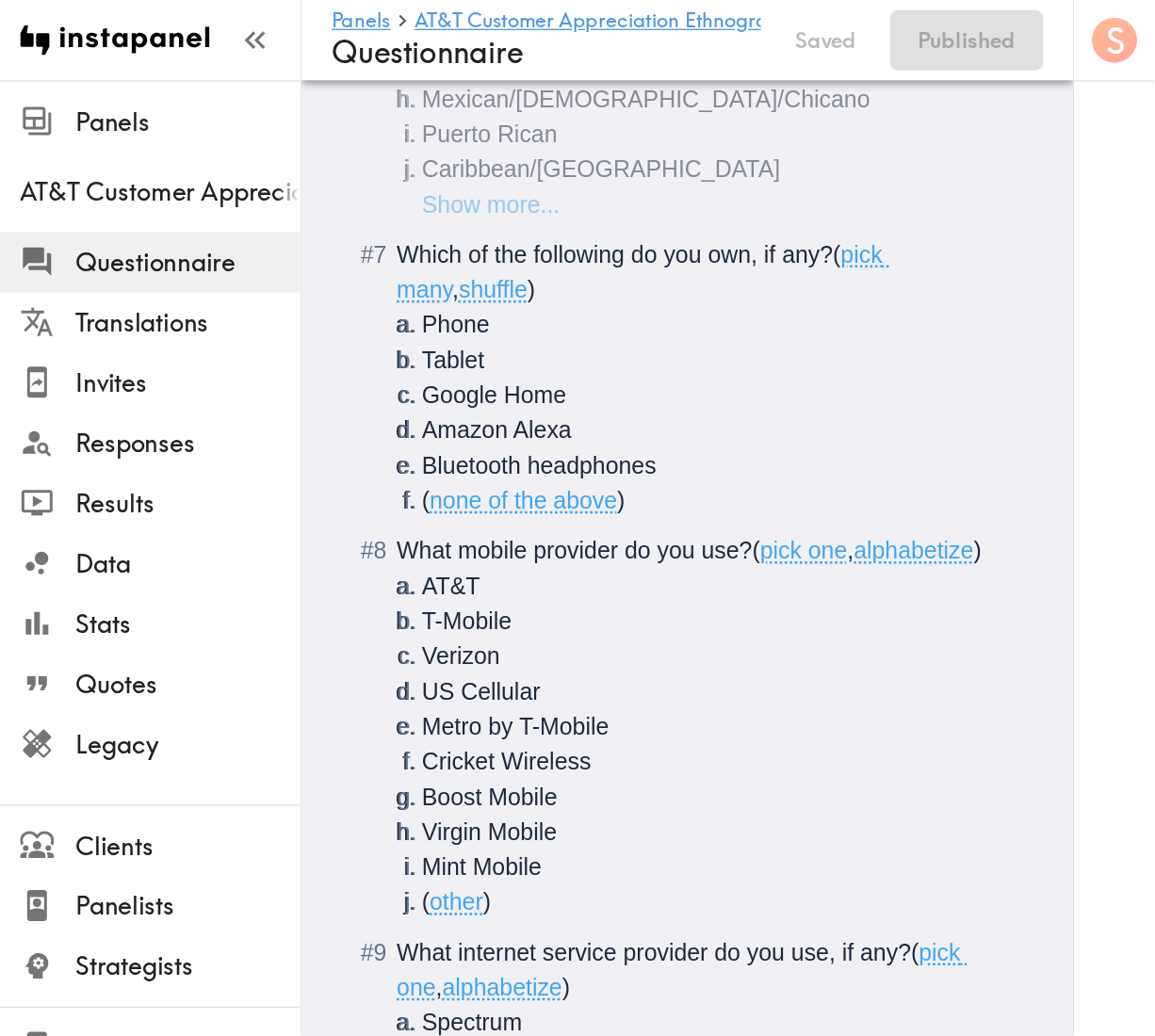 scroll, scrollTop: 1271, scrollLeft: 0, axis: vertical 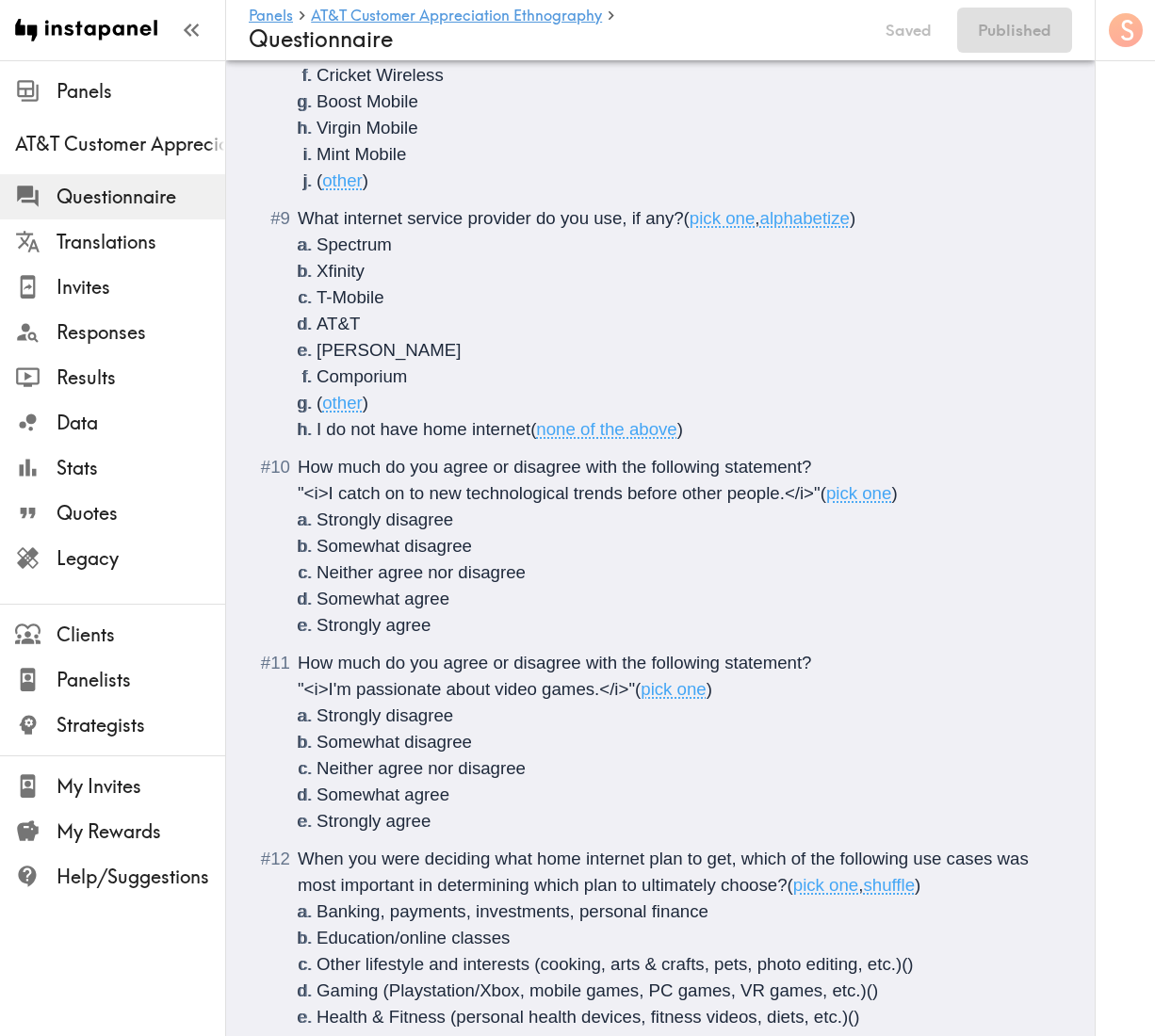 drag, startPoint x: 632, startPoint y: 58, endPoint x: 288, endPoint y: 501, distance: 560.87877 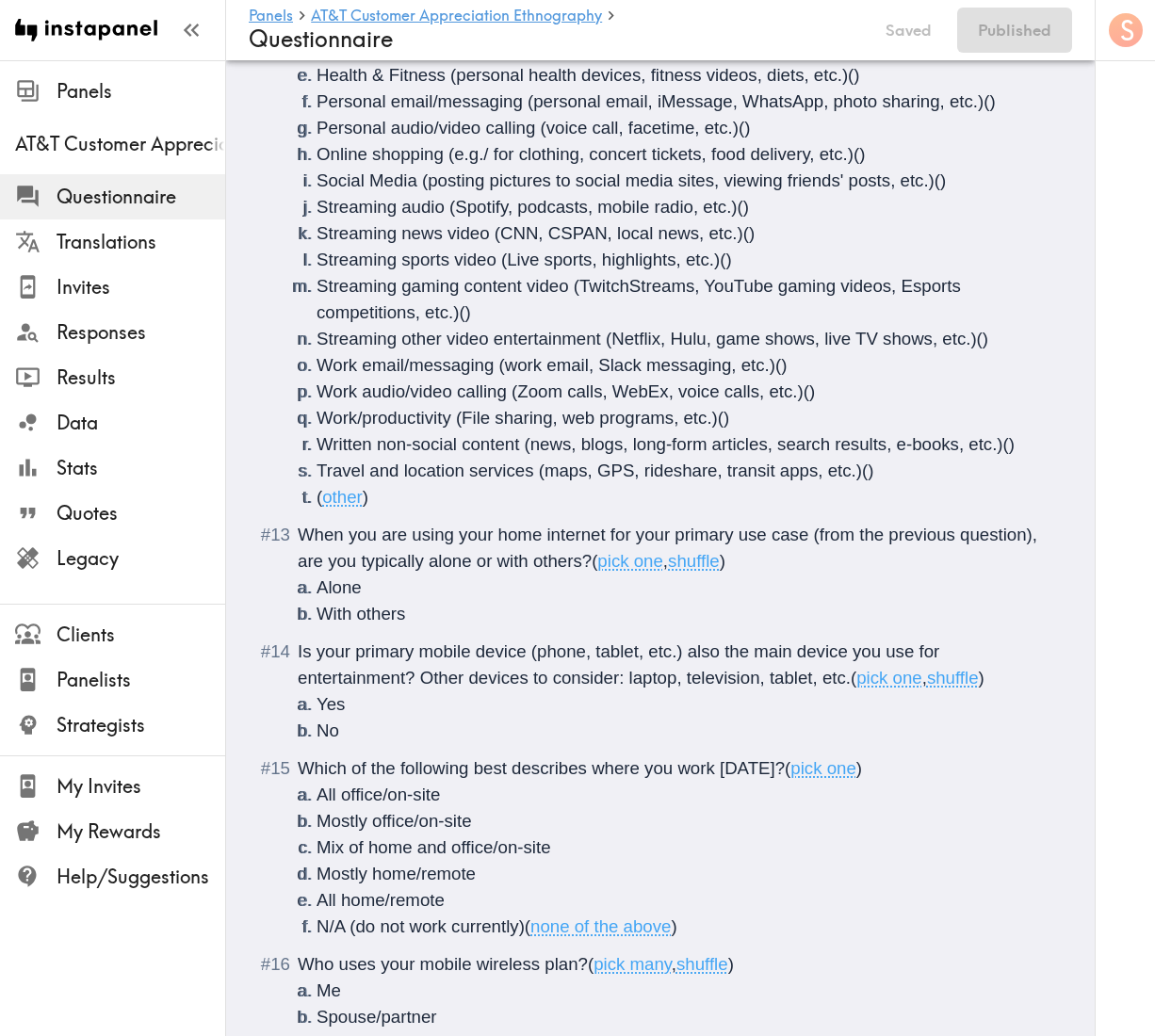 scroll, scrollTop: 2549, scrollLeft: 0, axis: vertical 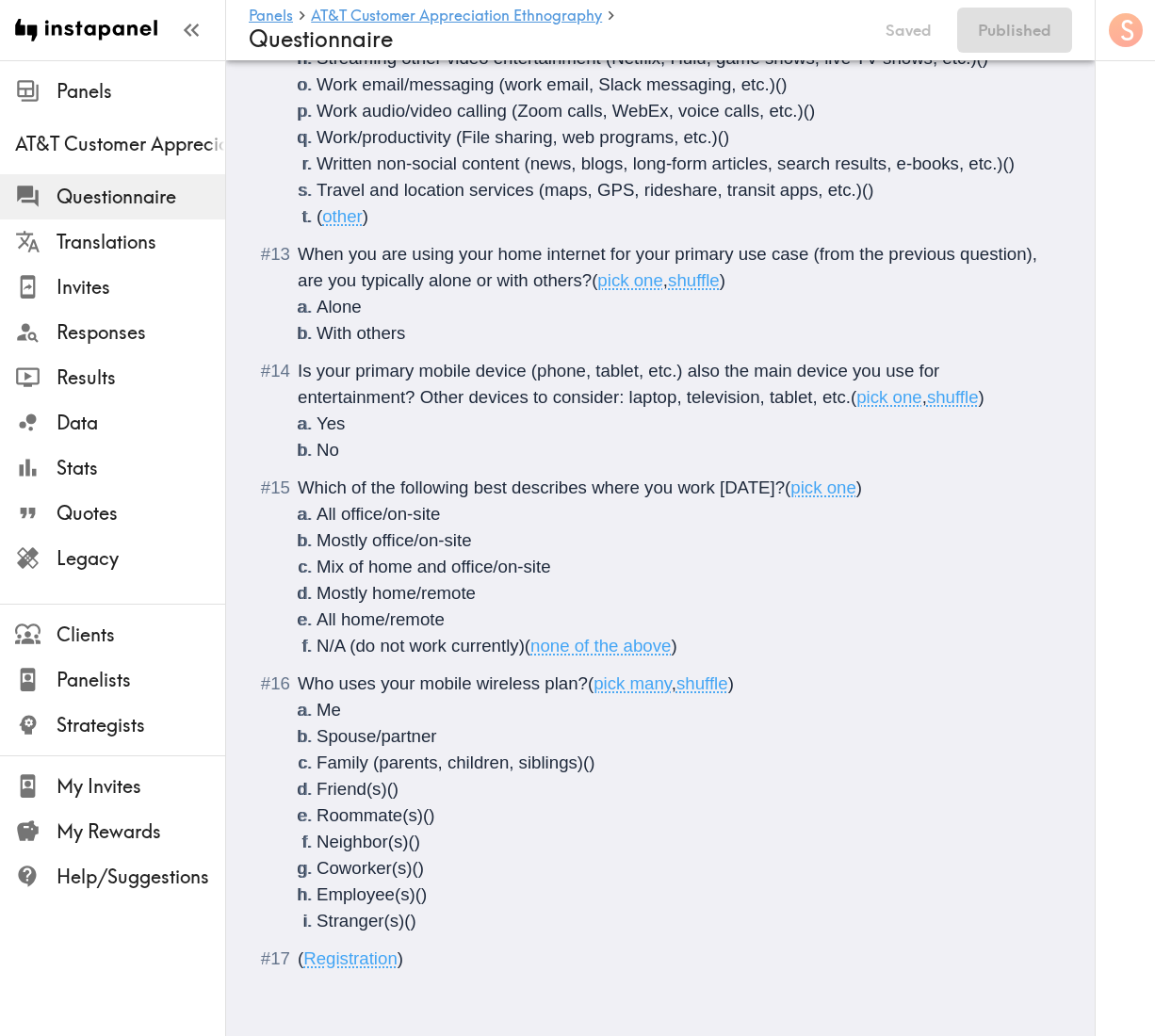 click on "Stranger(s) ()" at bounding box center [683, 921] 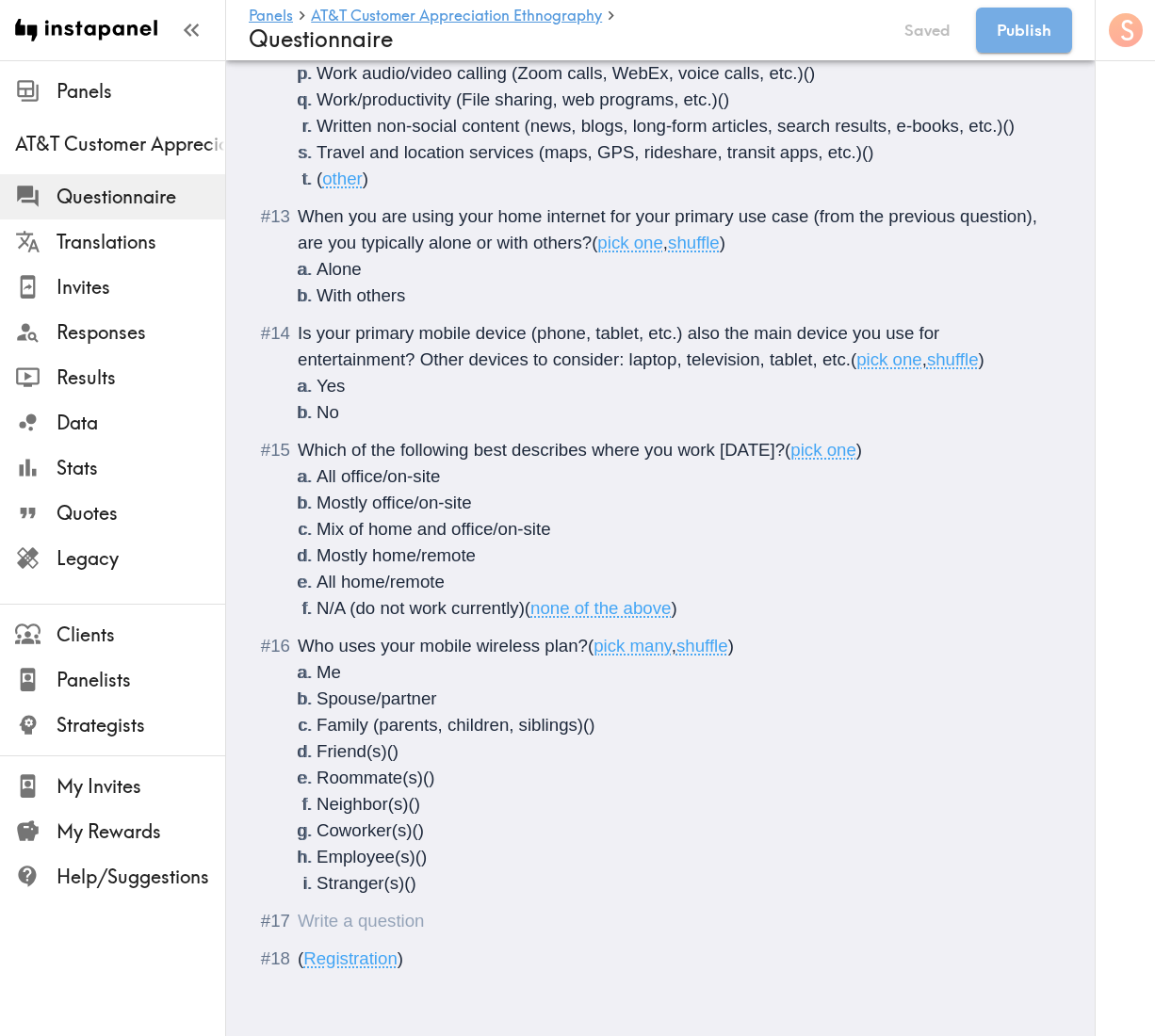 click on "There is a new instapanel!  ( Intro ) What is your age?  ( #age ,  Short text answer ,  Short texts are numbers ) What is your gender?  ( #gender ,  Pick one ) Male Female Transgender  ( Hide until show more ) Non-binary  ( Hide until show more ) Non-conforming  ( Hide until show more ) Prefer not to answer  ( Hide until show more ) ( Location ,  "Country & postcode/zip" ) What is your annual household income?  ( #income ,  Short text answer ,  Short texts are numbers ) What is your ethnicity?  ( #ethnicity_US ,  "US-only" ,  Pick many ) White/Caucasian African American/Black Hispanic Asian/Asian American Native American/Alaska Native Native Hawaiian/Pacific Islander Latin American/Latino Mexican/Mexican American/Chicano Puerto Rican Caribbean/West Indian Japanese/Japanese American Korean/Korean American Filipino/Filipino American Chinese/Chinese American Vietnamese/Vietnamese American South Asian/Indian/Pakistani Arab/Middle Eastern/North African Other  ( Other ) Prefer not to answer  ( None of the above ) (" at bounding box center (660, -627) 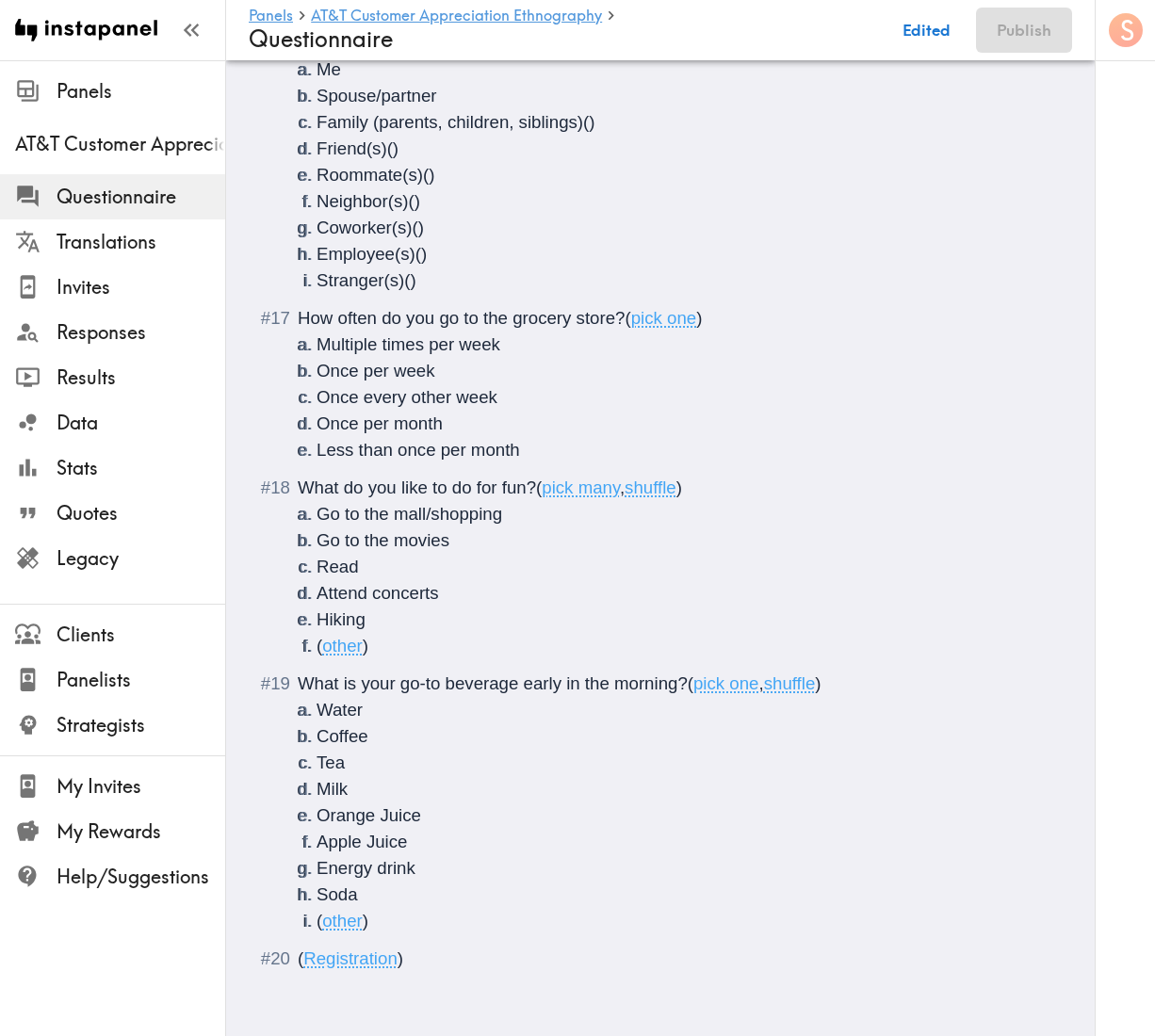 scroll, scrollTop: 3189, scrollLeft: 0, axis: vertical 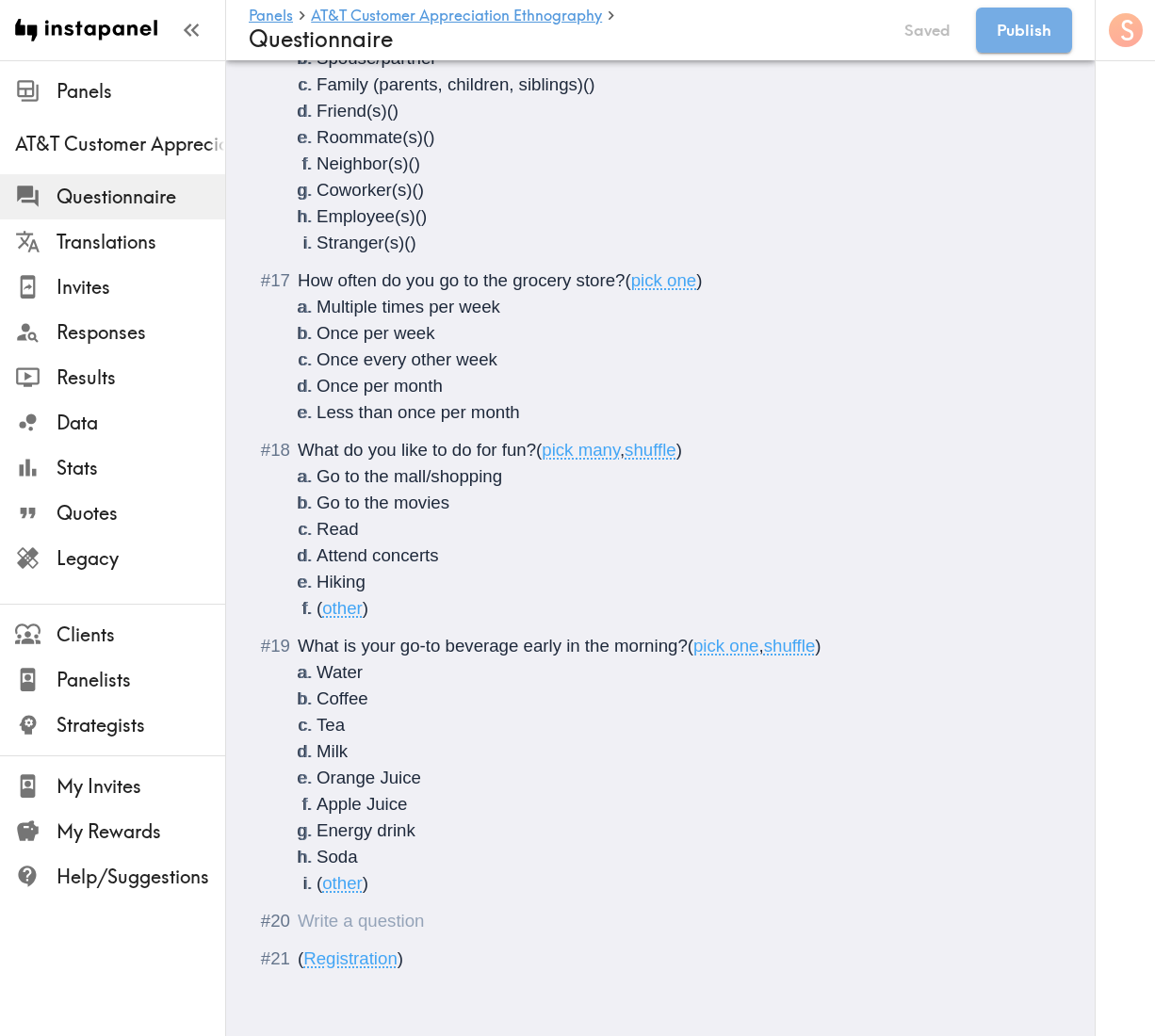 click at bounding box center [298, 920] 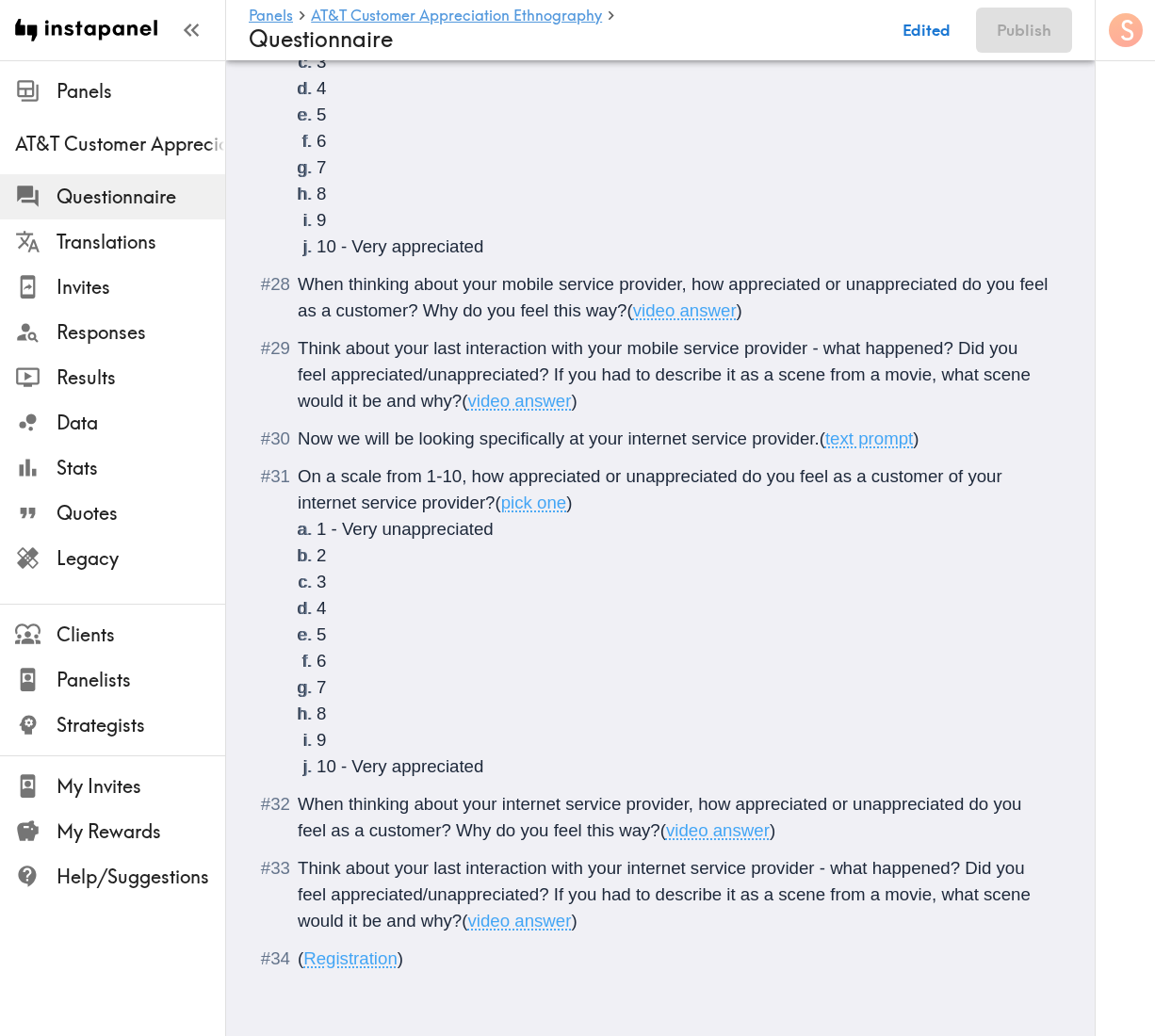 scroll, scrollTop: 4850, scrollLeft: 0, axis: vertical 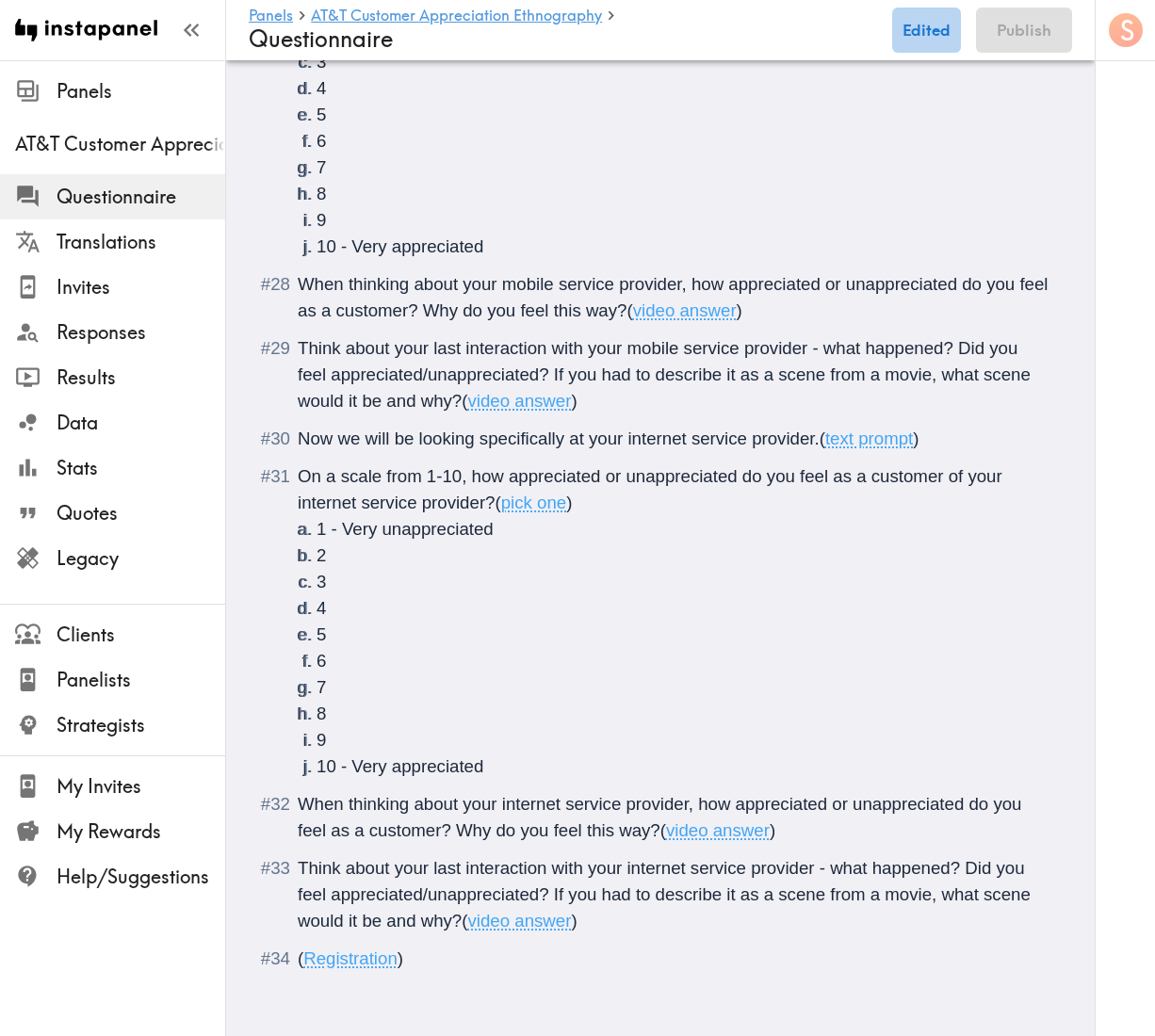 click on "Edited" at bounding box center (926, 30) 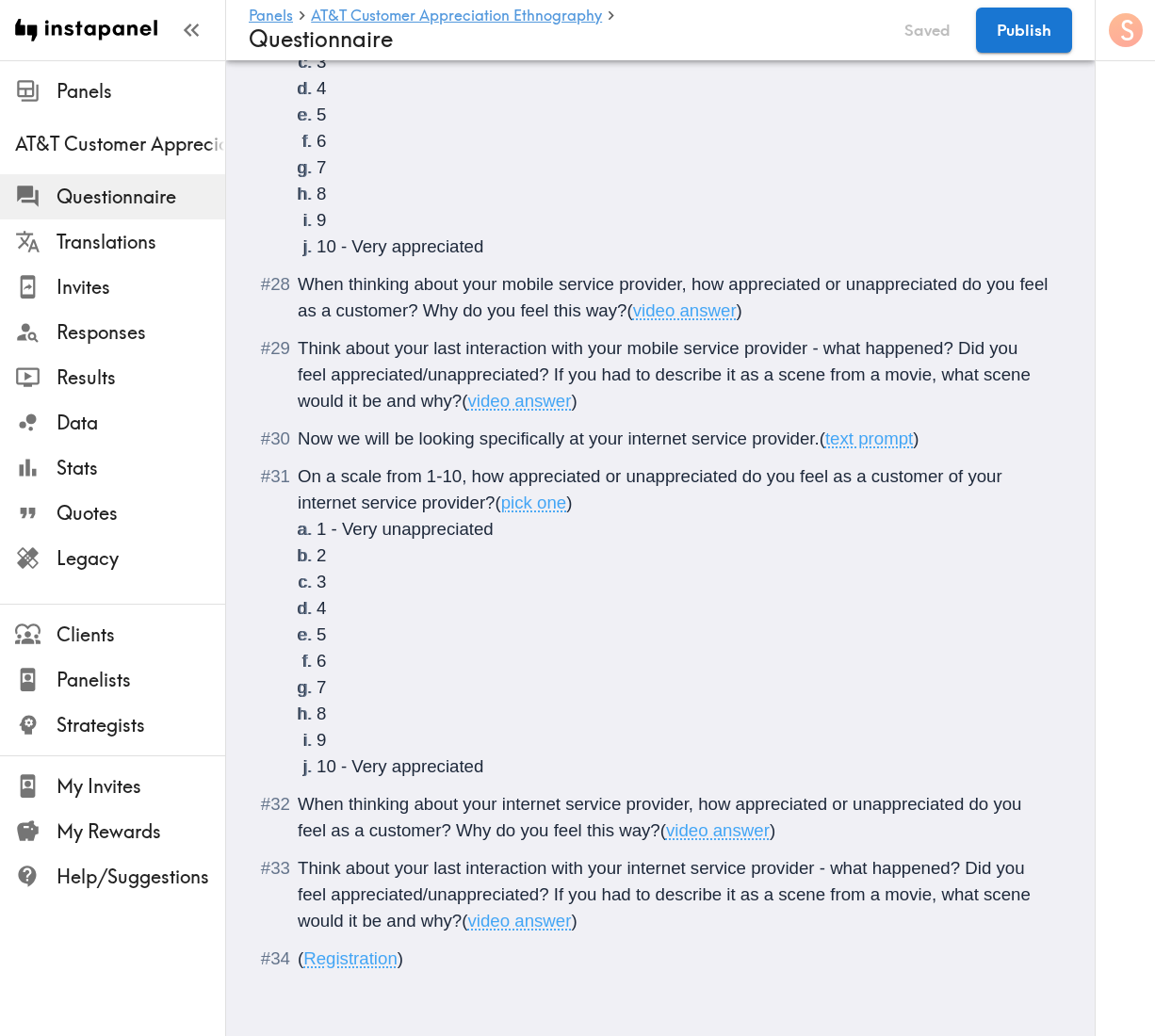 click on "Think about your last interaction with your internet service provider - what happened? Did you feel appreciated/unappreciated? If you had to describe it as a scene from a movie, what scene would it be and why?" at bounding box center (666, 894) 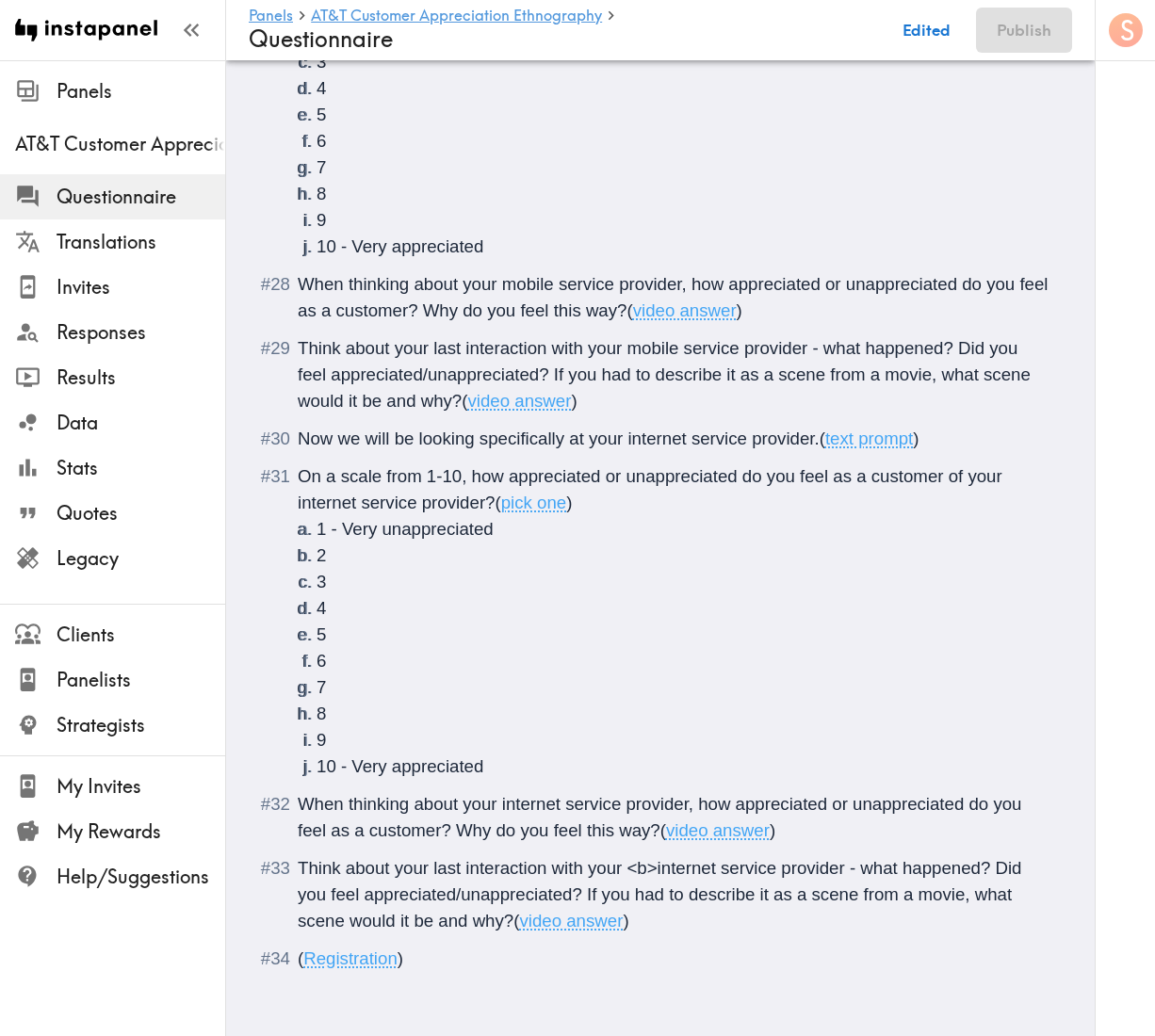 click on "Think about your last interaction with your <b>internet service provider - what happened? Did you feel appreciated/unappreciated? If you had to describe it as a scene from a movie, what scene would it be and why?" at bounding box center (662, 894) 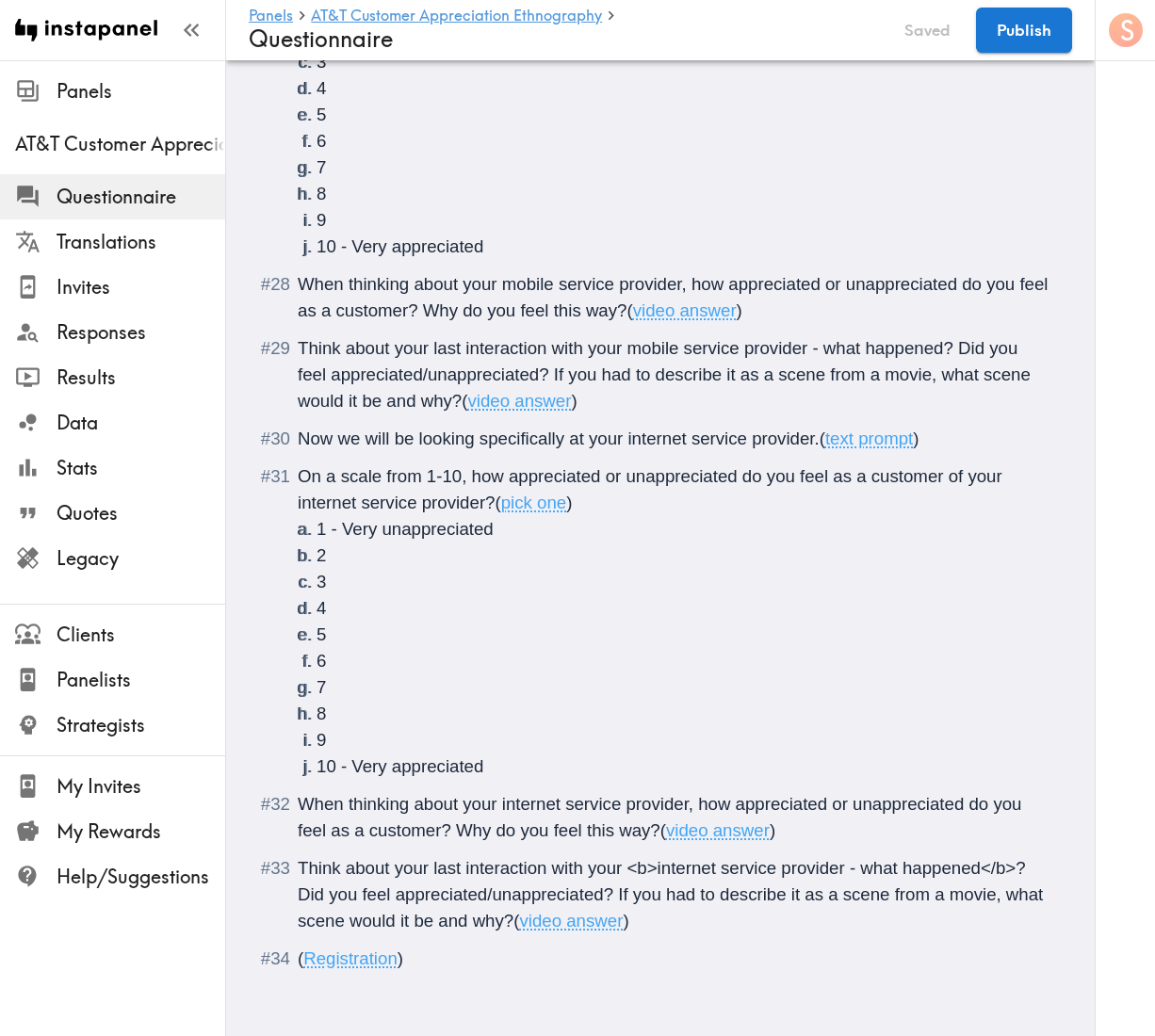 click on "Think about your last interaction with your <b>internet service provider - what happened</b>? Did you feel appreciated/unappreciated? If you had to describe it as a scene from a movie, what scene would it be and why?" at bounding box center (673, 894) 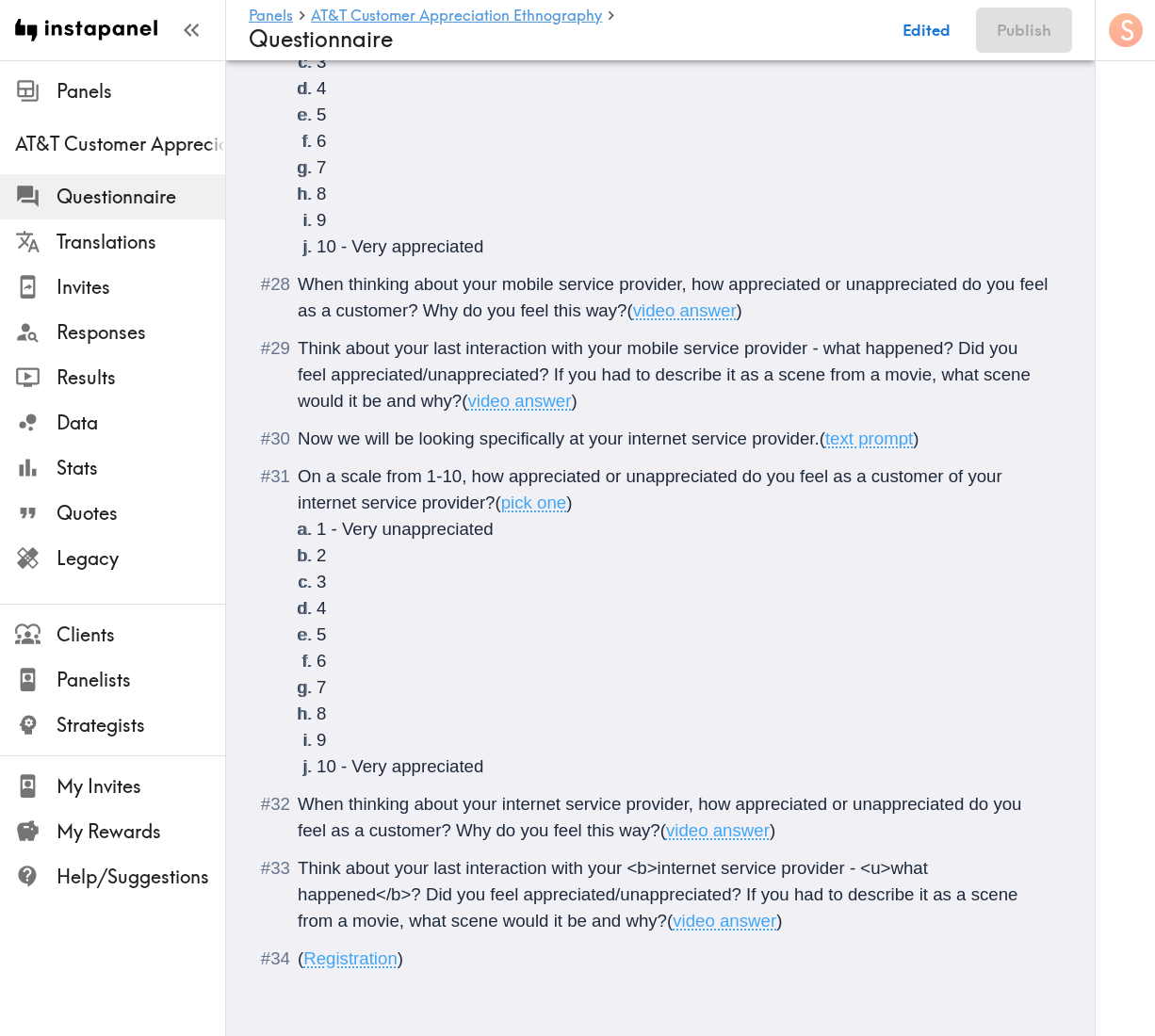 click on "Think about your last interaction with your <b>internet service provider - <u>what happened</b>? Did you feel appreciated/unappreciated? If you had to describe it as a scene from a movie, what scene would it be and why?" at bounding box center (660, 894) 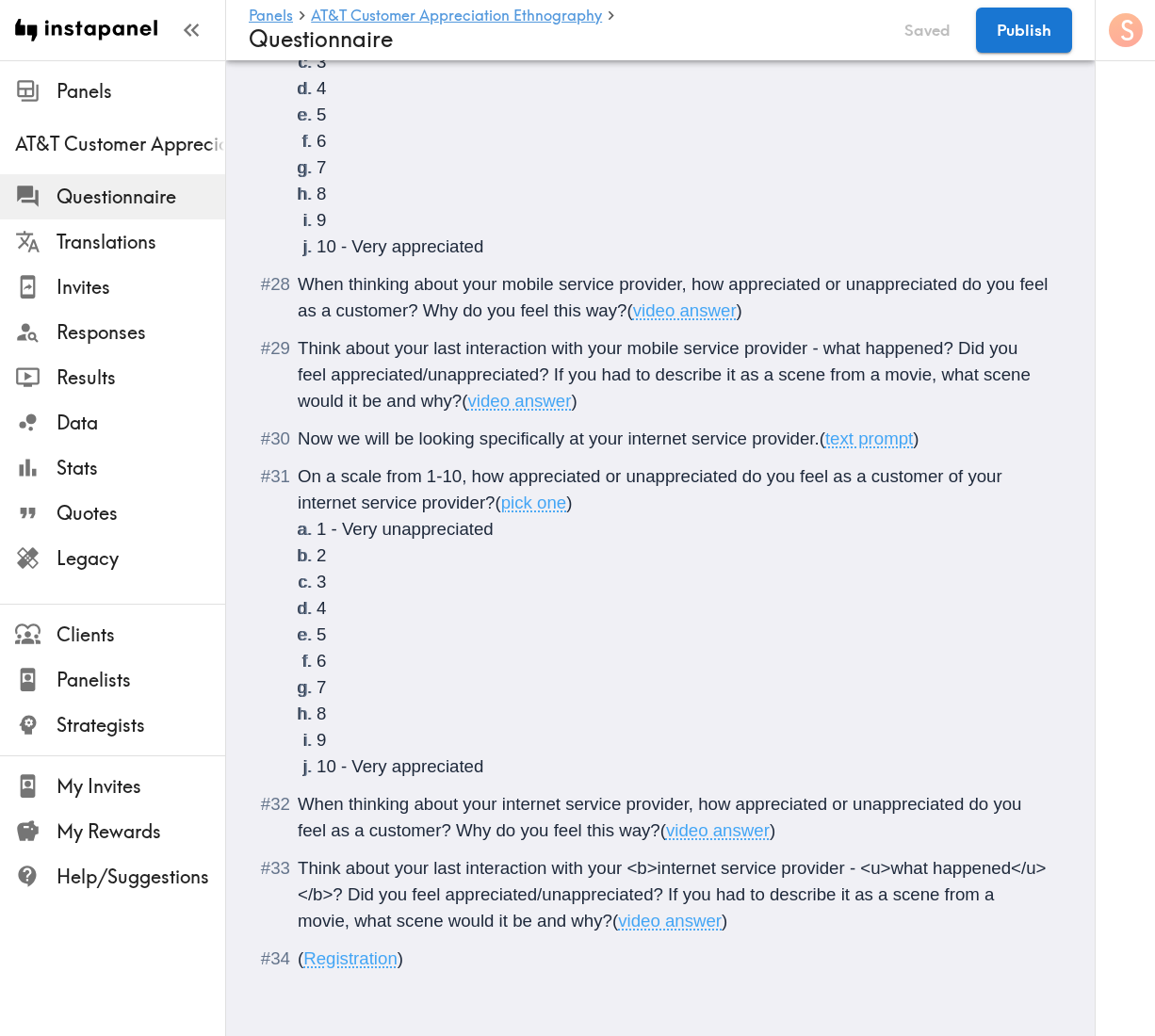 click on "When thinking about your internet service provider, how appreciated or unappreciated do you feel as a customer? Why do you feel this way?" at bounding box center [662, 817] 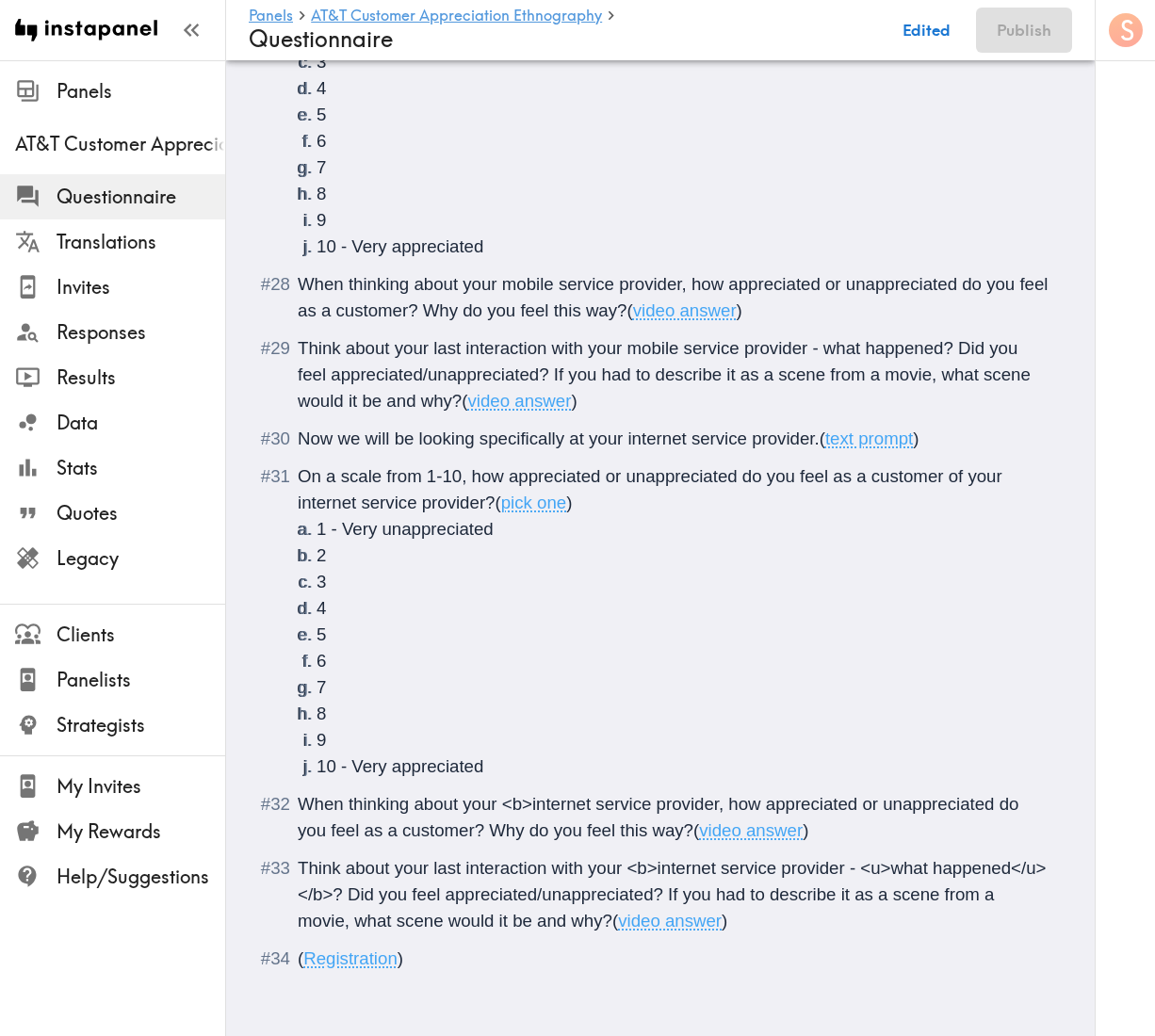click on "When thinking about your <b>internet service provider, how appreciated or unappreciated do you feel as a customer? Why do you feel this way?" at bounding box center (660, 817) 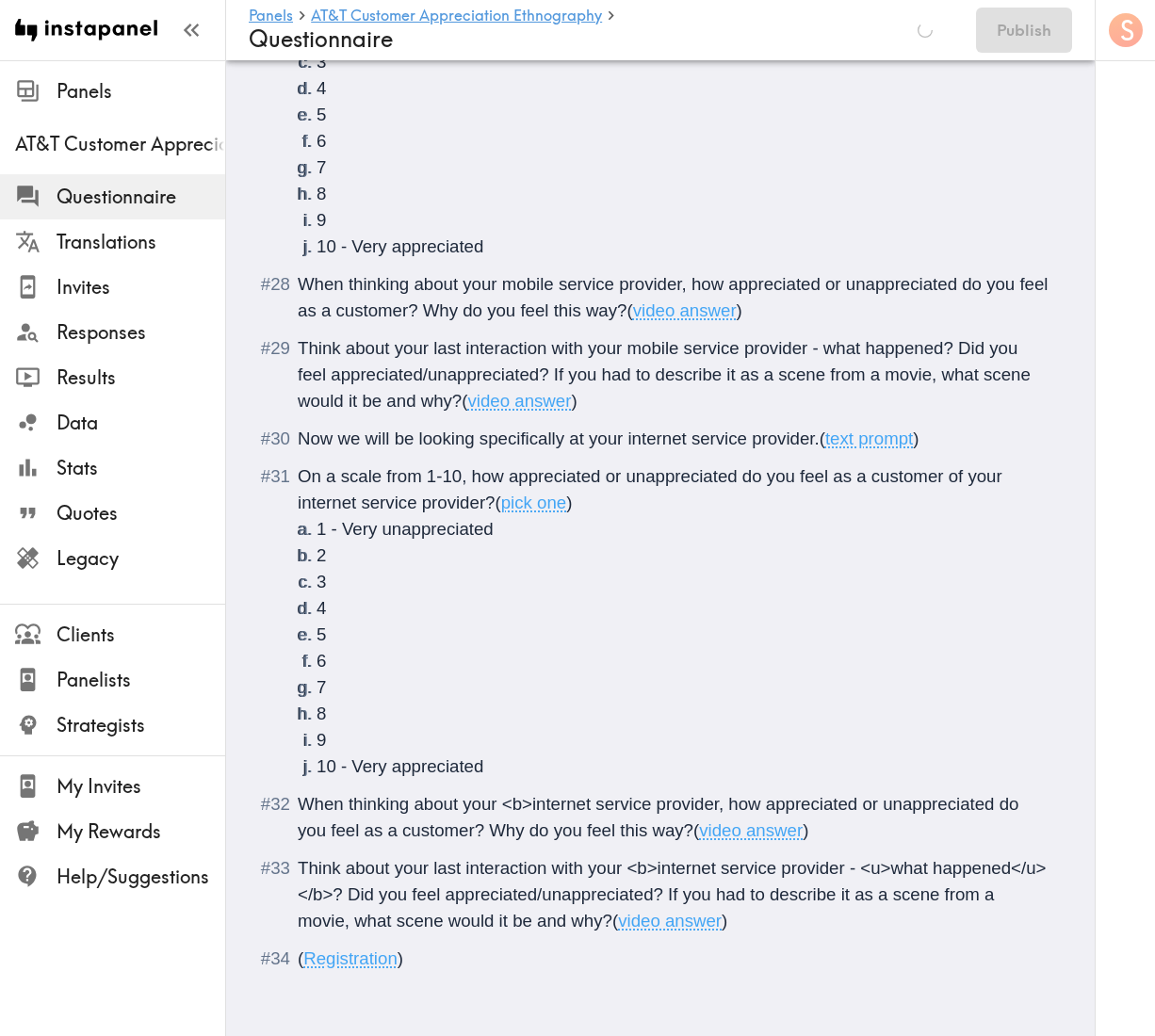 click on "When thinking about your <b>internet service provider, how appreciated or unappreciated do you feel as a customer? Why do you feel this way?" at bounding box center [660, 817] 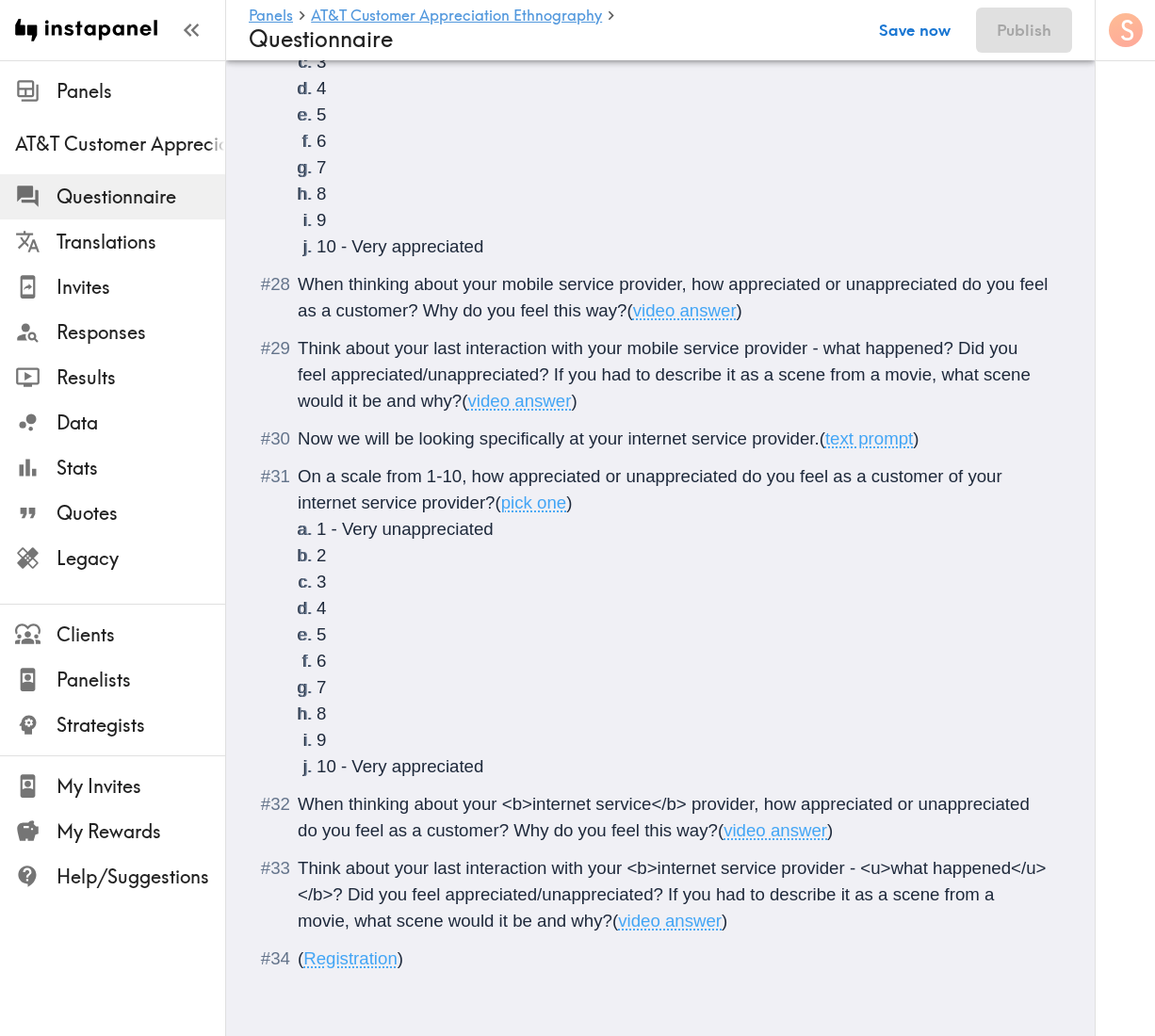 click on "Save now" at bounding box center [915, 30] 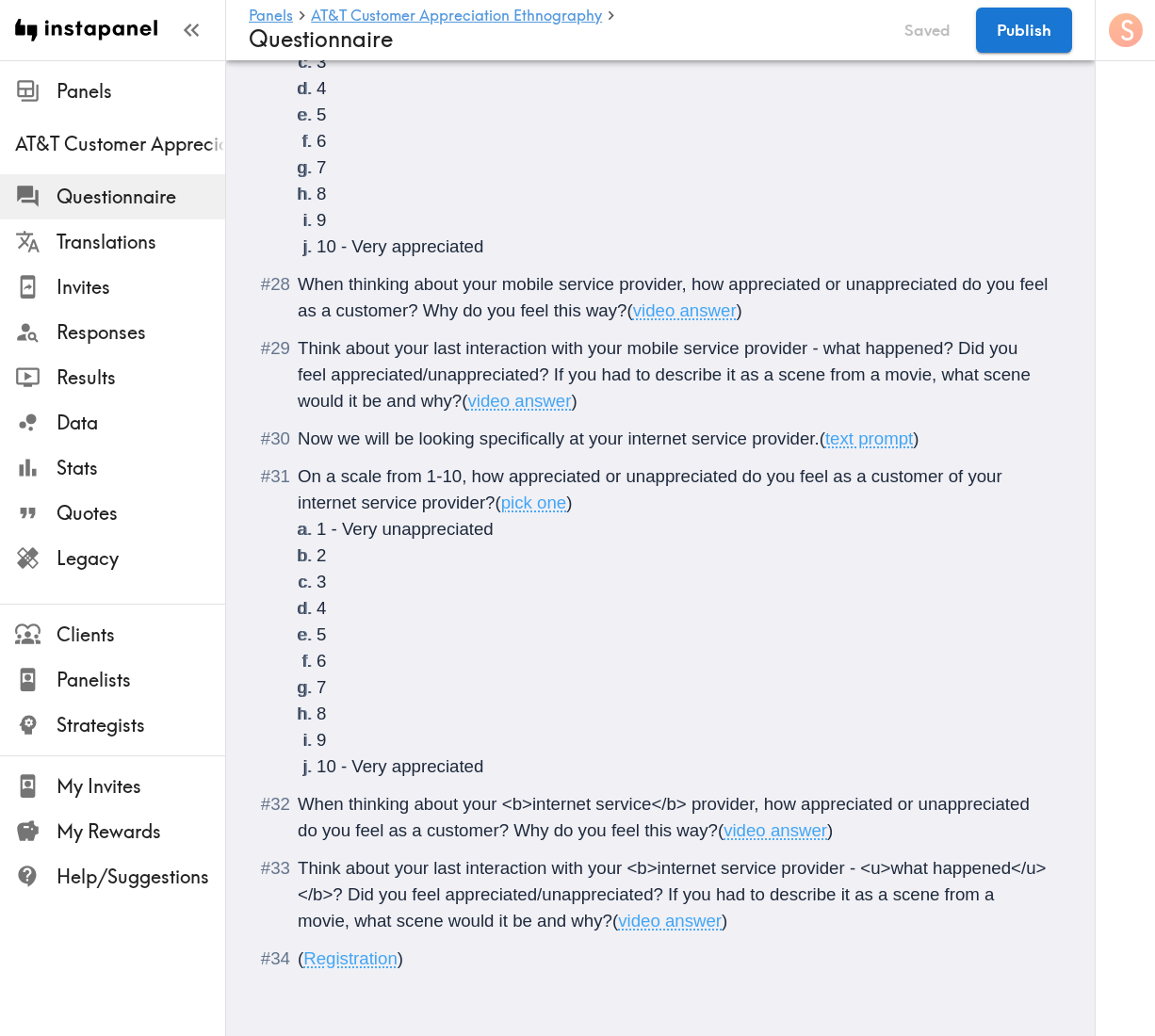 drag, startPoint x: 285, startPoint y: 472, endPoint x: 302, endPoint y: 466, distance: 18.027756 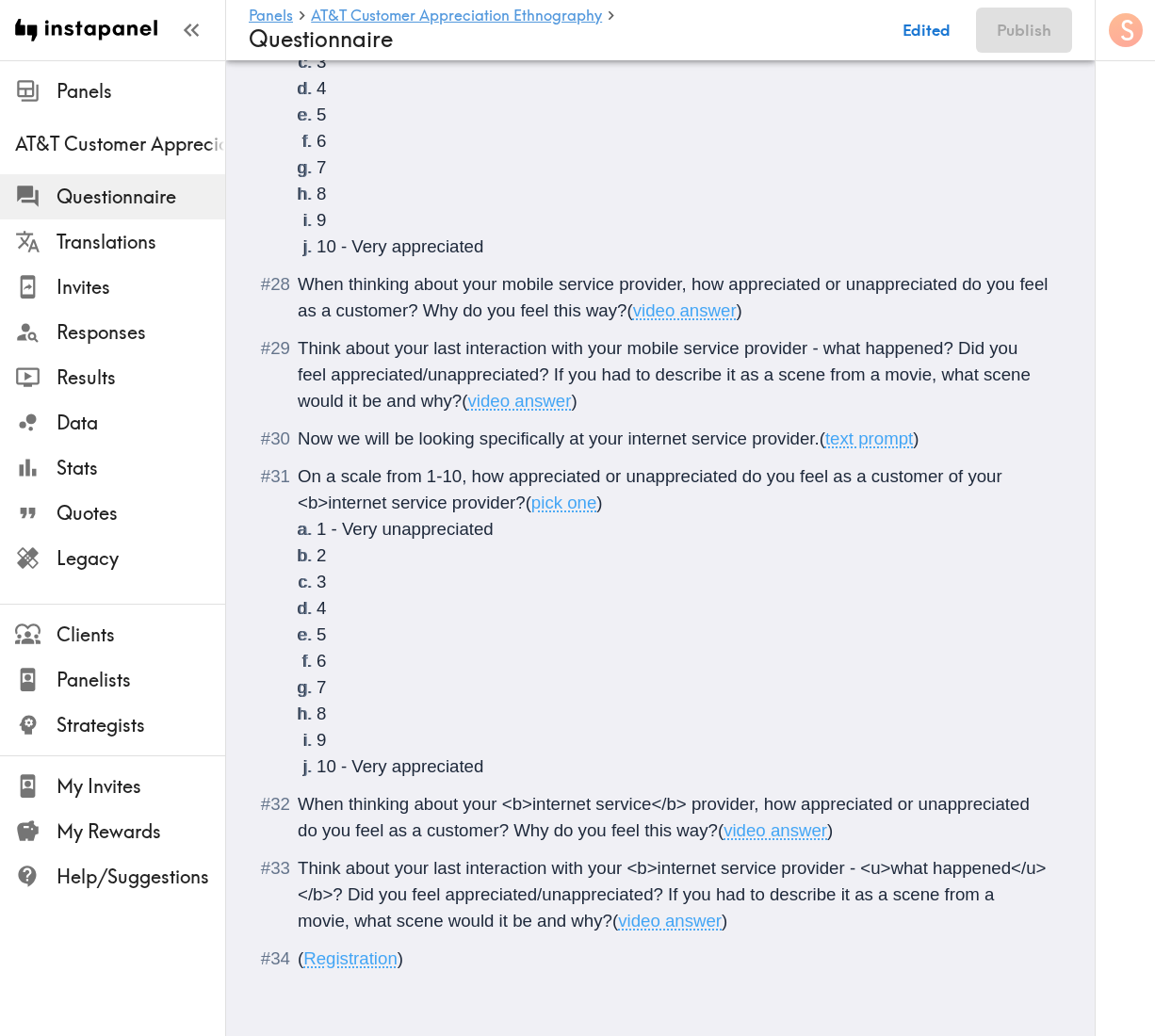 click on "On a scale from 1-10, how appreciated or unappreciated do you feel as a customer of your <b>internet service provider?" at bounding box center [652, 489] 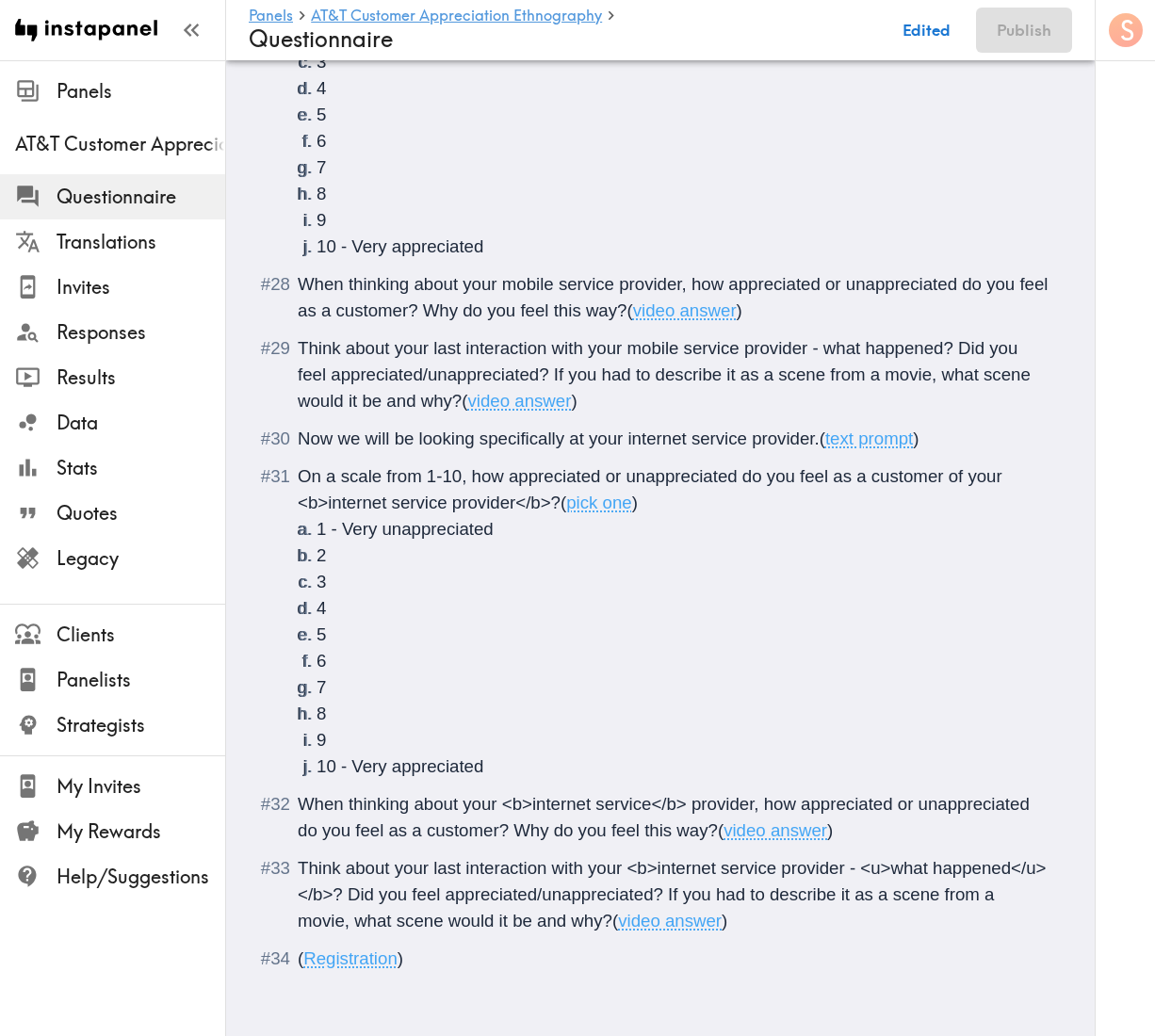 click on "Now we will be looking specifically at your internet service provider." at bounding box center [559, 438] 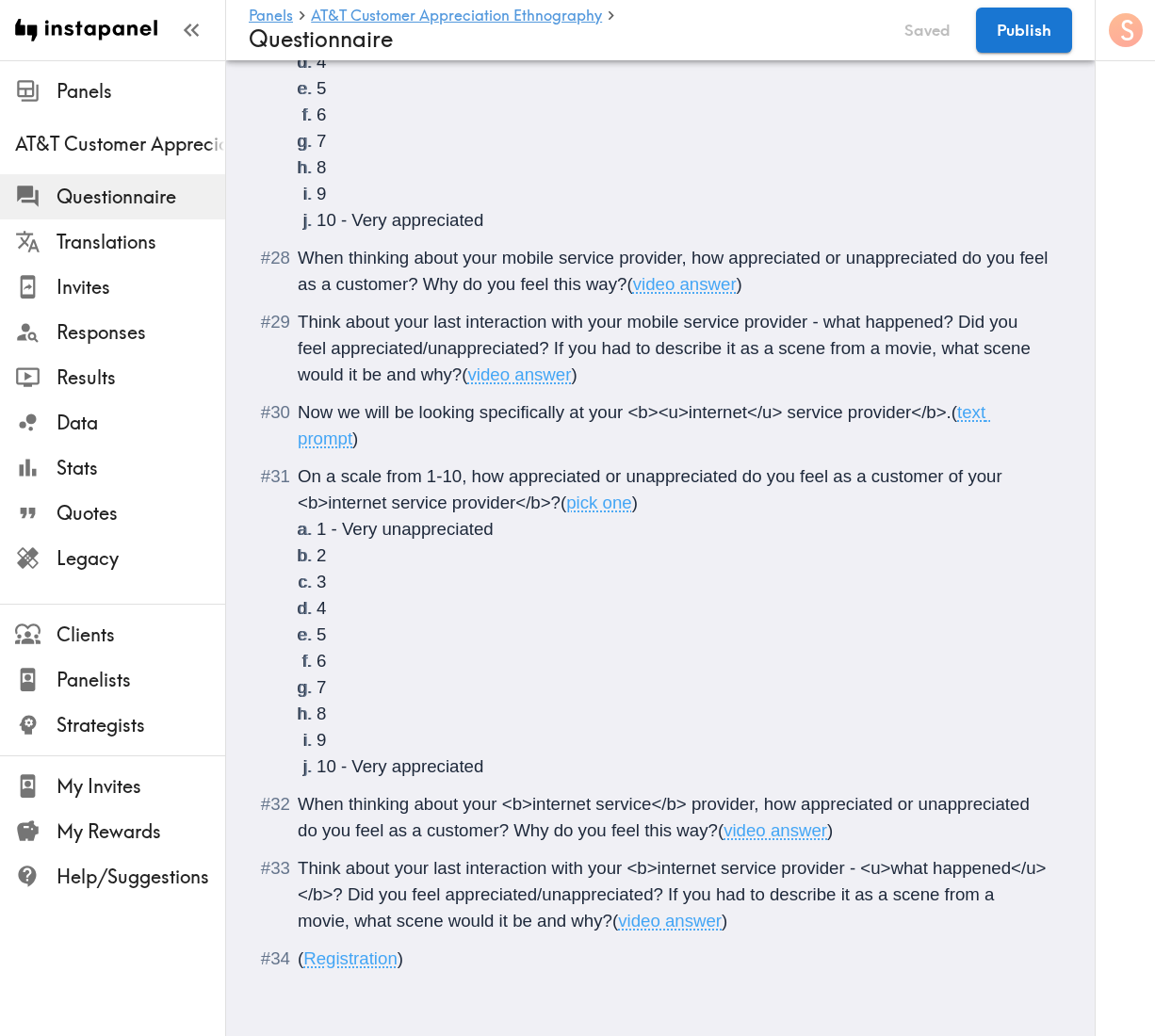 click on "Think about your last interaction with your mobile service provider - what happened? Did you feel appreciated/unappreciated? If you had to describe it as a scene from a movie, what scene would it be and why?" at bounding box center (666, 348) 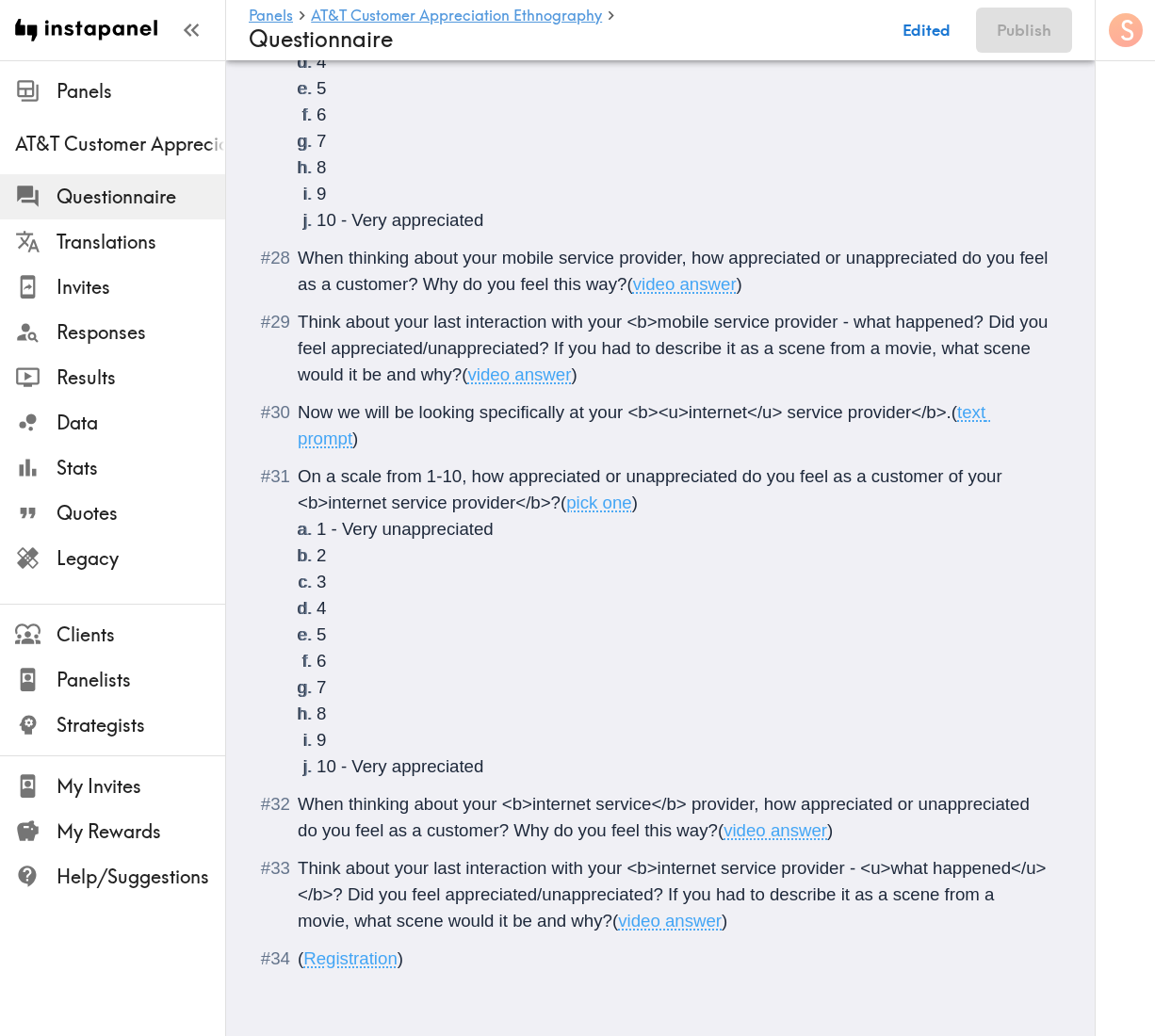 click on "Think about your last interaction with your <b>mobile service provider - what happened? Did you feel appreciated/unappreciated? If you had to describe it as a scene from a movie, what scene would it be and why?" at bounding box center [675, 348] 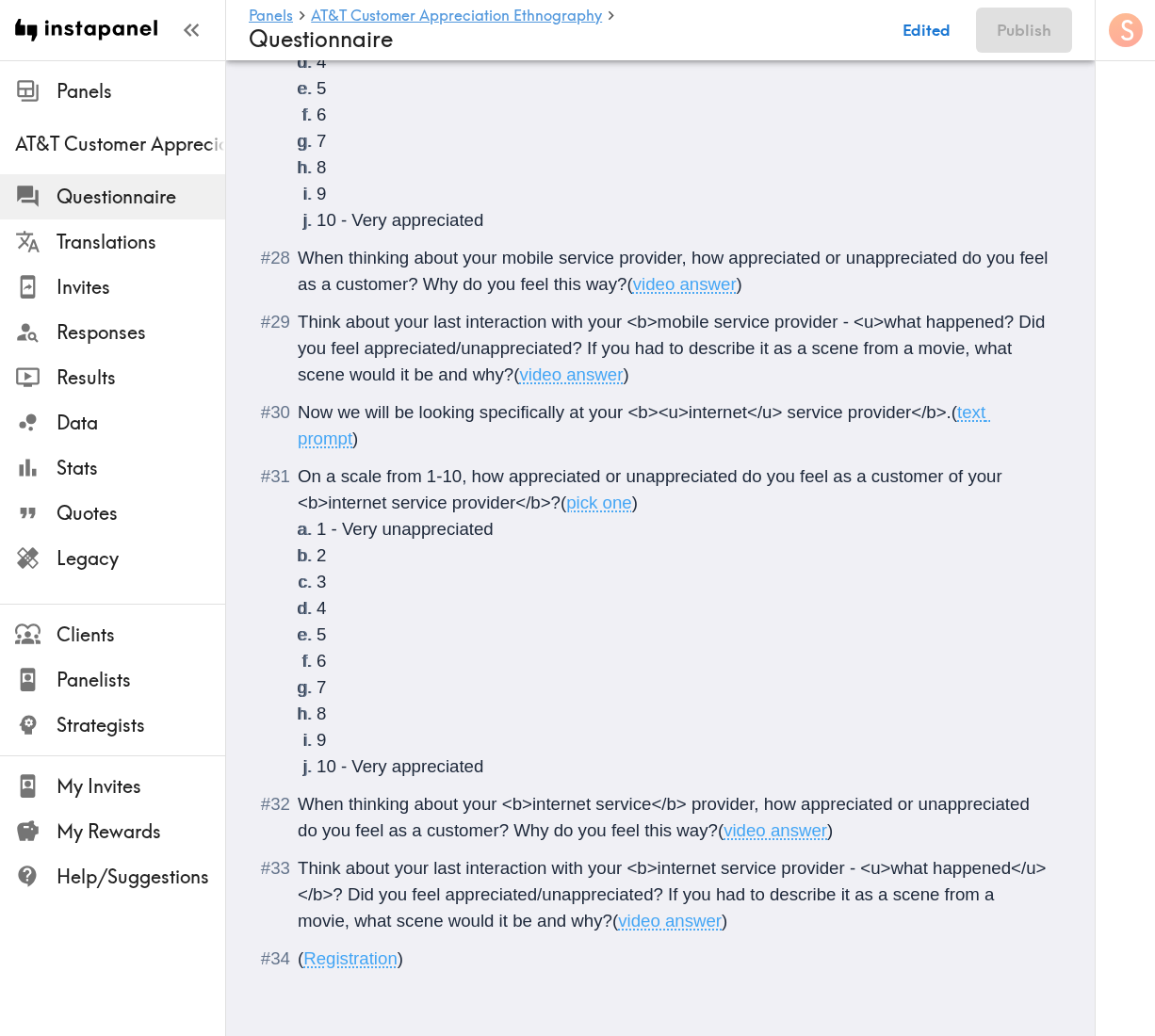 click on "Think about your last interaction with your <b>mobile service provider - <u>what happened? Did you feel appreciated/unappreciated? If you had to describe it as a scene from a movie, what scene would it be and why?" at bounding box center (674, 348) 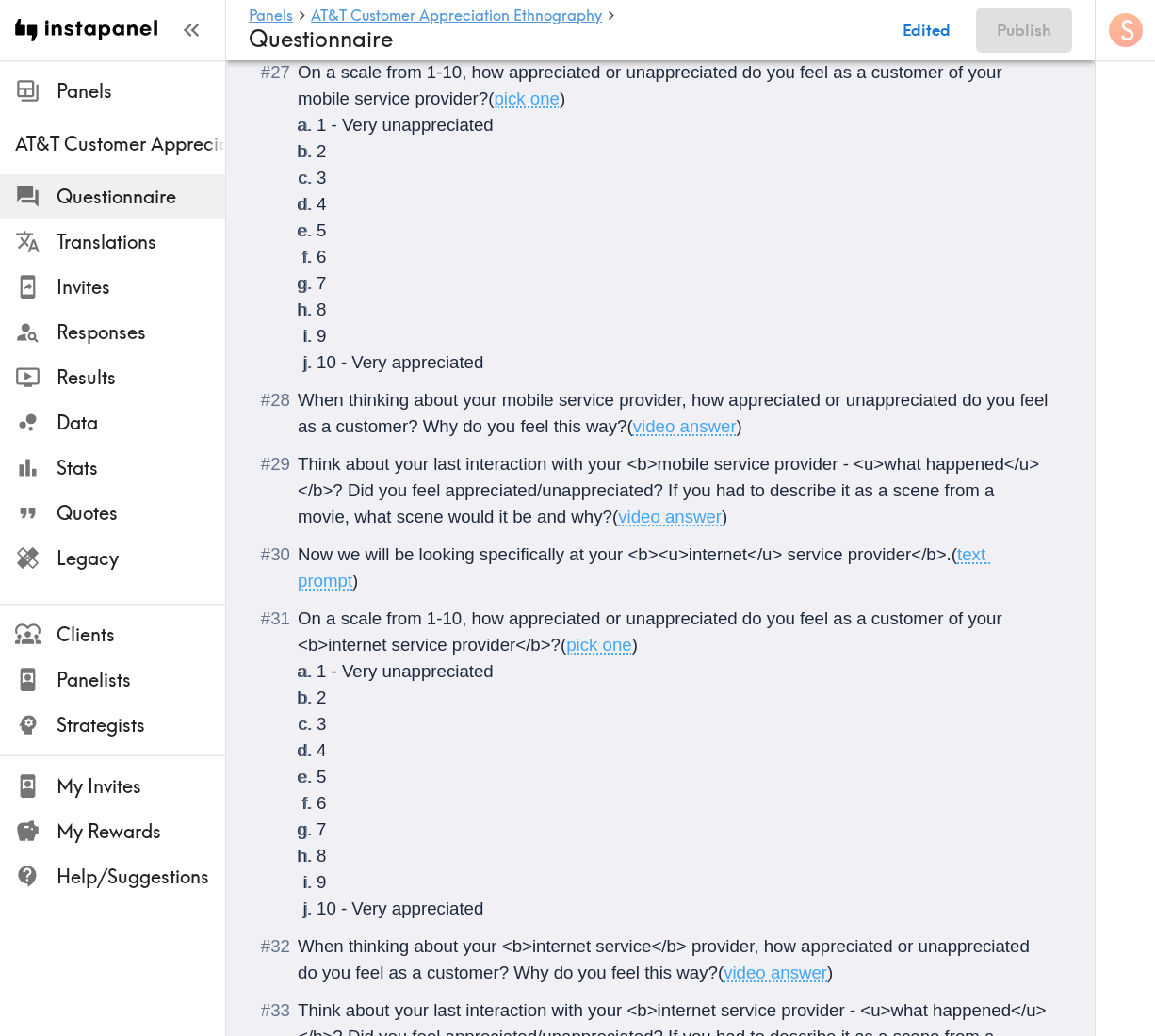 scroll, scrollTop: 4662, scrollLeft: 0, axis: vertical 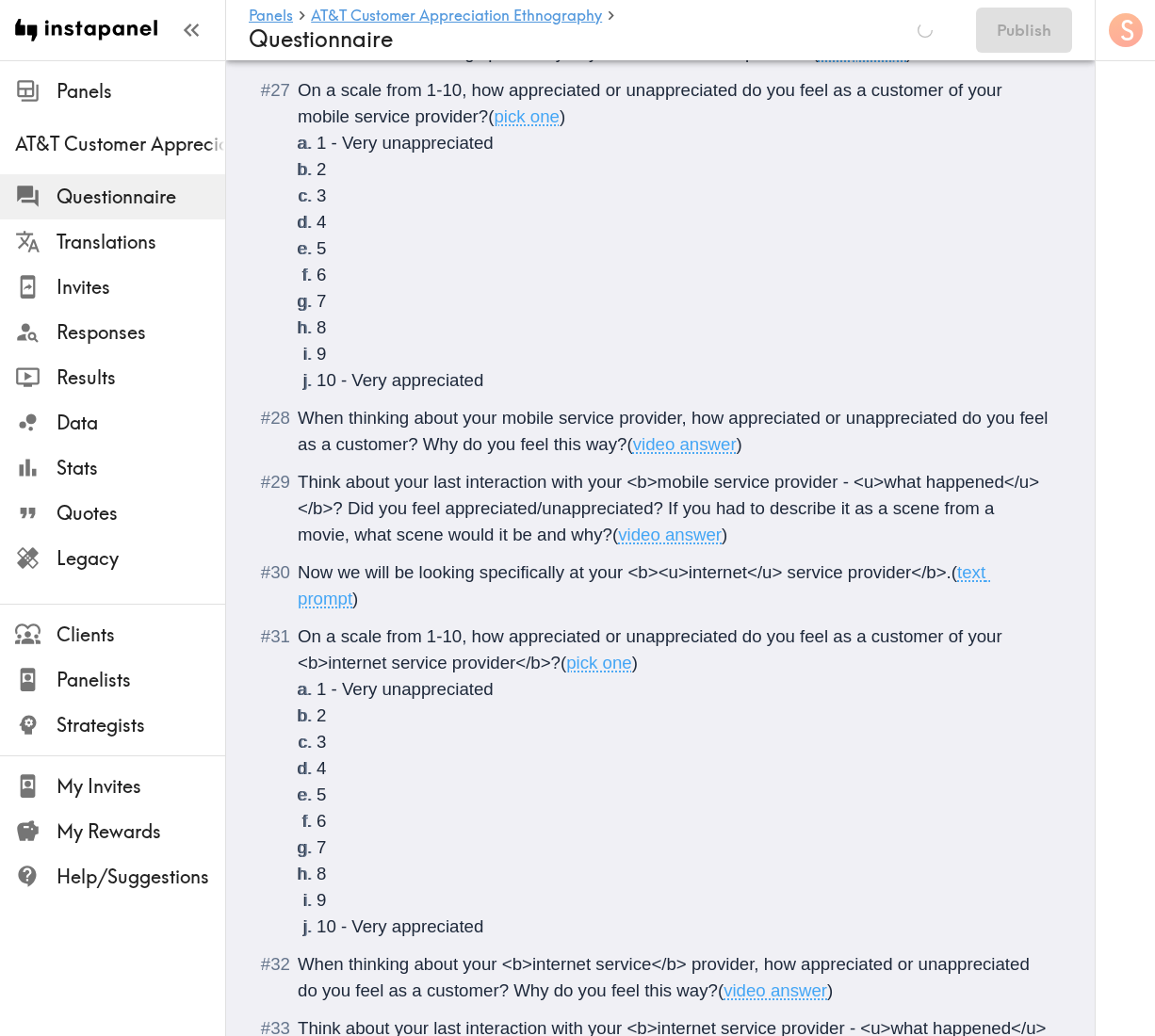click on "When thinking about your mobile service provider, how appreciated or unappreciated do you feel as a customer? Why do you feel this way?" at bounding box center [675, 430] 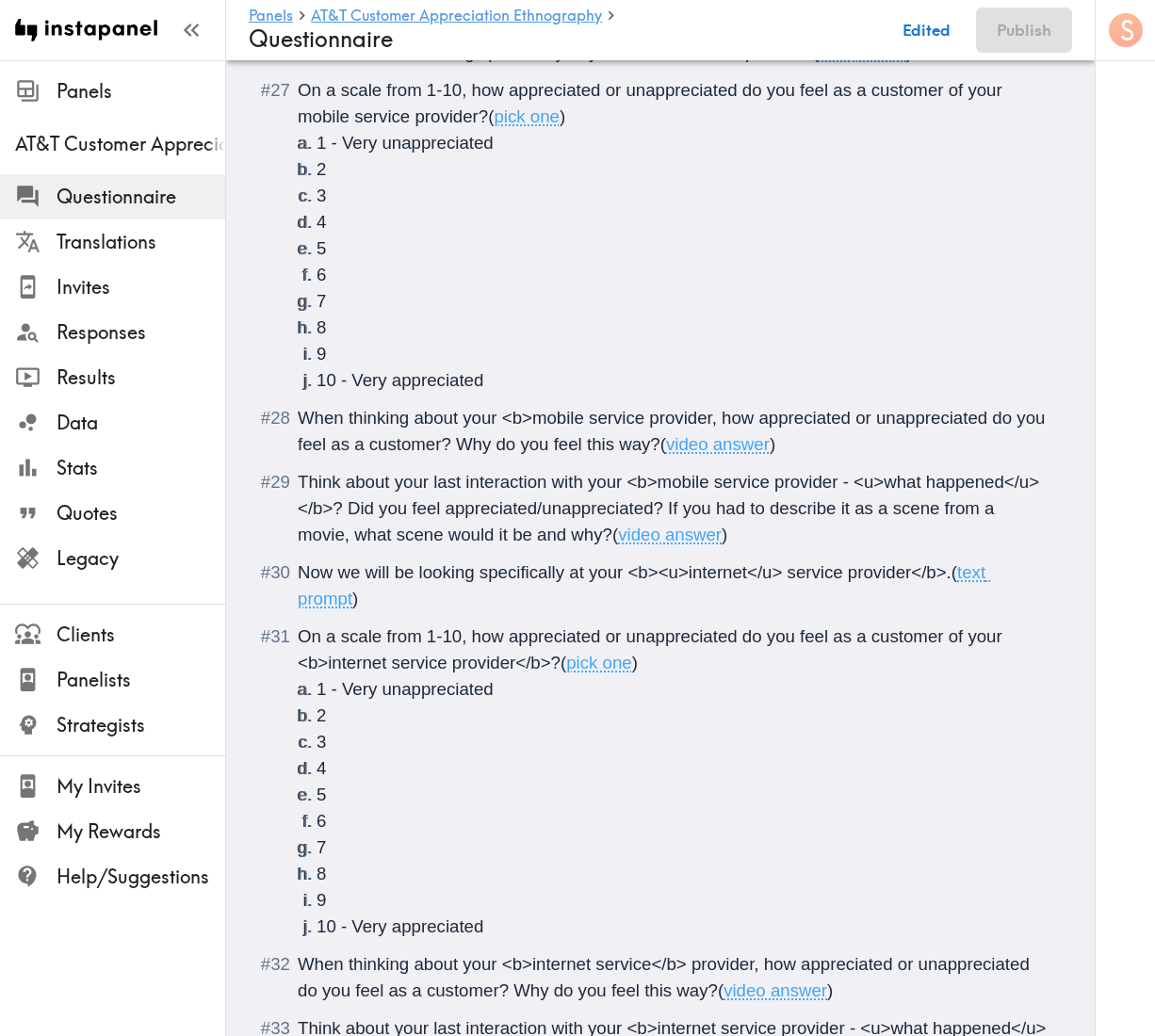 click on "When thinking about your <b>mobile service provider, how appreciated or unappreciated do you feel as a customer? Why do you feel this way?  ( video answer )" at bounding box center (674, 431) 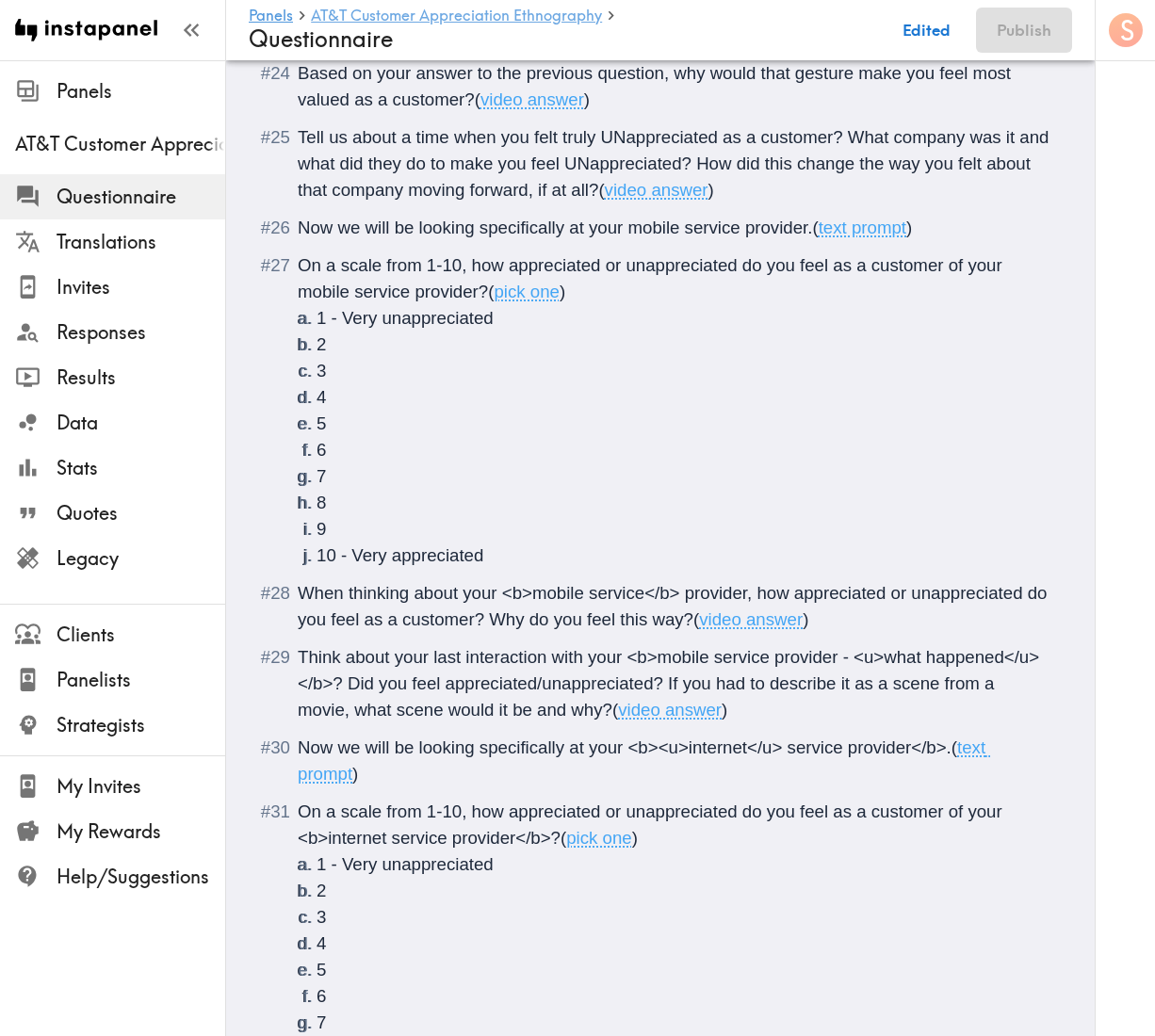 scroll, scrollTop: 4474, scrollLeft: 0, axis: vertical 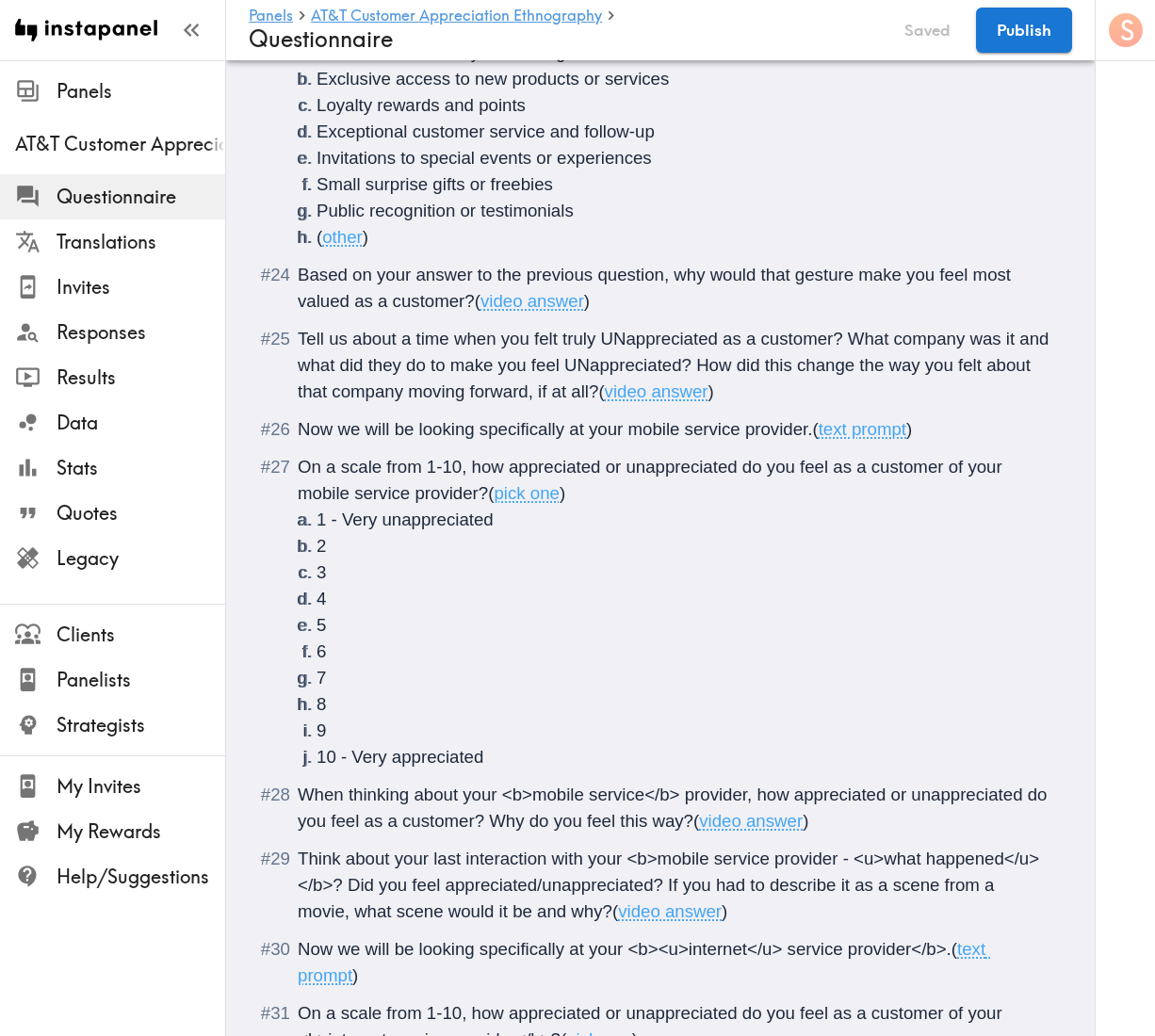 click on "On a scale from 1-10, how appreciated or unappreciated do you feel as a customer of your mobile service provider?" at bounding box center [652, 479] 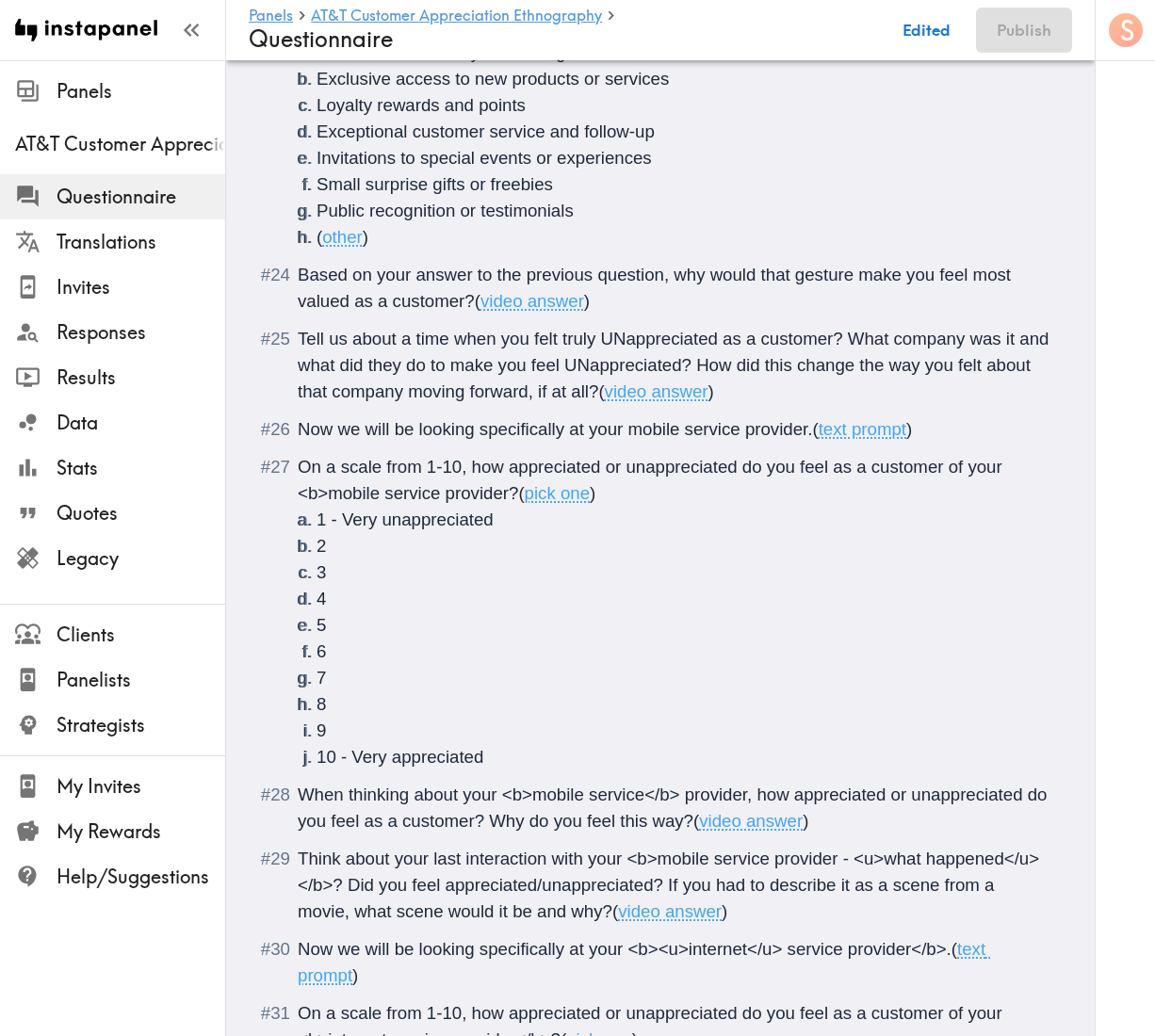 click on "On a scale from 1-10, how appreciated or unappreciated do you feel as a customer of your <b>mobile service provider?" at bounding box center (652, 479) 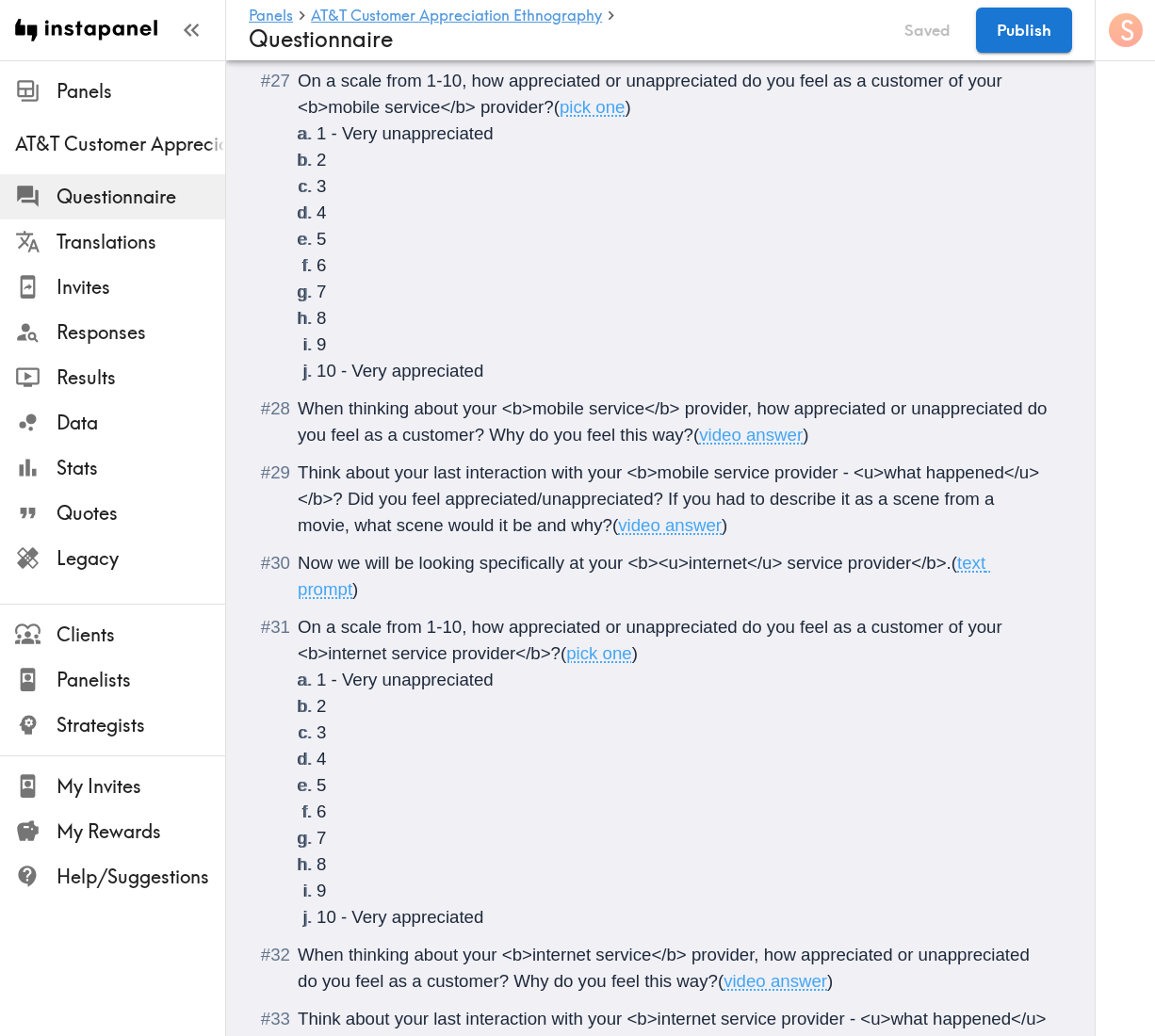 scroll, scrollTop: 4500, scrollLeft: 0, axis: vertical 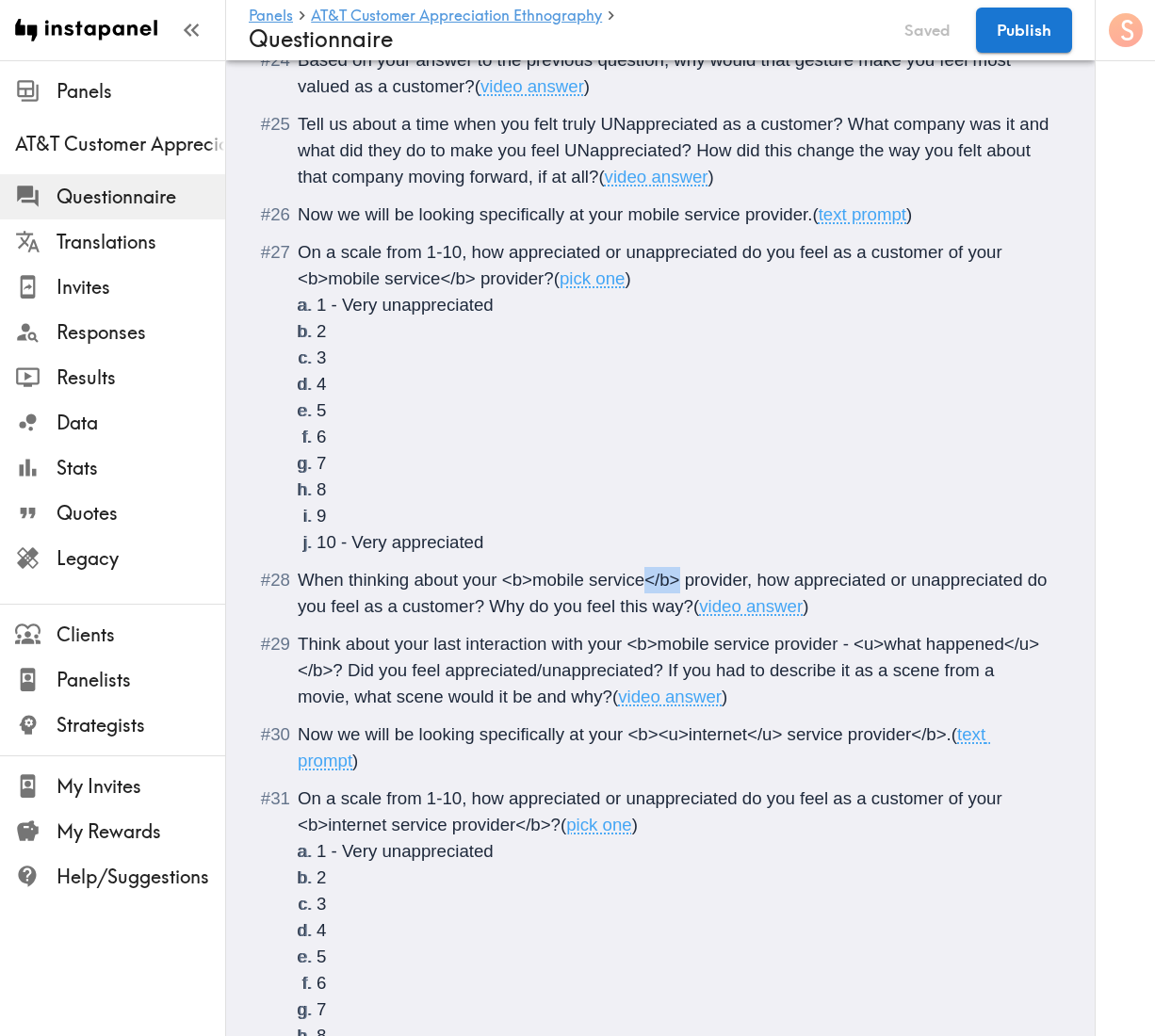 drag, startPoint x: 675, startPoint y: 603, endPoint x: 643, endPoint y: 606, distance: 32.140317 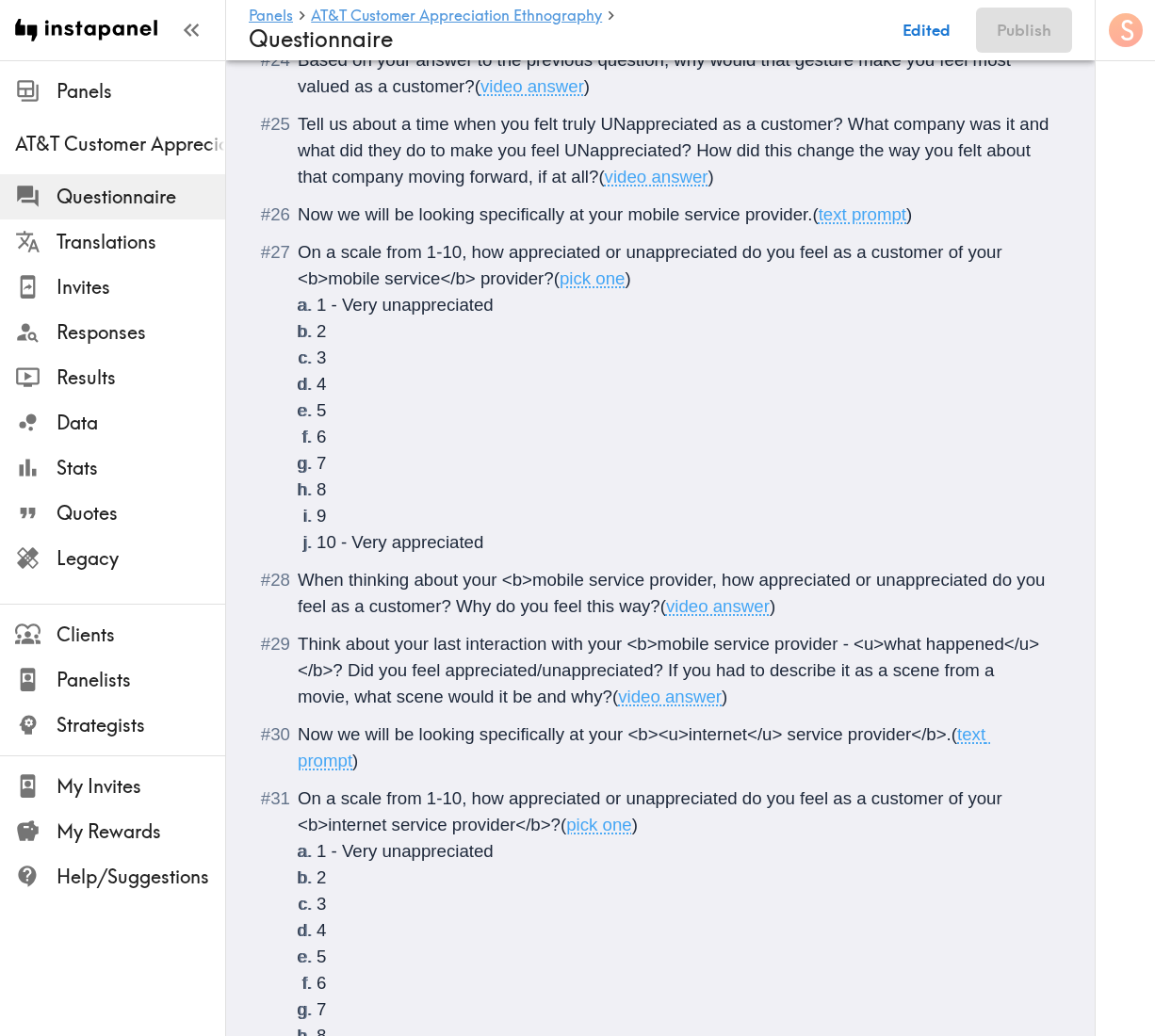click on "When thinking about your <b>mobile service provider, how appreciated or unappreciated do you feel as a customer? Why do you feel this way?" at bounding box center [674, 592] 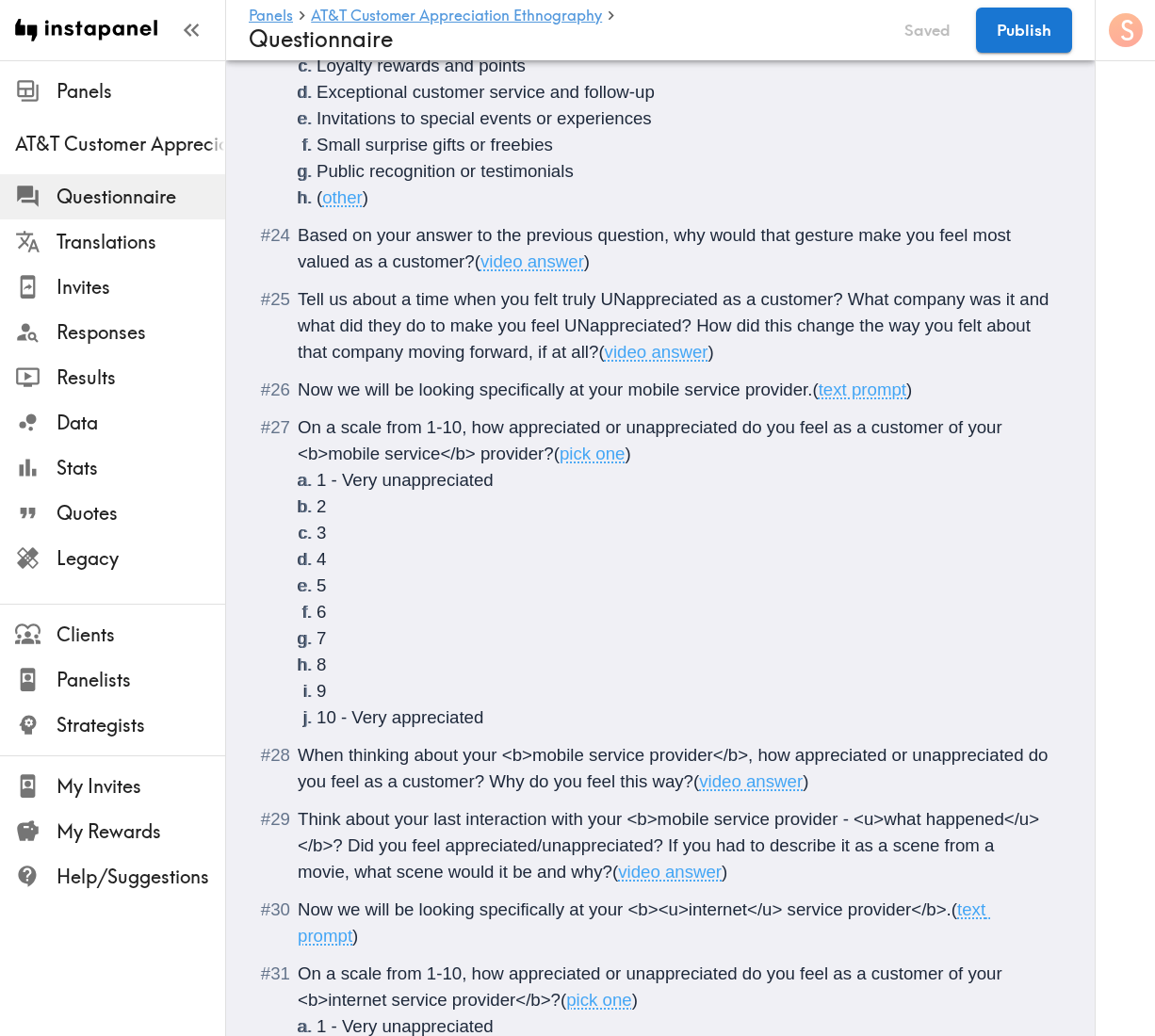 scroll, scrollTop: 4312, scrollLeft: 0, axis: vertical 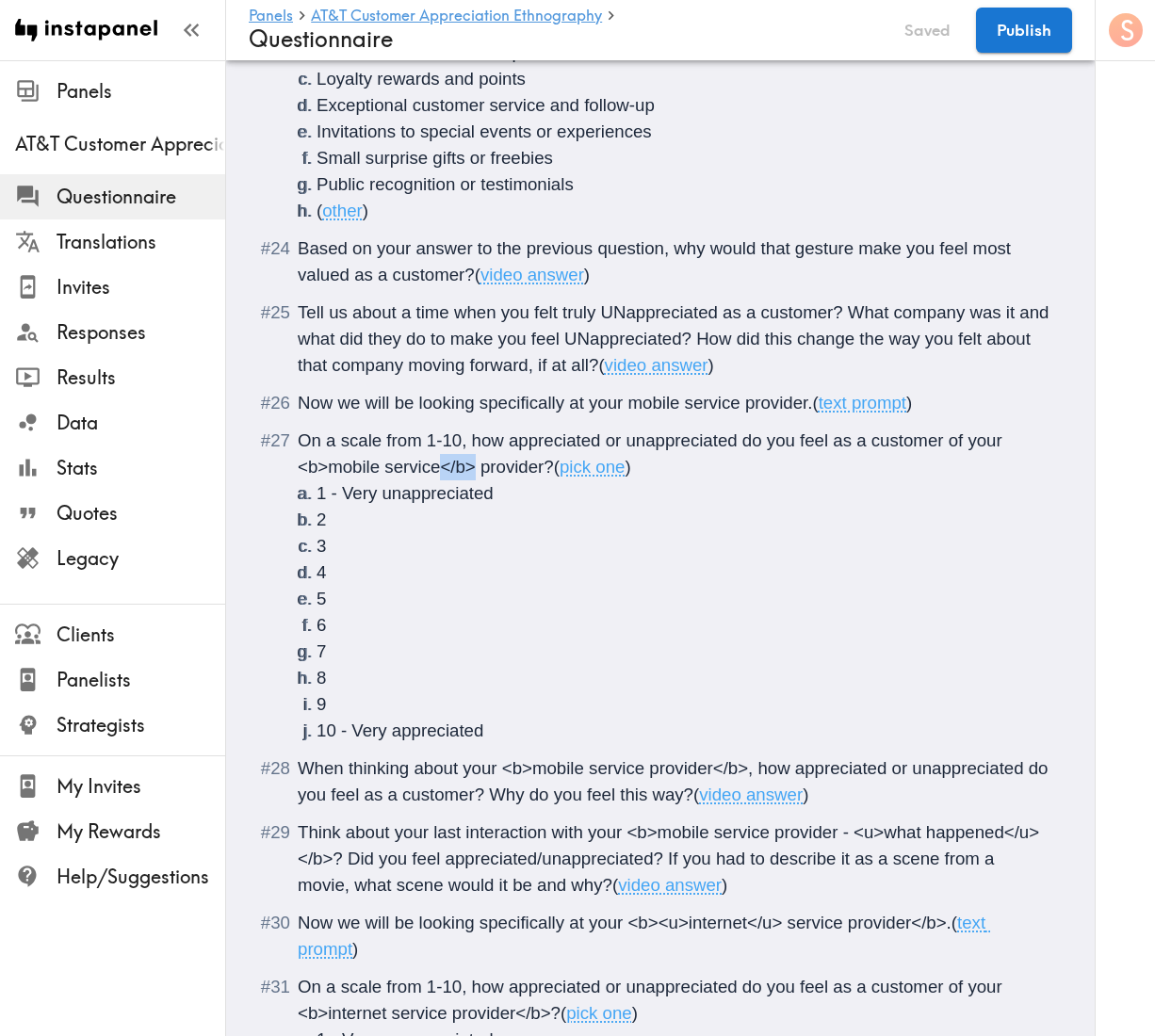 drag, startPoint x: 472, startPoint y: 493, endPoint x: 439, endPoint y: 494, distance: 33.015148 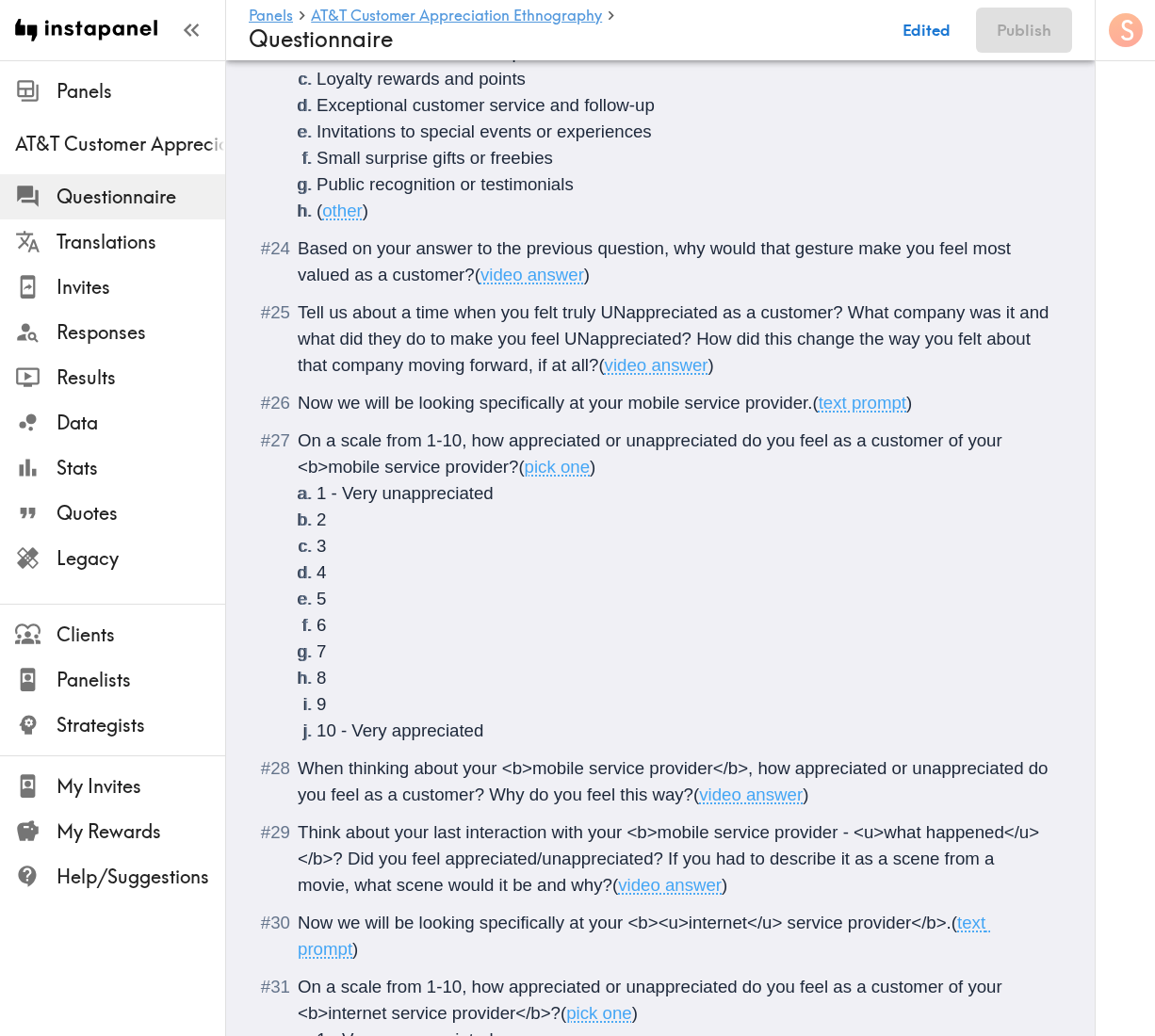 click on "On a scale from 1-10, how appreciated or unappreciated do you feel as a customer of your <b>mobile service provider?" at bounding box center [652, 453] 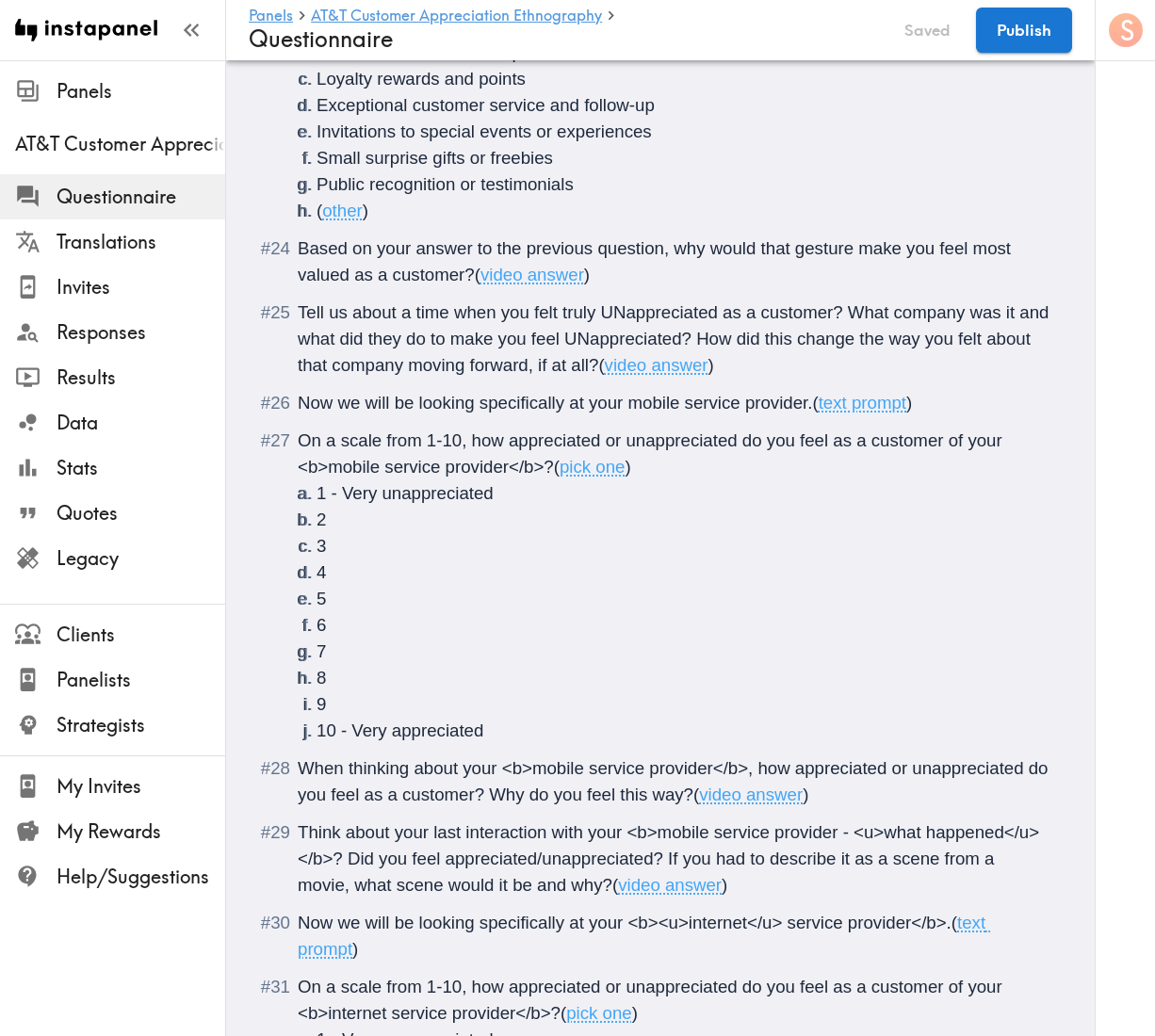 click on "Now we will be looking specifically at your mobile service provider." at bounding box center (555, 402) 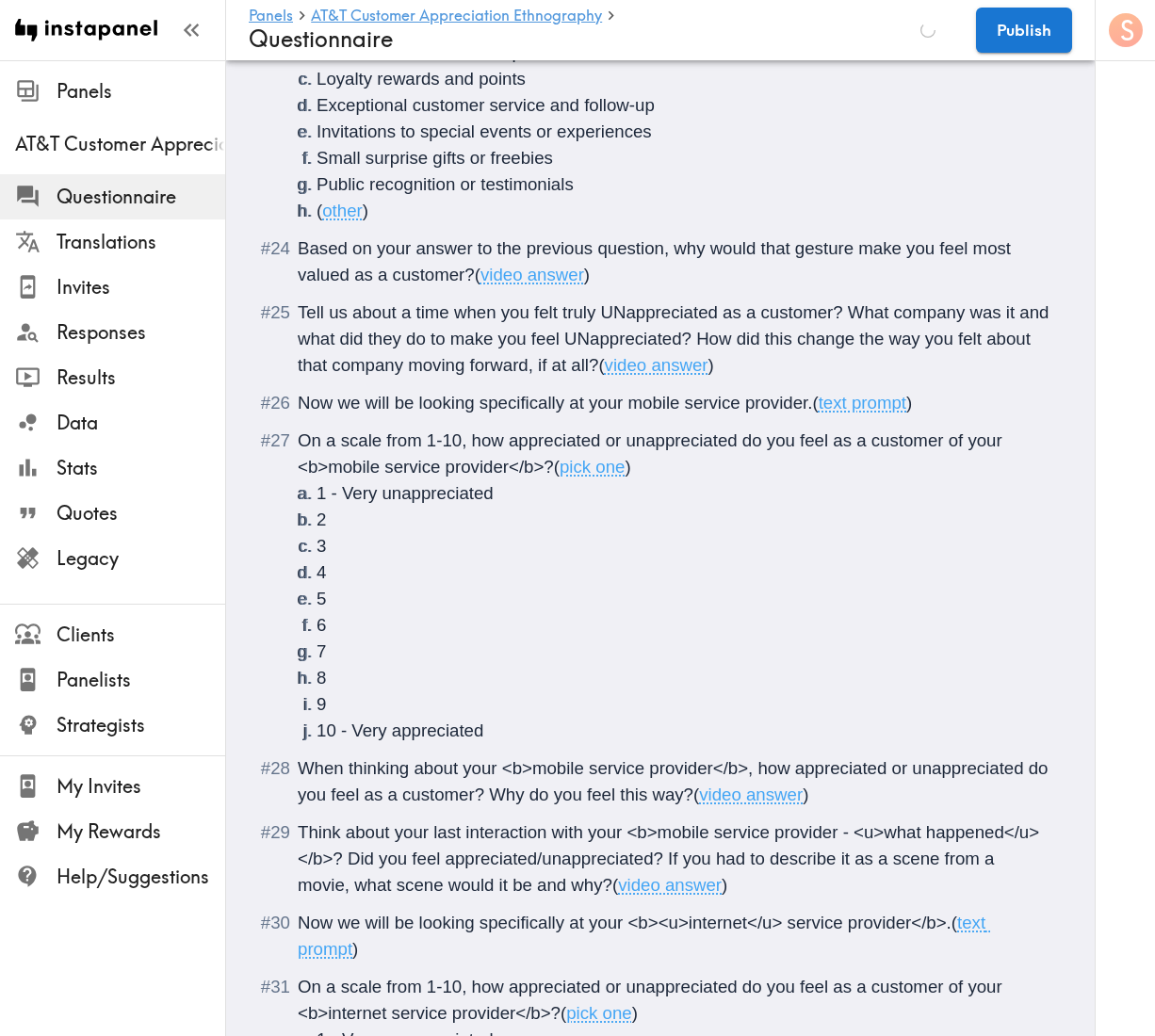 click on "Now we will be looking specifically at your mobile service provider." at bounding box center (555, 402) 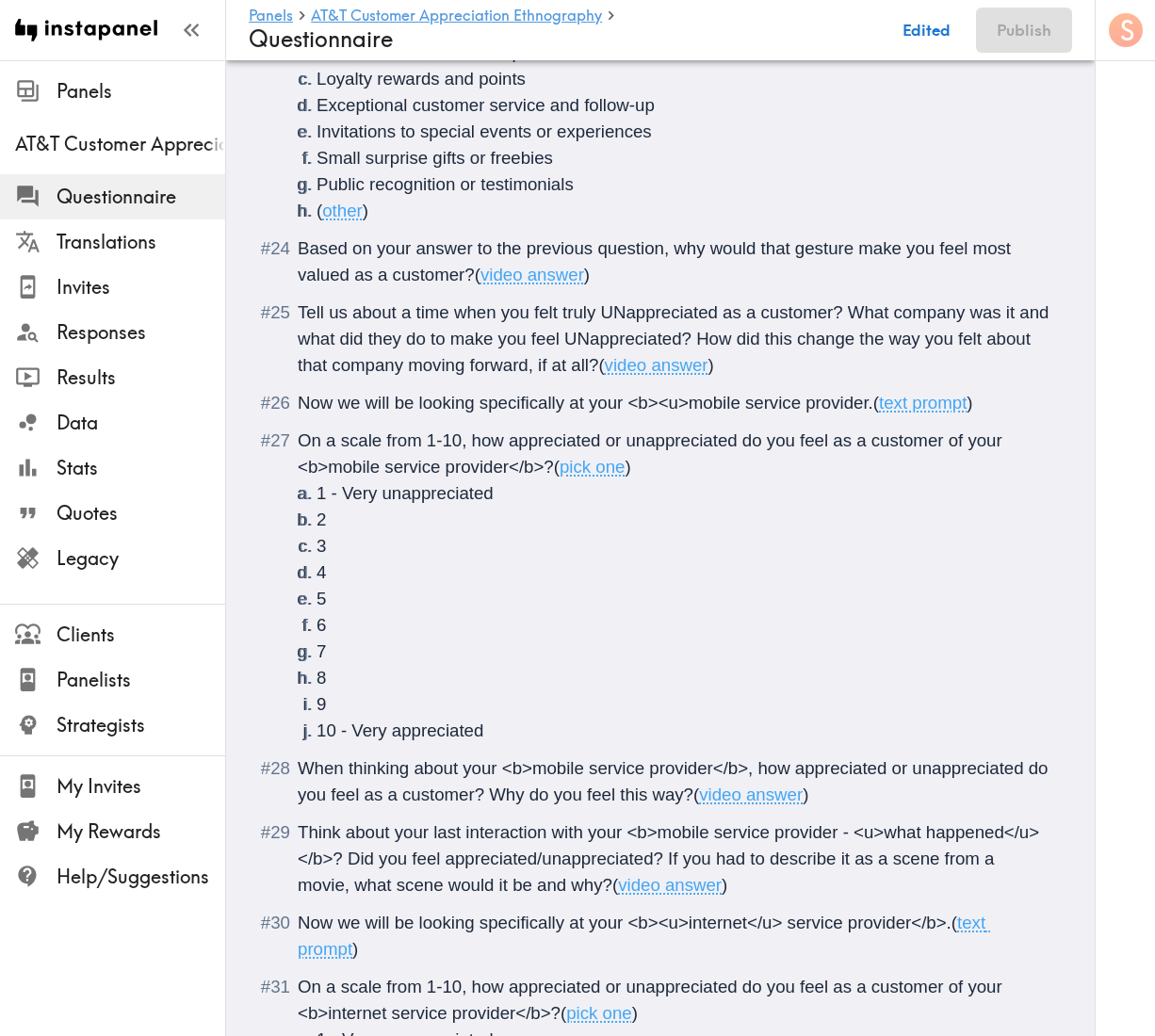 click on "Now we will be looking specifically at your <b><u>mobile service provider." at bounding box center (585, 402) 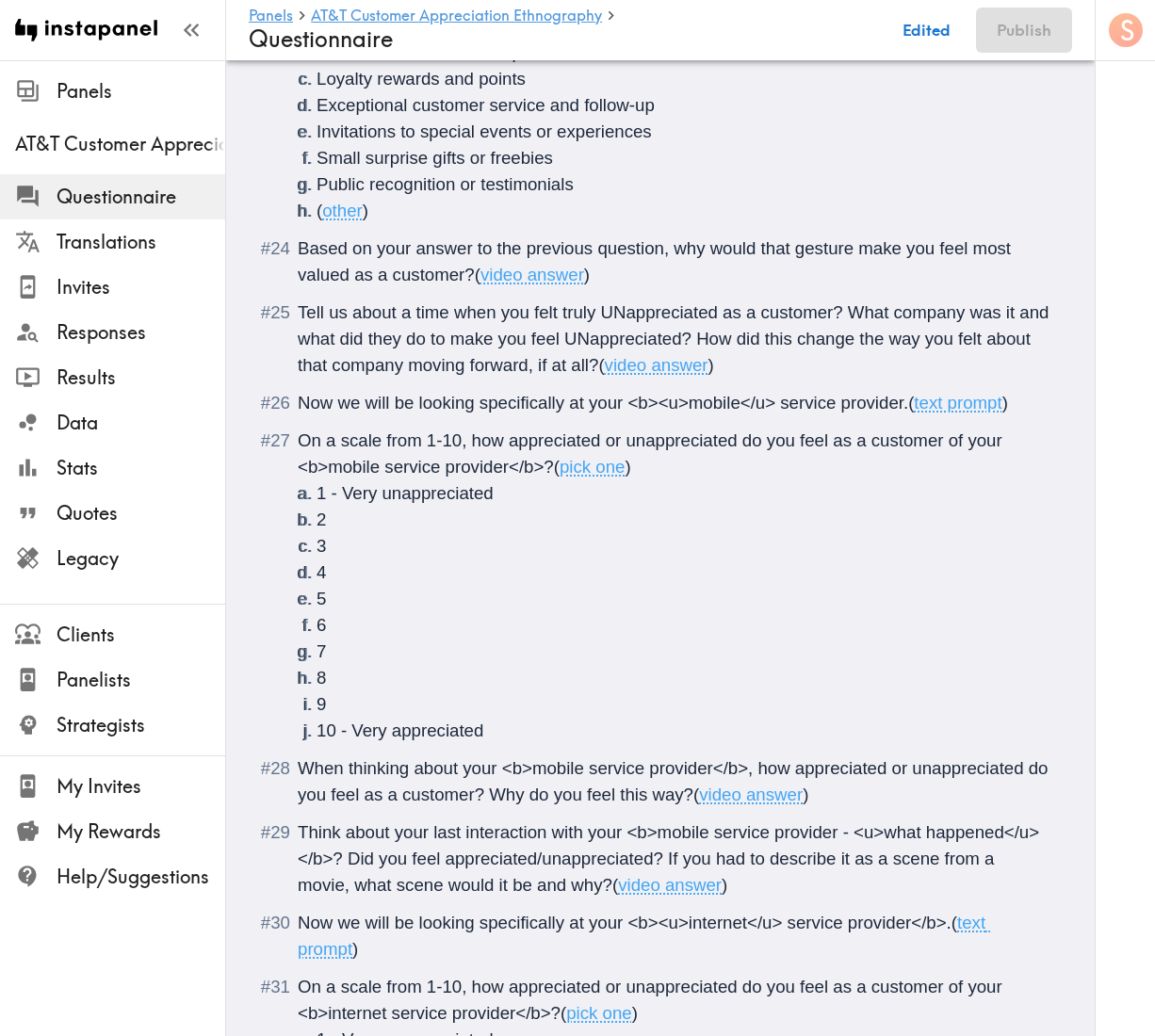 click on "Now we will be looking specifically at your <b><u>mobile</u> service provider." at bounding box center [603, 402] 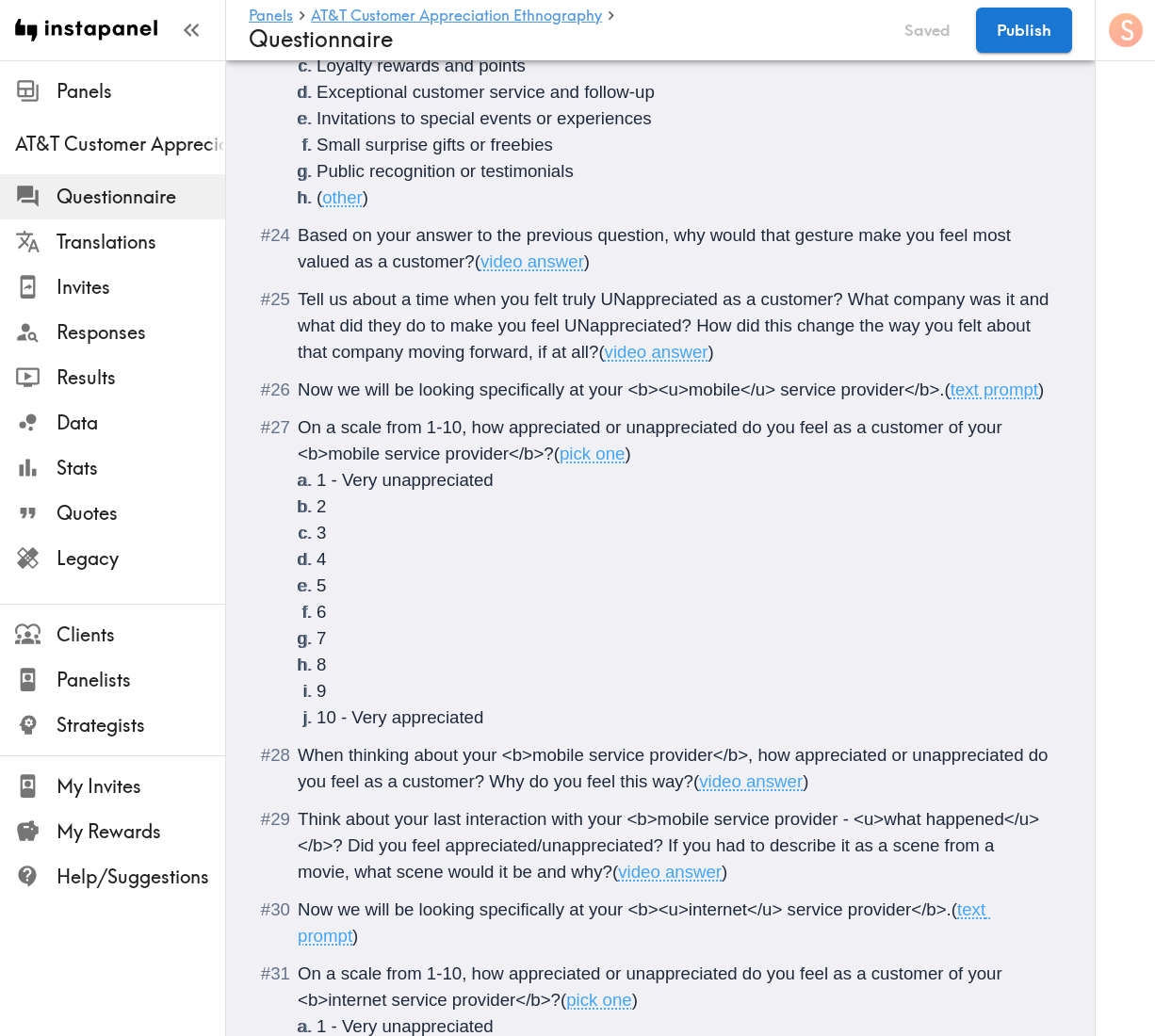 scroll, scrollTop: 4312, scrollLeft: 0, axis: vertical 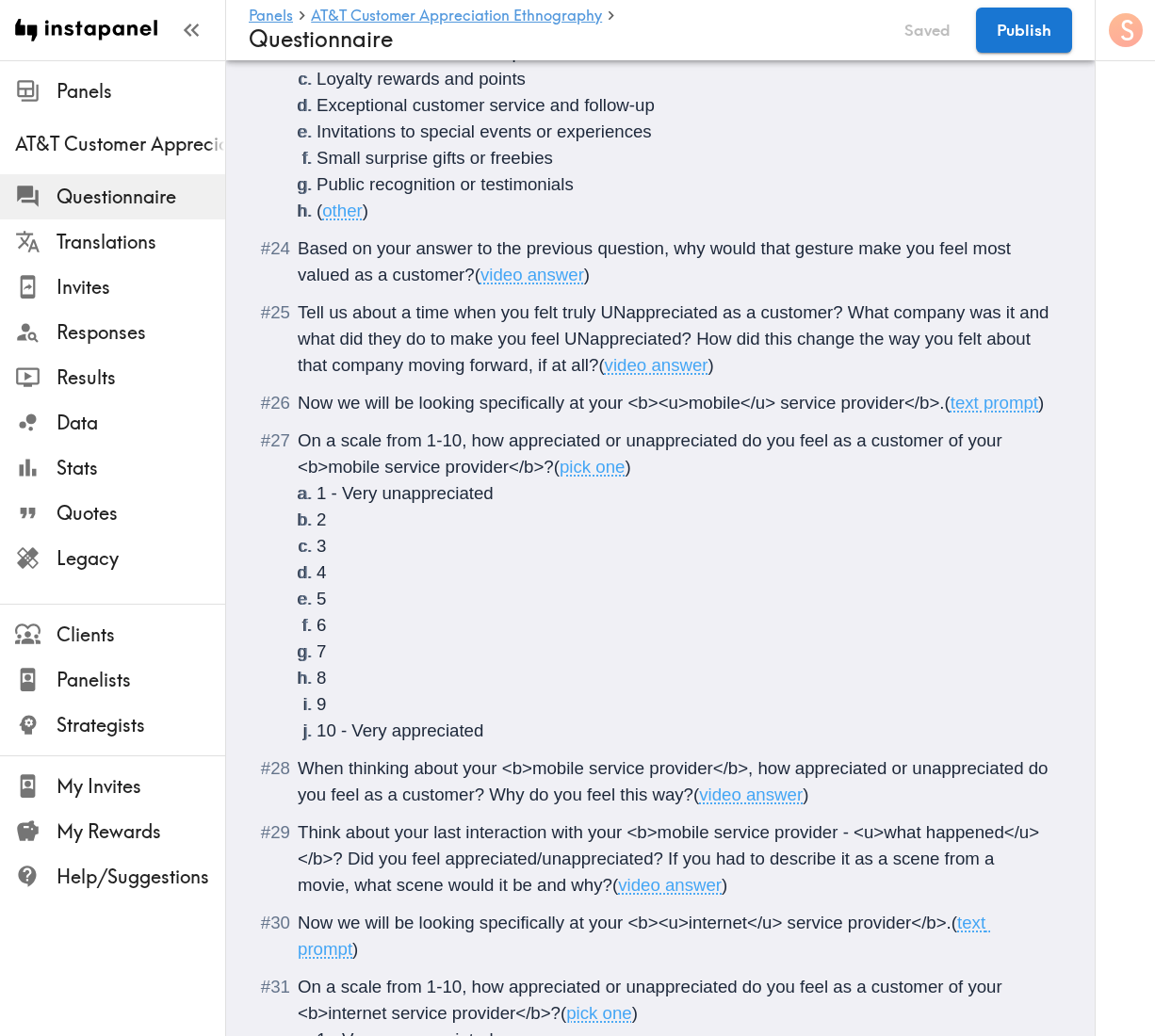 click on "Tell us about a time when you felt truly UNappreciated as a customer? What company was it and what did they do to make you feel UNappreciated? How did this change the way you felt about that company moving forward, if at all?" at bounding box center (675, 338) 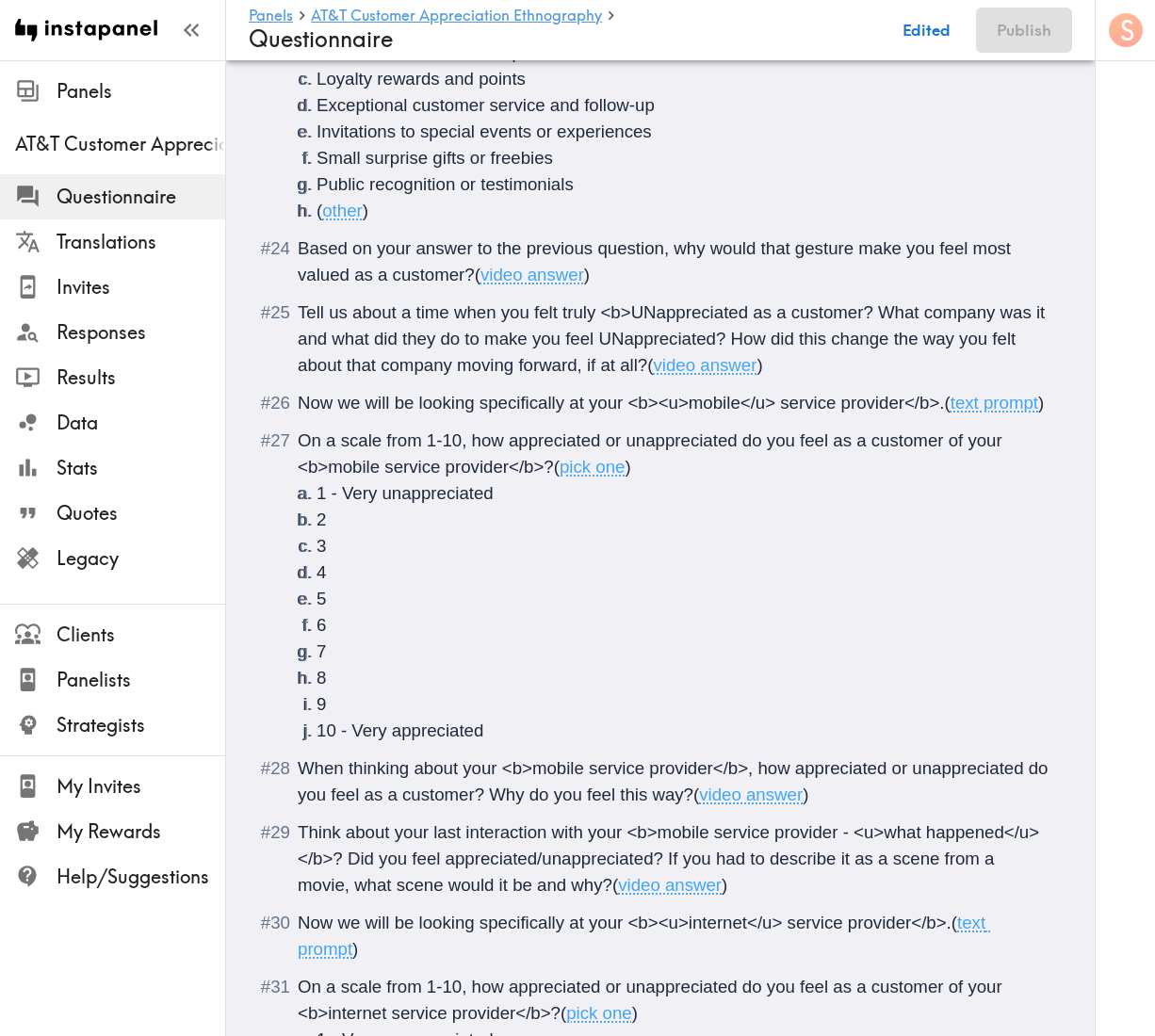 click on "Tell us about a time when you felt truly <b>UNappreciated as a customer? What company was it and what did they do to make you feel UNappreciated? How did this change the way you felt about that company moving forward, if at all?" at bounding box center [674, 338] 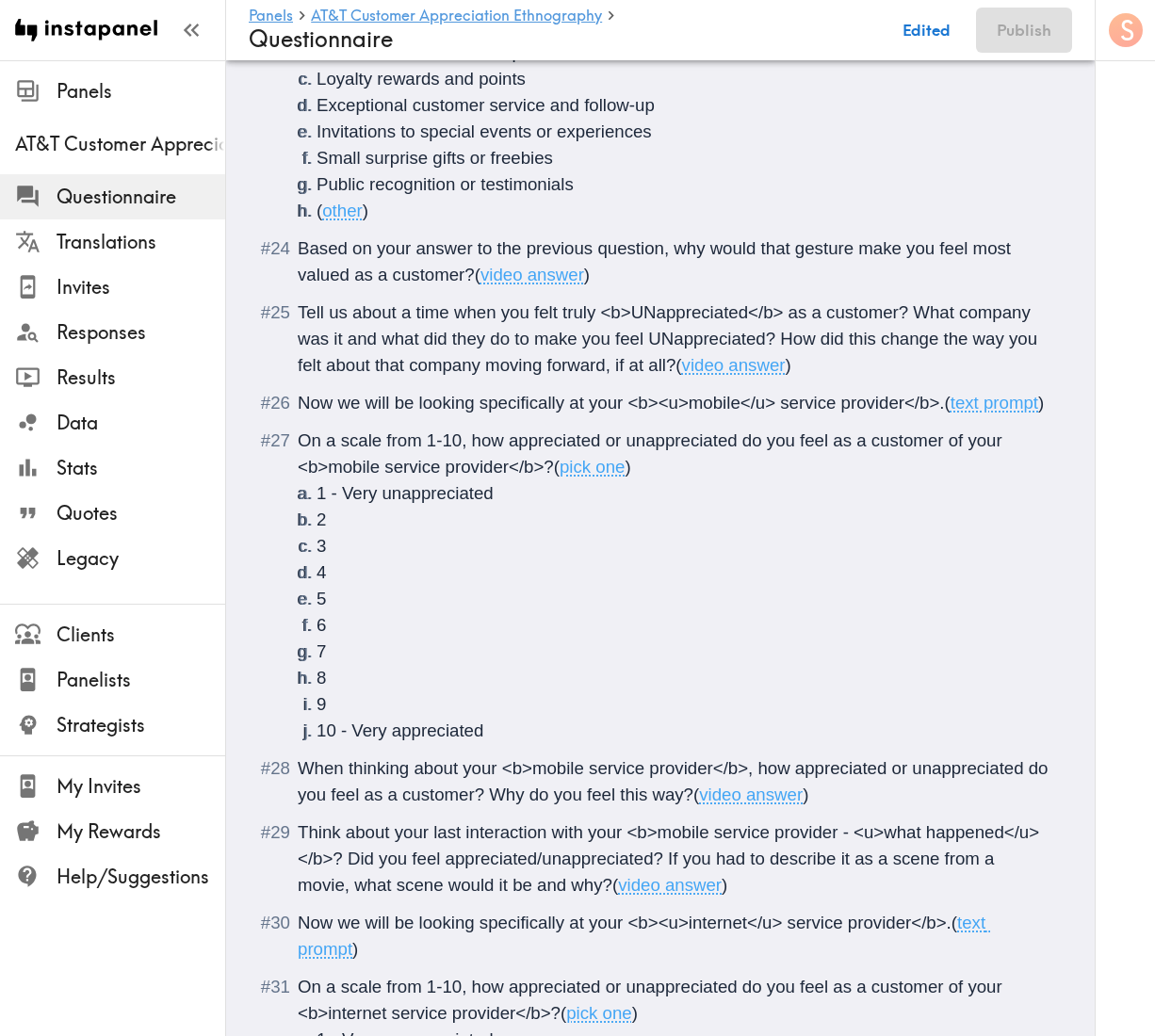 click on "Tell us about a time when you felt truly <b>UNappreciated</b> as a customer? What company was it and what did they do to make you feel UNappreciated? How did this change the way you felt about that company moving forward, if at all?" at bounding box center [670, 338] 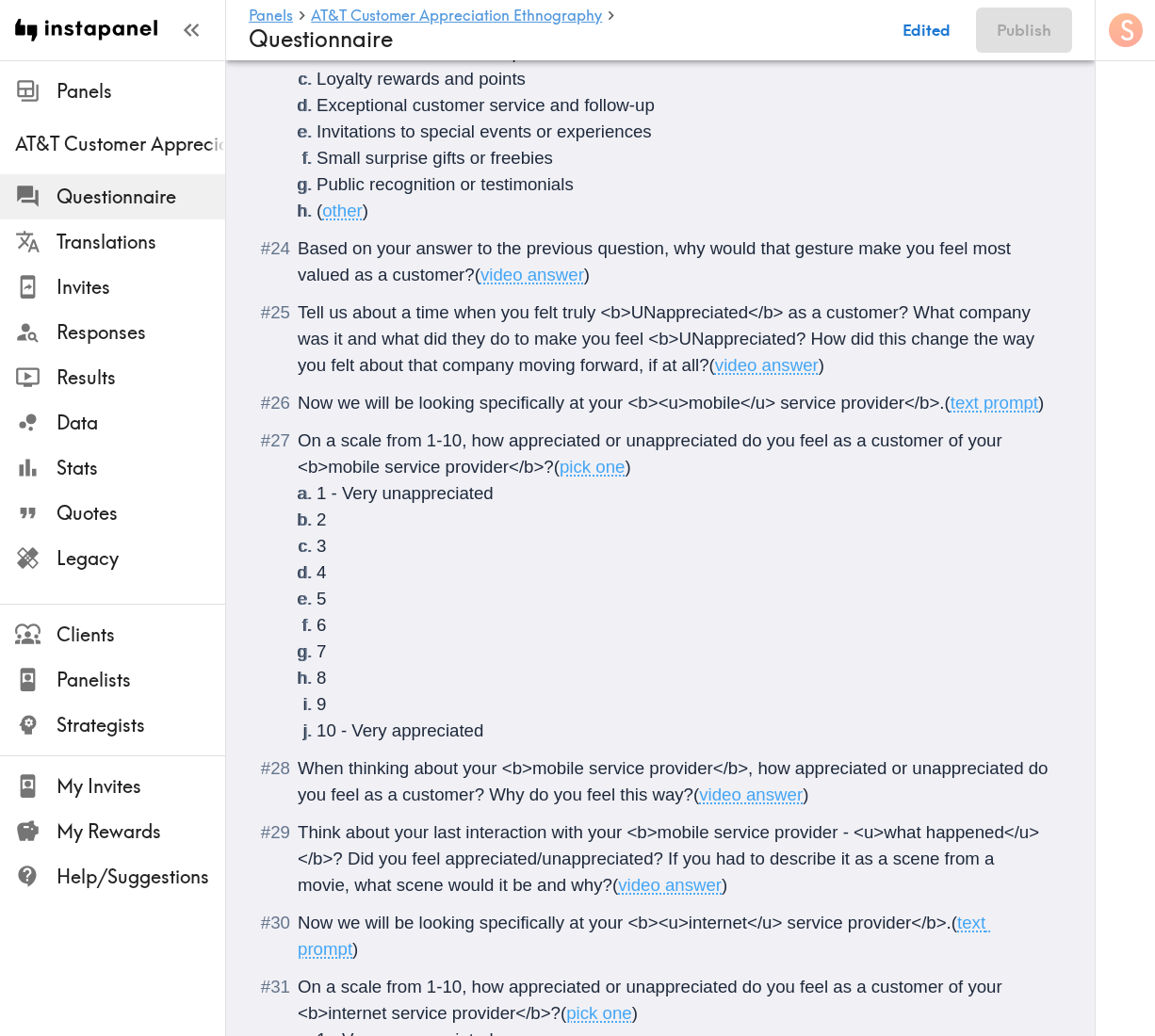 click on "Tell us about a time when you felt truly <b>UNappreciated</b> as a customer? What company was it and what did they do to make you feel <b>UNappreciated? How did this change the way you felt about that company moving forward, if at all?" at bounding box center (668, 338) 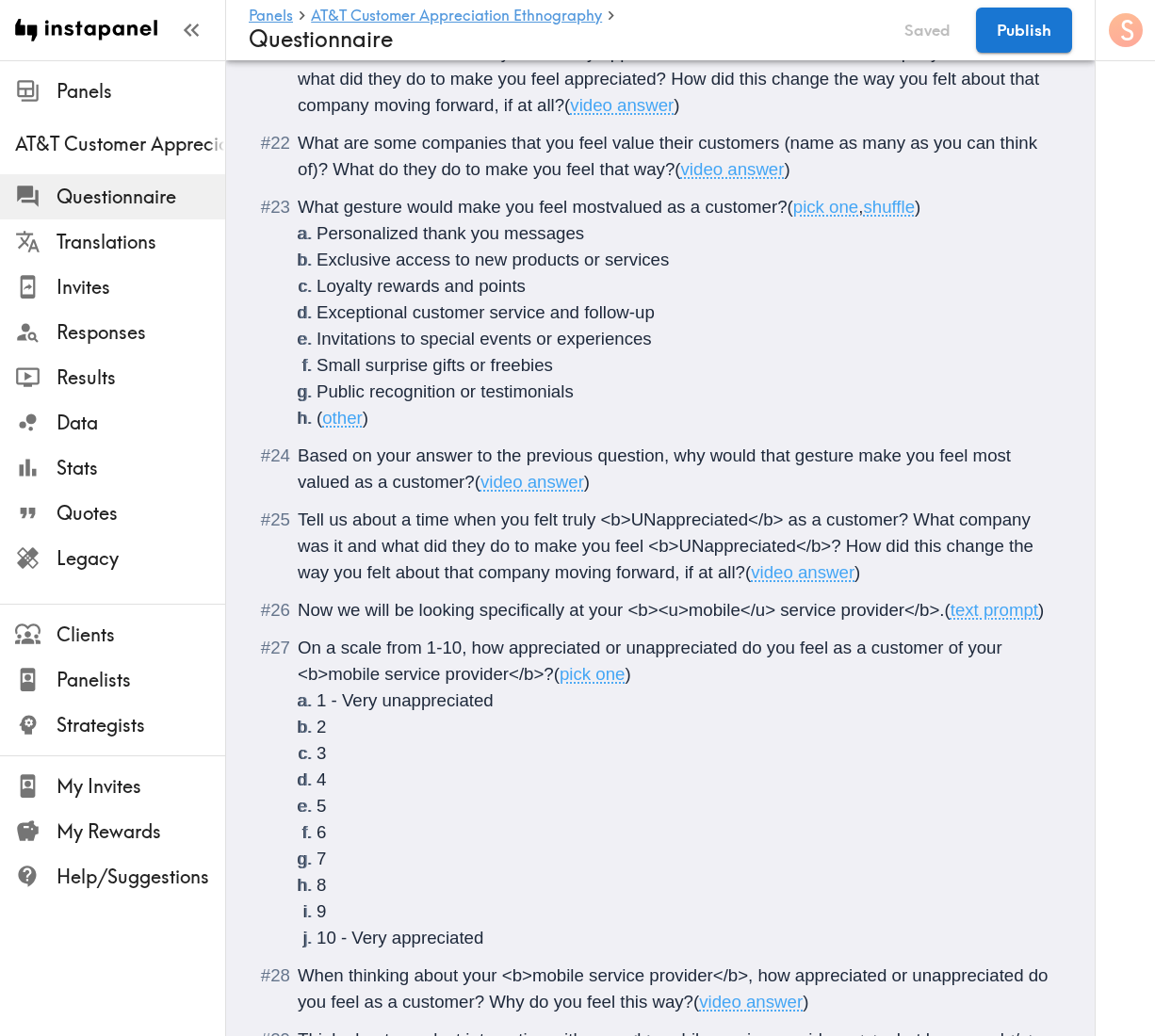 scroll, scrollTop: 3935, scrollLeft: 0, axis: vertical 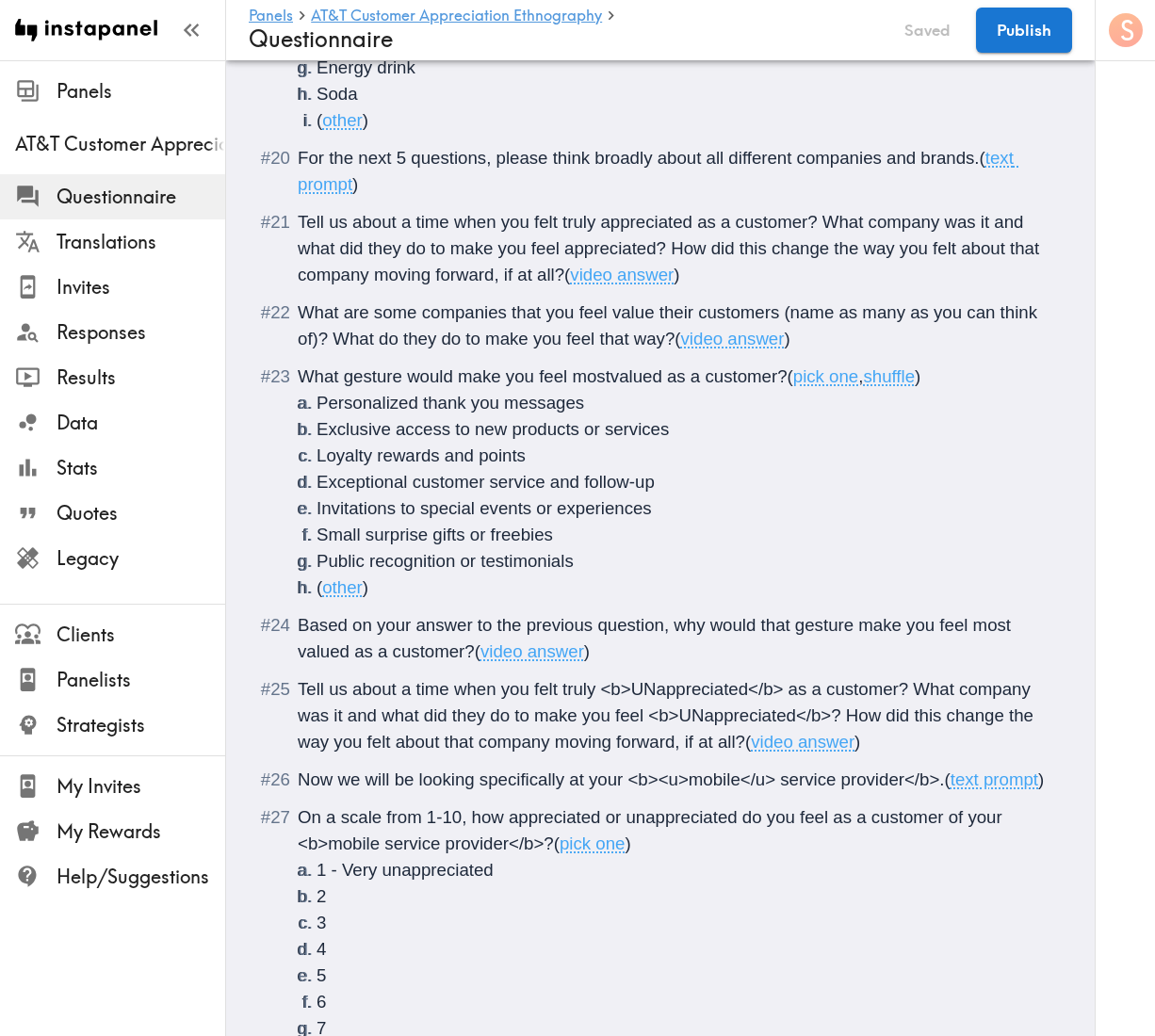 click on "What gesture would make you feel mostvalued as a customer?" at bounding box center [543, 376] 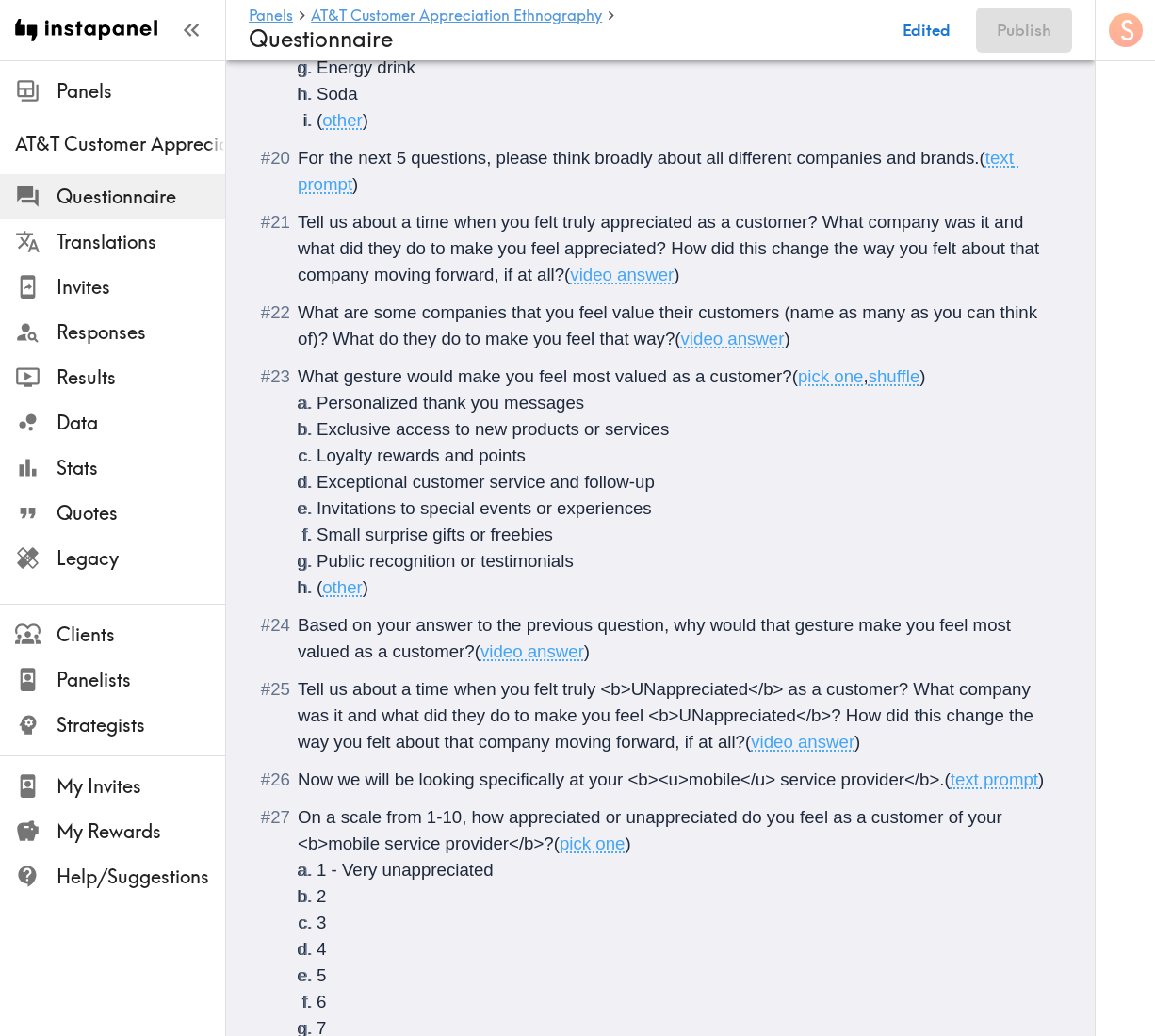 click on "What gesture would make you feel most valued as a customer?" at bounding box center [545, 376] 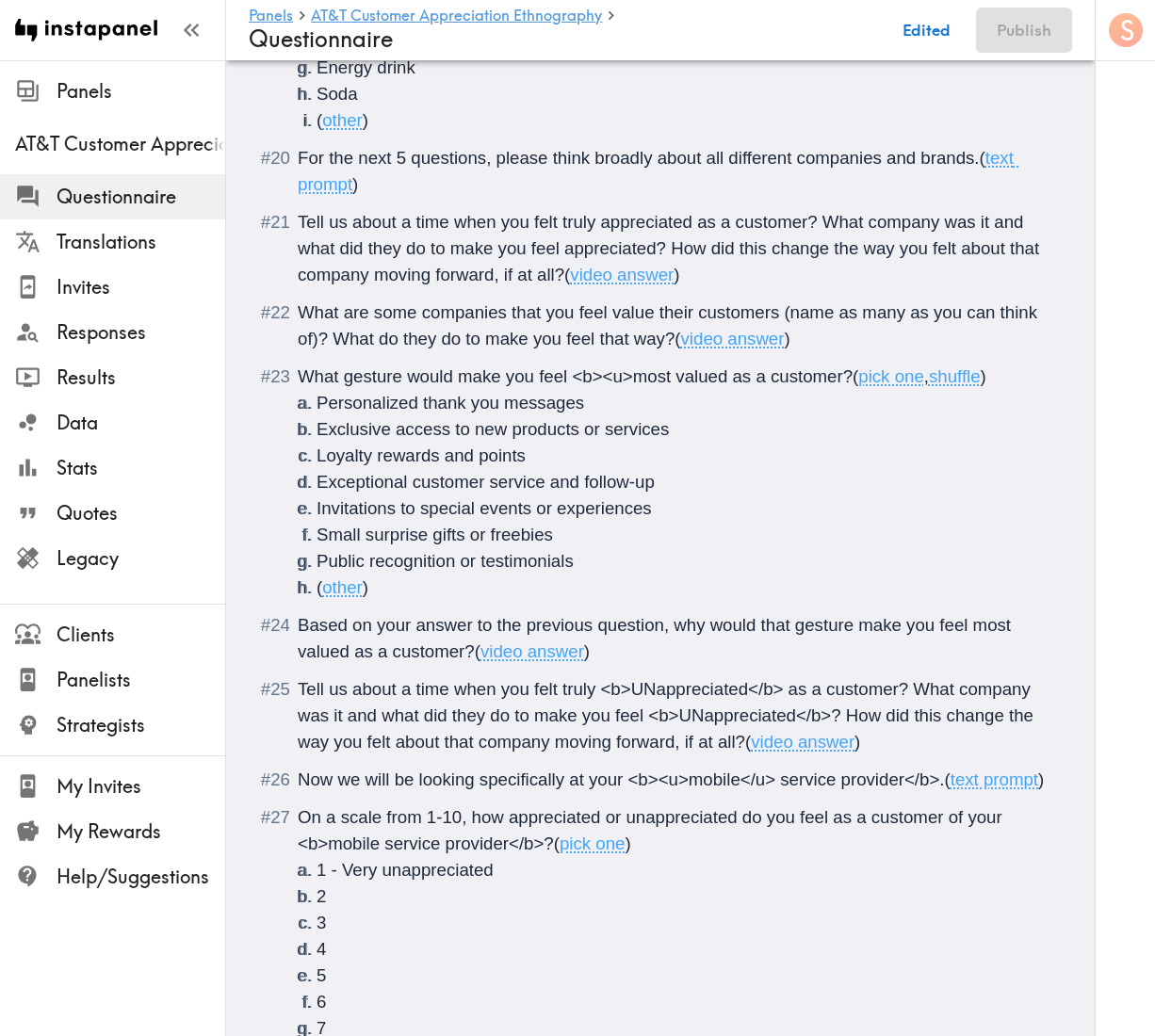 click on "What gesture would make you feel <b><u>most valued as a customer?" at bounding box center (575, 376) 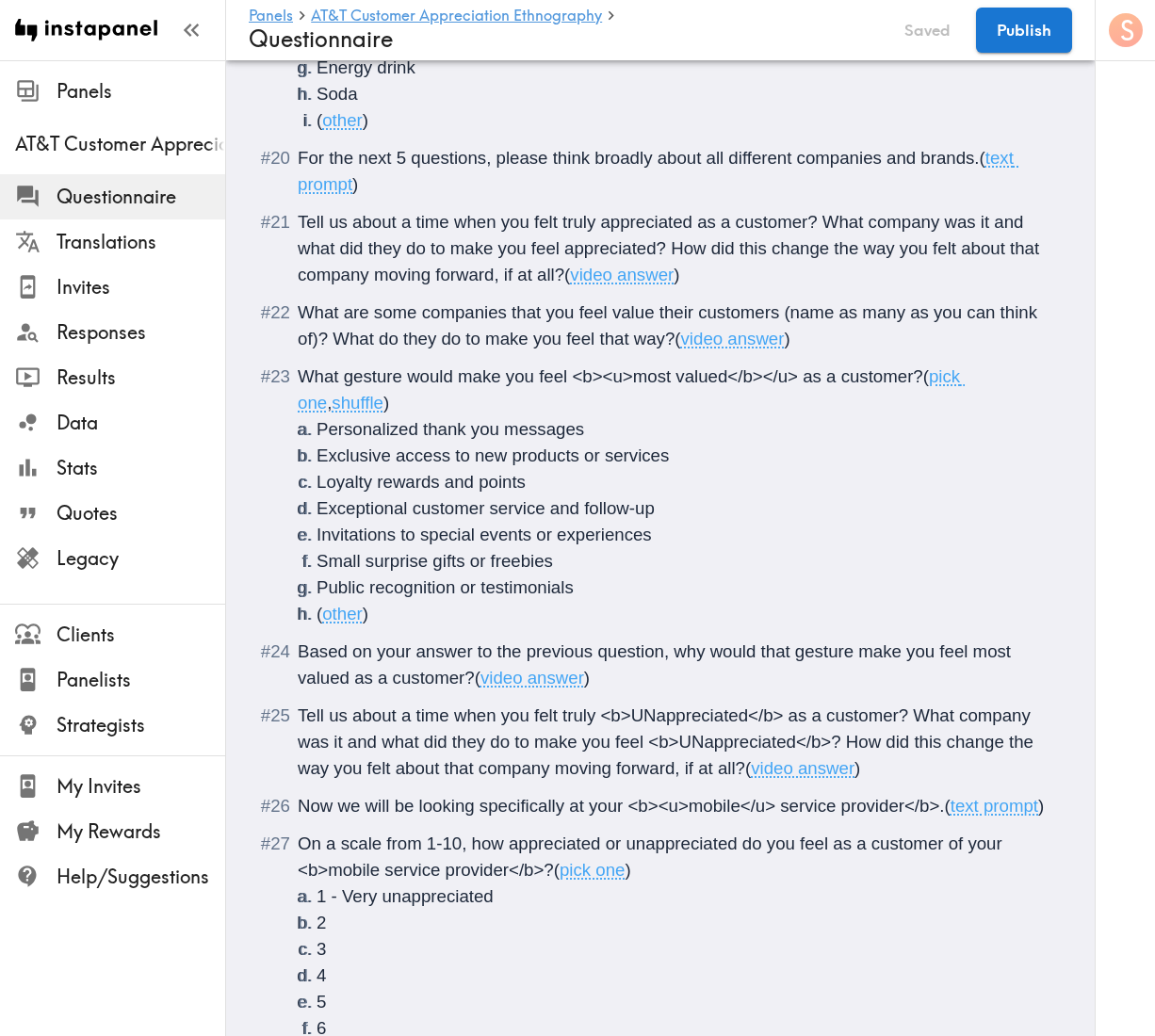 drag, startPoint x: 614, startPoint y: 340, endPoint x: 620, endPoint y: 330, distance: 11.661904 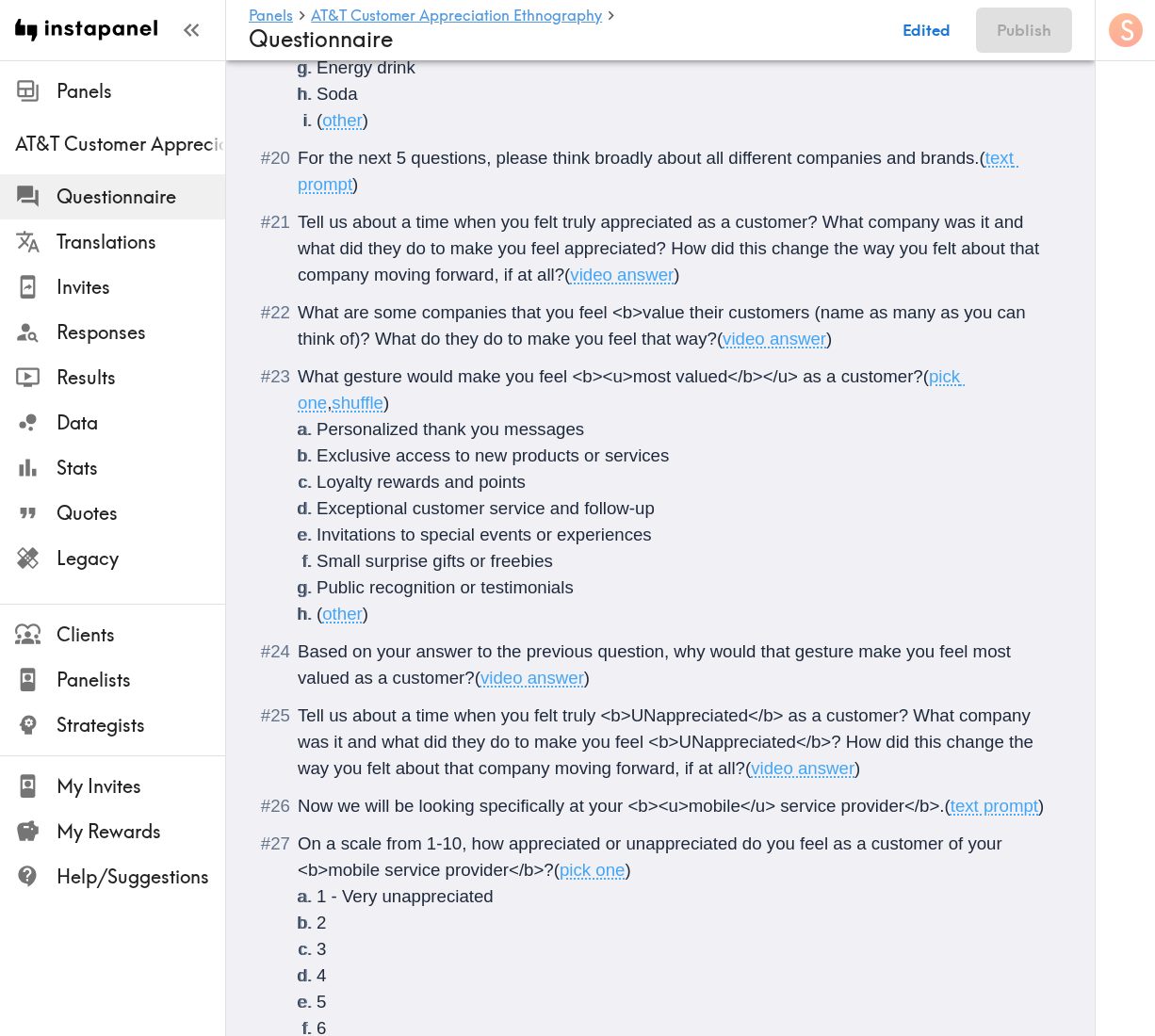 click on "What are some companies that you feel <b>value their customers (name as many as you can think of)? What do they do to make you feel that way?" at bounding box center (664, 325) 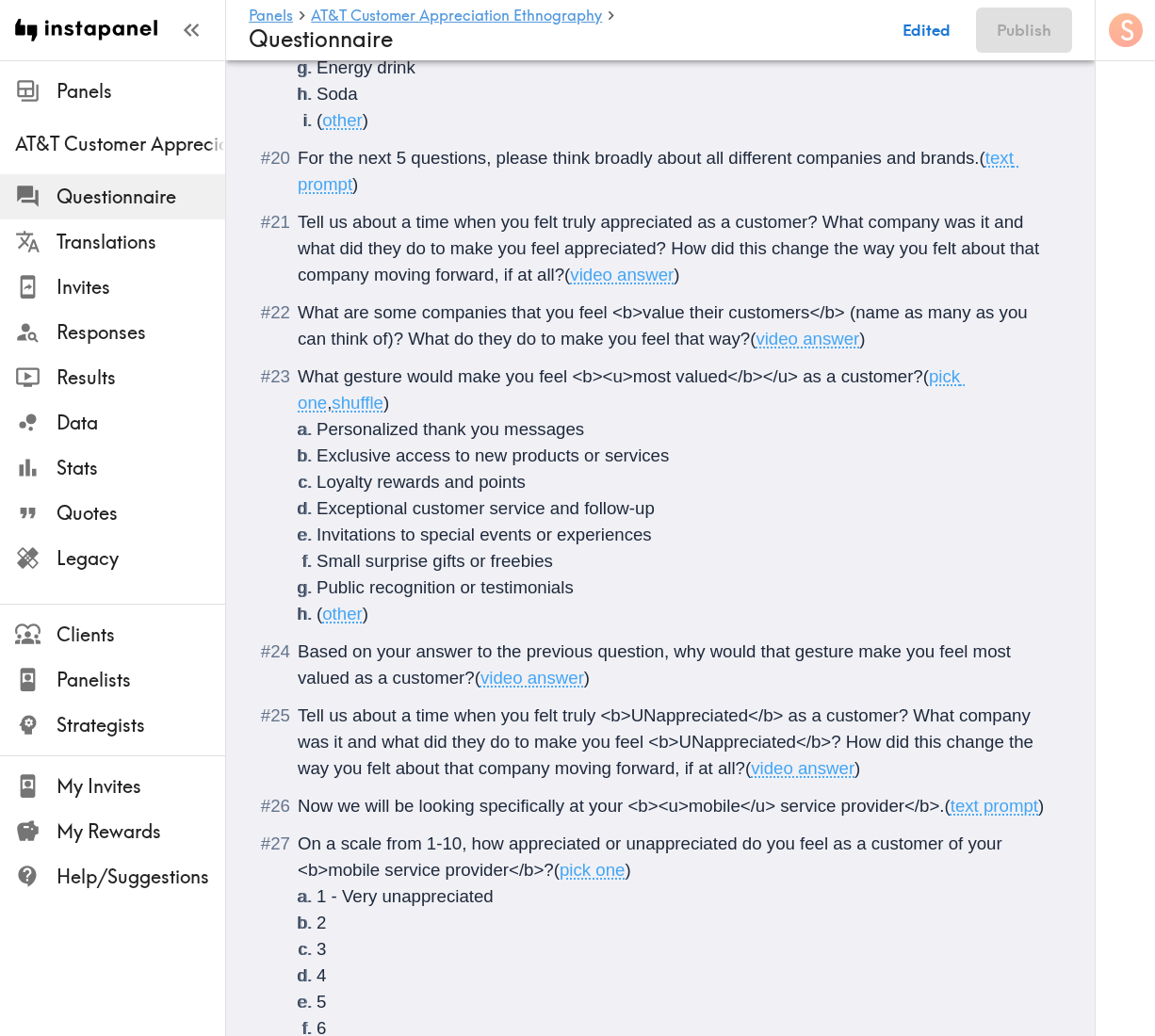 click on "What are some companies that you feel <b>value their customers</b> (name as many as you can think of)? What do they do to make you feel that way?  ( video answer )" at bounding box center (674, 326) 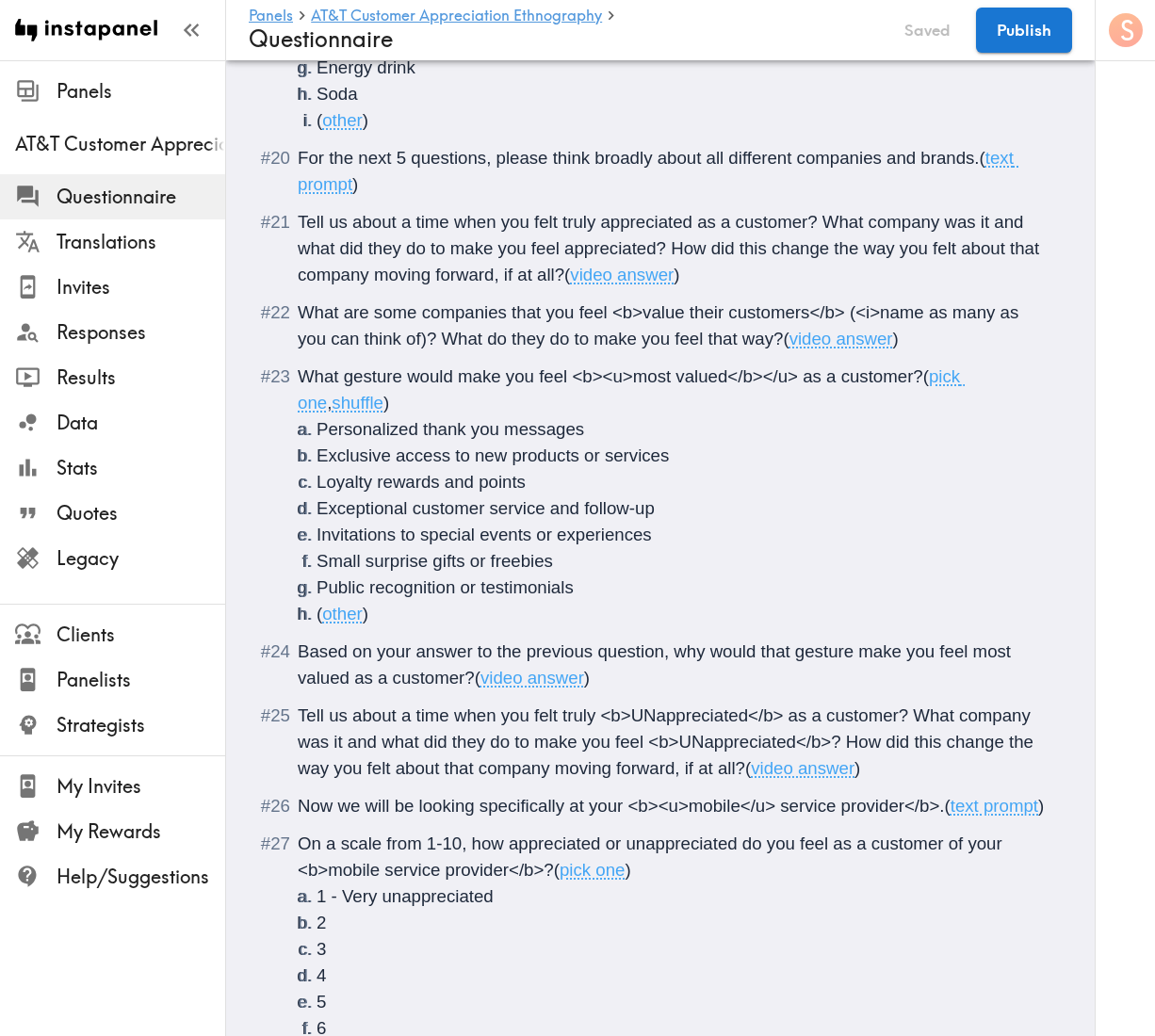 click on "What are some companies that you feel <b>value their customers</b> (<i>name as many as you can think of)? What do they do to make you feel that way?" at bounding box center [660, 325] 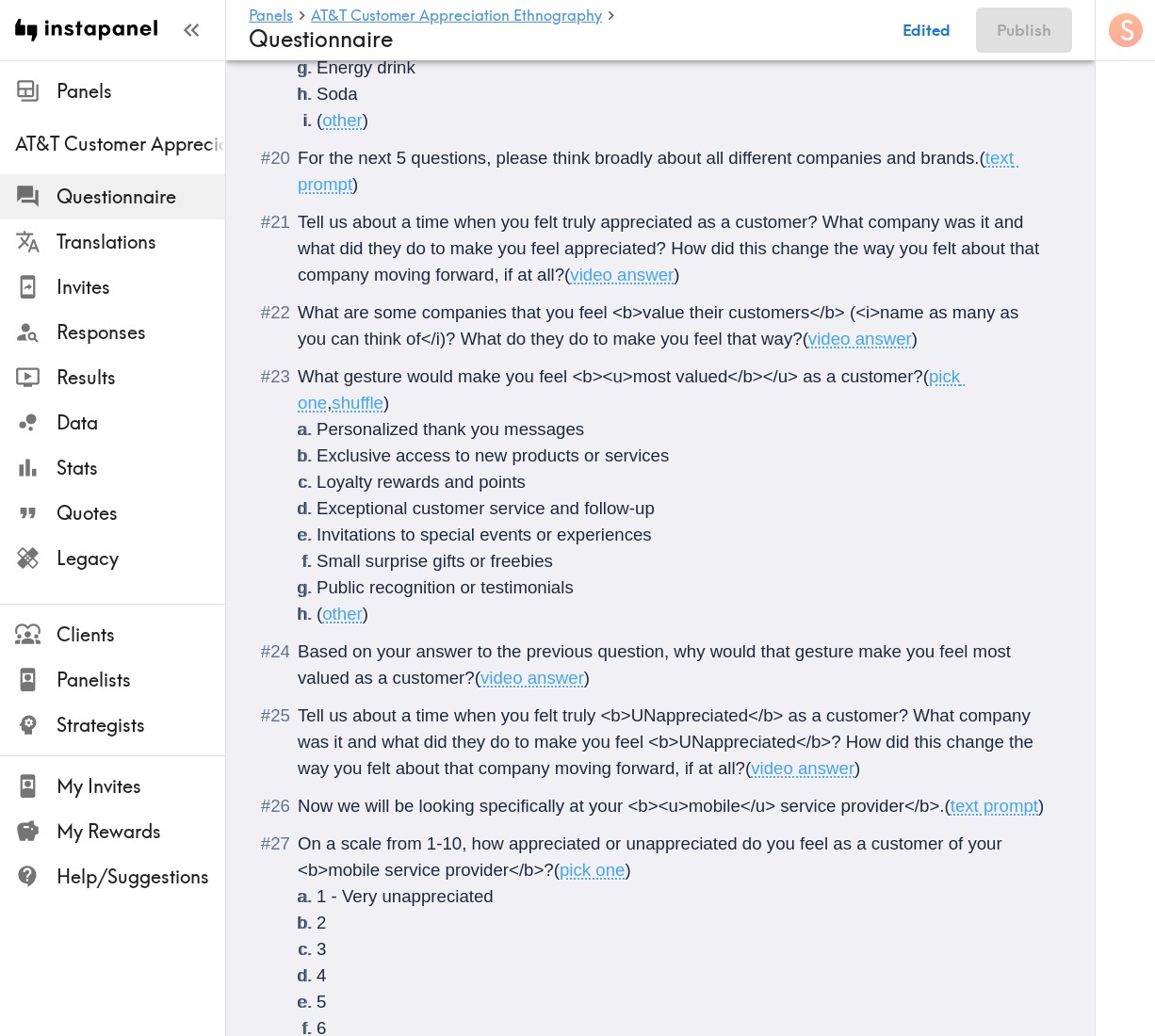 click on "What are some companies that you feel <b>value their customers</b> (<i>name as many as you can think of</i)? What do they do to make you feel that way?" at bounding box center (660, 325) 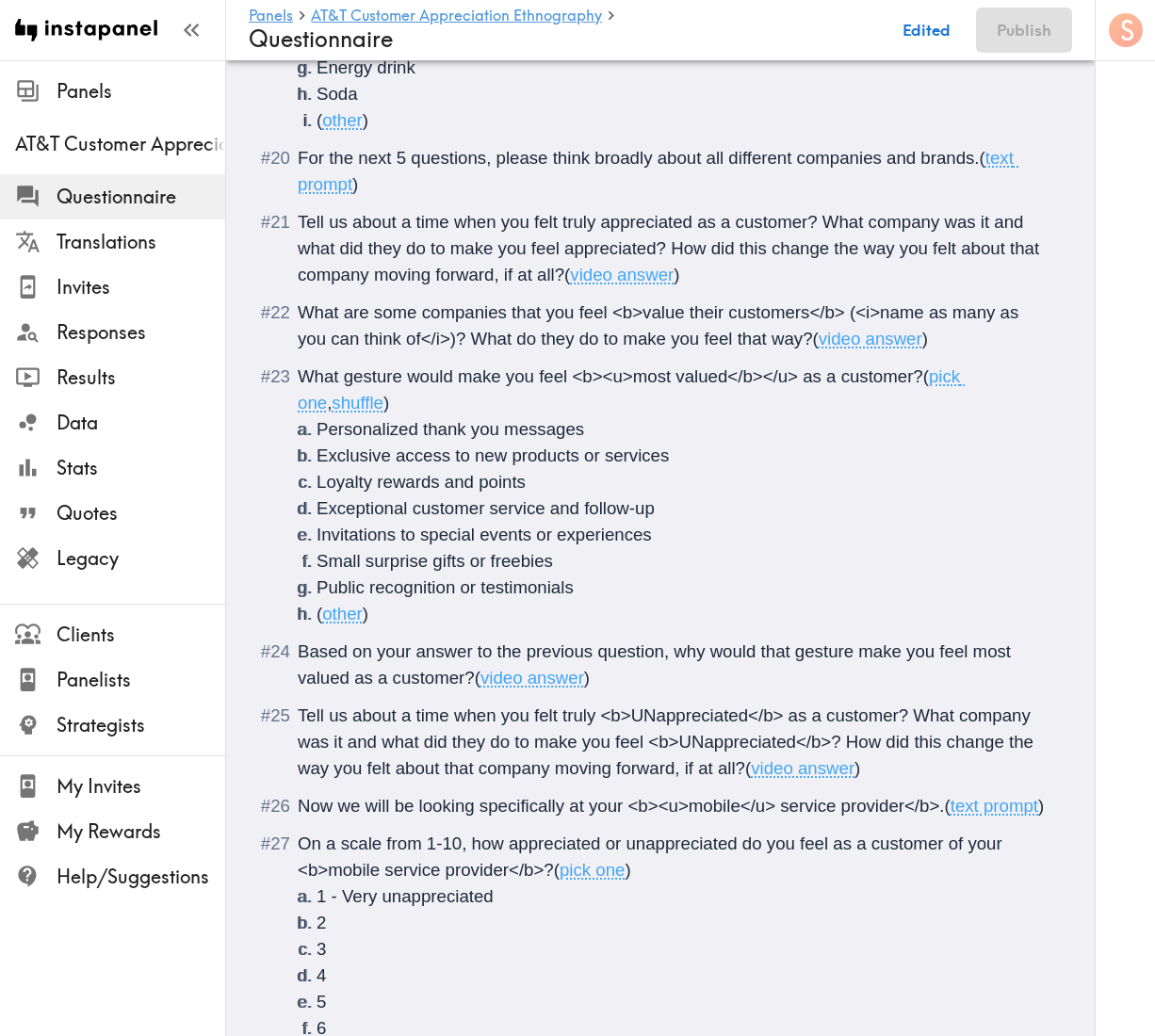 click on "Tell us about a time when you felt truly appreciated as a customer? What company was it and what did they do to make you feel appreciated? How did this change the way you felt about that company moving forward, if at all?" at bounding box center [671, 248] 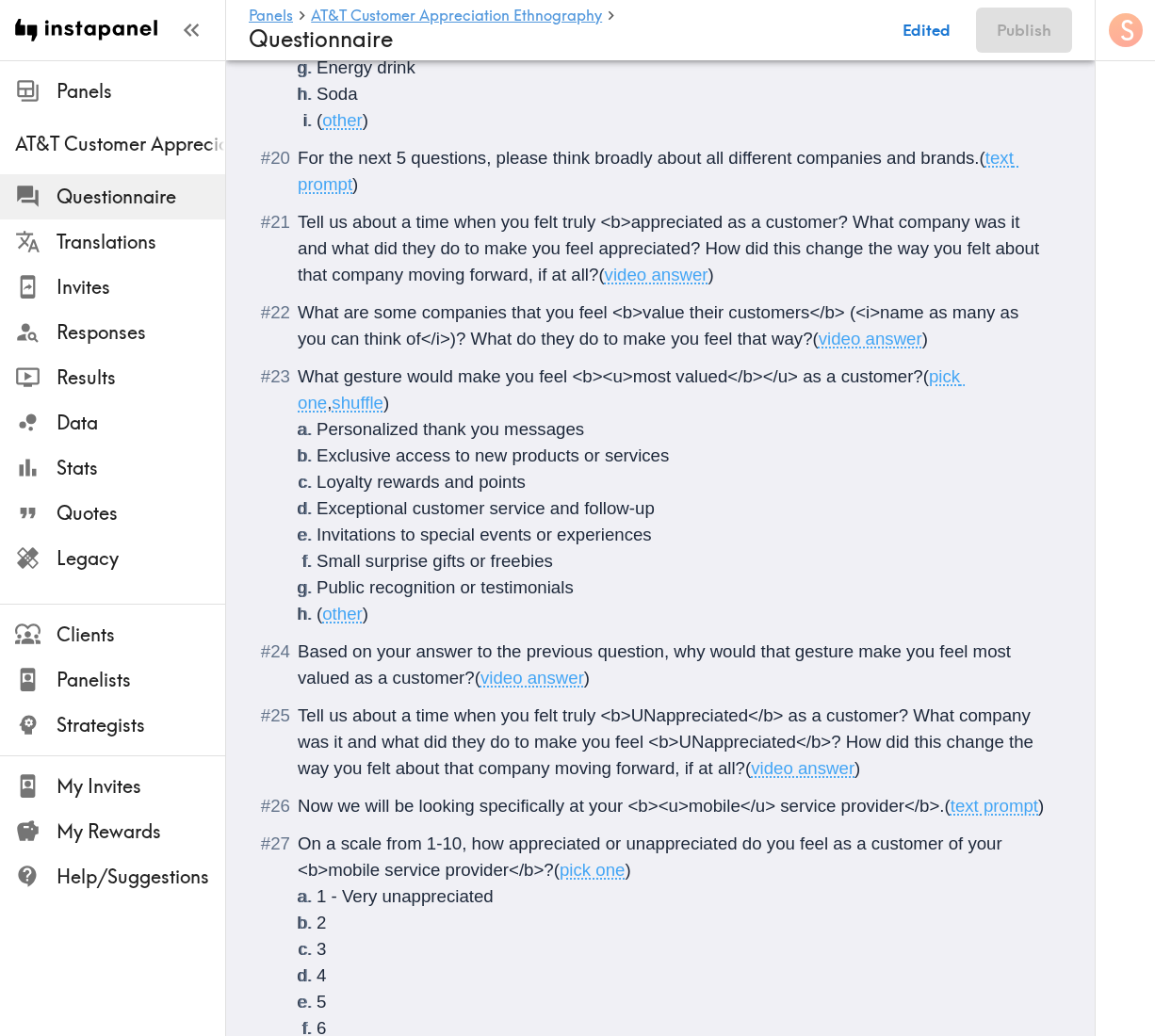click on "Tell us about a time when you felt truly <b>appreciated as a customer? What company was it and what did they do to make you feel appreciated? How did this change the way you felt about that company moving forward, if at all?" at bounding box center [671, 248] 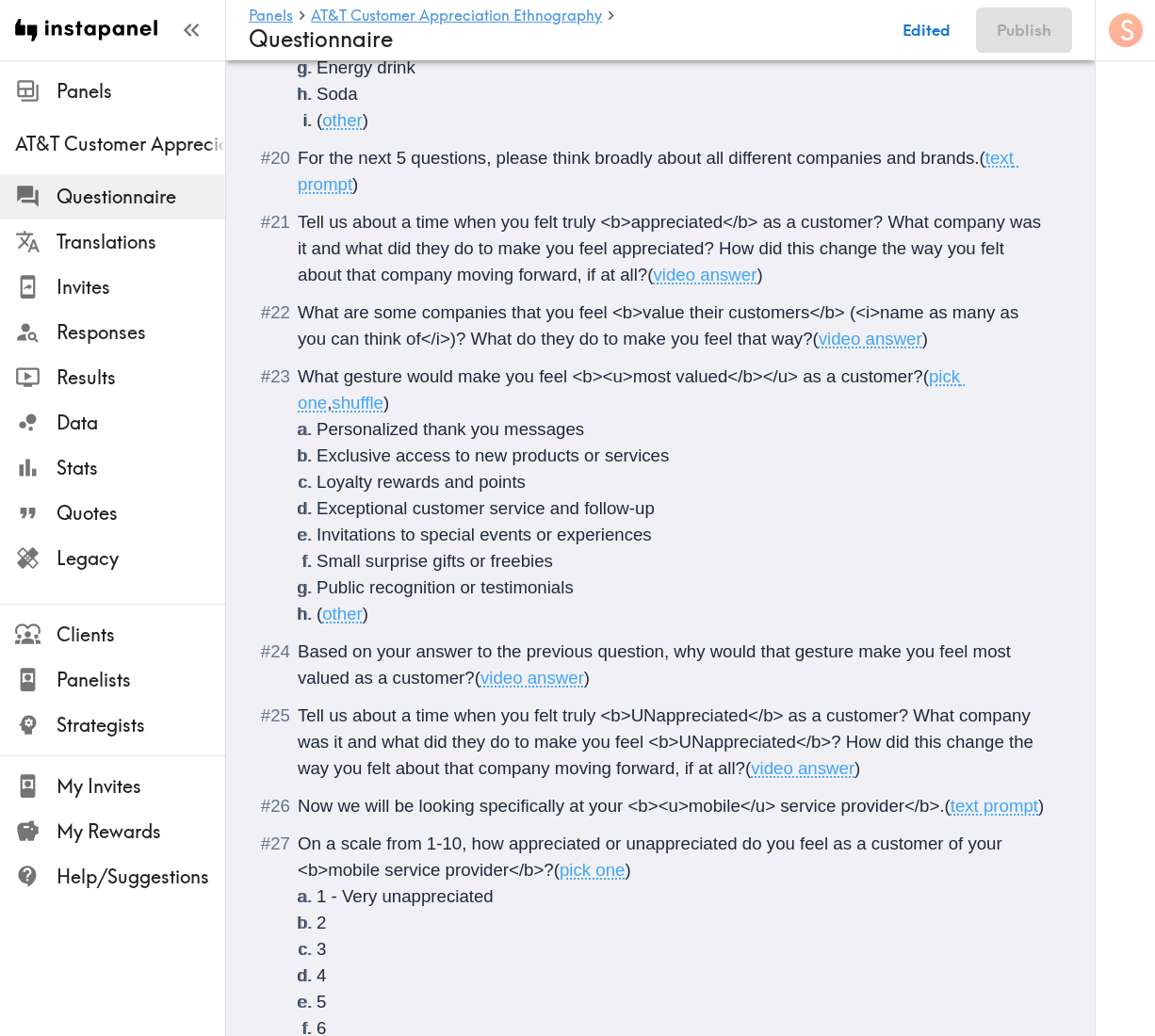 click on "Tell us about a time when you felt truly <b>appreciated</b> as a customer? What company was it and what did they do to make you feel appreciated? How did this change the way you felt about that company moving forward, if at all?" at bounding box center (672, 248) 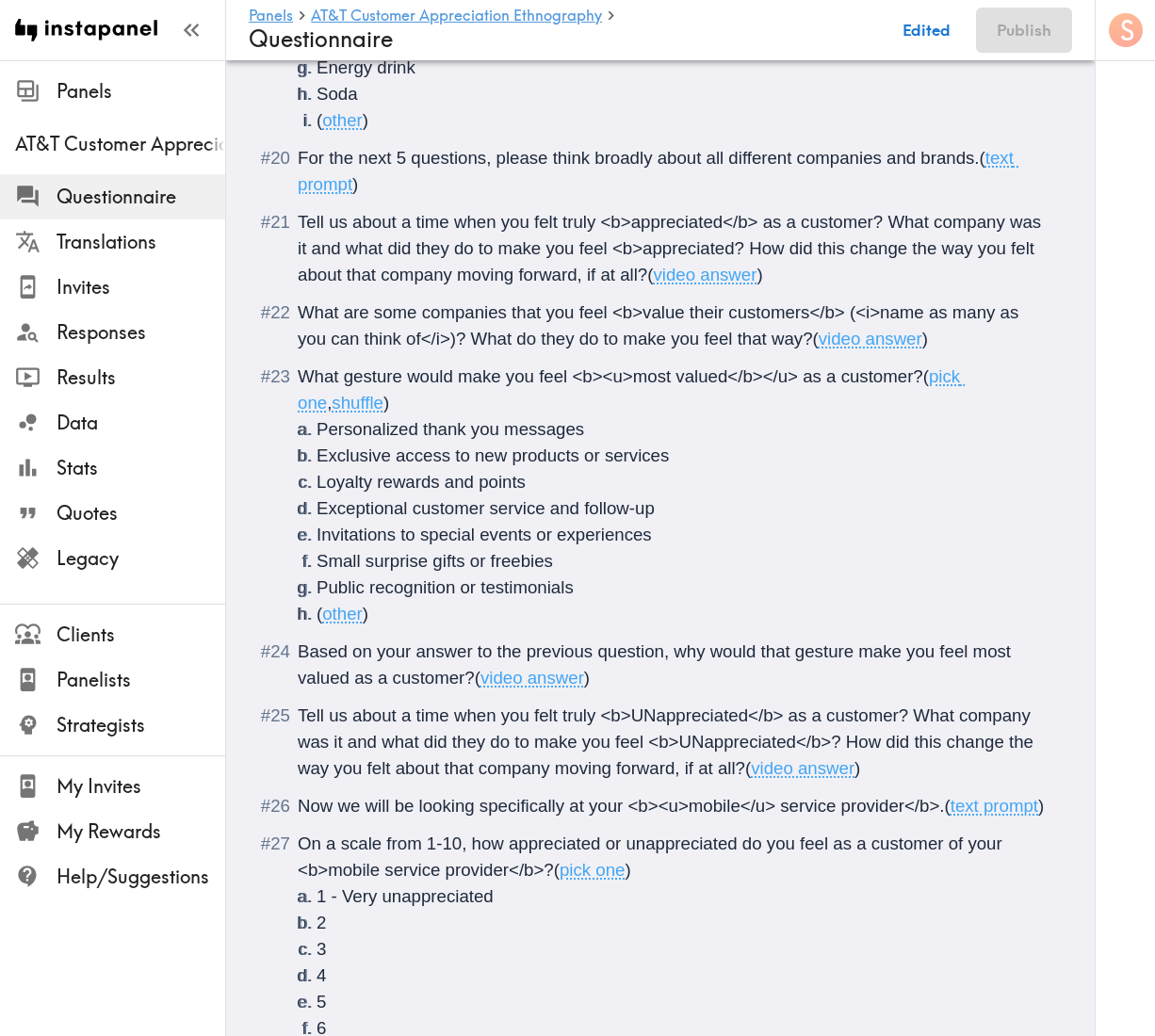 click on "Tell us about a time when you felt truly <b>appreciated</b> as a customer? What company was it and what did they do to make you feel <b>appreciated? How did this change the way you felt about that company moving forward, if at all?" at bounding box center (672, 248) 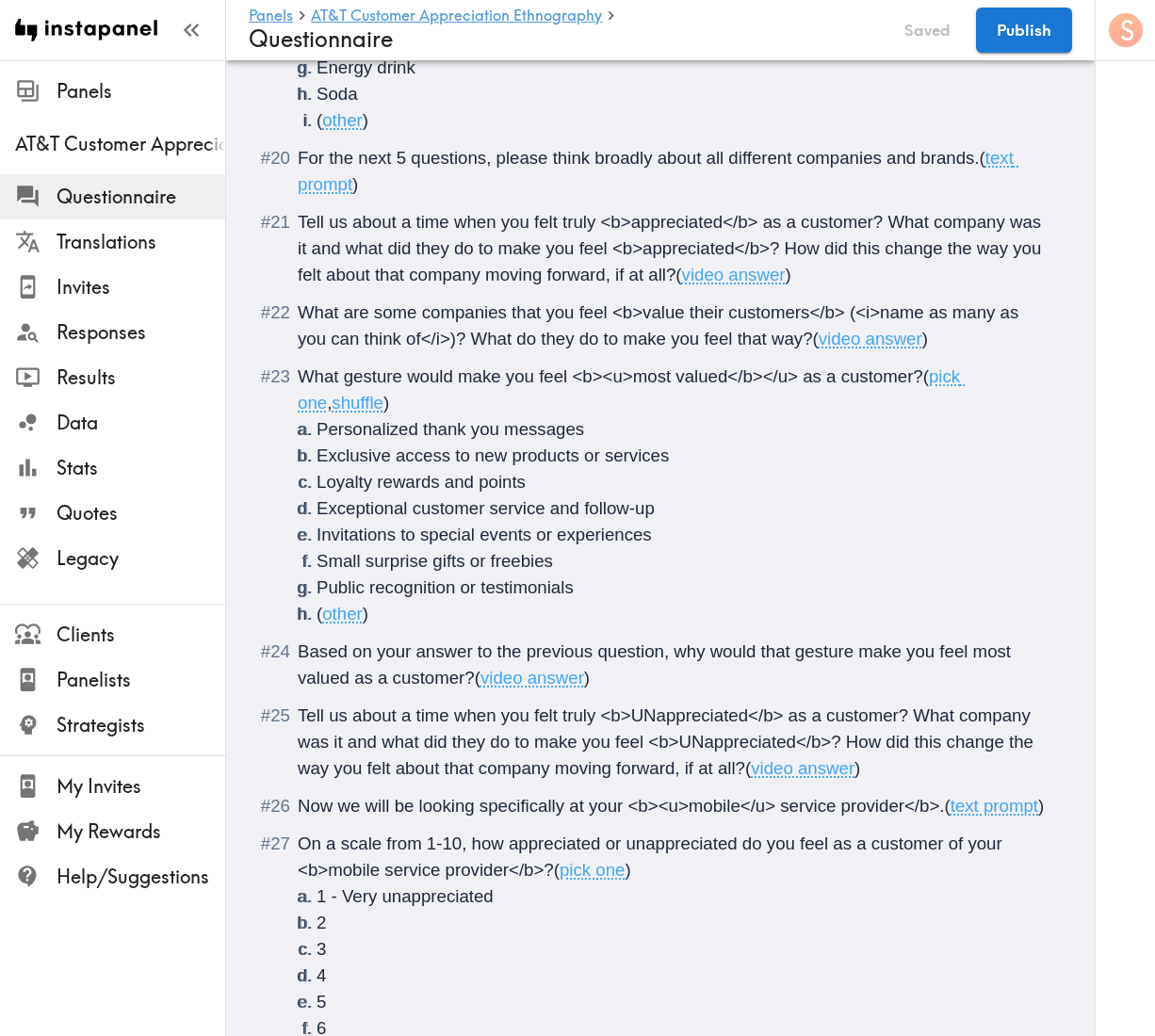 click on "For the next 5 questions, please think broadly about all different companies and brands." at bounding box center (639, 157) 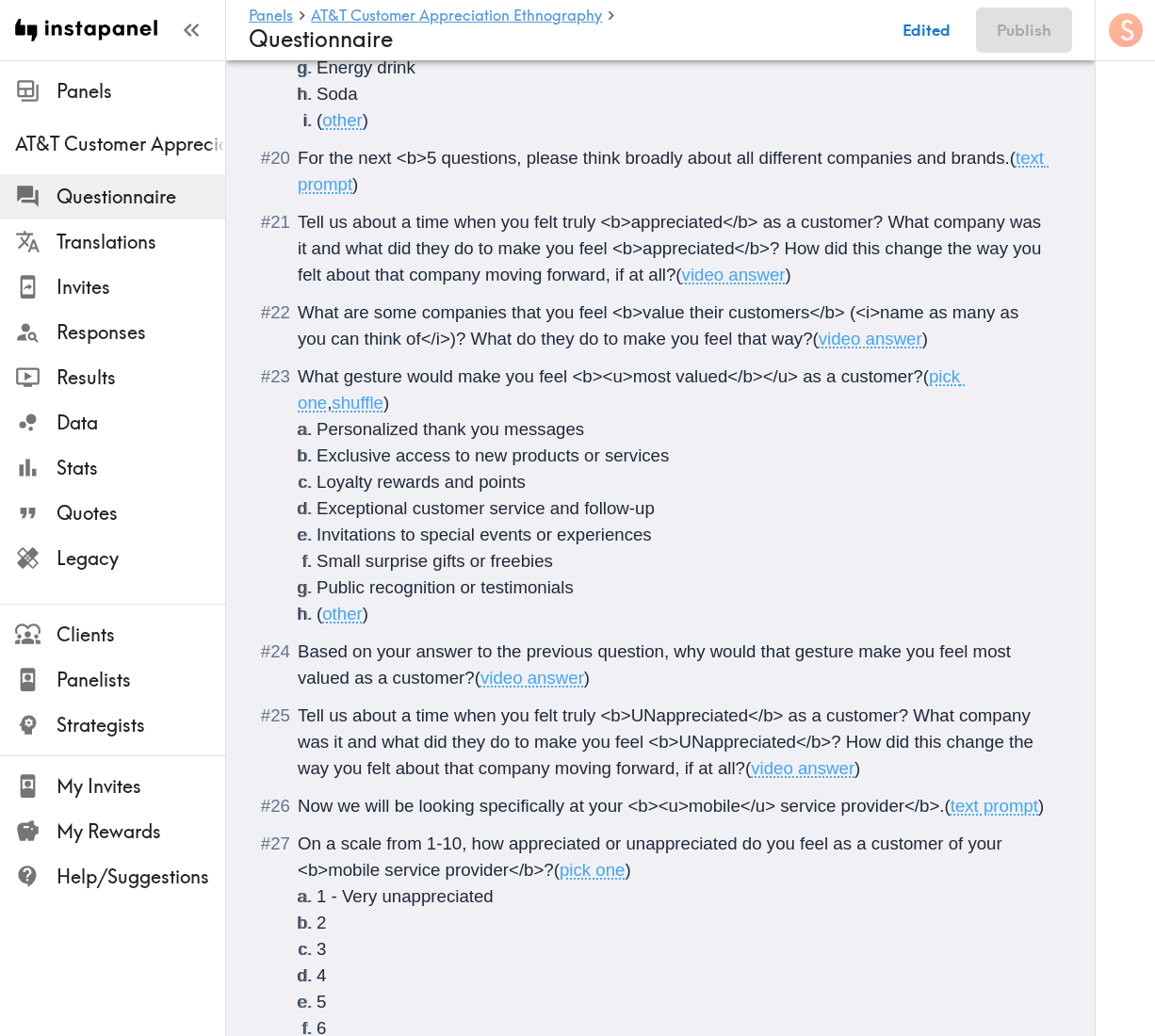 click on "For the next <b>5 questions, please think broadly about all different companies and brands." at bounding box center [654, 157] 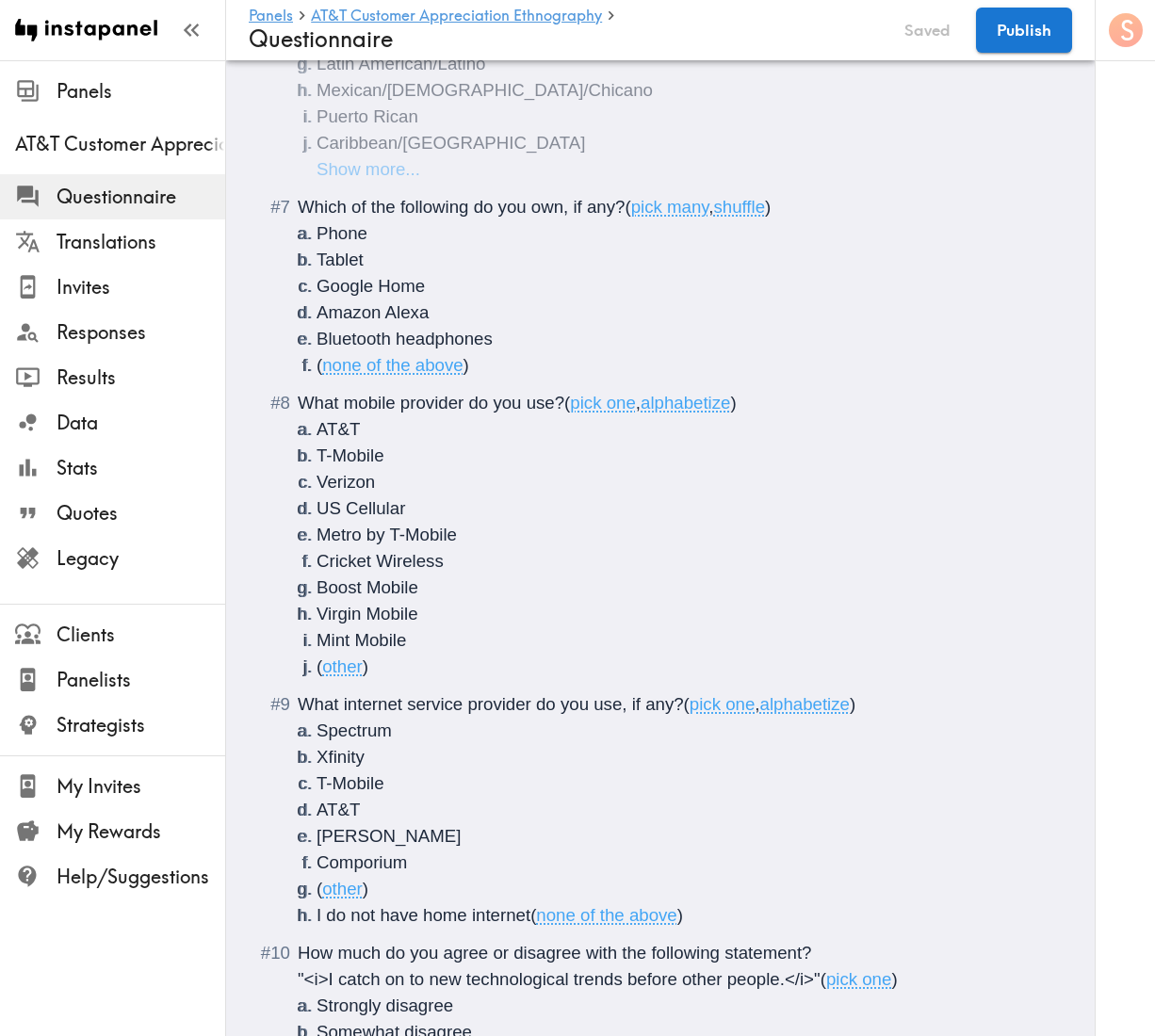 scroll, scrollTop: 0, scrollLeft: 0, axis: both 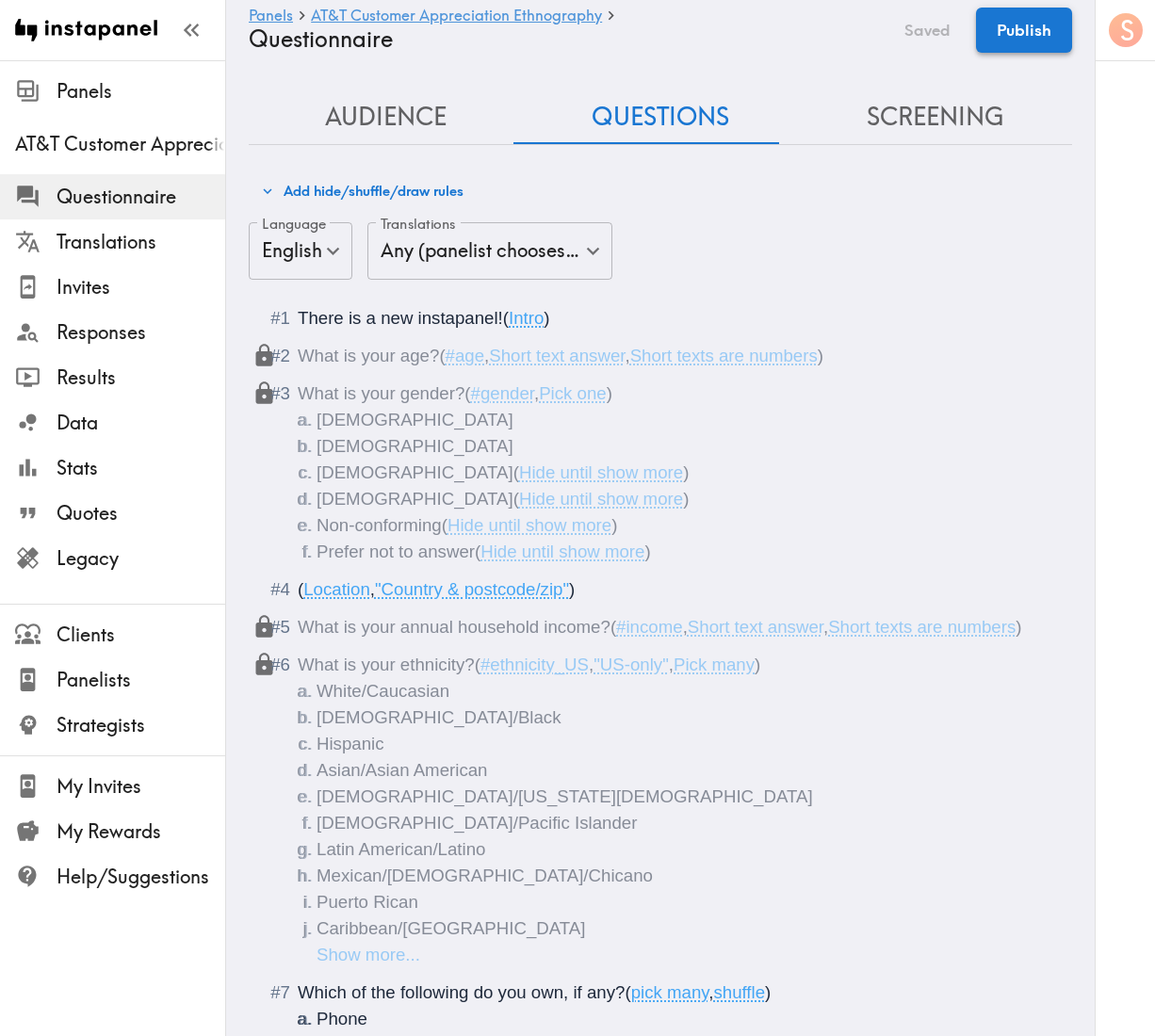 click on "Publish" at bounding box center [1024, 30] 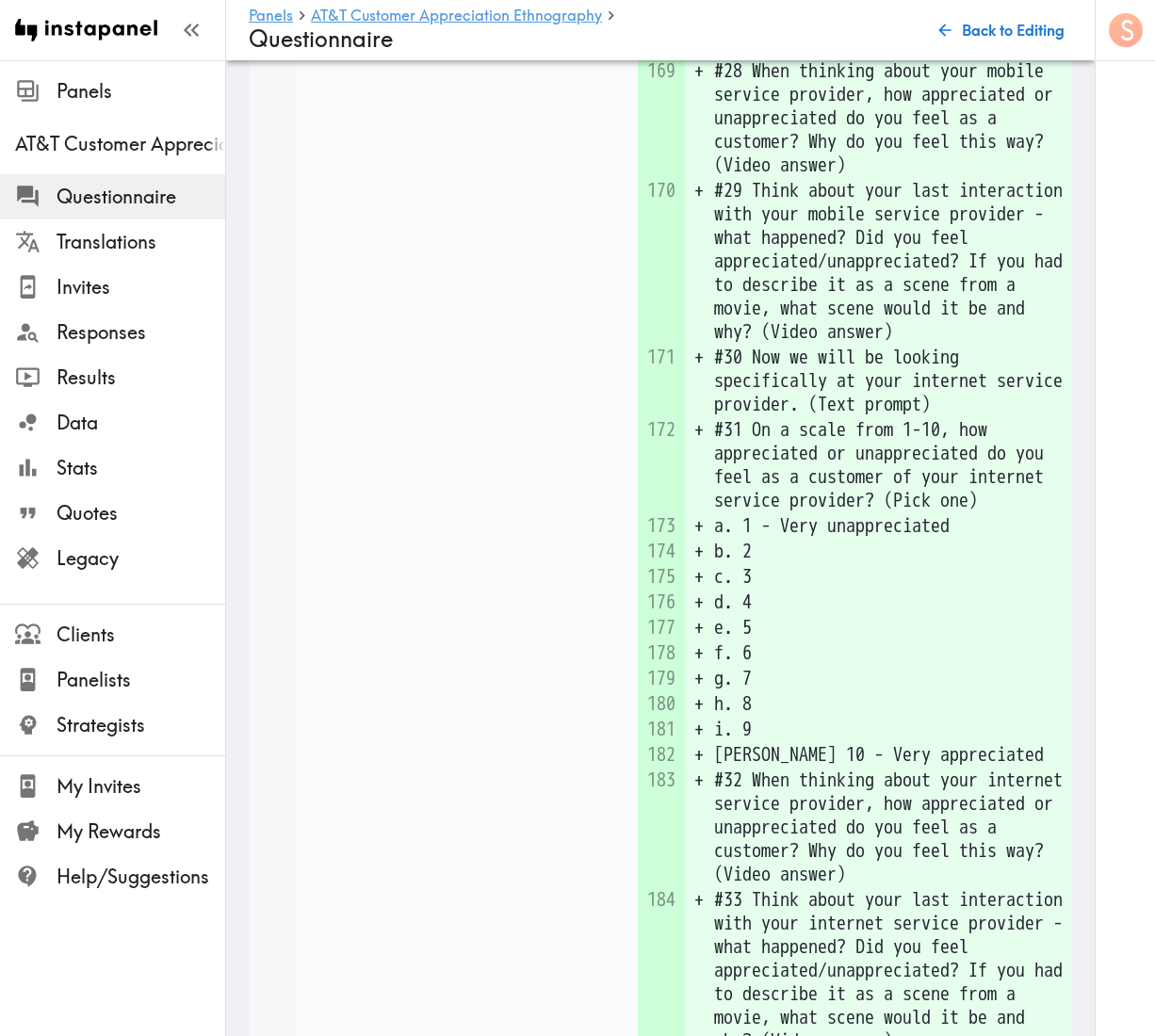 scroll, scrollTop: 3114, scrollLeft: 0, axis: vertical 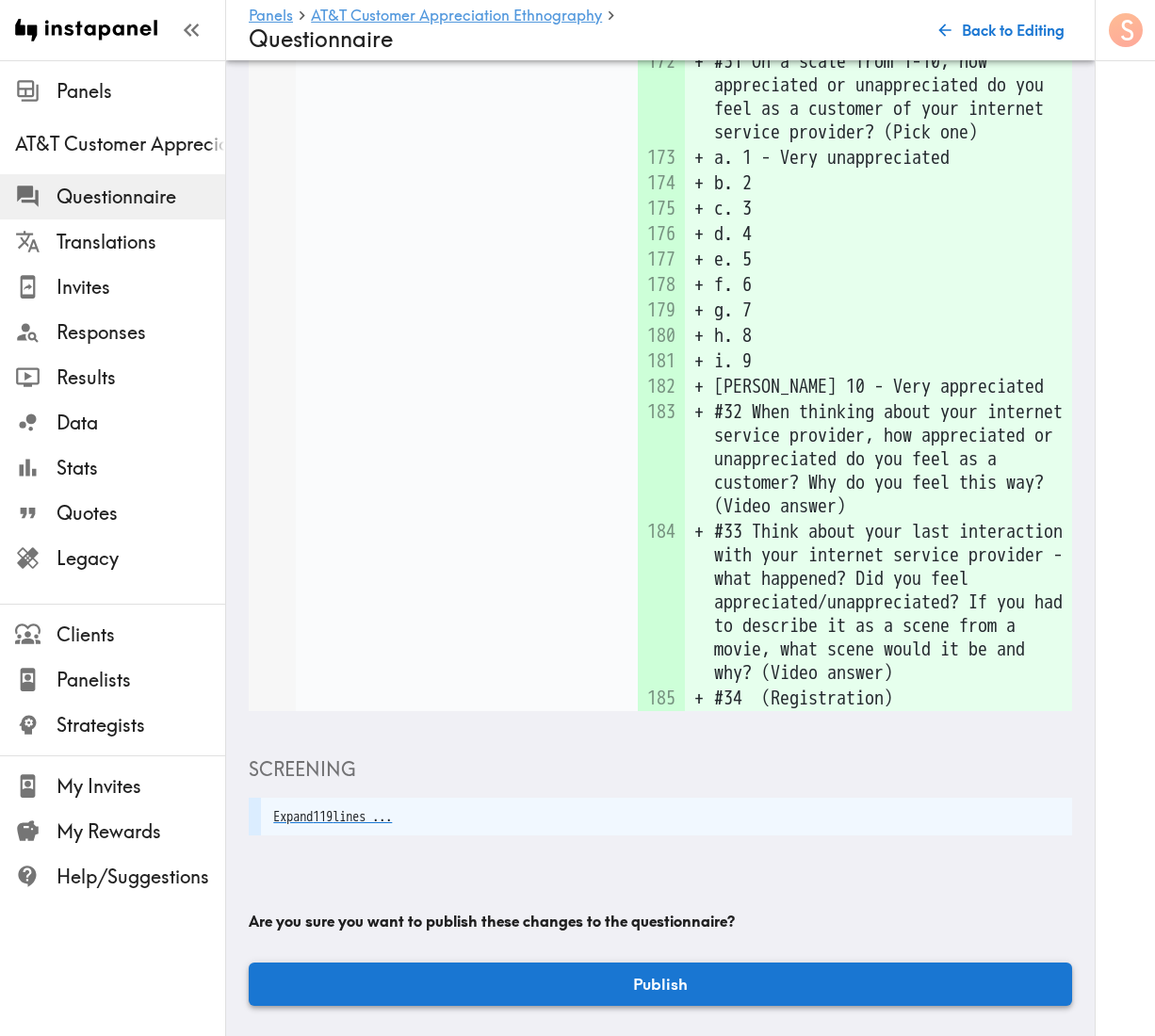 click on "Publish" at bounding box center [660, 984] 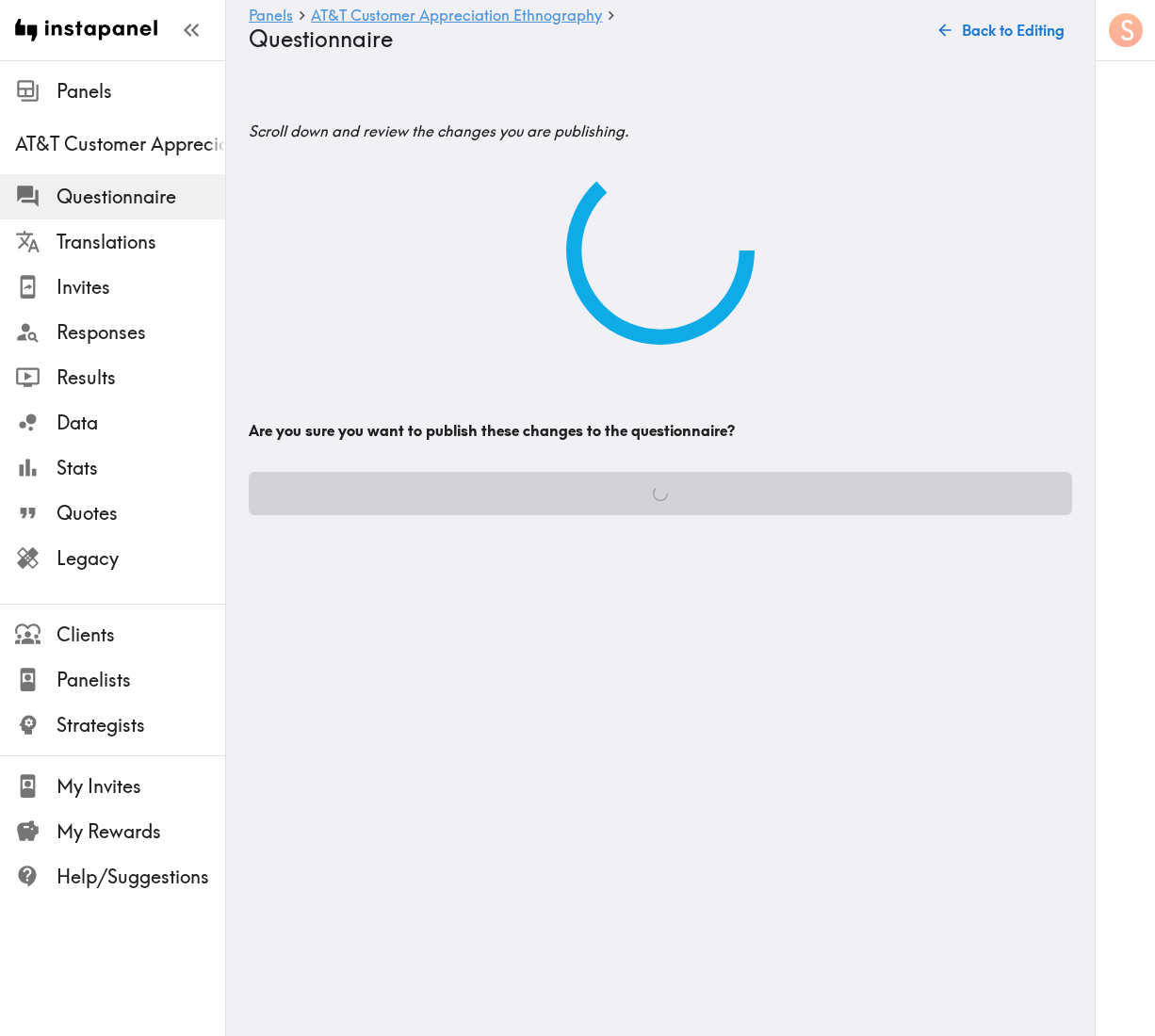 scroll, scrollTop: 0, scrollLeft: 0, axis: both 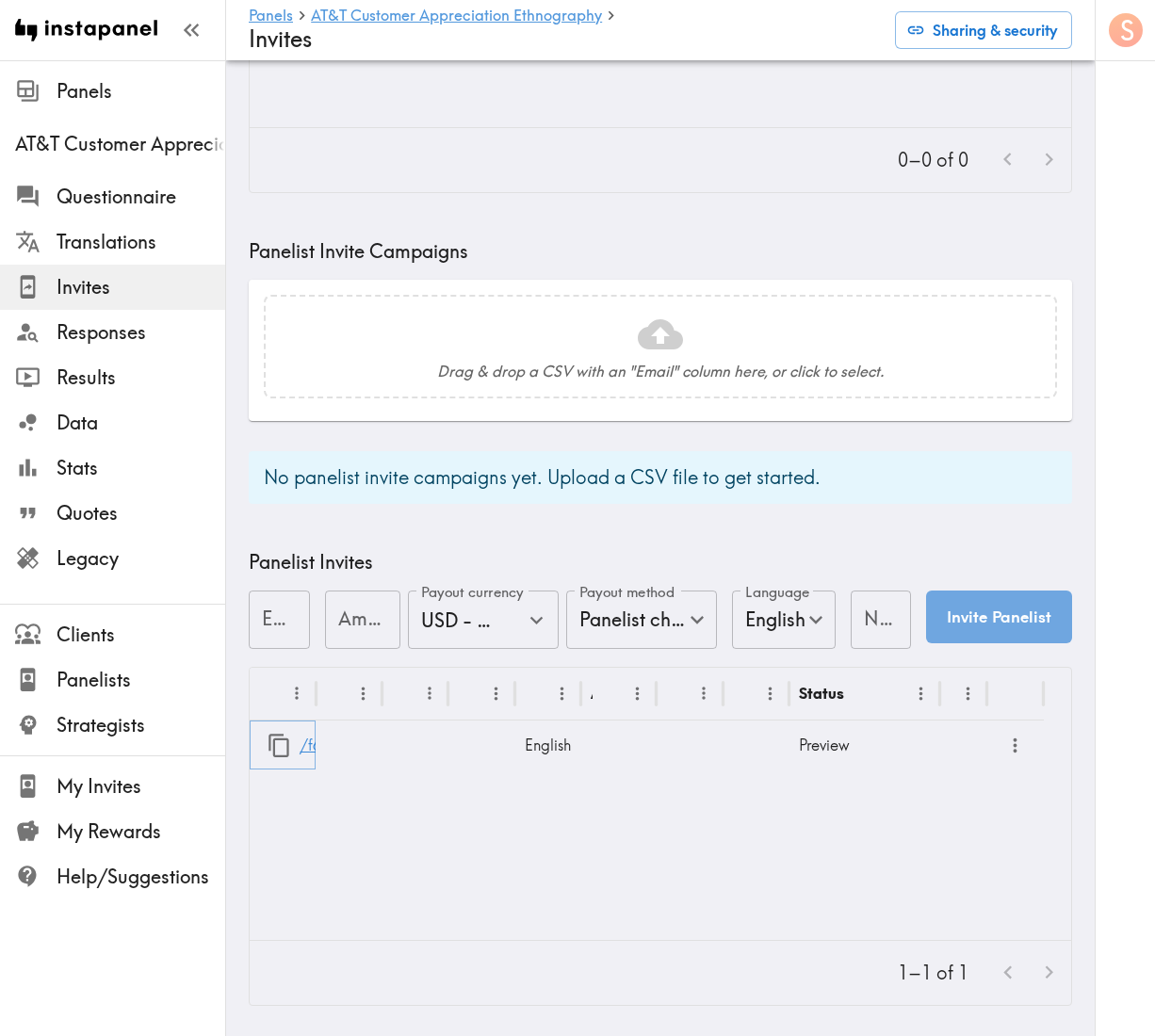 click on "/f6ce5aca-1902-45e4-b35b-fe4f35257055" at bounding box center (450, 745) 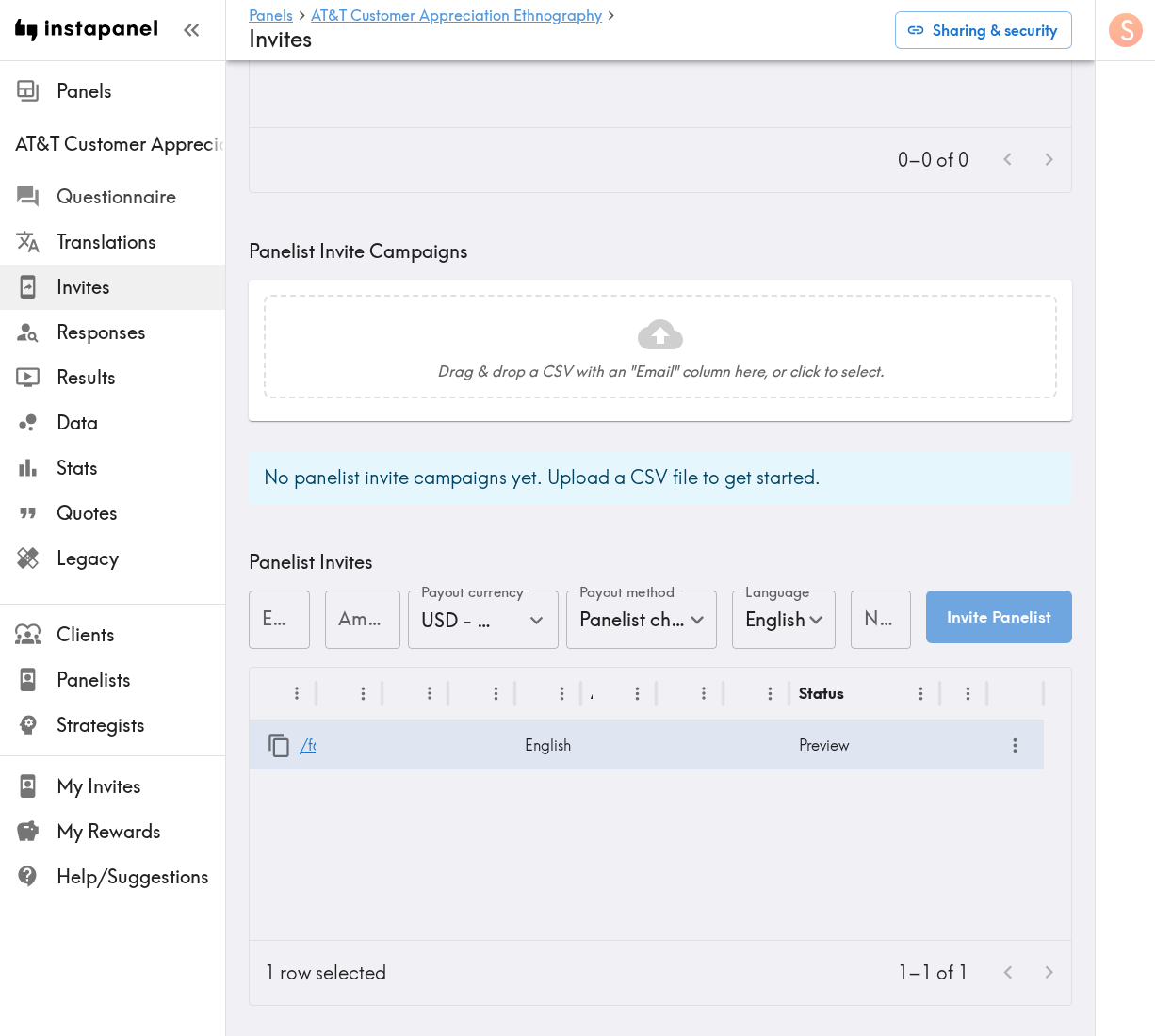 click on "Questionnaire" at bounding box center [140, 197] 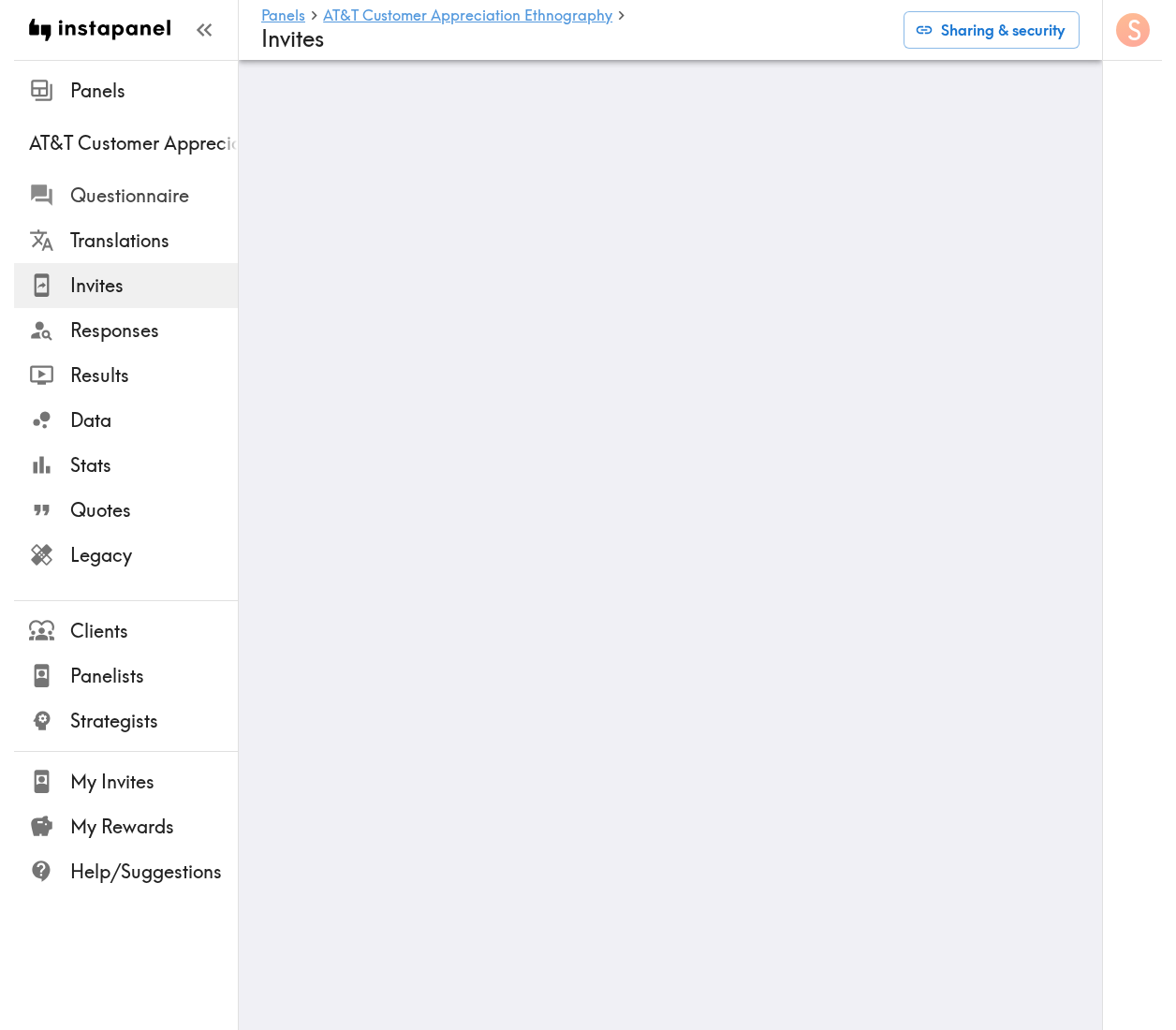 scroll, scrollTop: 0, scrollLeft: 0, axis: both 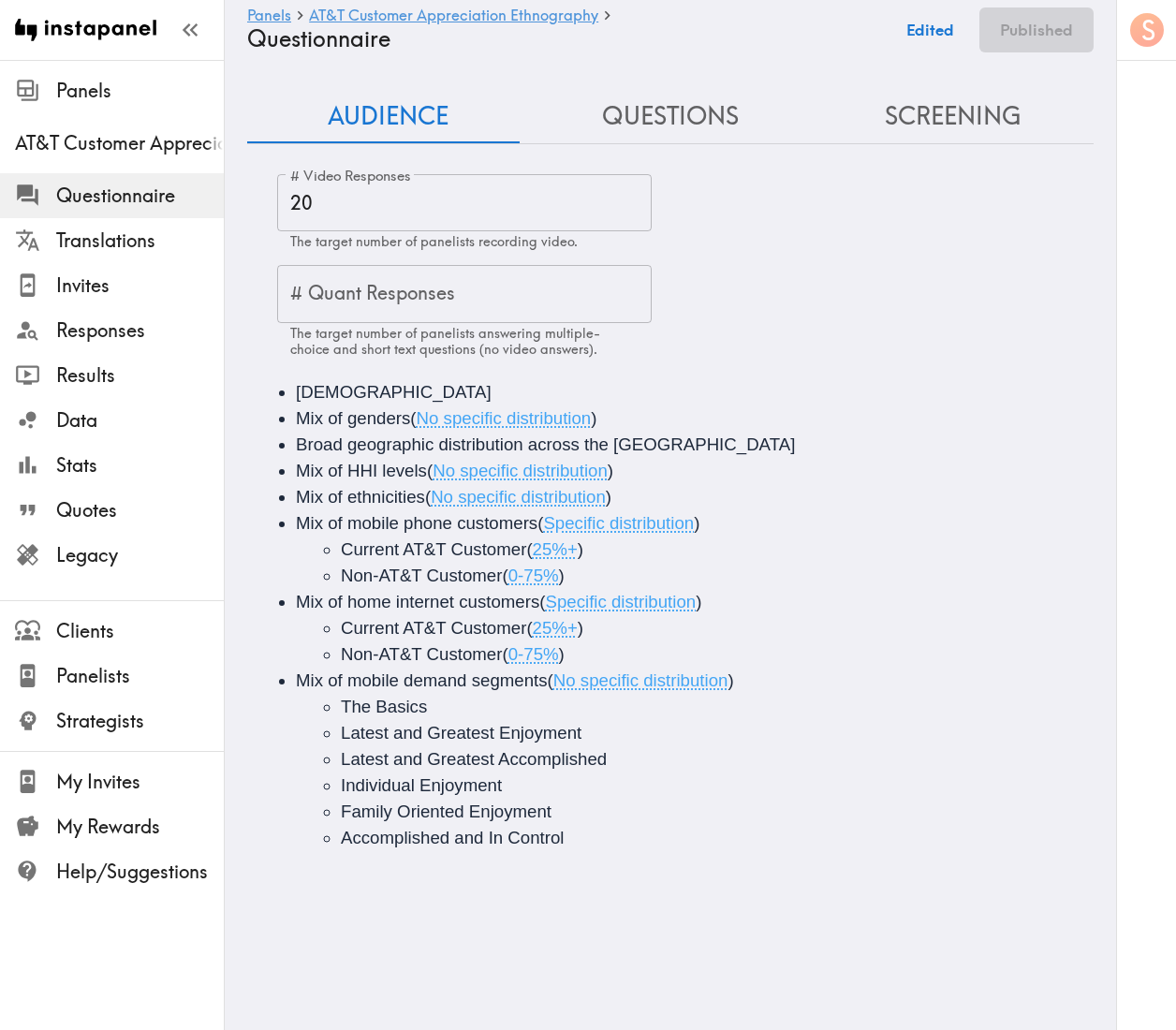 click on "Questions" at bounding box center [669, 116] 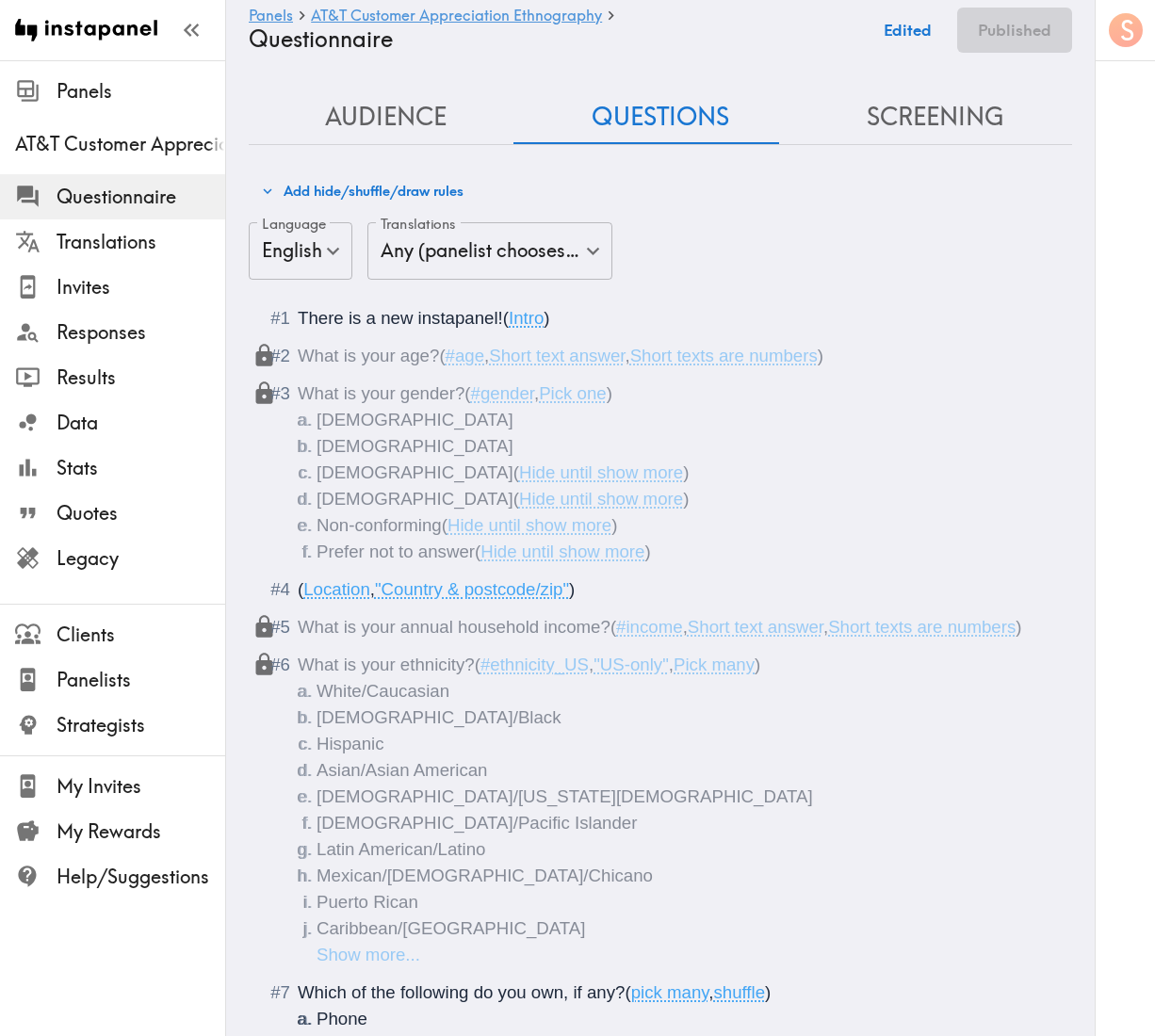 click on "Add hide/shuffle/draw rules" at bounding box center [362, 191] 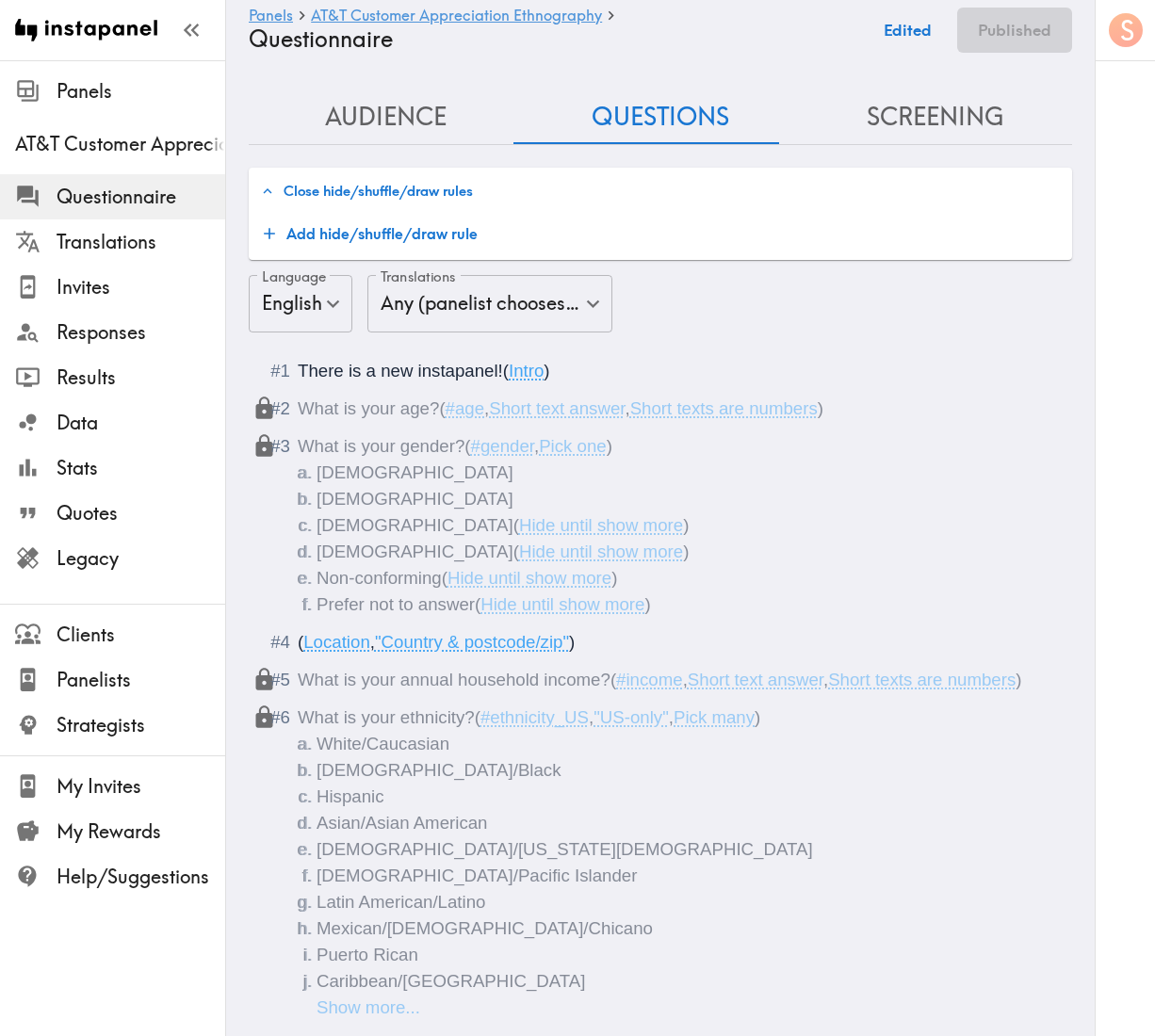 click on "Add hide/shuffle/draw rule" at bounding box center [370, 234] 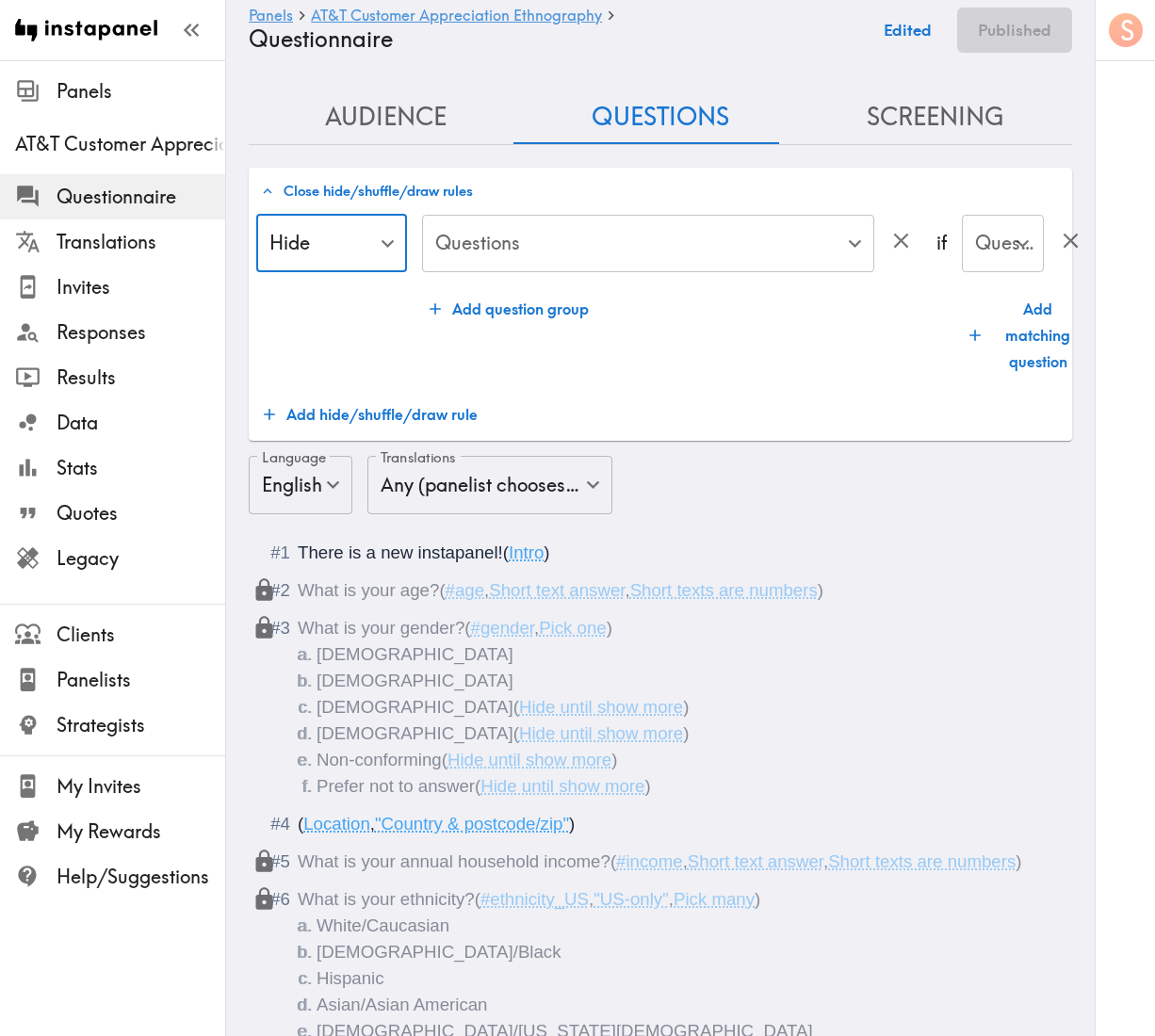 click on "Instapanel -  Panels  -  AT&T Customer Appreciation Ethnography  -  Questionnaire Panels AT&T Customer Appreciation Ethnography Questionnaire Translations Invites Responses Results Data Stats Quotes Legacy Clients Panelists Strategists My Invites My Rewards Help/Suggestions S Panels   AT&T Customer Appreciation Ethnography   Questionnaire Edited Published Audience Questions Screening # Video Responses 20 # Video Responses The target number of panelists recording video. # Quant Responses # Quant Responses The target number of panelists answering multiple-choice and short text questions (no video answers). 18+ years old Mix of genders  ( No specific distribution ) Broad geographic distribution across the US Mix of HHI levels  ( No specific distribution ) Mix of ethnicities  ( No specific distribution ) Mix of mobile phone customers  ( Specific distribution ) Current AT&T Customer  ( 25%+ ) Non-AT&T Customer  ( 0-75% ) Mix of home internet customers  ( Specific distribution ) Current AT&T Customer  ( 25%+ ) ( )" at bounding box center [578, 3089] 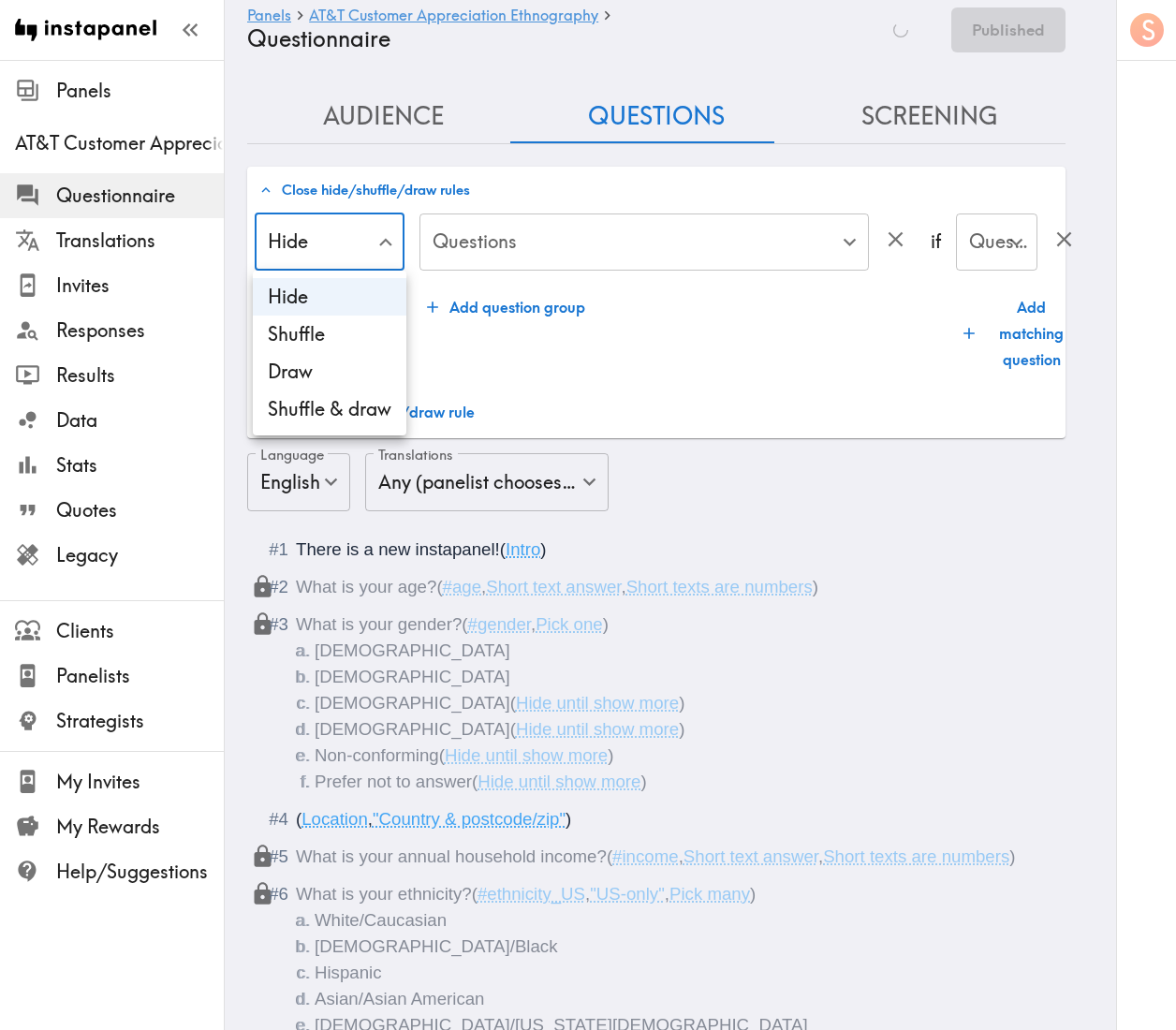 click on "Shuffle" at bounding box center (330, 334) 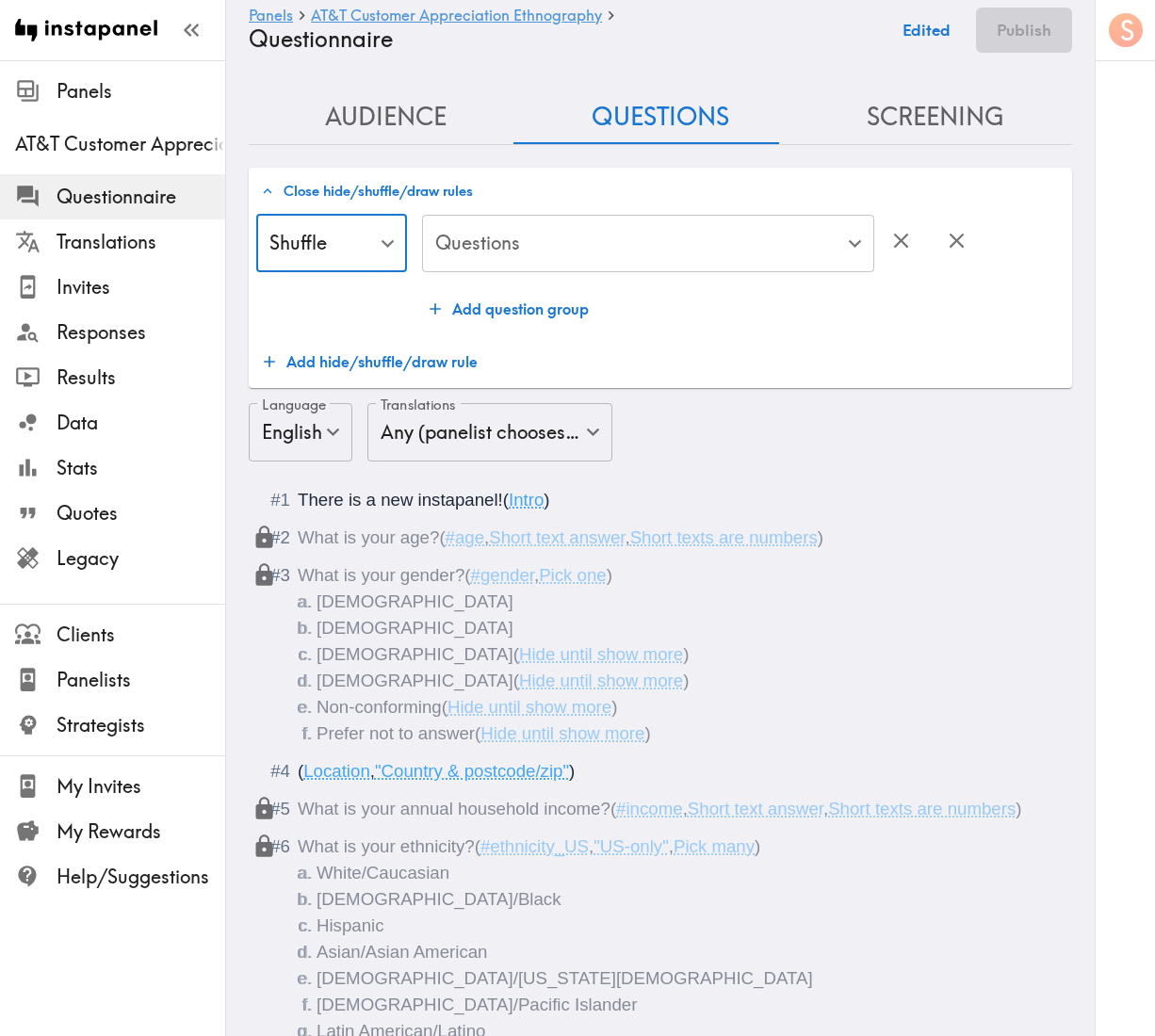 click on "Instapanel -  Panels  -  AT&T Customer Appreciation Ethnography  -  Questionnaire Panels AT&T Customer Appreciation Ethnography Questionnaire Translations Invites Responses Results Data Stats Quotes Legacy Clients Panelists Strategists My Invites My Rewards Help/Suggestions S Panels   AT&T Customer Appreciation Ethnography   Questionnaire Edited Publish Audience Questions Screening # Video Responses 20 # Video Responses The target number of panelists recording video. # Quant Responses # Quant Responses The target number of panelists answering multiple-choice and short text questions (no video answers). 18+ years old Mix of genders  ( No specific distribution ) Broad geographic distribution across the US Mix of HHI levels  ( No specific distribution ) Mix of ethnicities  ( No specific distribution ) Mix of mobile phone customers  ( Specific distribution ) Current AT&T Customer  ( 25%+ ) Non-AT&T Customer  ( 0-75% ) Mix of home internet customers  ( Specific distribution ) Current AT&T Customer  ( 25%+ ) ( ) (" at bounding box center (578, 3063) 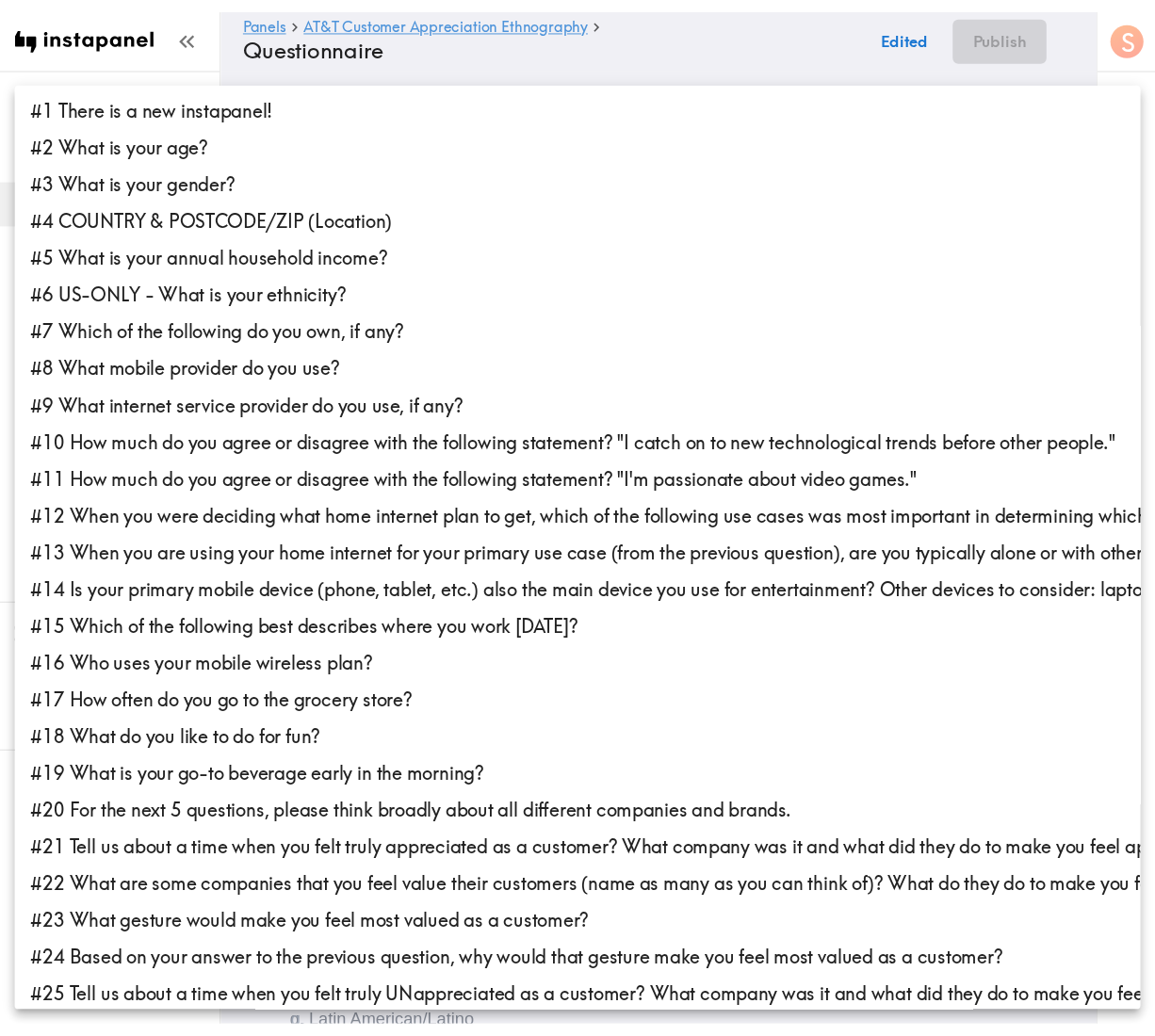 scroll, scrollTop: 350, scrollLeft: 0, axis: vertical 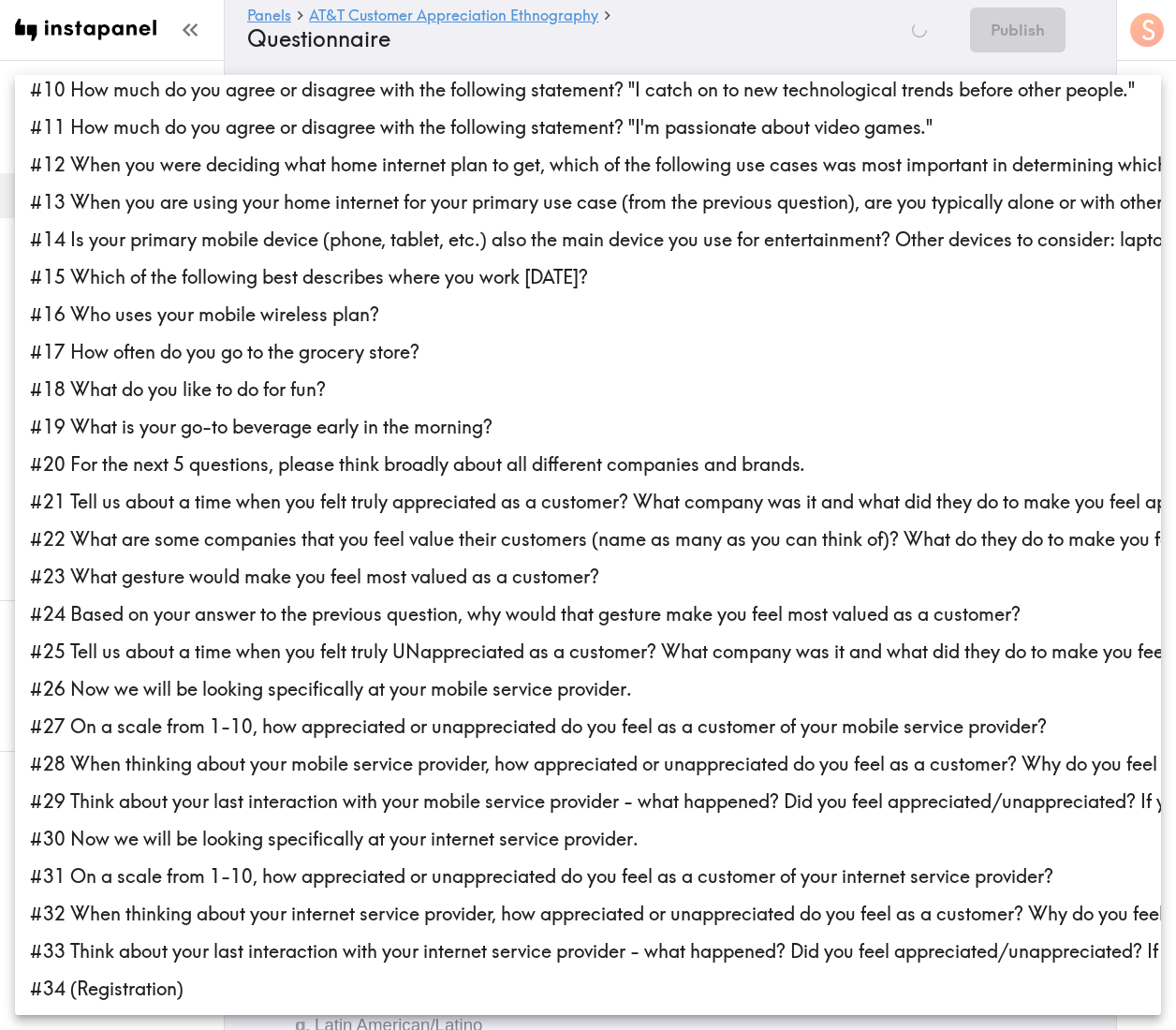 click at bounding box center [588, 515] 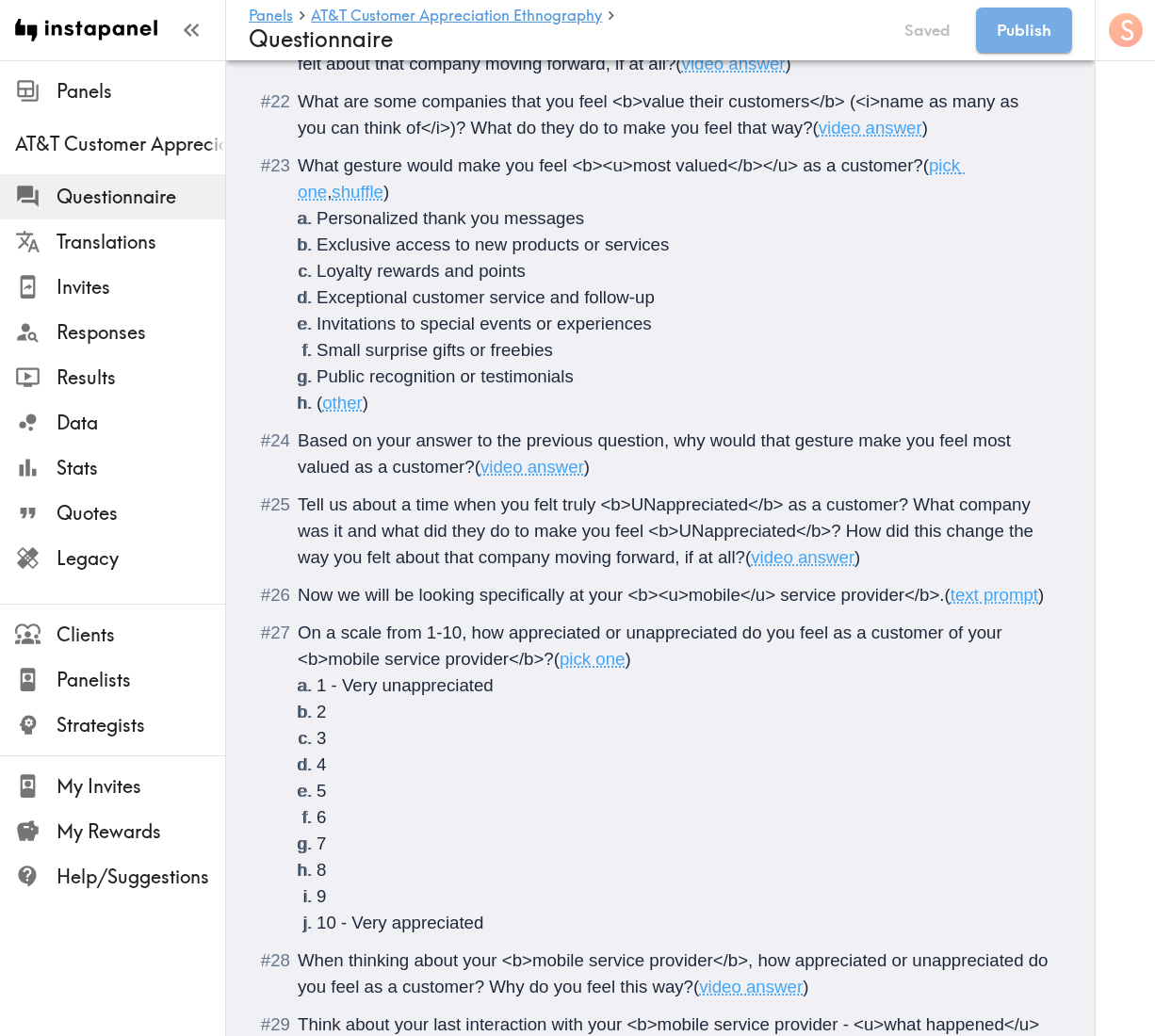 scroll, scrollTop: 4332, scrollLeft: 0, axis: vertical 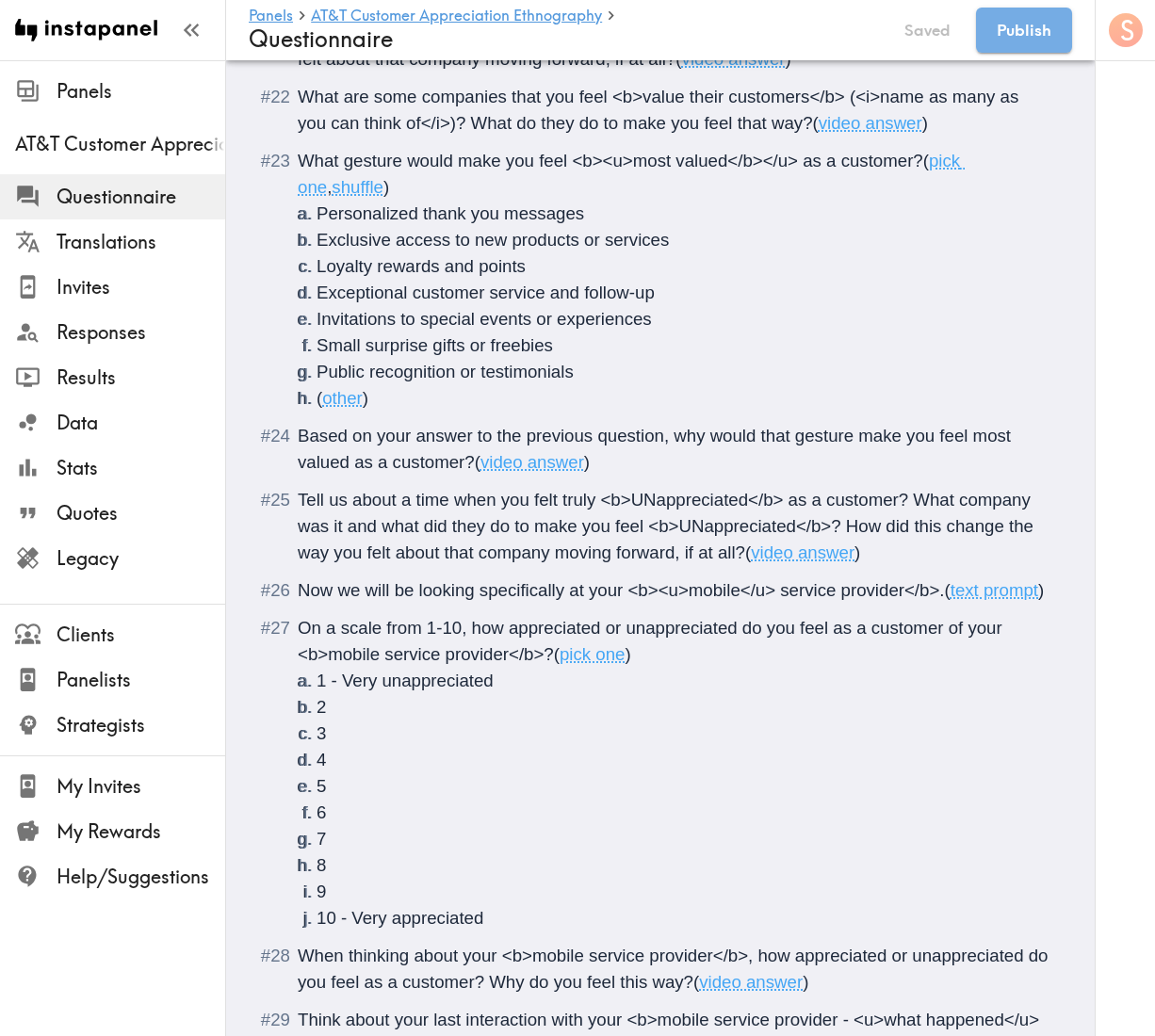 click on ")" at bounding box center (1041, 590) 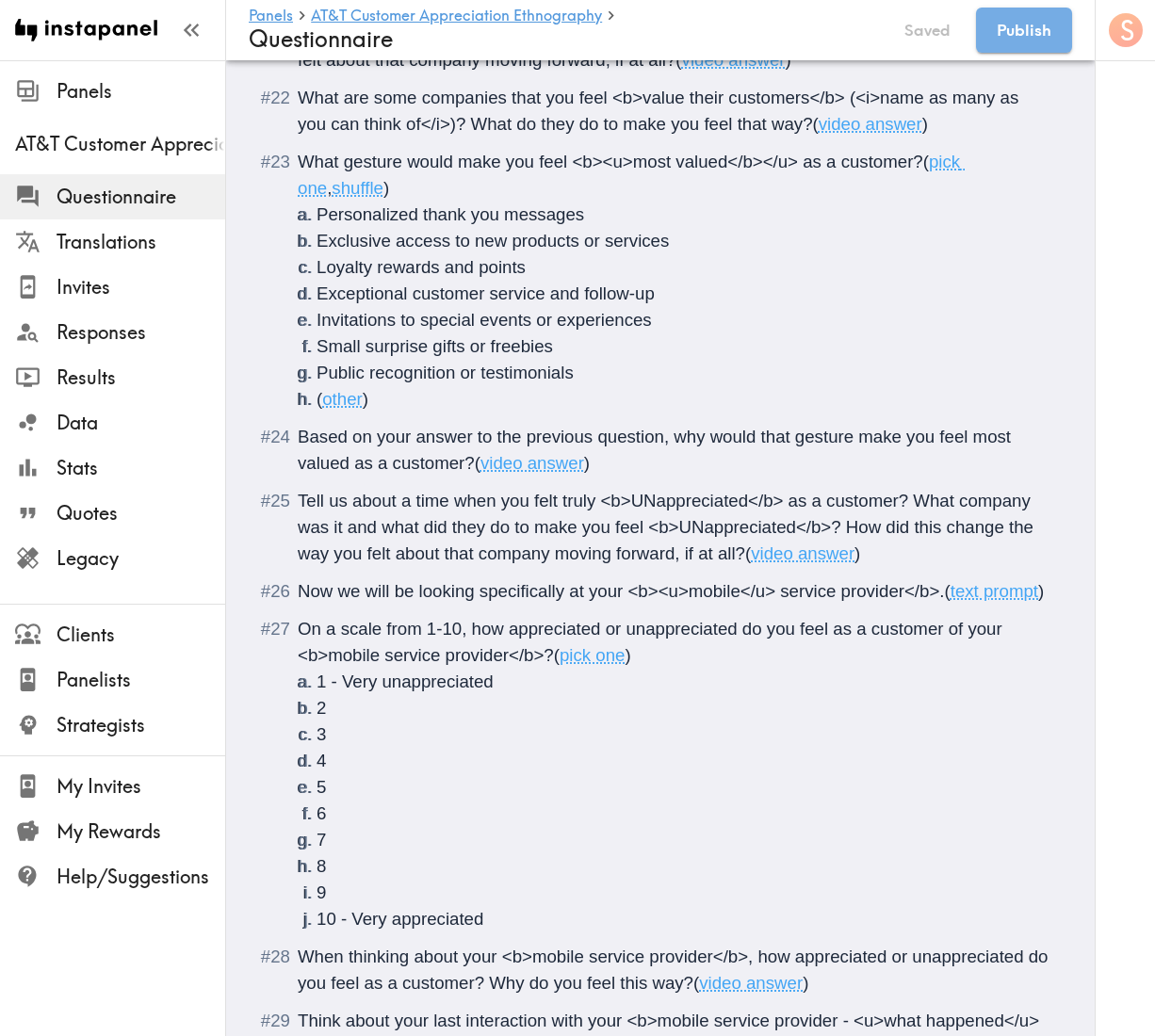 type 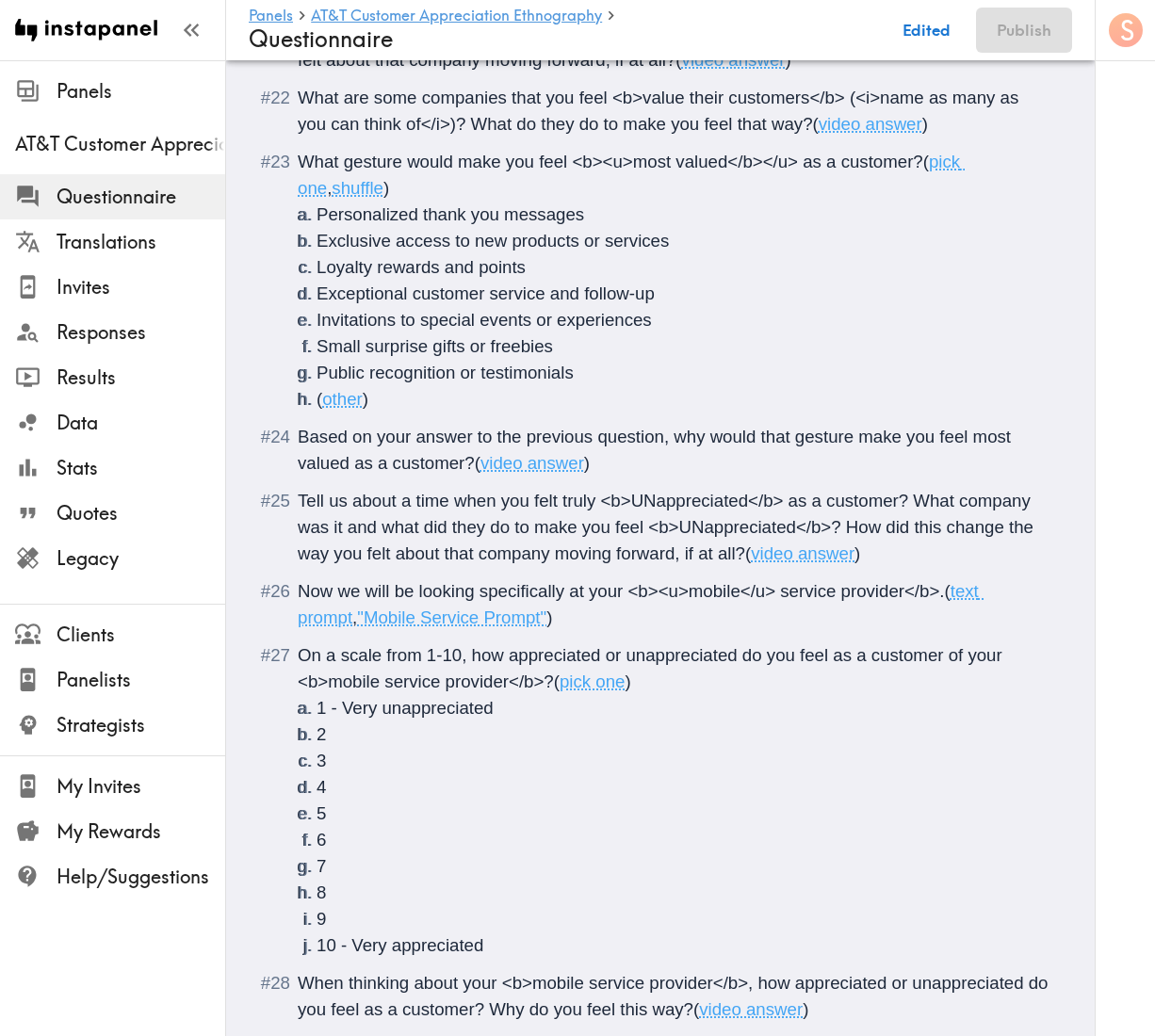 click on ""Mobile Service Prompt"" at bounding box center [451, 617] 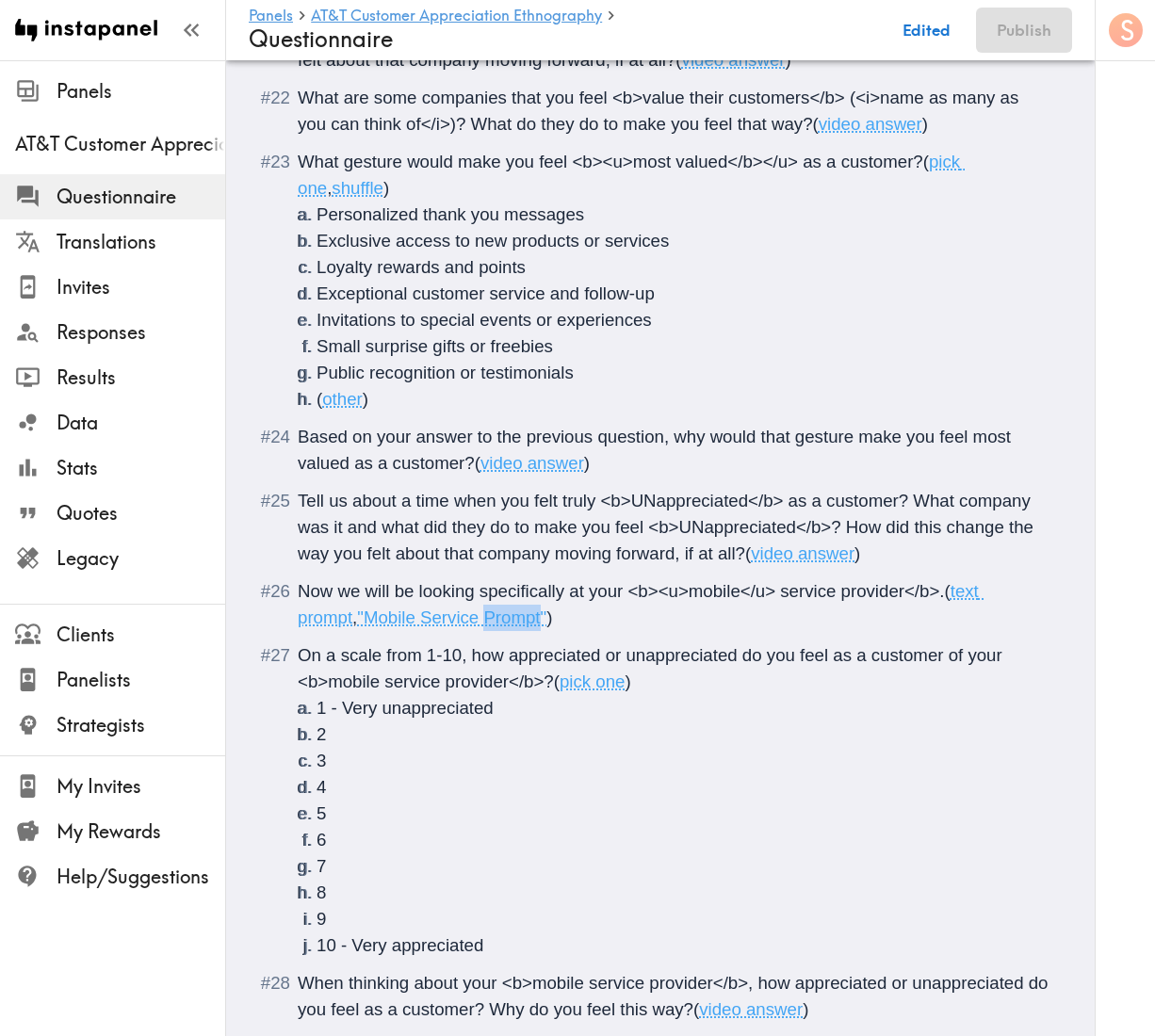 click on ""Mobile Service Prompt"" at bounding box center (451, 617) 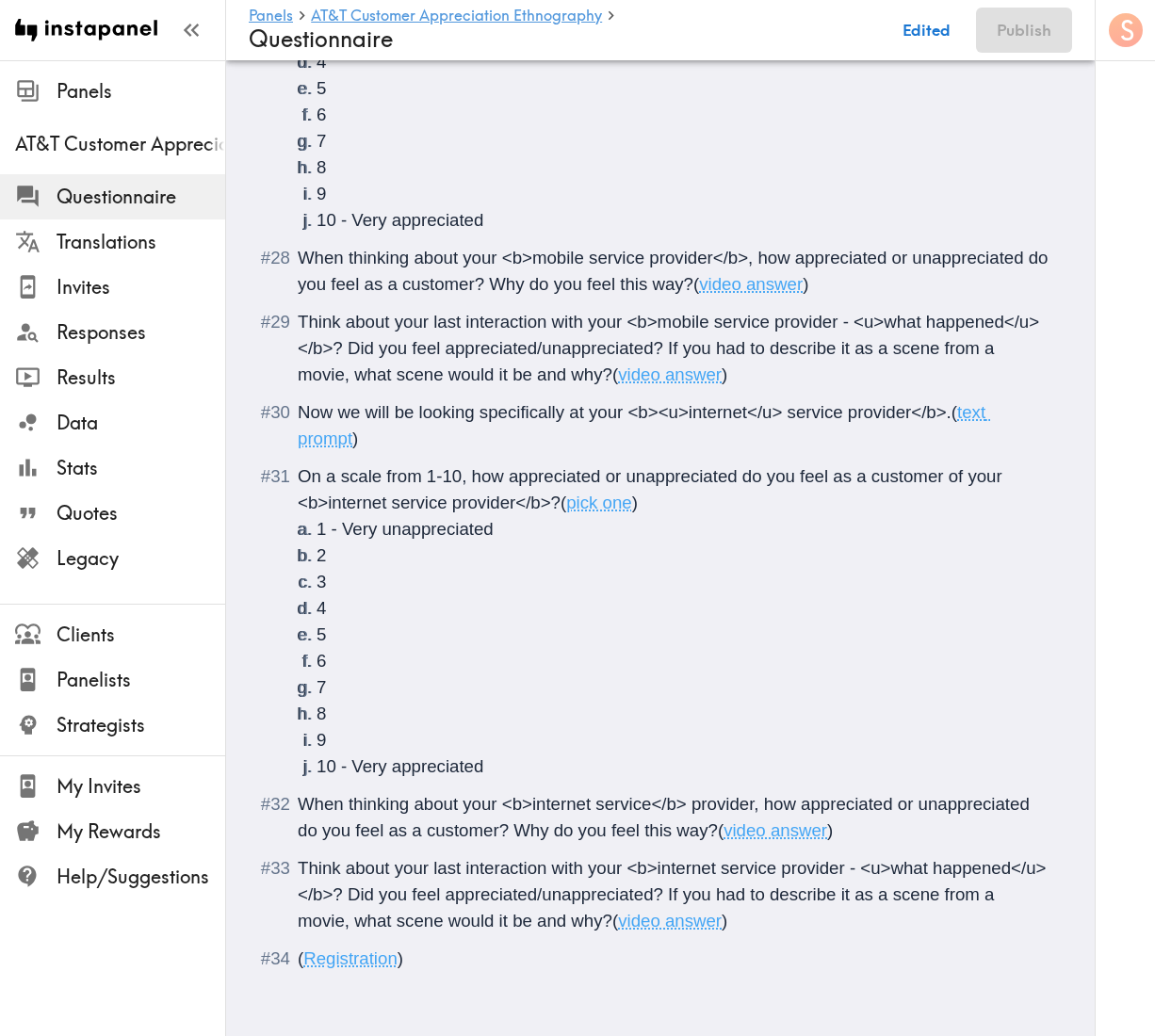 scroll, scrollTop: 5142, scrollLeft: 0, axis: vertical 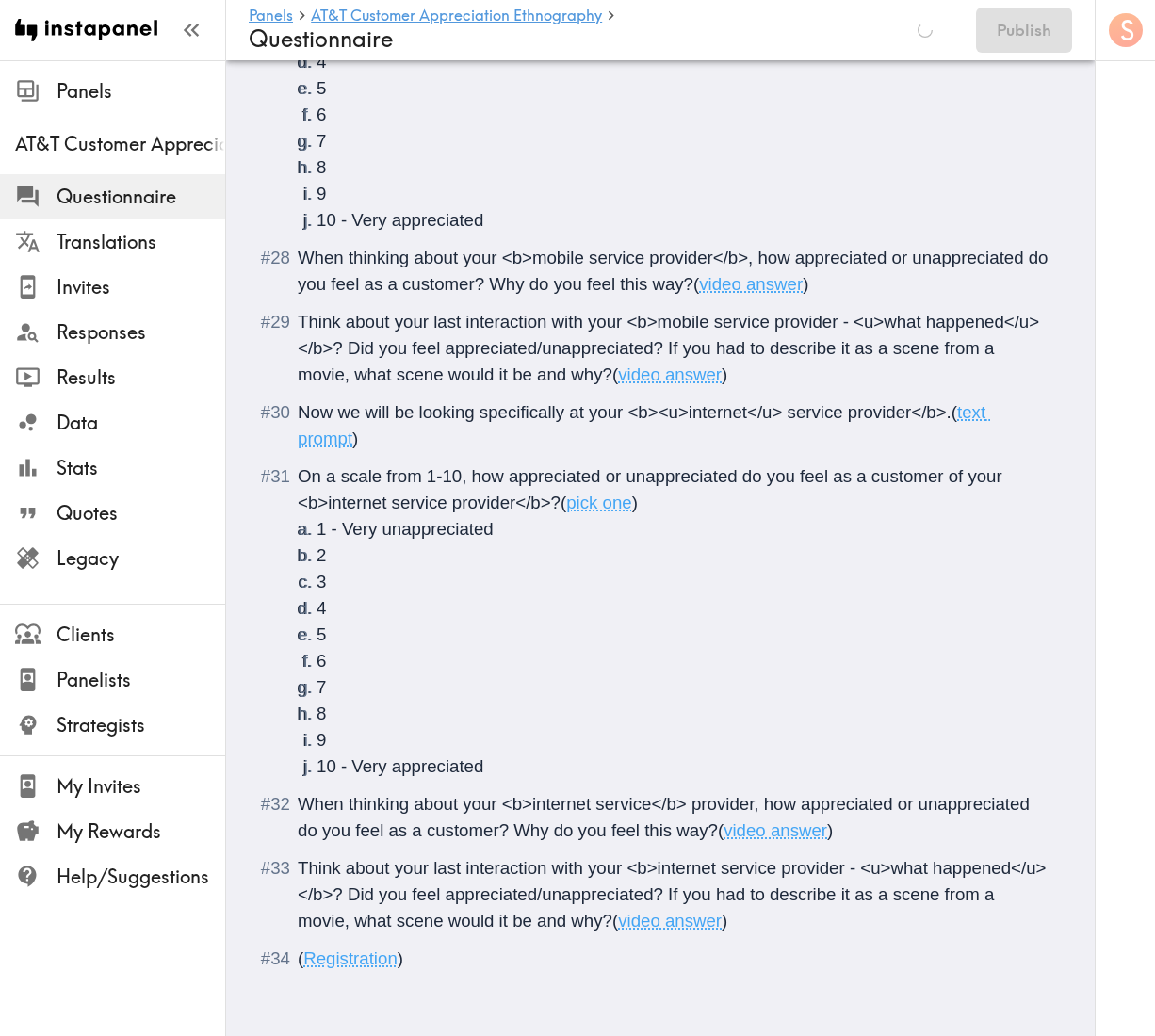 click on ")" at bounding box center (355, 438) 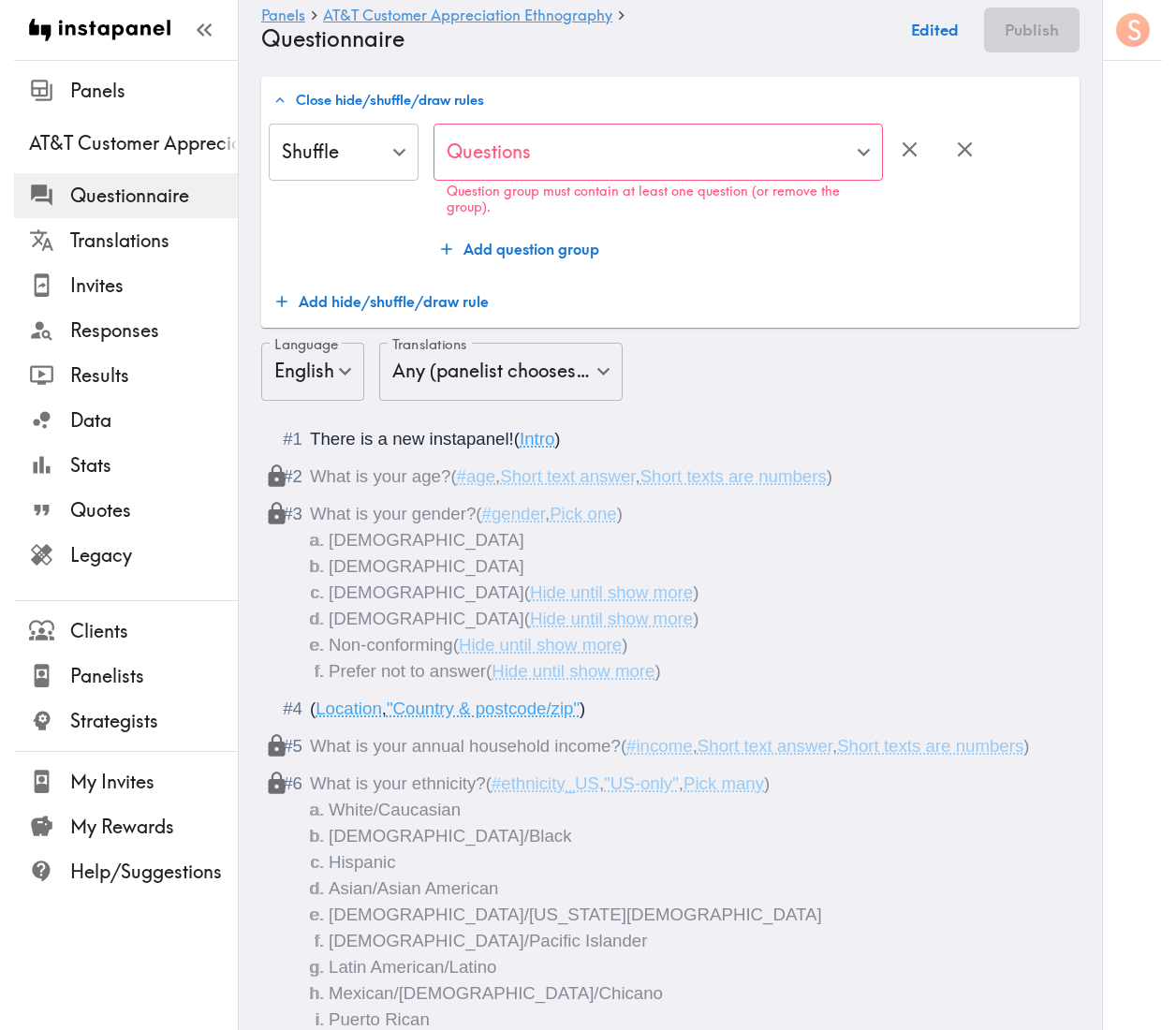 scroll, scrollTop: 0, scrollLeft: 0, axis: both 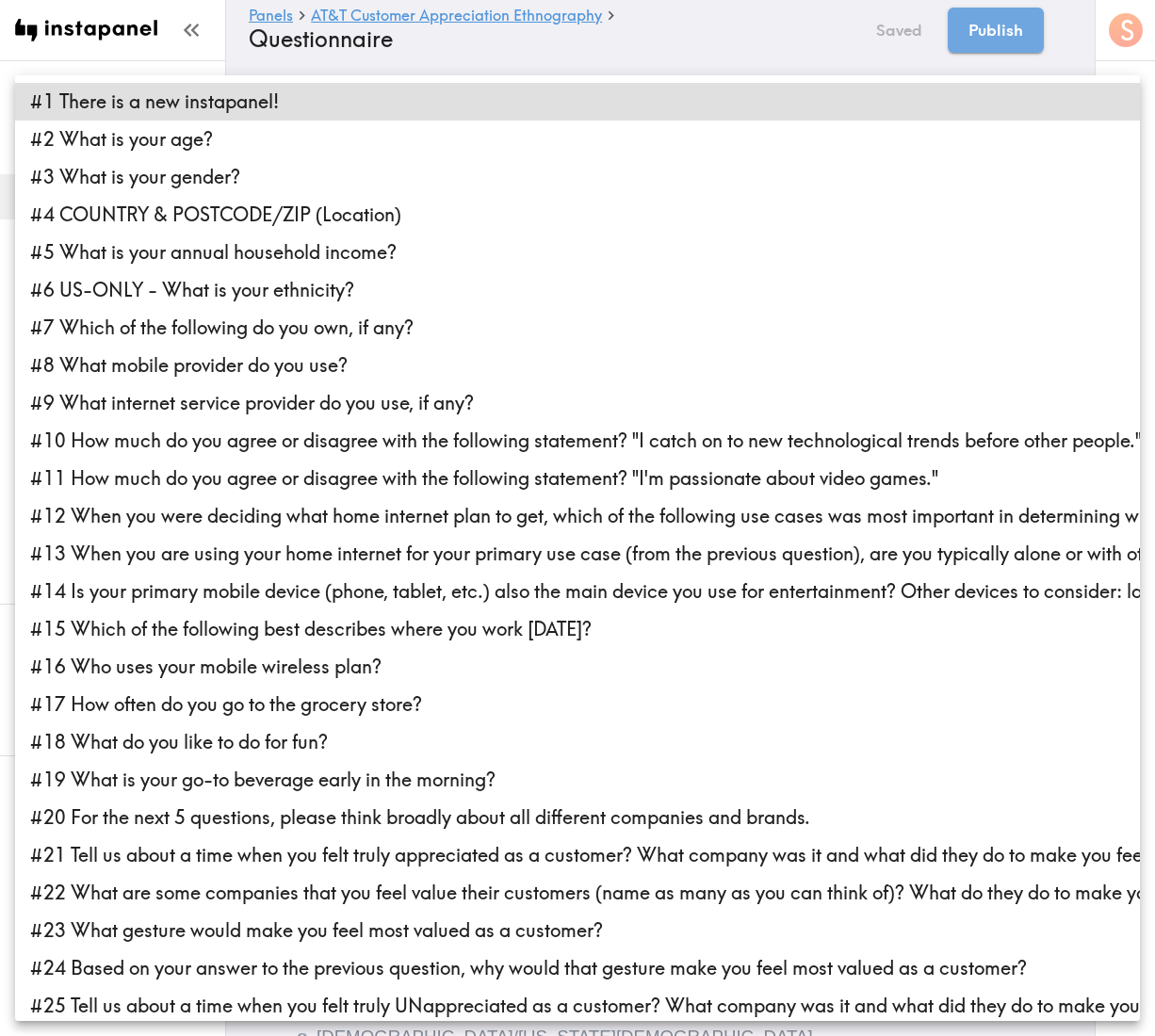 click on "Instapanel -  Panels  -  AT&T Customer Appreciation Ethnography  -  Questionnaire Panels AT&T Customer Appreciation Ethnography Questionnaire Translations Invites Responses Results Data Stats Quotes Legacy Clients Panelists Strategists My Invites My Rewards Help/Suggestions S Panels   AT&T Customer Appreciation Ethnography   Questionnaire Saved Publish Audience Questions Screening # Video Responses 20 # Video Responses The target number of panelists recording video. # Quant Responses # Quant Responses The target number of panelists answering multiple-choice and short text questions (no video answers). 18+ years old Mix of genders  ( No specific distribution ) Broad geographic distribution across the US Mix of HHI levels  ( No specific distribution ) Mix of ethnicities  ( No specific distribution ) Mix of mobile phone customers  ( Specific distribution ) Current AT&T Customer  ( 25%+ ) Non-AT&T Customer  ( 0-75% ) Mix of home internet customers  ( Specific distribution ) Current AT&T Customer  ( 25%+ ) ( 0-75%" at bounding box center [578, 3105] 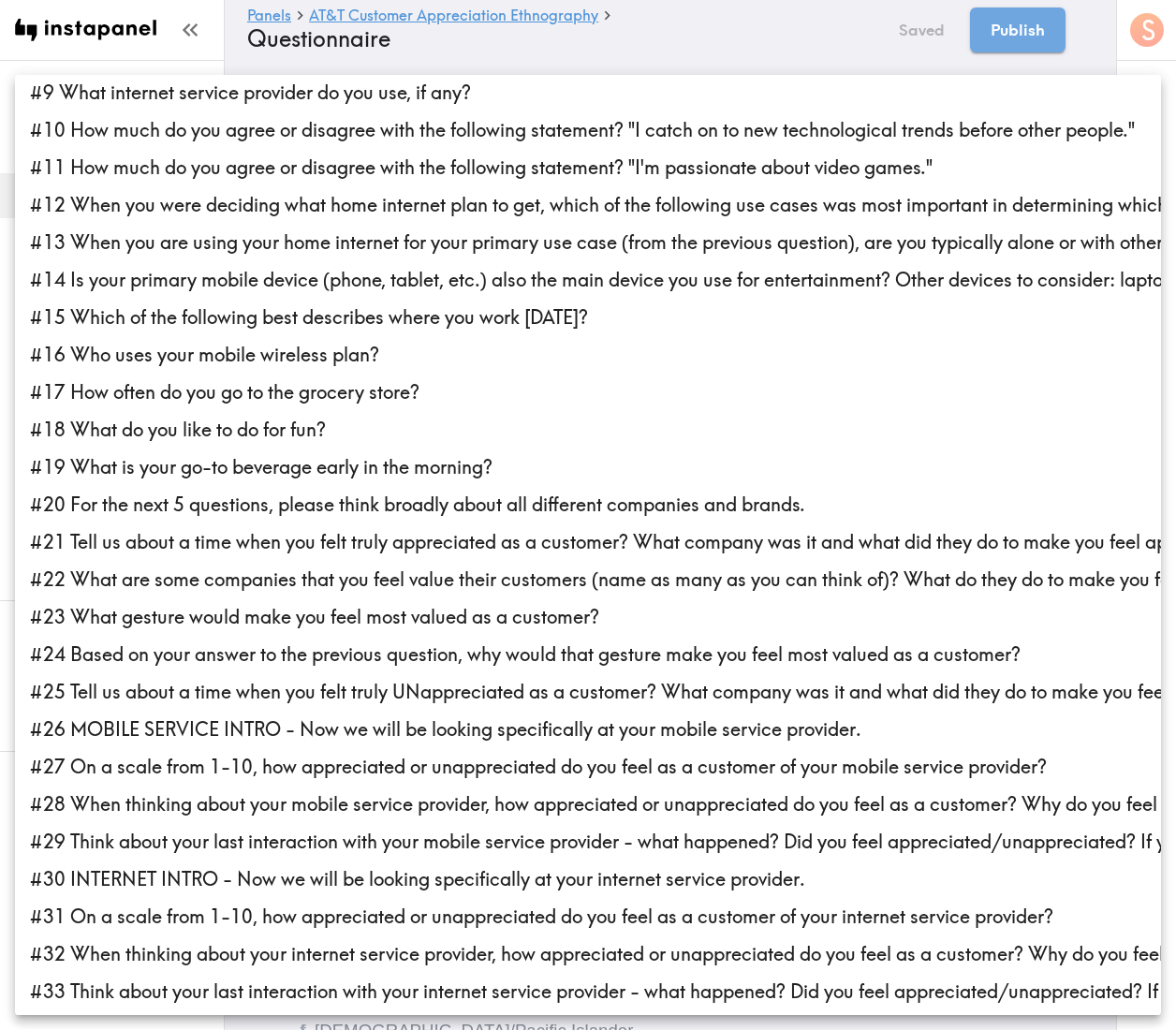 scroll, scrollTop: 348, scrollLeft: 0, axis: vertical 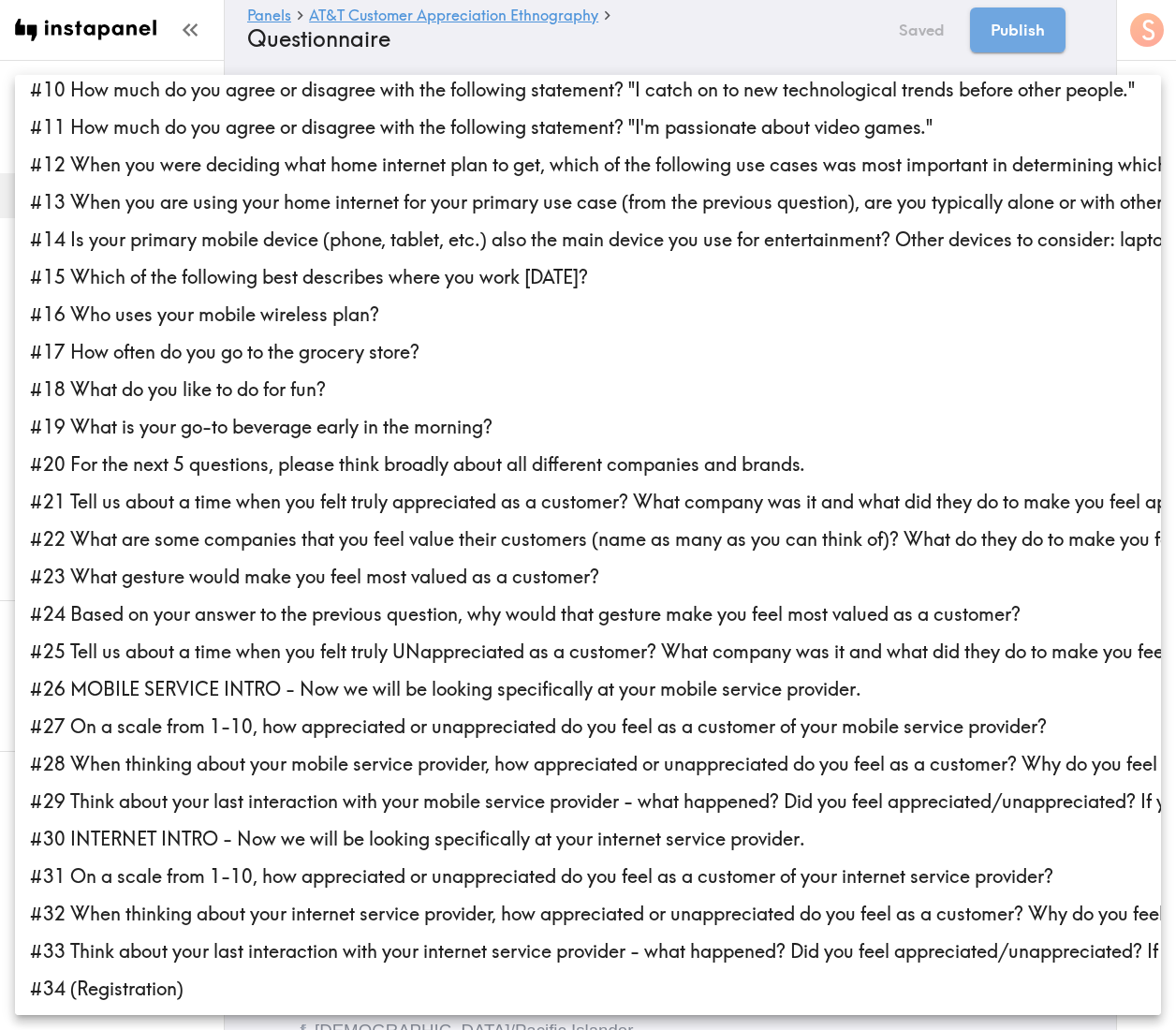 click on "#26 MOBILE SERVICE INTRO - Now we will be looking specifically at your mobile service provider." at bounding box center (588, 689) 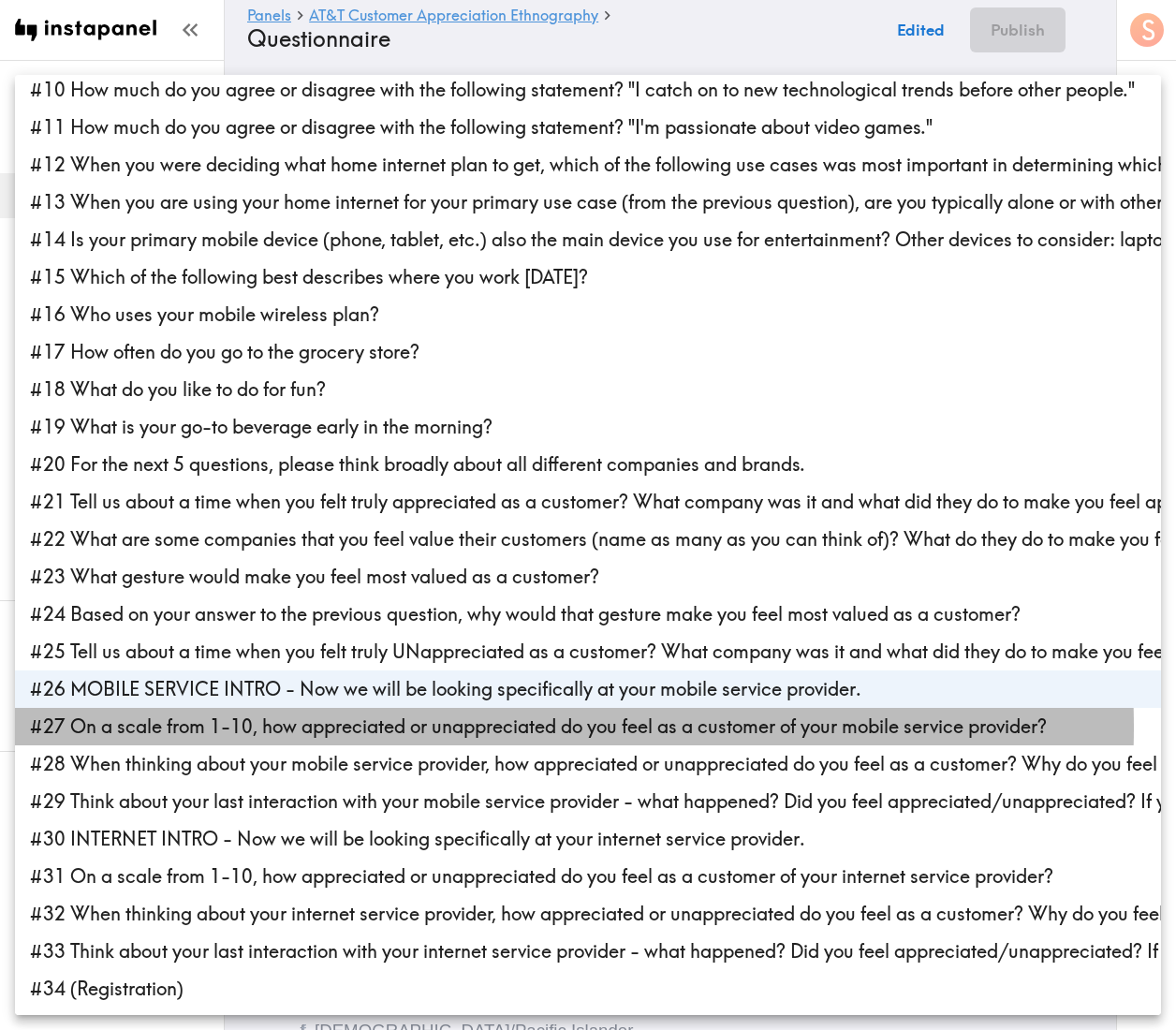 click on "#27 On a scale from 1-10, how appreciated or unappreciated do you feel as a customer of your mobile service provider?" at bounding box center (588, 727) 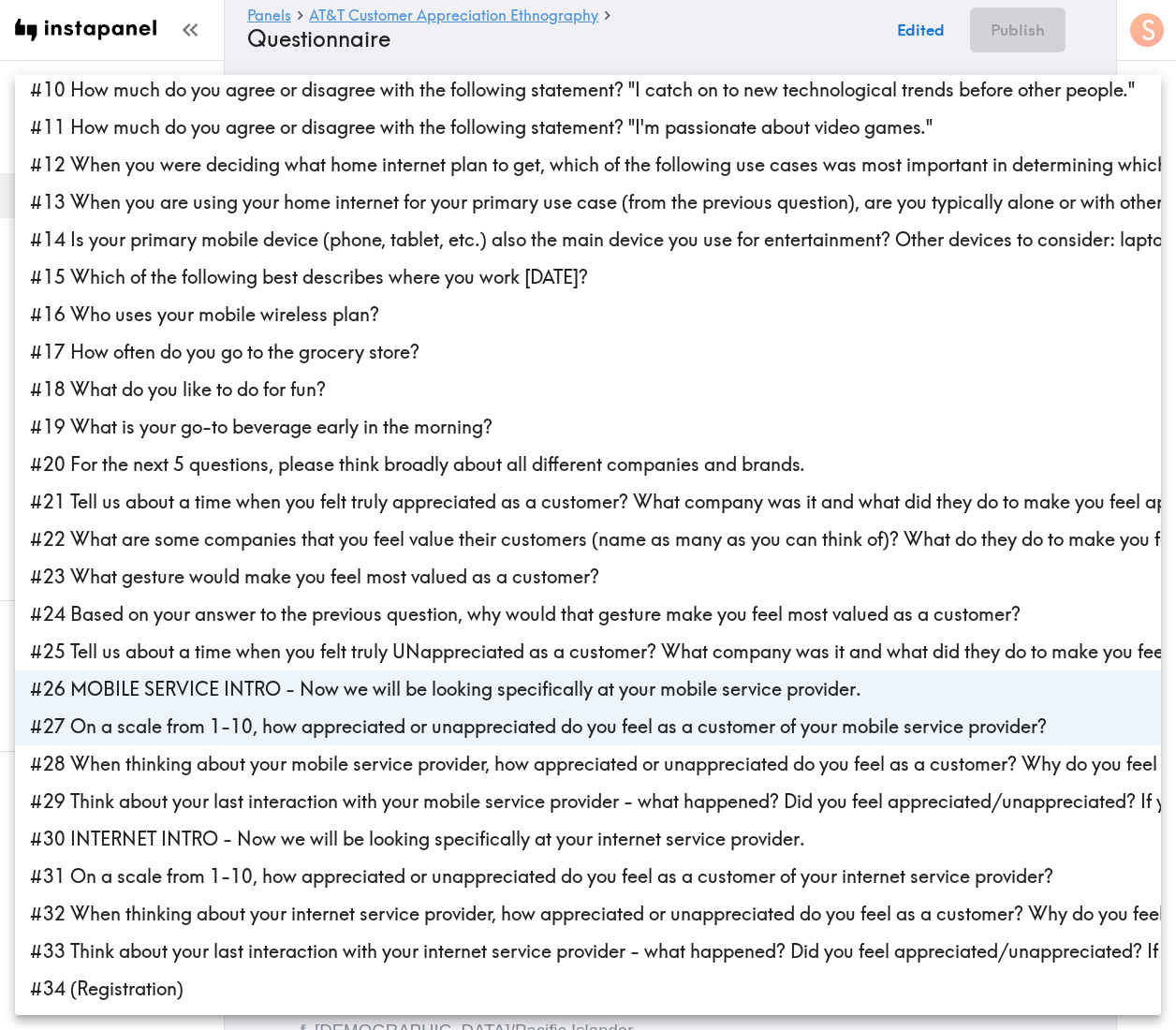 click on "#28 When thinking about your mobile service provider, how appreciated or unappreciated do you feel as a customer? Why do you feel this way?" at bounding box center (588, 764) 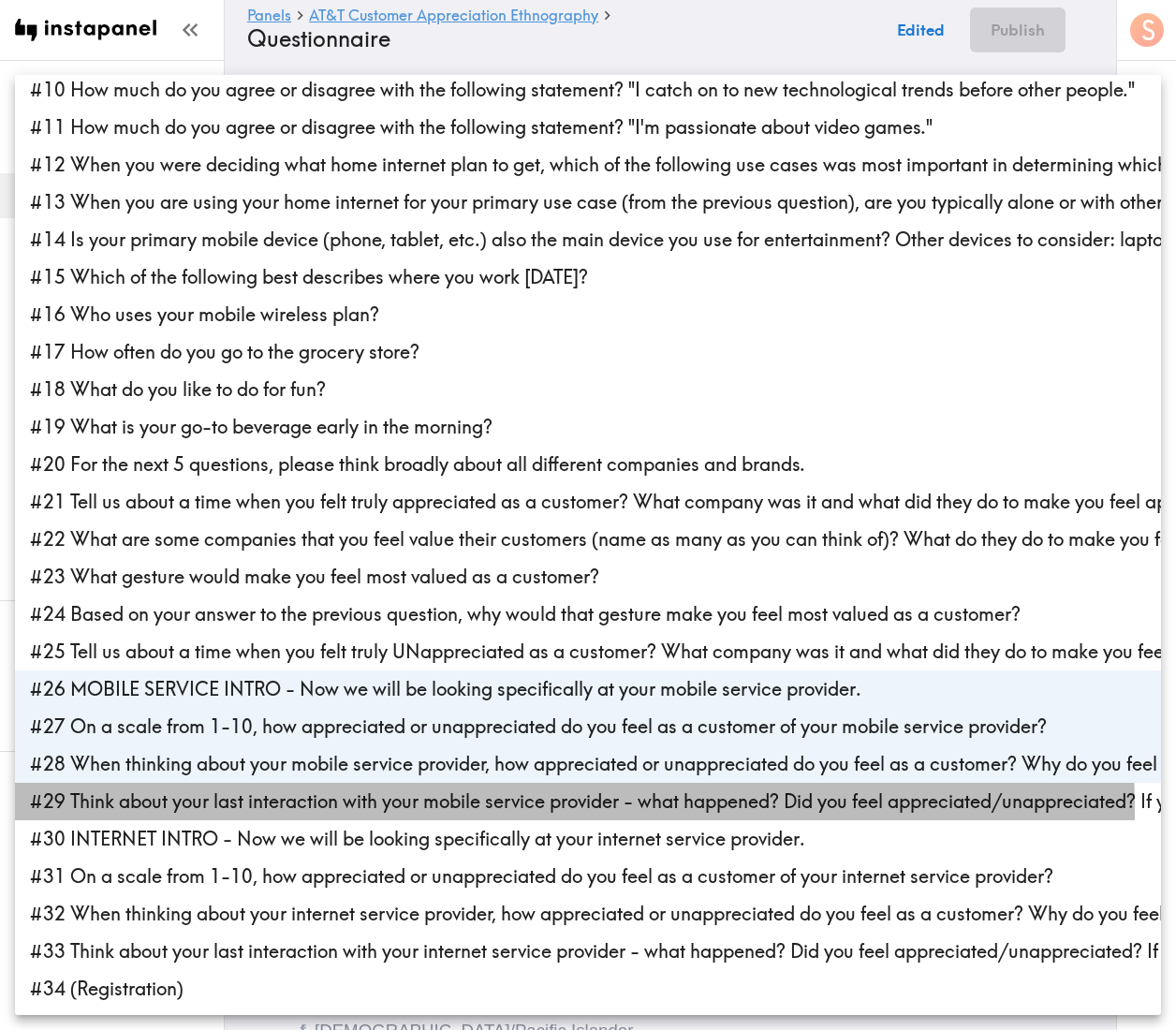 click on "#29 Think about your last interaction with your mobile service provider - what happened? Did you feel appreciated/unappreciated? If you had to describe it as a scene from a movie, what scene would it be and why?" at bounding box center [588, 802] 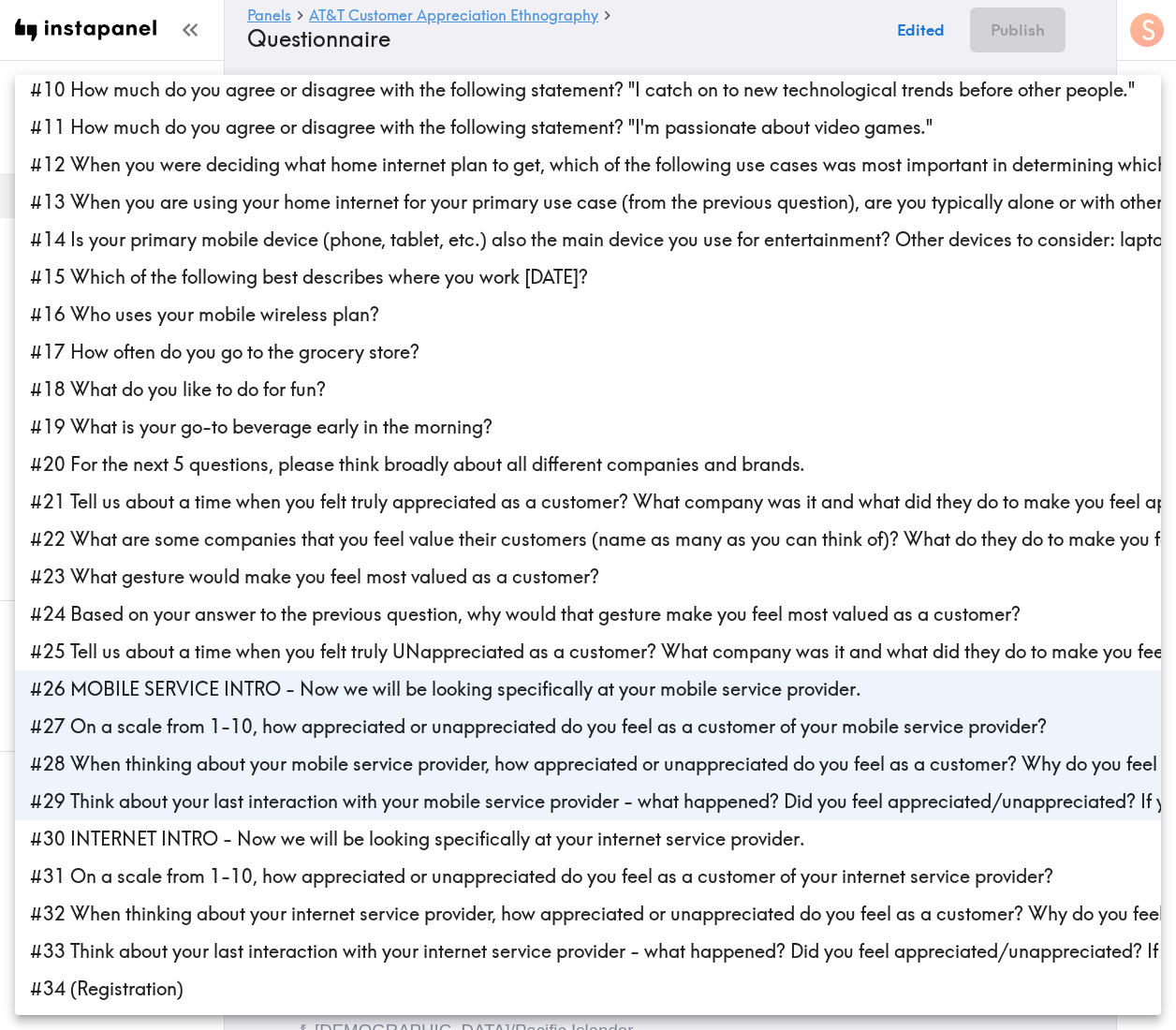 drag, startPoint x: 747, startPoint y: 59, endPoint x: 756, endPoint y: 82, distance: 24.69818 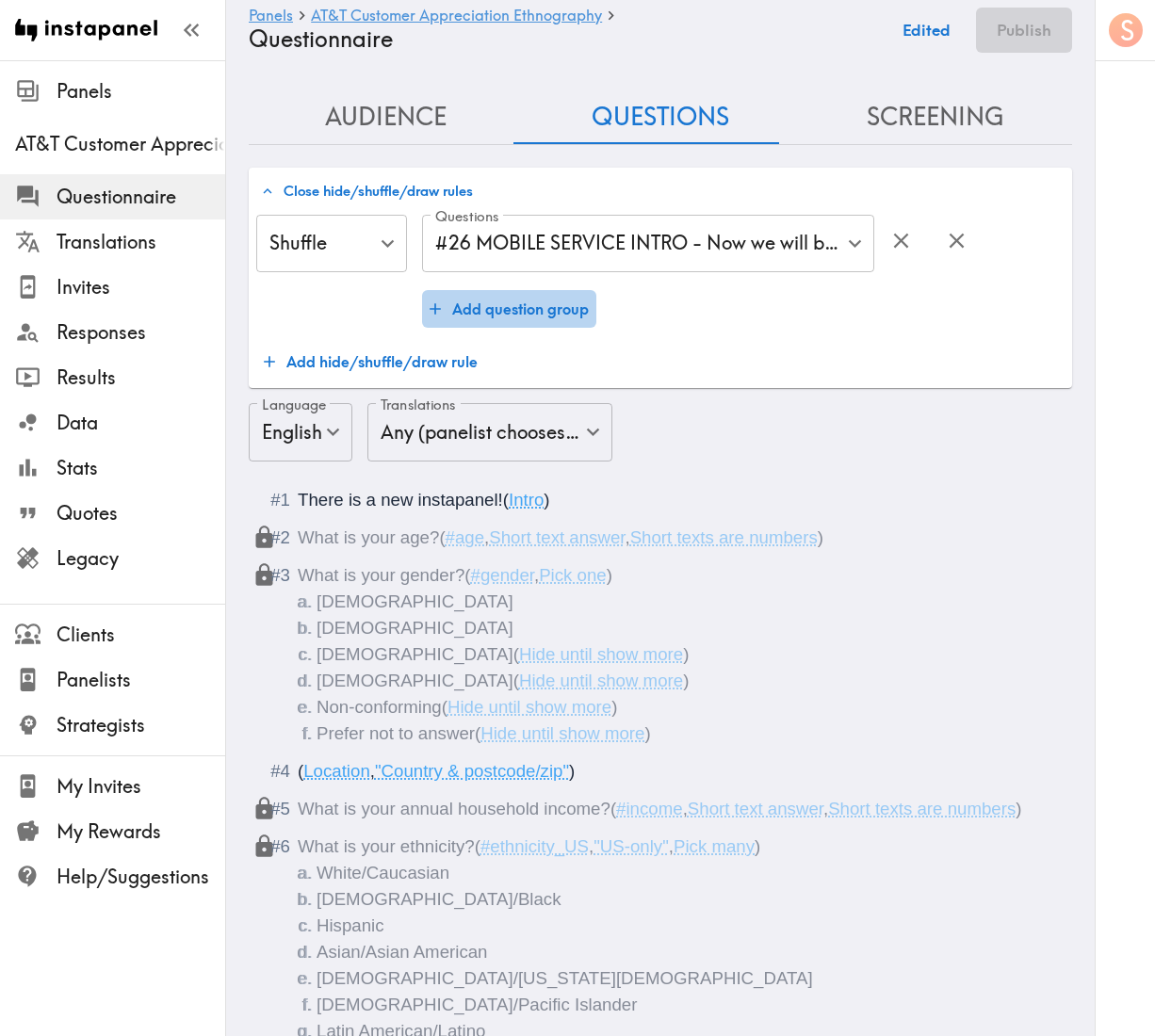 click on "Shuffle Shuffle ​ Questions #26 MOBILE SERVICE INTRO - Now we will be looking specifically at your mobile service provider. ,  #27 On a scale from 1-10, how appreciated or unappreciated do you feel as a customer of your mobile service provider? ,  #28 When thinking about your mobile service provider, how appreciated or unappreciated do you feel as a customer? Why do you feel this way? ,  #29 Think about your last interaction with your mobile service provider - what happened? Did you feel appreciated/unappreciated? If you had to describe it as a scene from a movie, what scene would it be and why? 479801c6-36e7-47ad-add3-4e8c55750b31,2f4f5d33-801e-4a7c-84b2-95392ac13155,78dca48c-f615-4ad2-bc95-28dbc39fb385,296e5e17-ecaa-467f-bdb2-62739dfc2e16 Questions Add question group Add hide/shuffle/draw rule" at bounding box center (660, 298) 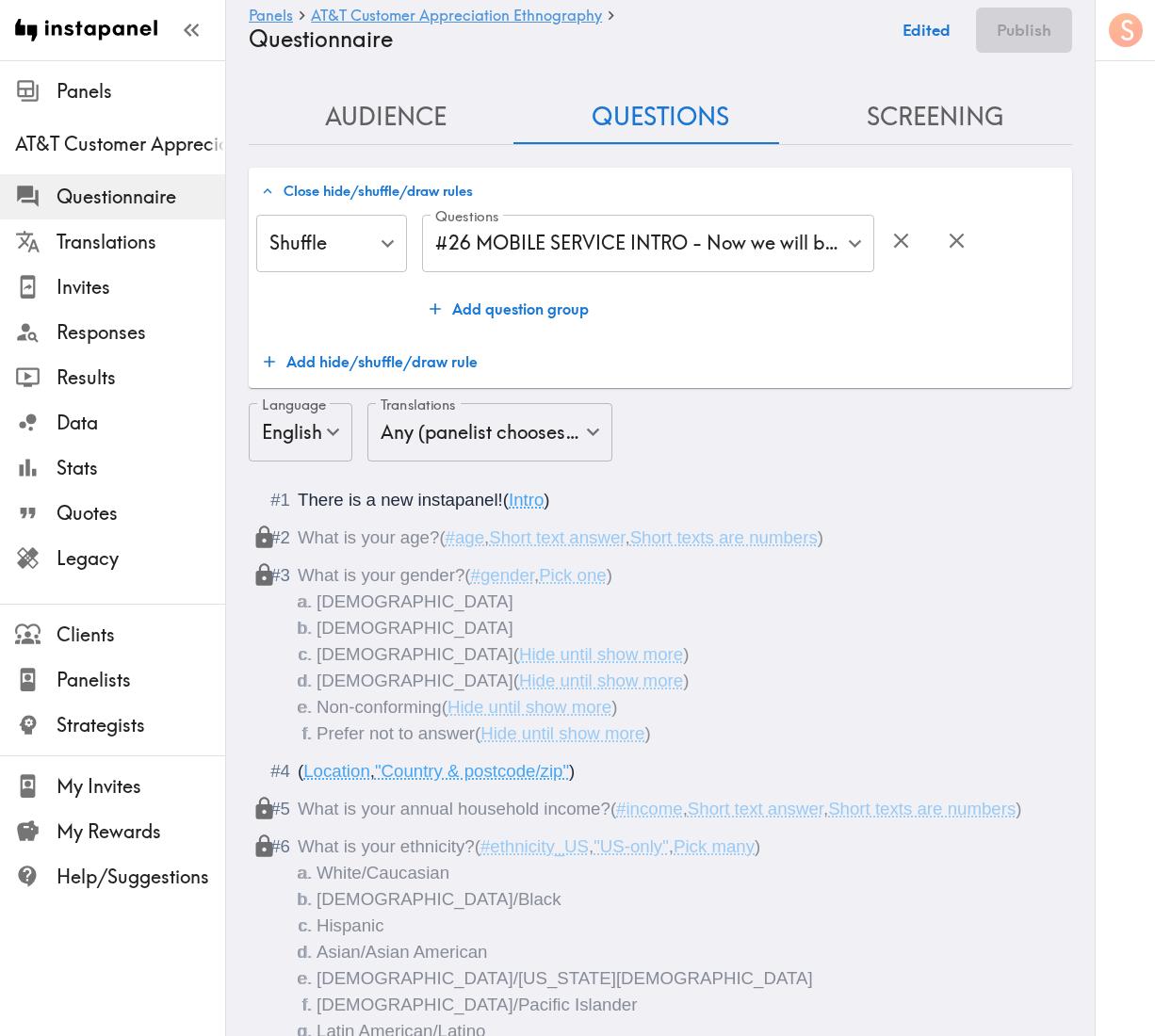 click on "Add question group" at bounding box center [509, 309] 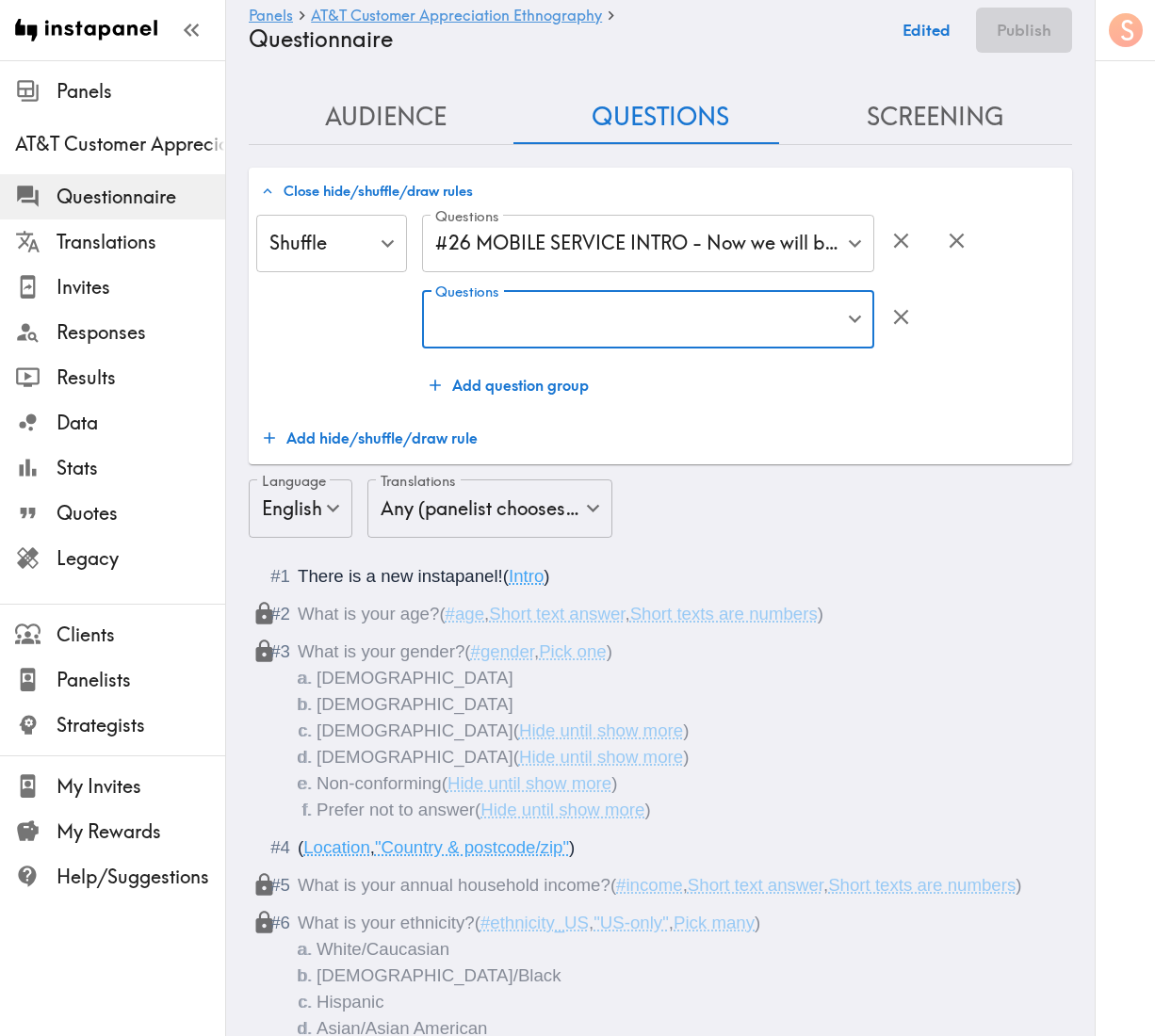 click on "Instapanel -  Panels  -  AT&T Customer Appreciation Ethnography  -  Questionnaire Panels AT&T Customer Appreciation Ethnography Questionnaire Translations Invites Responses Results Data Stats Quotes Legacy Clients Panelists Strategists My Invites My Rewards Help/Suggestions S Panels   AT&T Customer Appreciation Ethnography   Questionnaire Edited Publish Audience Questions Screening # Video Responses 20 # Video Responses The target number of panelists recording video. # Quant Responses # Quant Responses The target number of panelists answering multiple-choice and short text questions (no video answers). 18+ years old Mix of genders  ( No specific distribution ) Broad geographic distribution across the US Mix of HHI levels  ( No specific distribution ) Mix of ethnicities  ( No specific distribution ) Mix of mobile phone customers  ( Specific distribution ) Current AT&T Customer  ( 25%+ ) Non-AT&T Customer  ( 0-75% ) Mix of home internet customers  ( Specific distribution ) Current AT&T Customer  ( 25%+ ) ( ) (" at bounding box center (578, 3115) 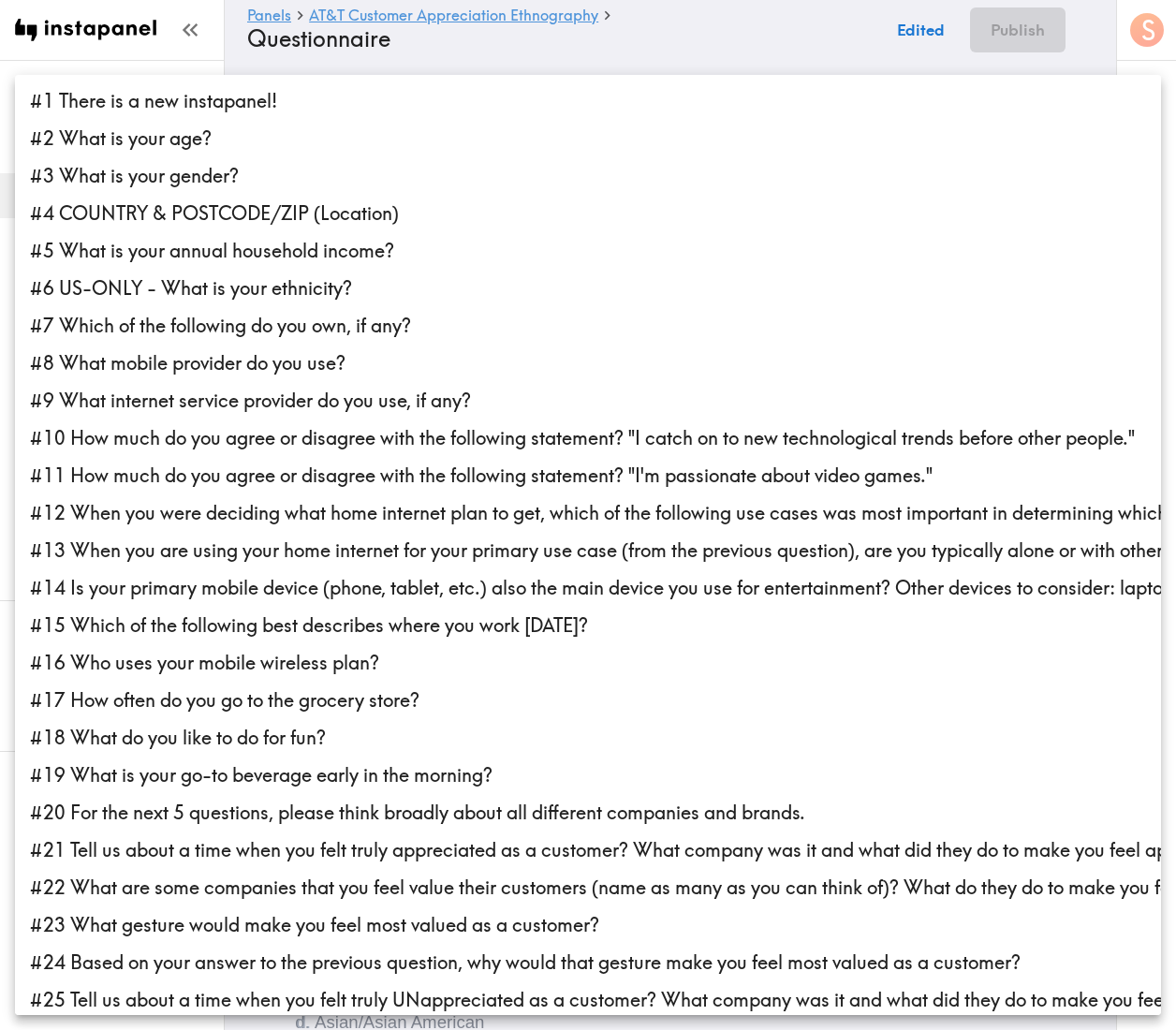 scroll, scrollTop: 348, scrollLeft: 0, axis: vertical 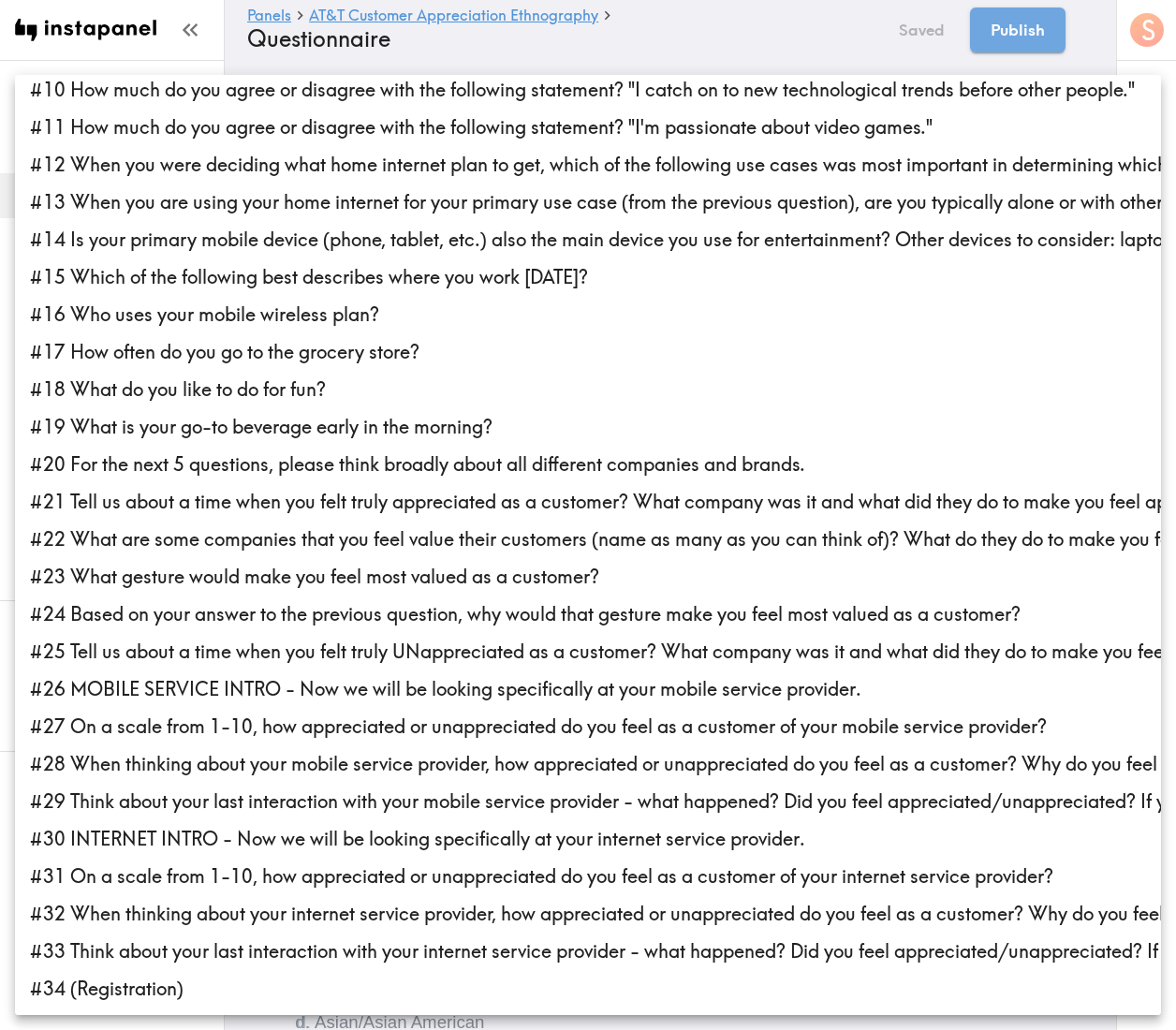 click on "#30 INTERNET INTRO - Now we will be looking specifically at your internet service provider." at bounding box center [588, 839] 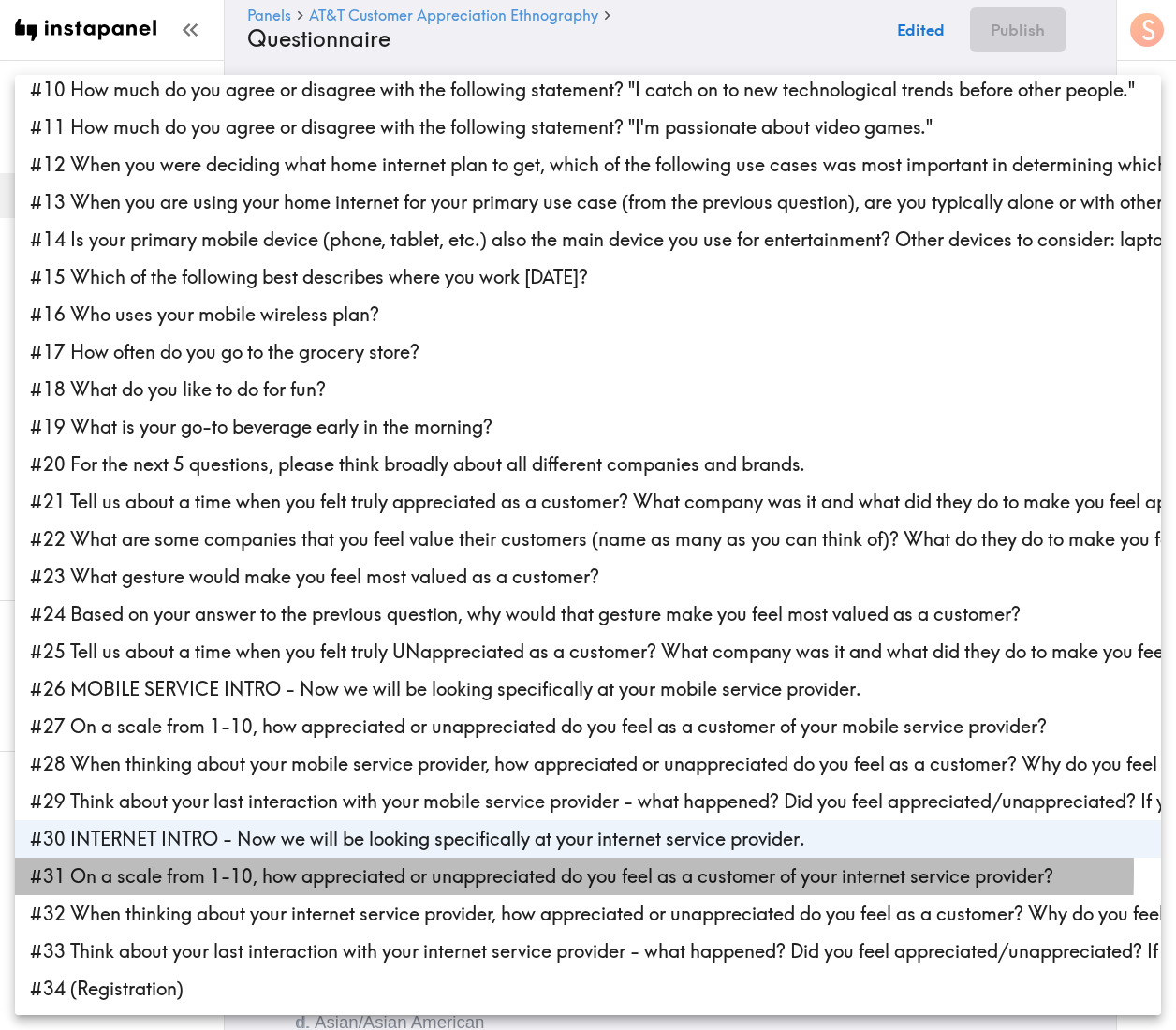 click on "#31 On a scale from 1-10, how appreciated or unappreciated do you feel as a customer of your internet service provider?" at bounding box center (588, 876) 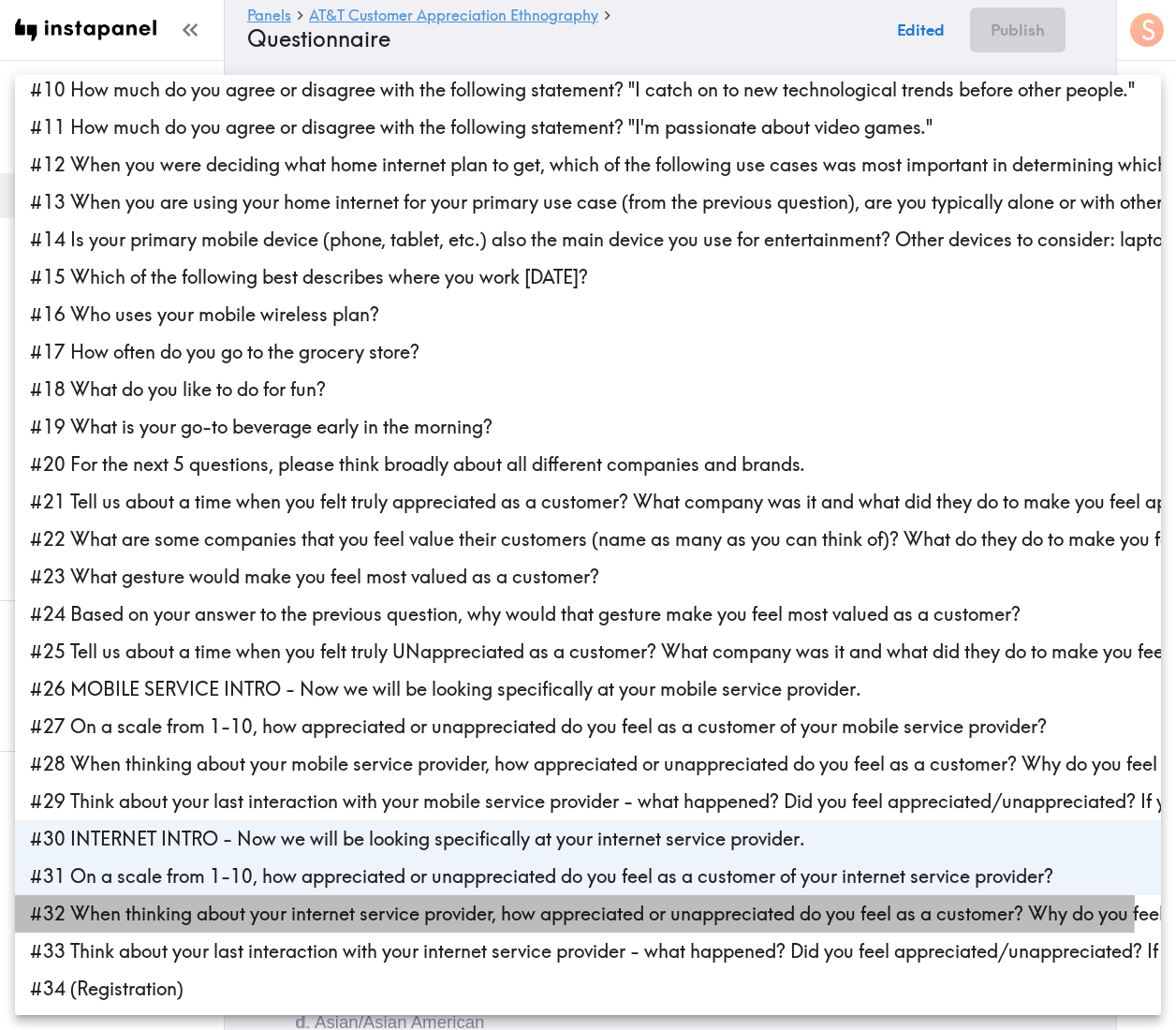 click on "#32 When thinking about your internet service provider, how appreciated or unappreciated do you feel as a customer? Why do you feel this way?" at bounding box center [588, 914] 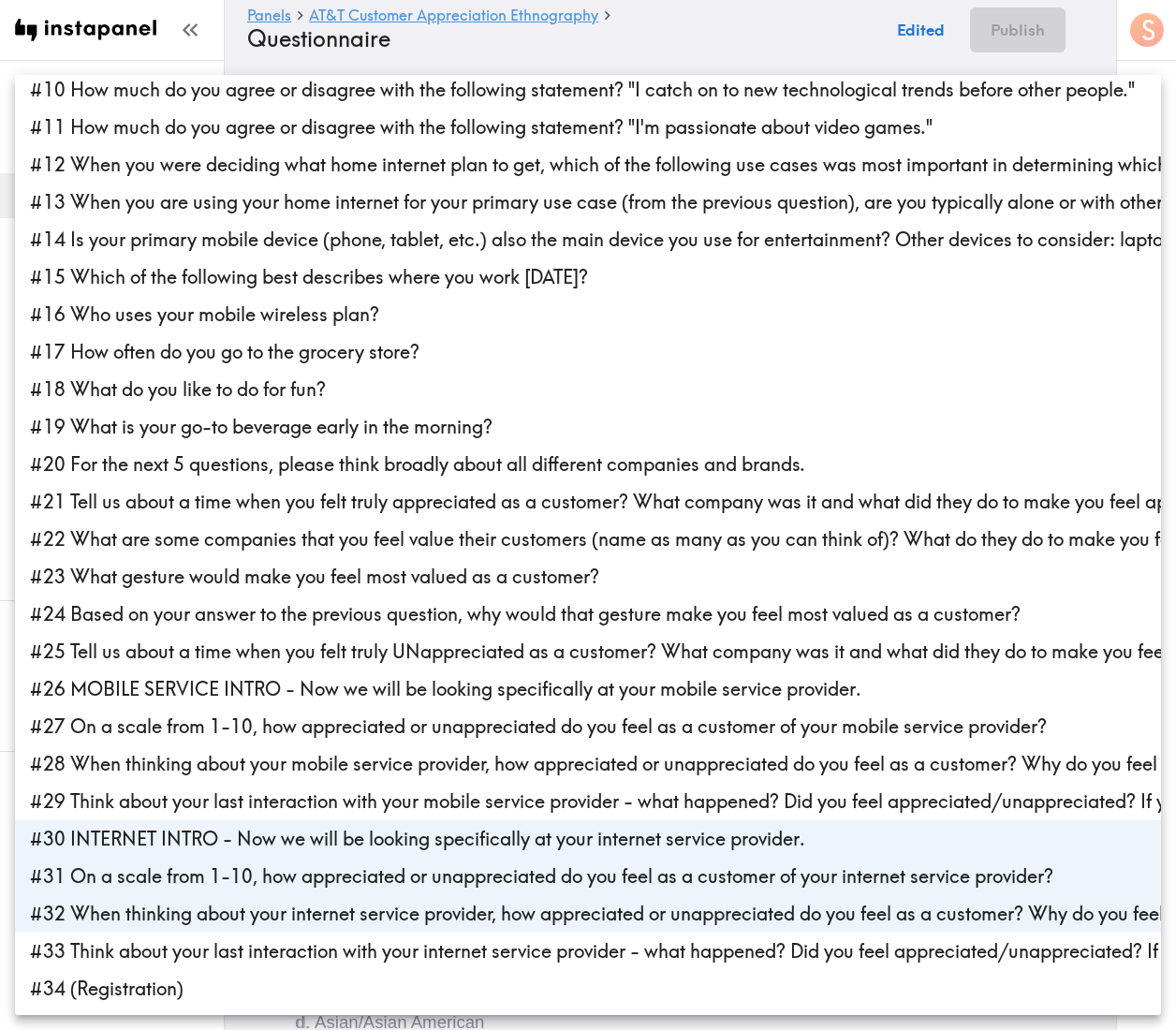 drag, startPoint x: 351, startPoint y: 940, endPoint x: 359, endPoint y: 885, distance: 55.5788 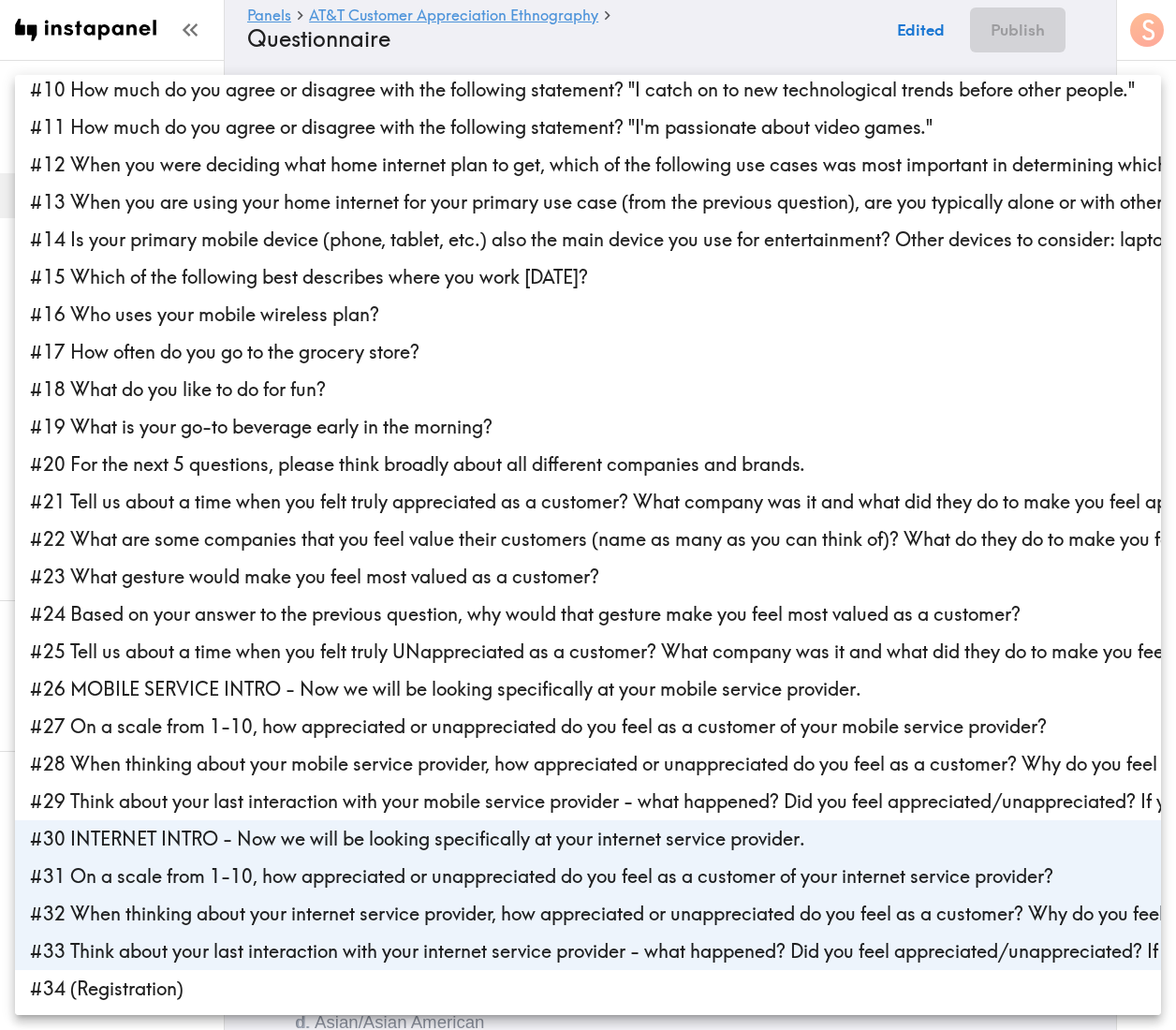 click at bounding box center (588, 515) 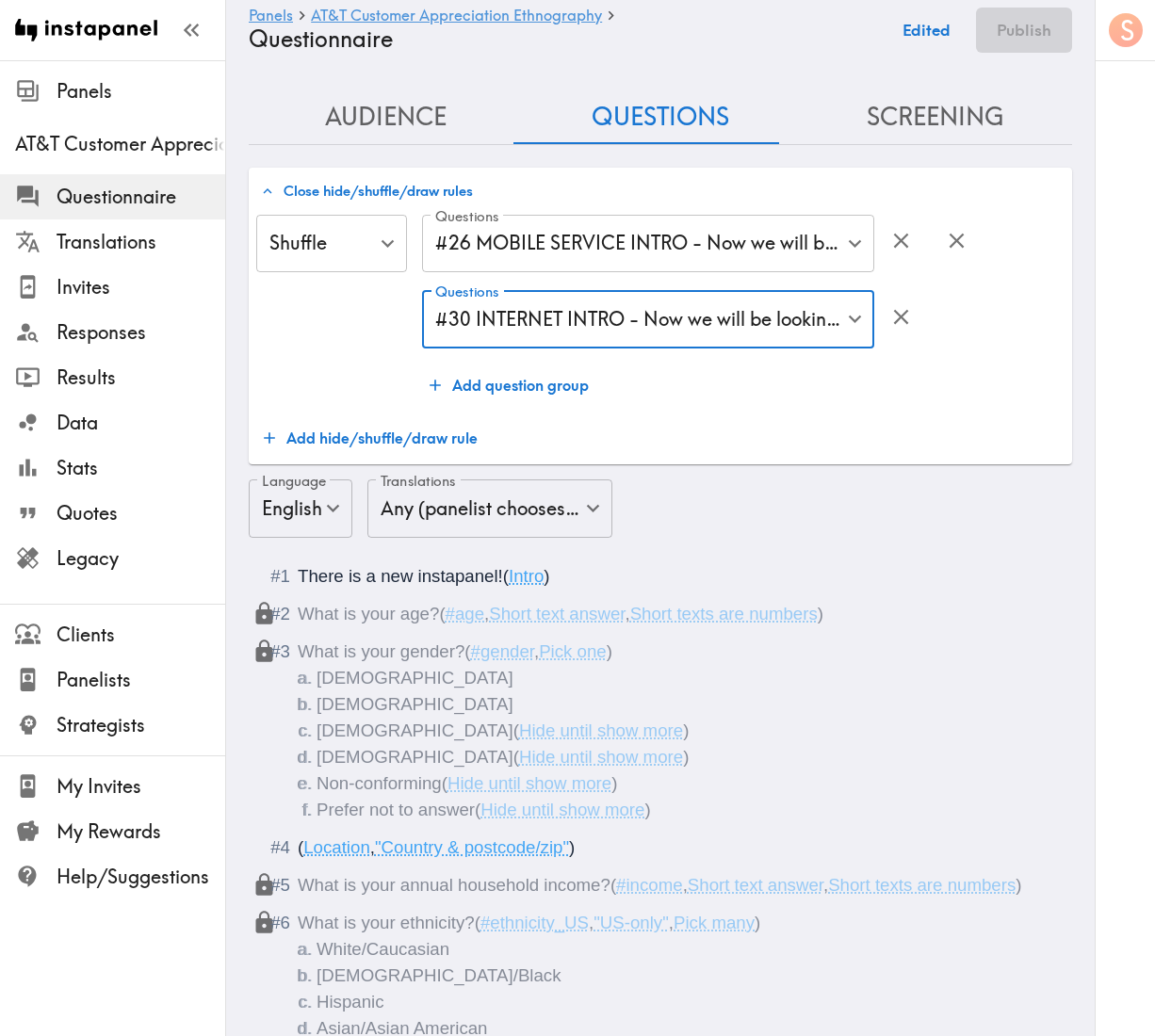 click on "Edited" at bounding box center (926, 30) 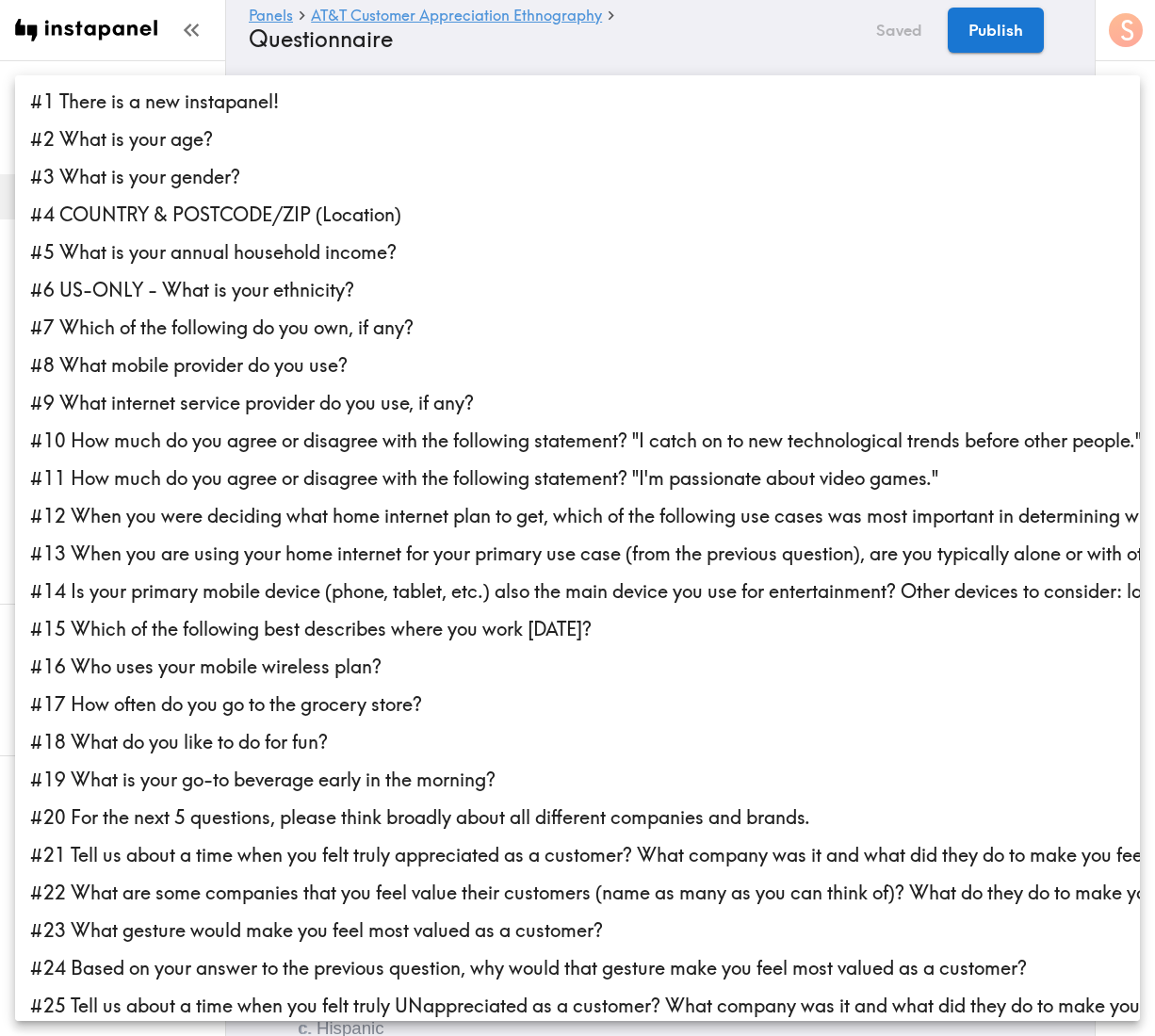 click on "Instapanel -  Panels  -  AT&T Customer Appreciation Ethnography  -  Questionnaire Panels AT&T Customer Appreciation Ethnography Questionnaire Translations Invites Responses Results Data Stats Quotes Legacy Clients Panelists Strategists My Invites My Rewards Help/Suggestions S Panels   AT&T Customer Appreciation Ethnography   Questionnaire Saved Publish Audience Questions Screening # Video Responses 20 # Video Responses The target number of panelists recording video. # Quant Responses # Quant Responses The target number of panelists answering multiple-choice and short text questions (no video answers). 18+ years old Mix of genders  ( No specific distribution ) Broad geographic distribution across the US Mix of HHI levels  ( No specific distribution ) Mix of ethnicities  ( No specific distribution ) Mix of mobile phone customers  ( Specific distribution ) Current AT&T Customer  ( 25%+ ) Non-AT&T Customer  ( 0-75% ) Mix of home internet customers  ( Specific distribution ) Current AT&T Customer  ( 25%+ ) ( 0-75%" at bounding box center (578, 3128) 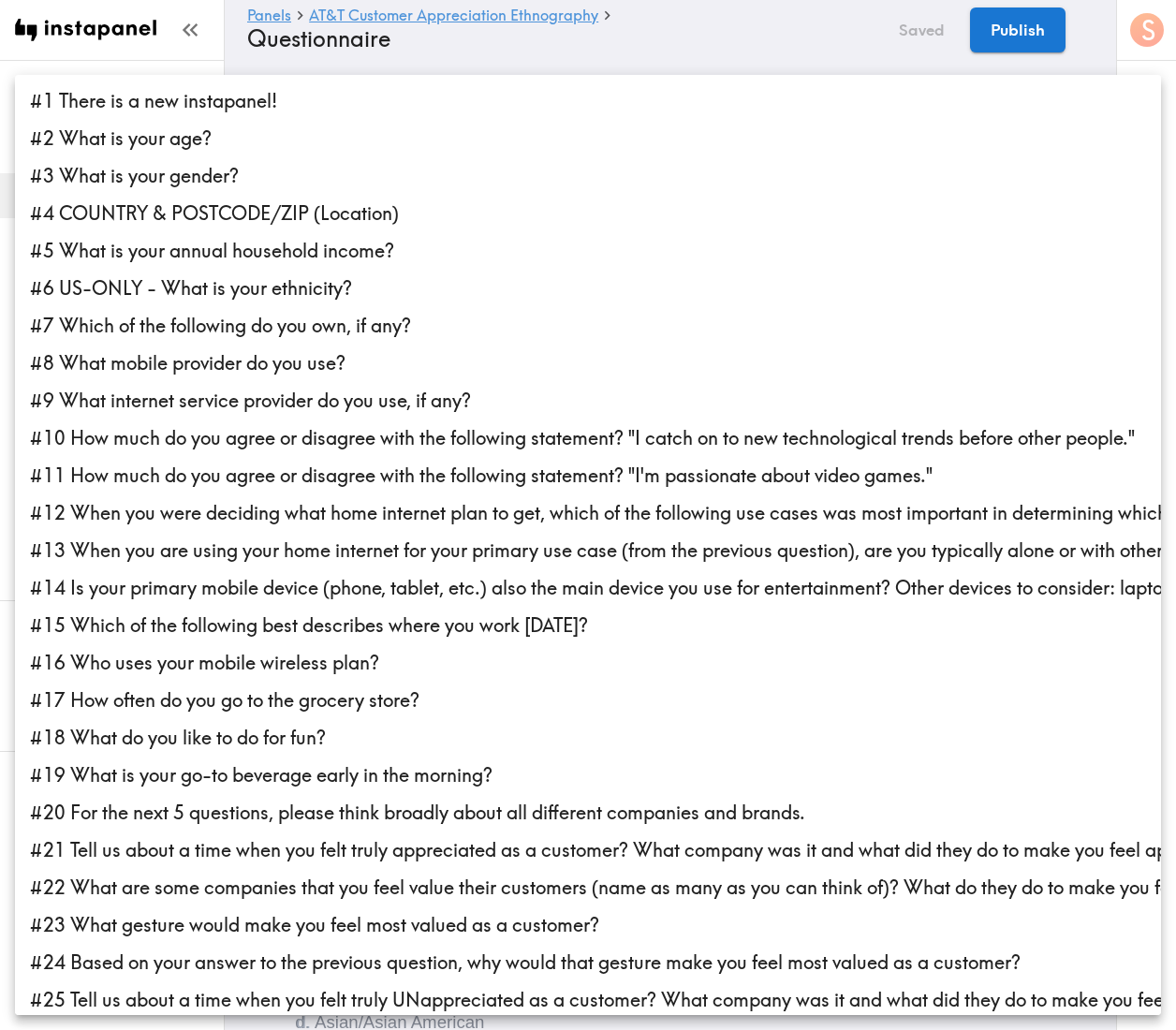 scroll, scrollTop: 348, scrollLeft: 0, axis: vertical 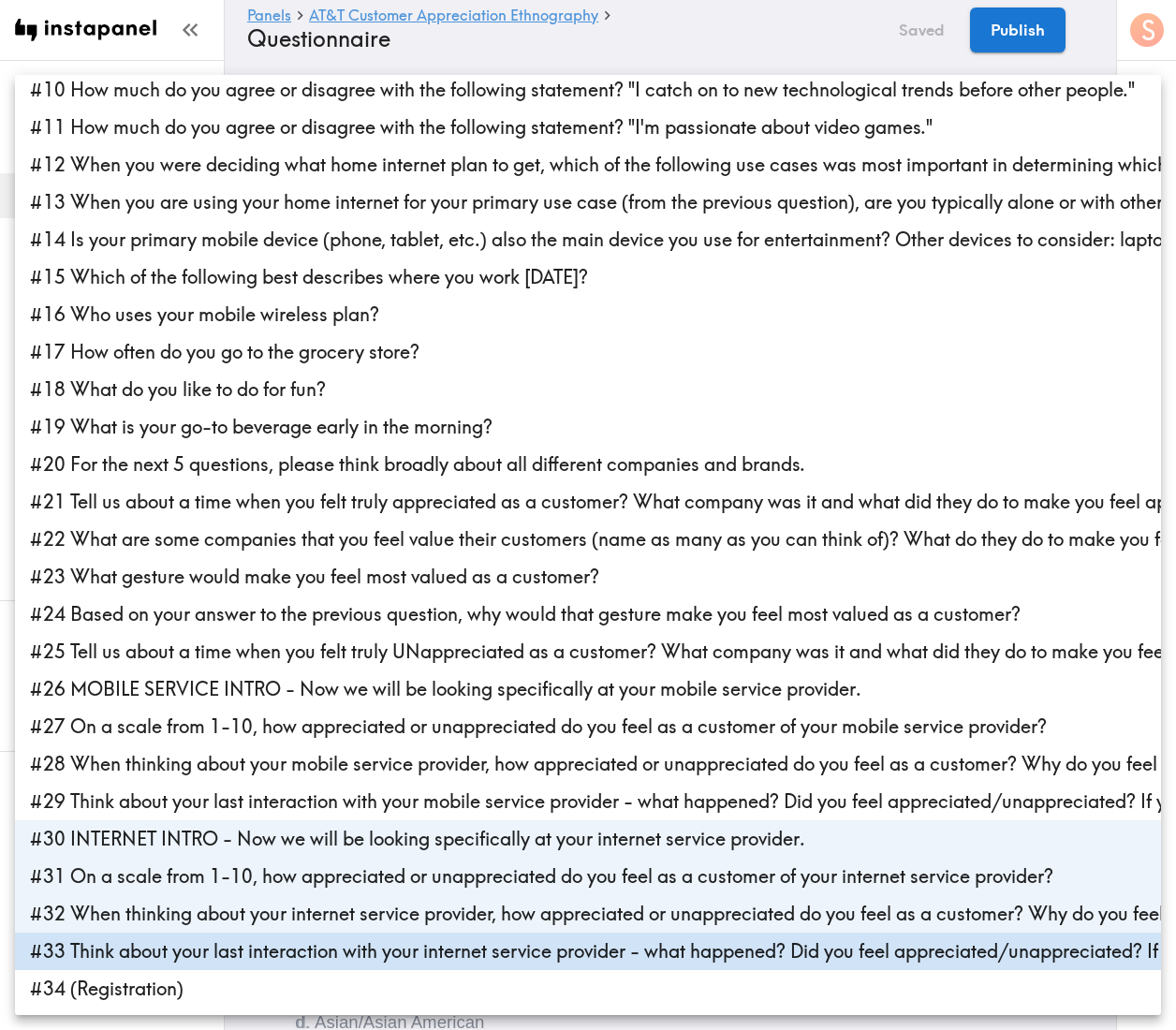 click at bounding box center (588, 515) 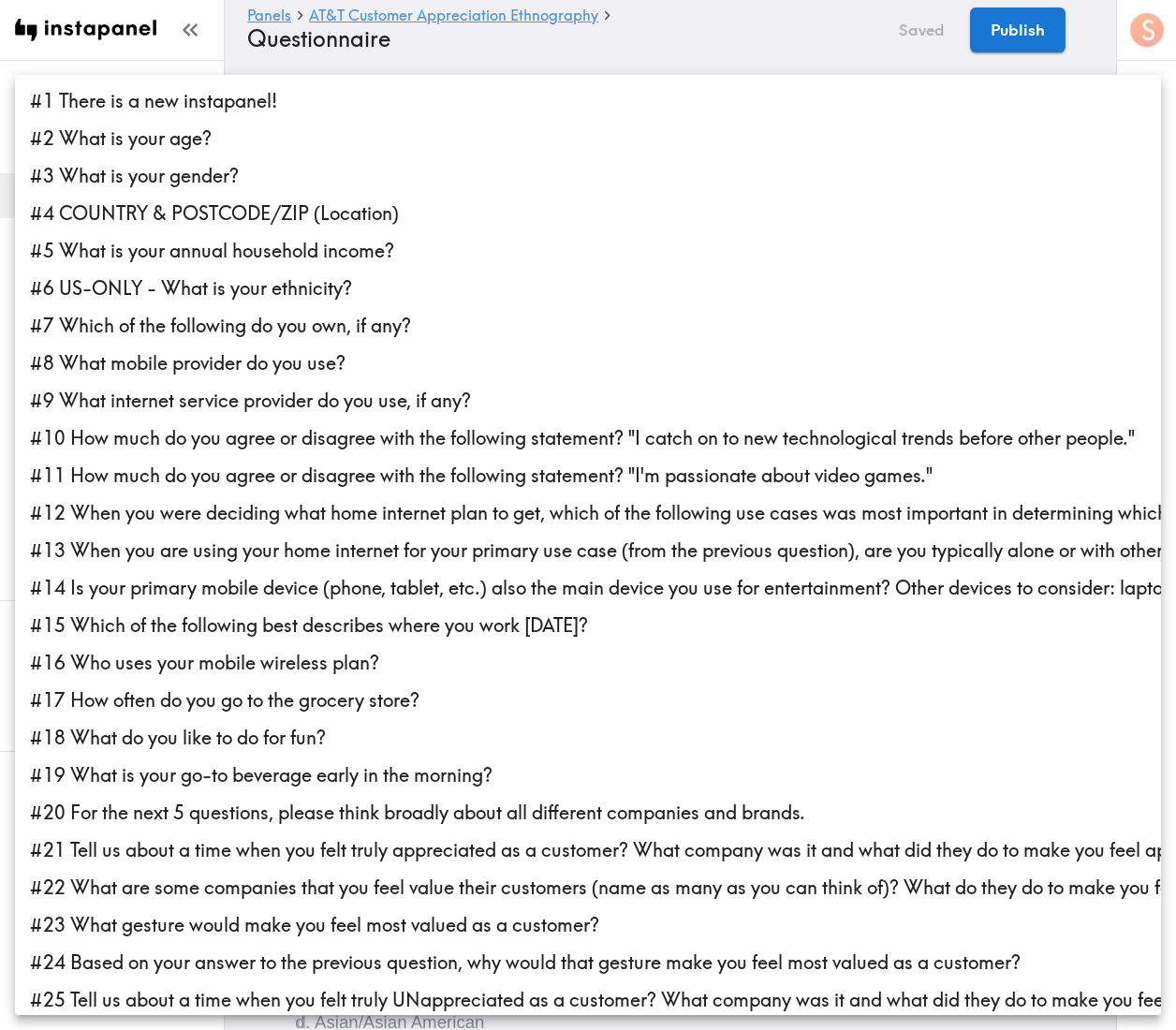 click on "Instapanel -  Panels  -  AT&T Customer Appreciation Ethnography  -  Questionnaire Panels AT&T Customer Appreciation Ethnography Questionnaire Translations Invites Responses Results Data Stats Quotes Legacy Clients Panelists Strategists My Invites My Rewards Help/Suggestions S Panels   AT&T Customer Appreciation Ethnography   Questionnaire Saved Publish Audience Questions Screening # Video Responses 20 # Video Responses The target number of panelists recording video. # Quant Responses # Quant Responses The target number of panelists answering multiple-choice and short text questions (no video answers). 18+ years old Mix of genders  ( No specific distribution ) Broad geographic distribution across the US Mix of HHI levels  ( No specific distribution ) Mix of ethnicities  ( No specific distribution ) Mix of mobile phone customers  ( Specific distribution ) Current AT&T Customer  ( 25%+ ) Non-AT&T Customer  ( 0-75% ) Mix of home internet customers  ( Specific distribution ) Current AT&T Customer  ( 25%+ ) ( 0-75%" at bounding box center (588, 3097) 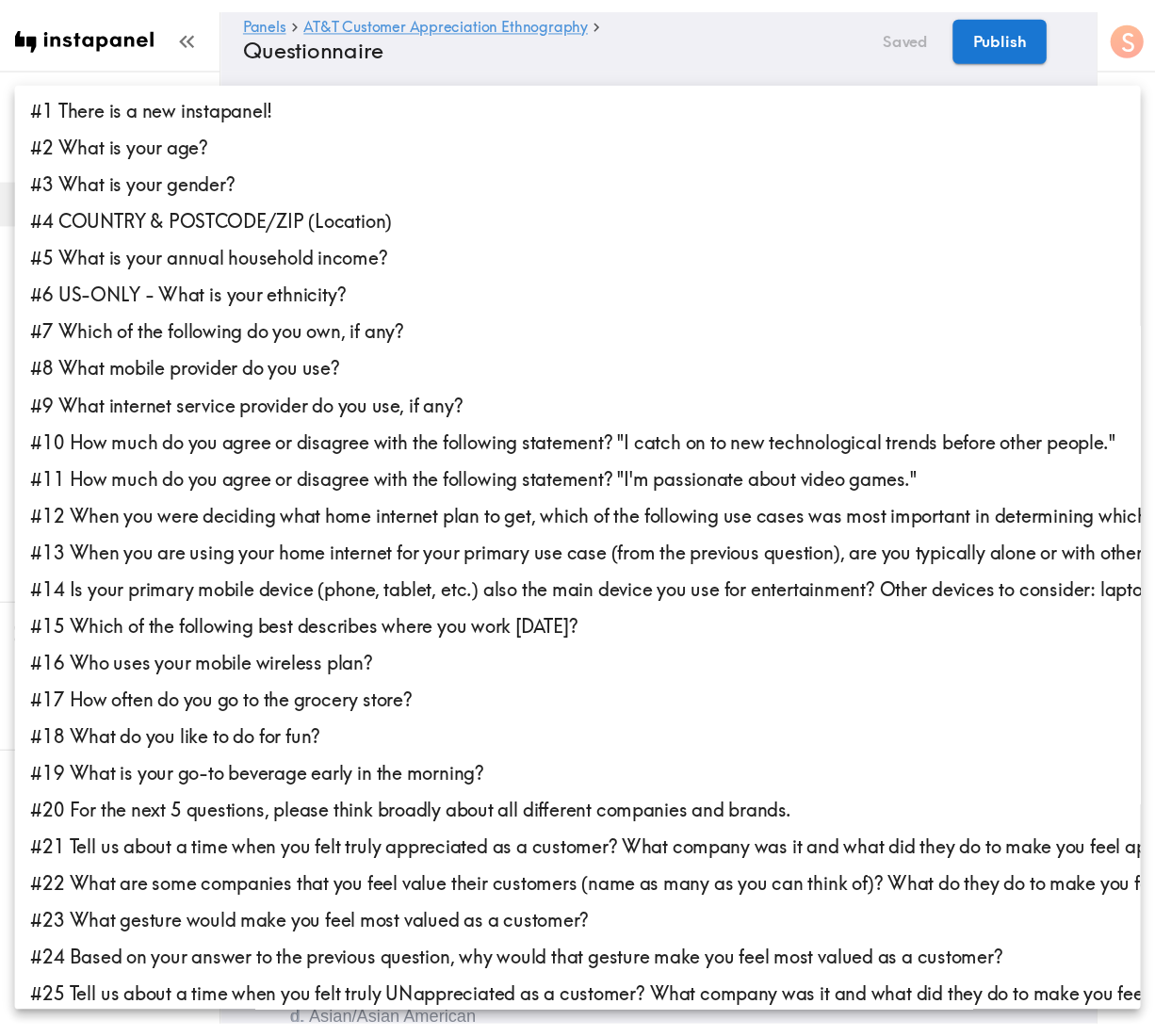 scroll, scrollTop: 350, scrollLeft: 0, axis: vertical 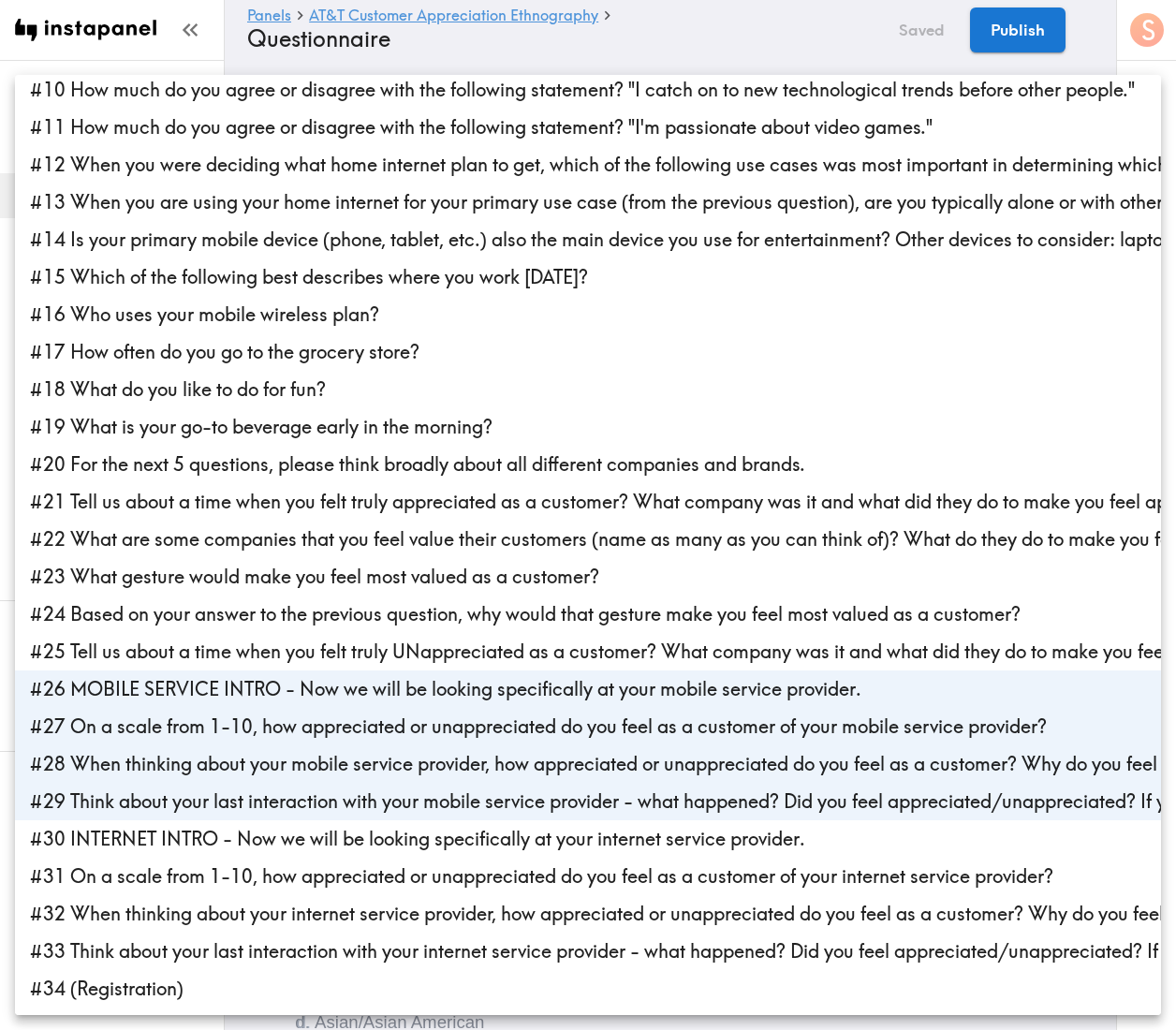 click at bounding box center (588, 515) 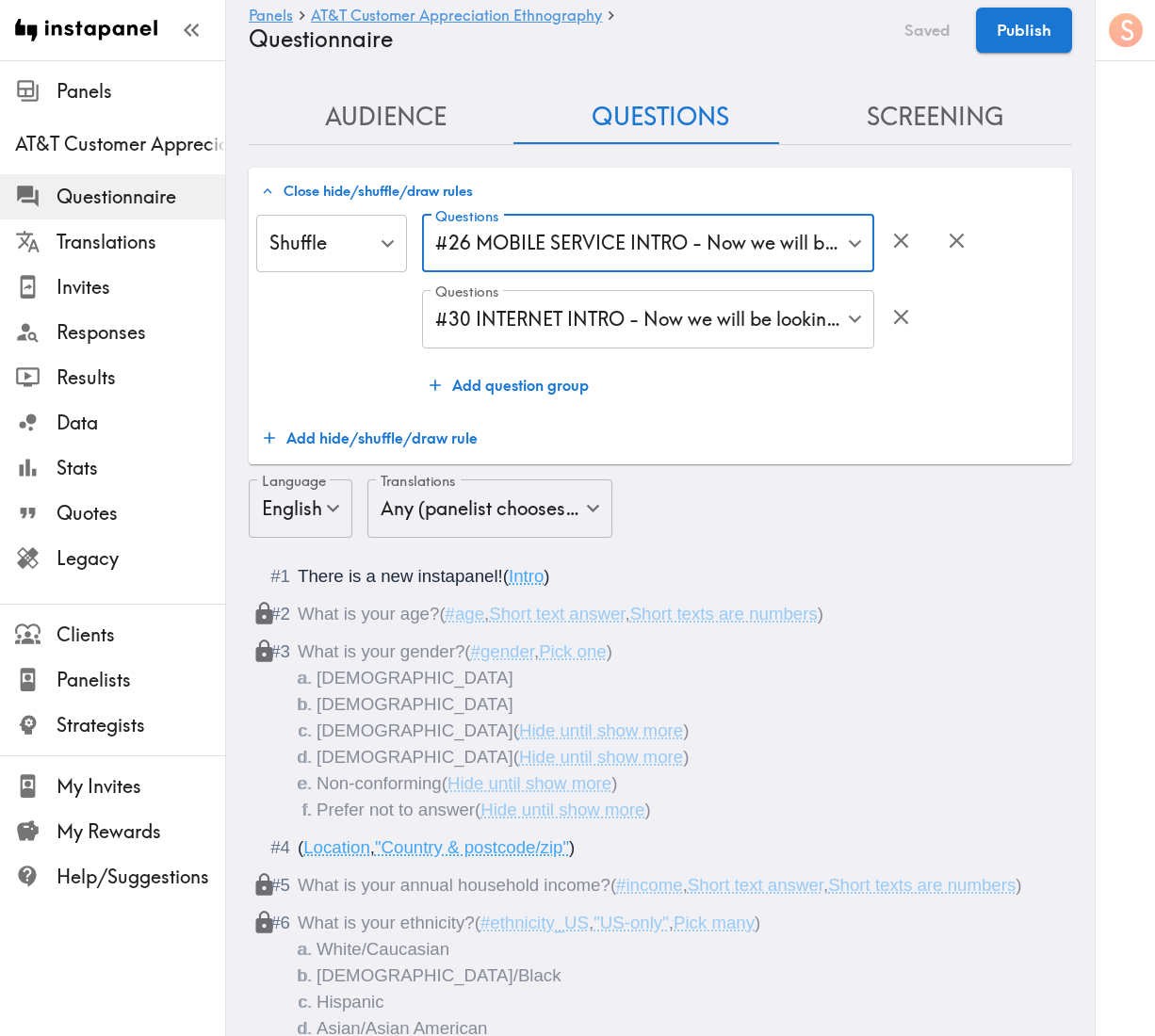 drag, startPoint x: 1038, startPoint y: 20, endPoint x: 1033, endPoint y: 84, distance: 64.19502 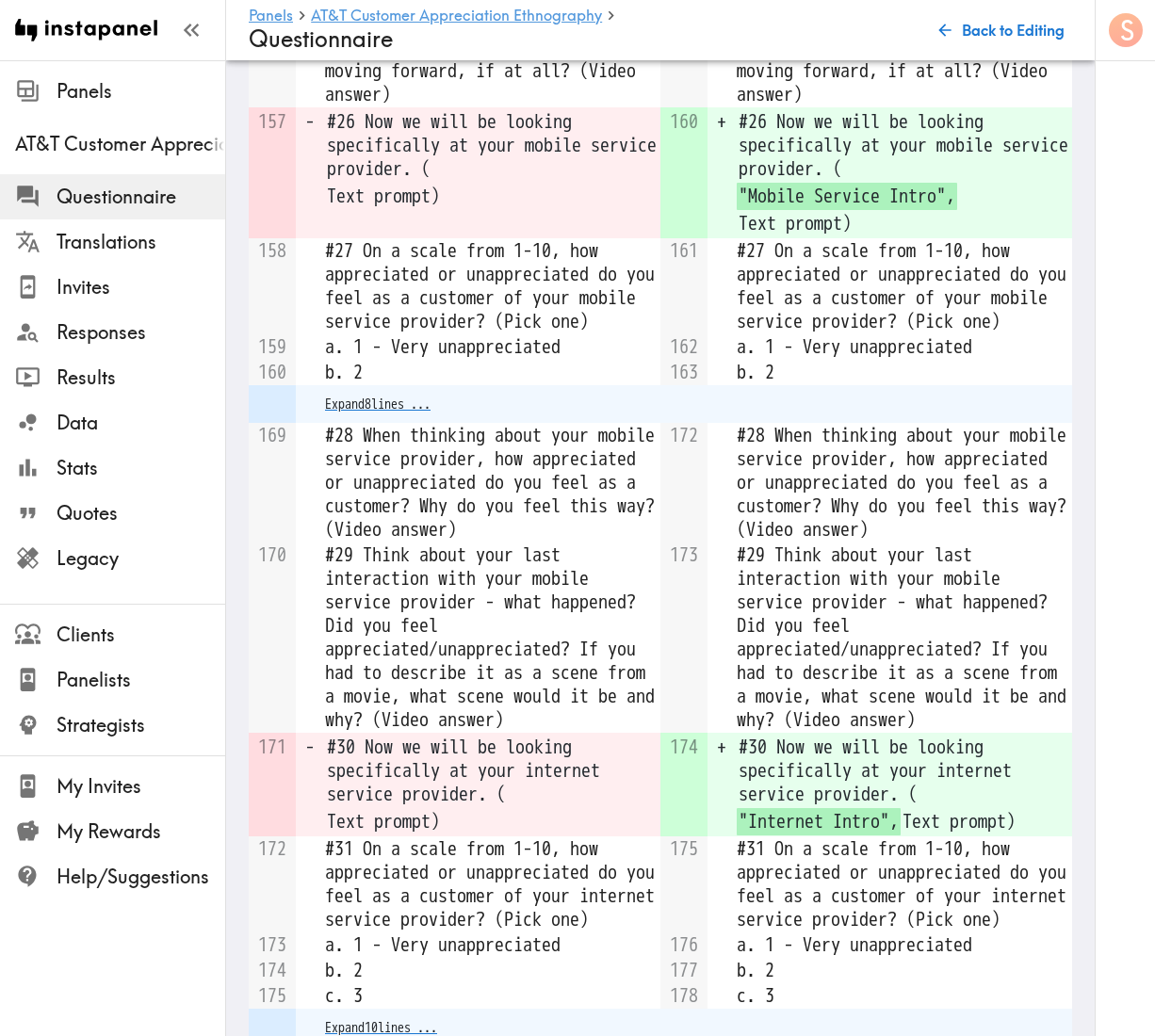 scroll, scrollTop: 1511, scrollLeft: 0, axis: vertical 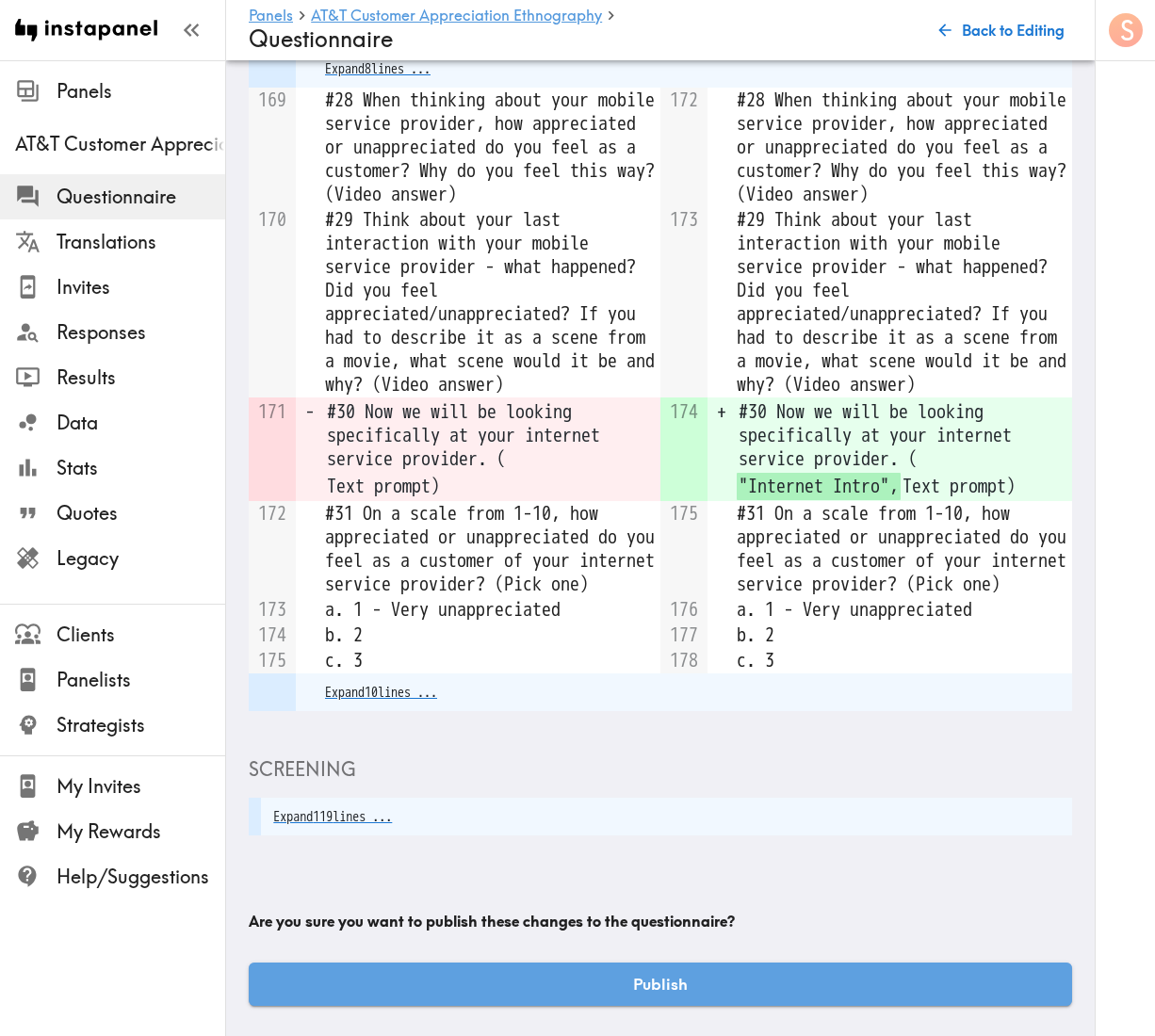 click on "Publish" at bounding box center [660, 984] 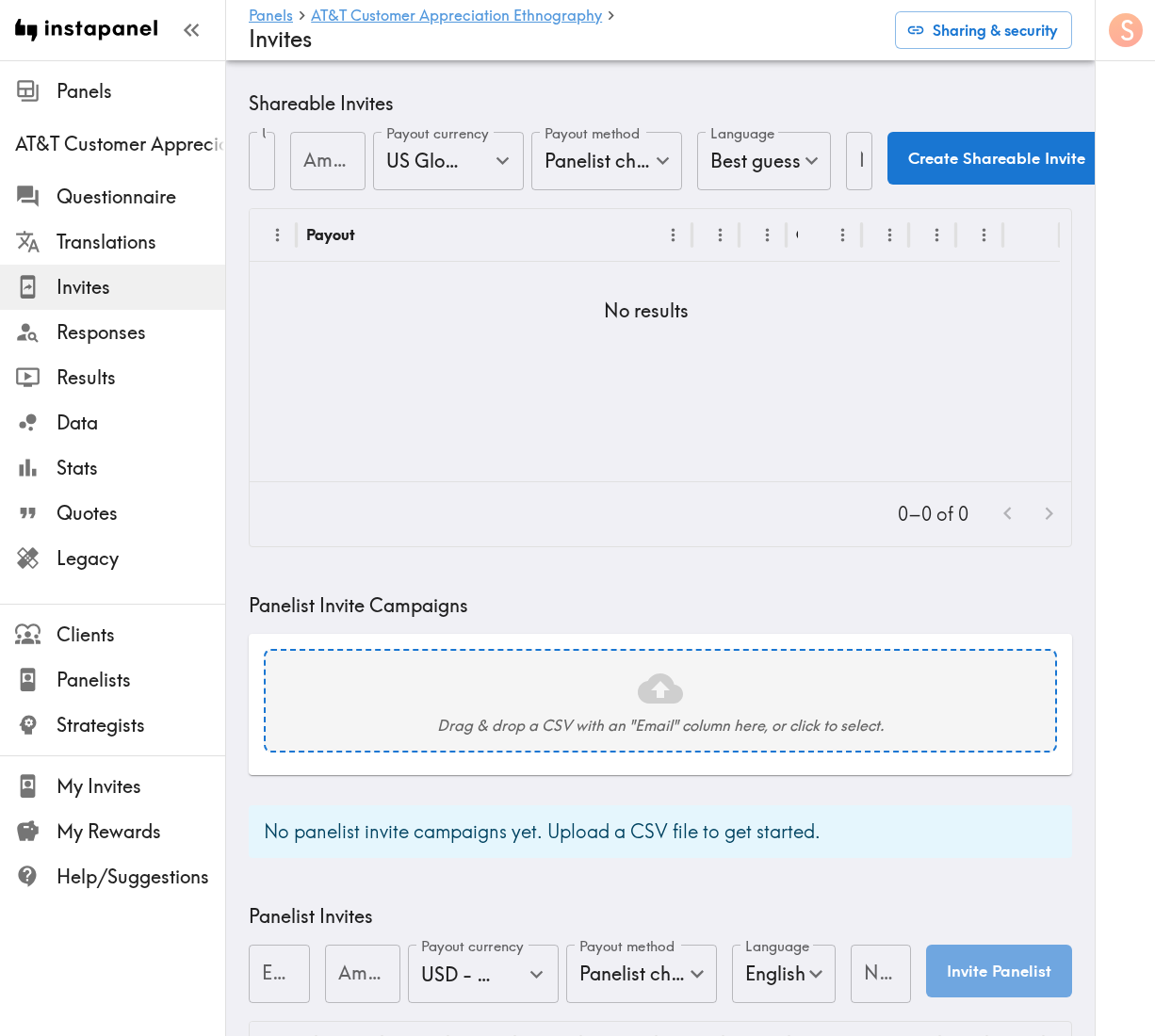 scroll, scrollTop: 382, scrollLeft: 0, axis: vertical 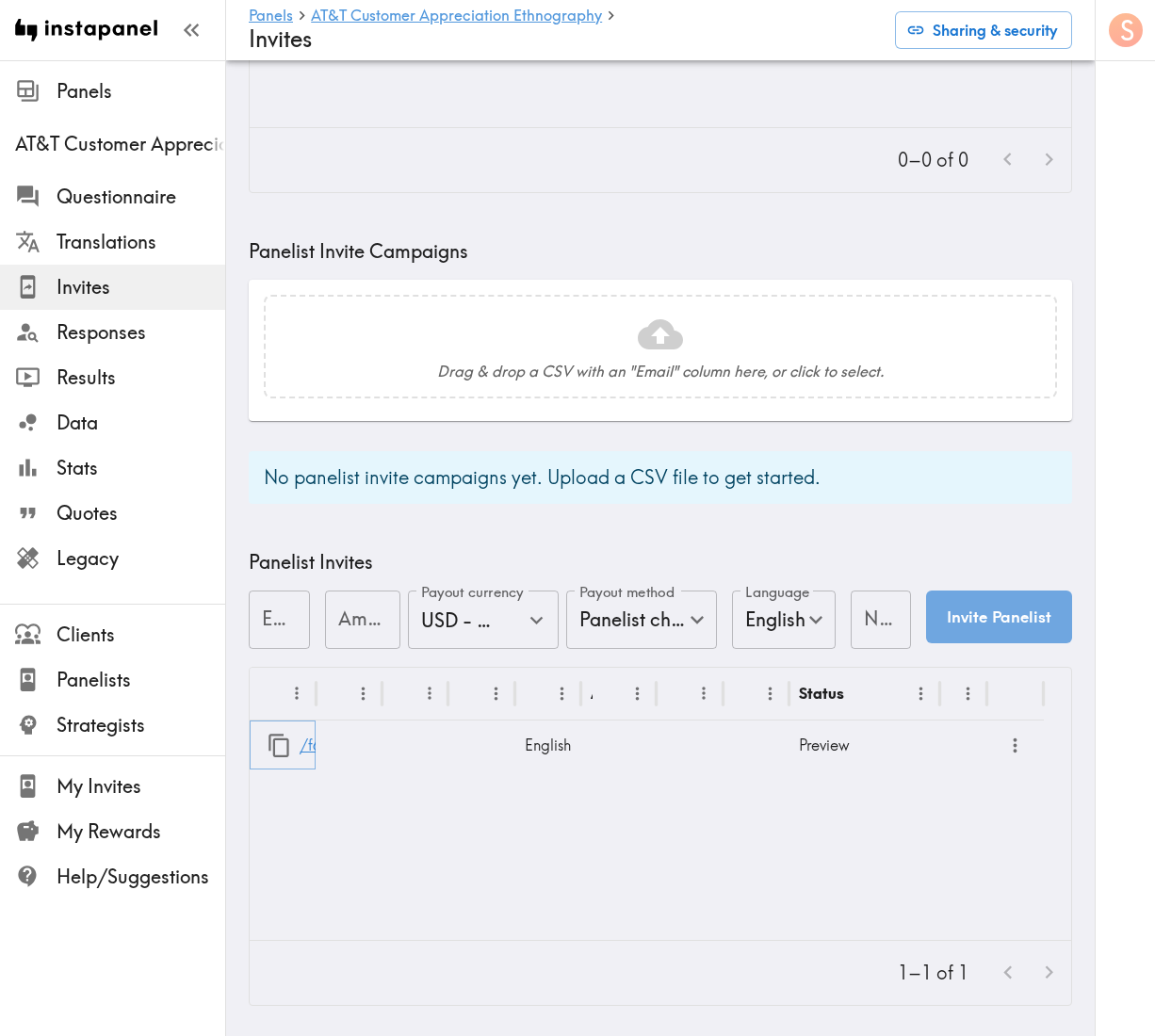 click on "/f6ce5aca-1902-45e4-b35b-fe4f35257055" at bounding box center (450, 745) 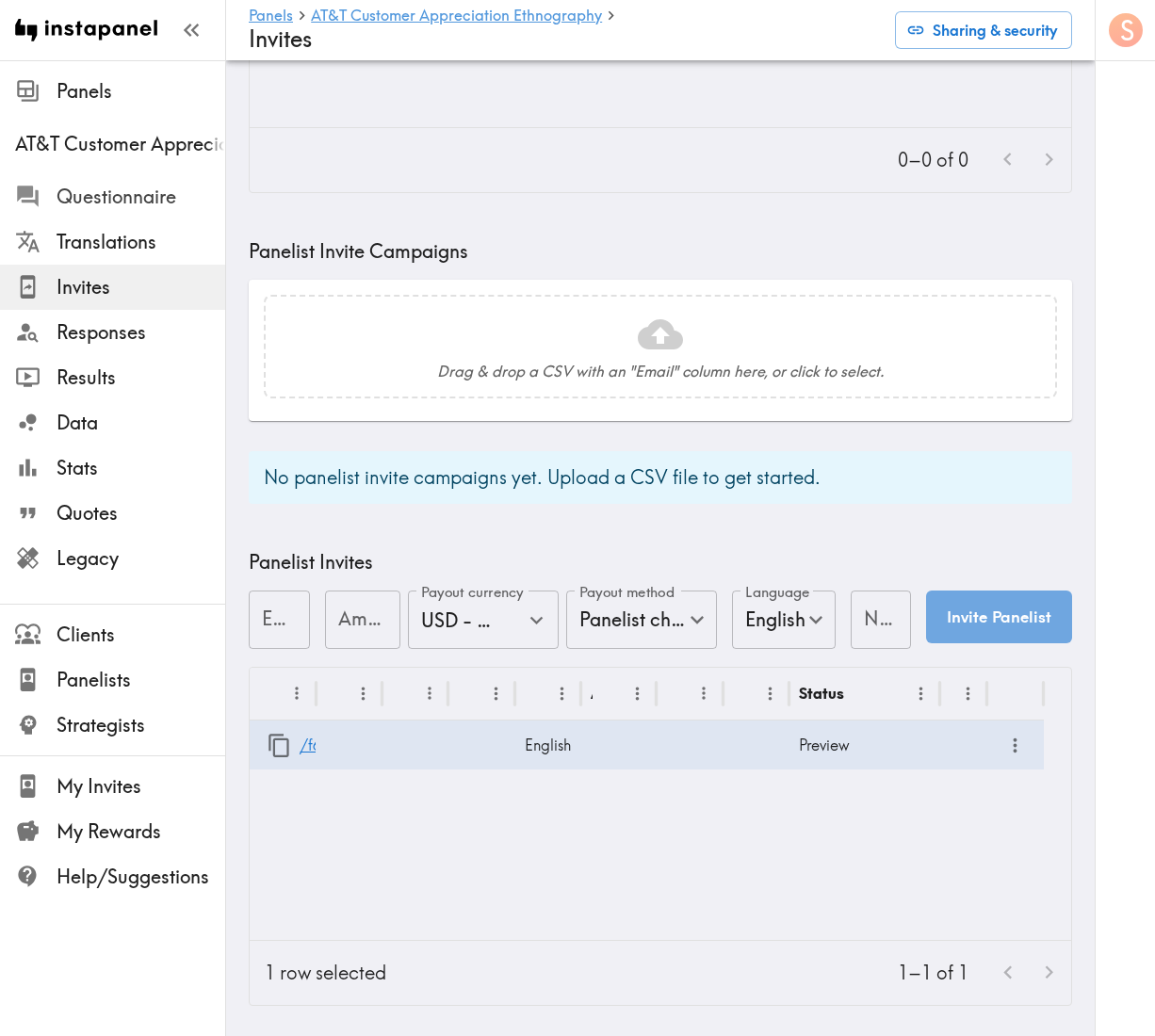 click on "Questionnaire" at bounding box center [140, 197] 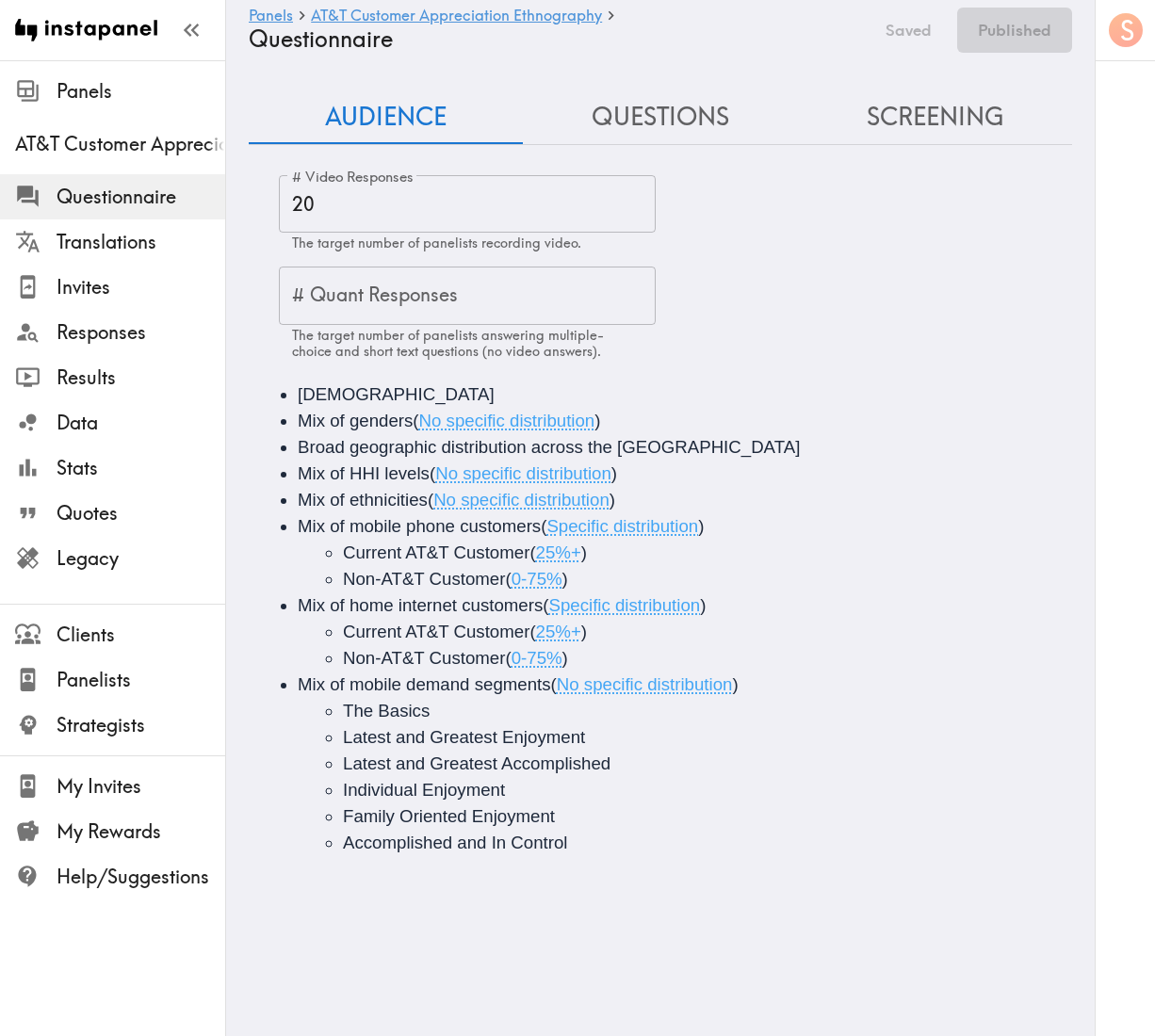scroll, scrollTop: 0, scrollLeft: 0, axis: both 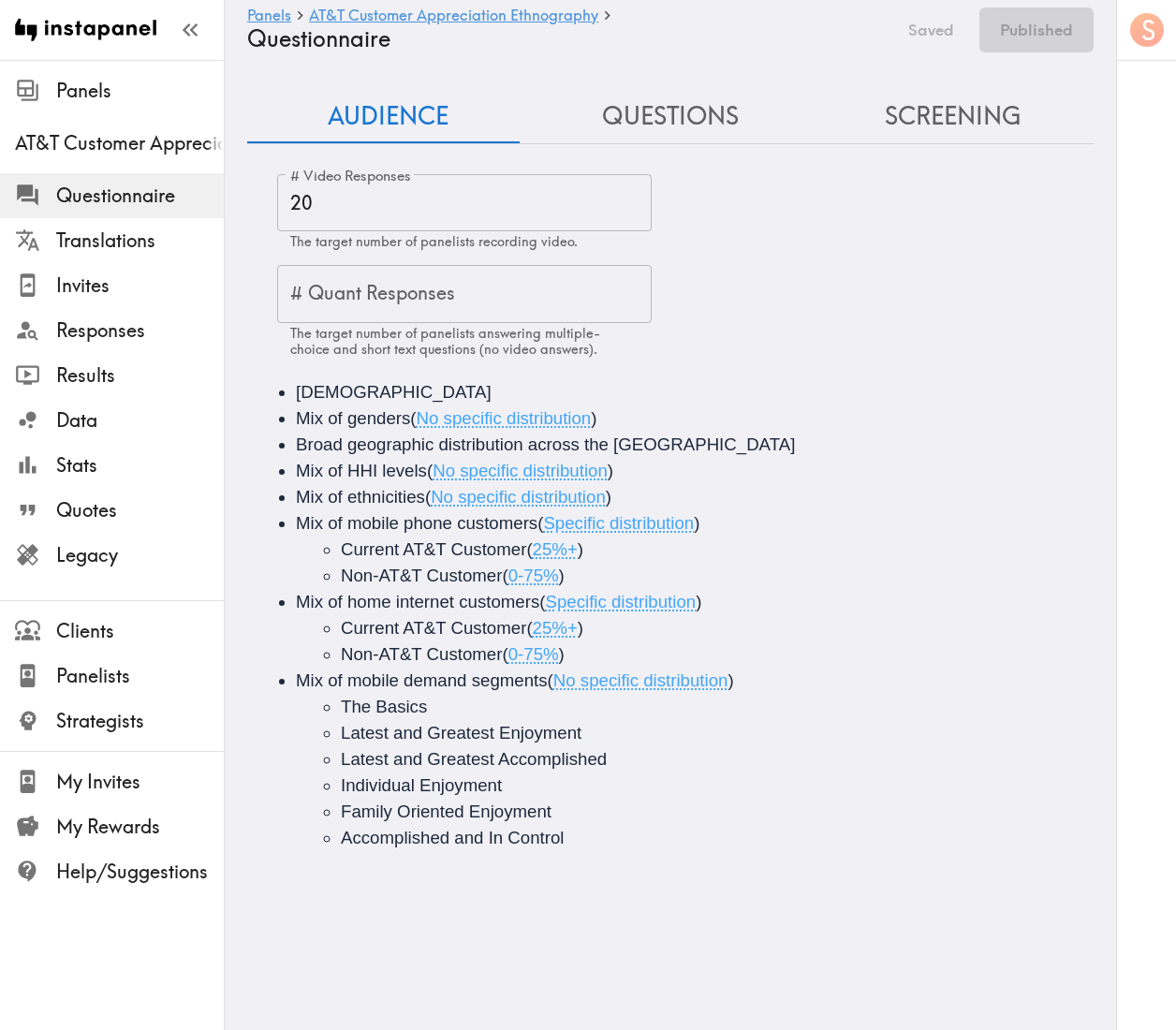 click on "Questions" at bounding box center (669, 116) 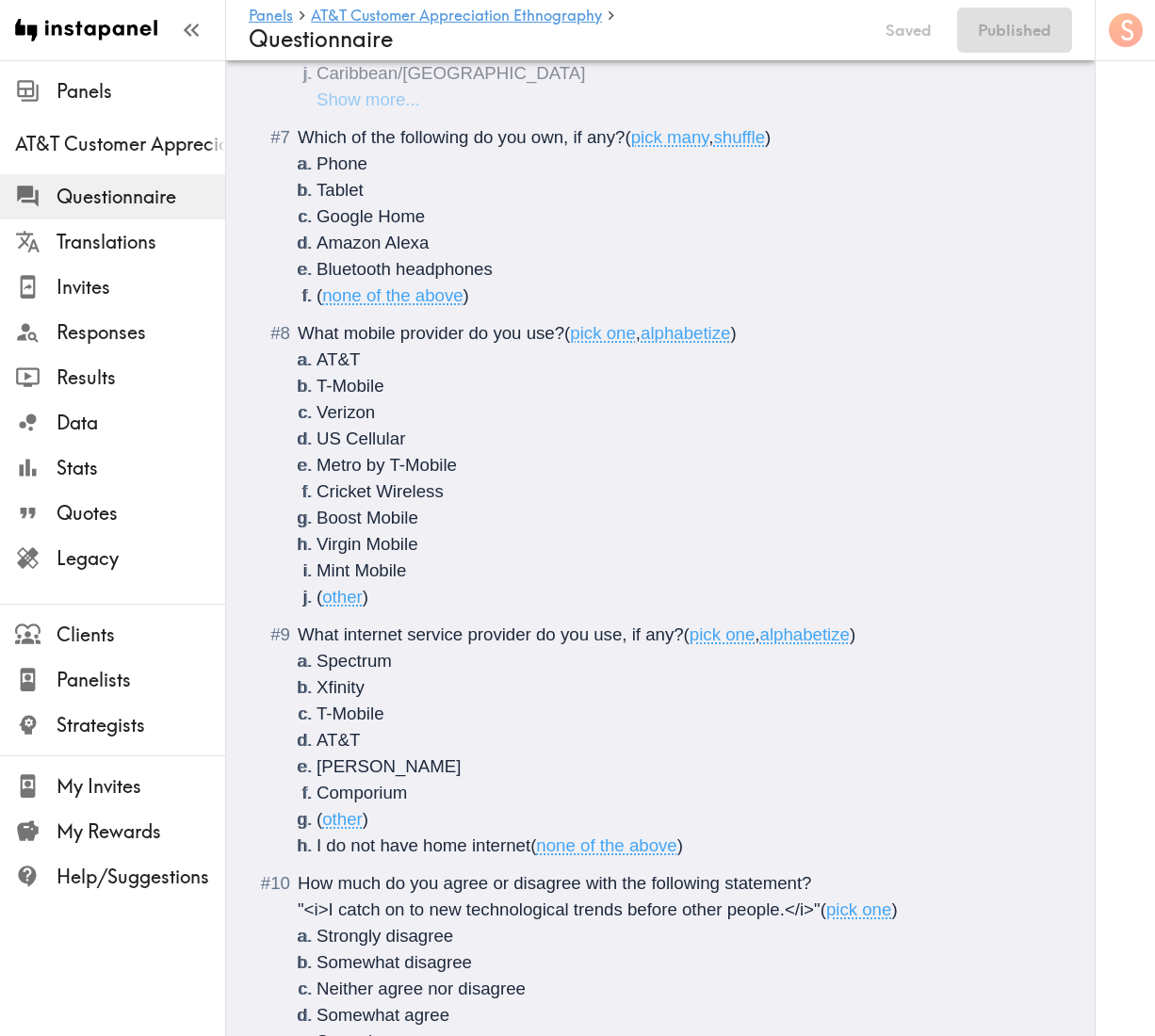 scroll, scrollTop: 1130, scrollLeft: 0, axis: vertical 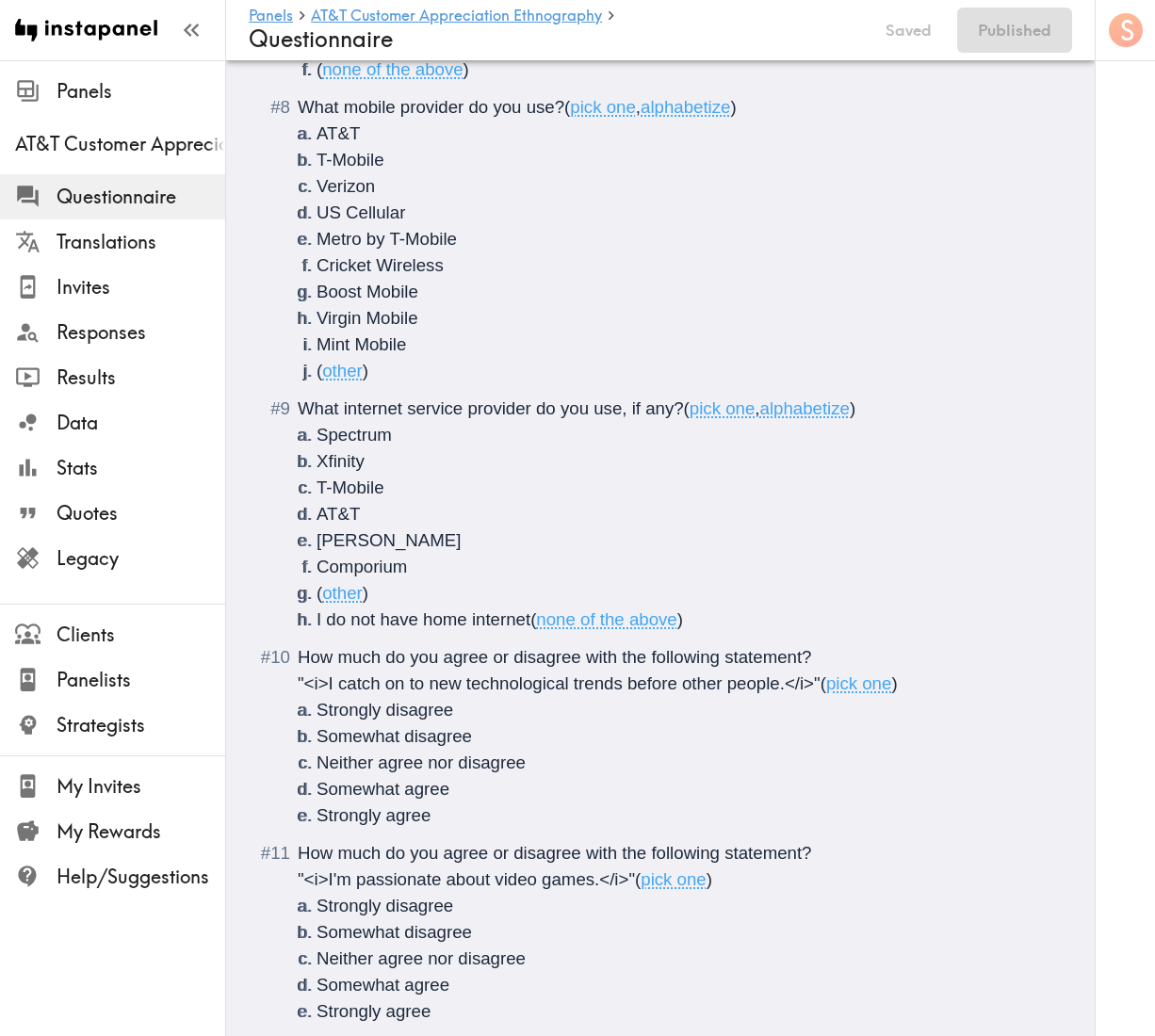 click on "What mobile provider do you use?" at bounding box center [431, 106] 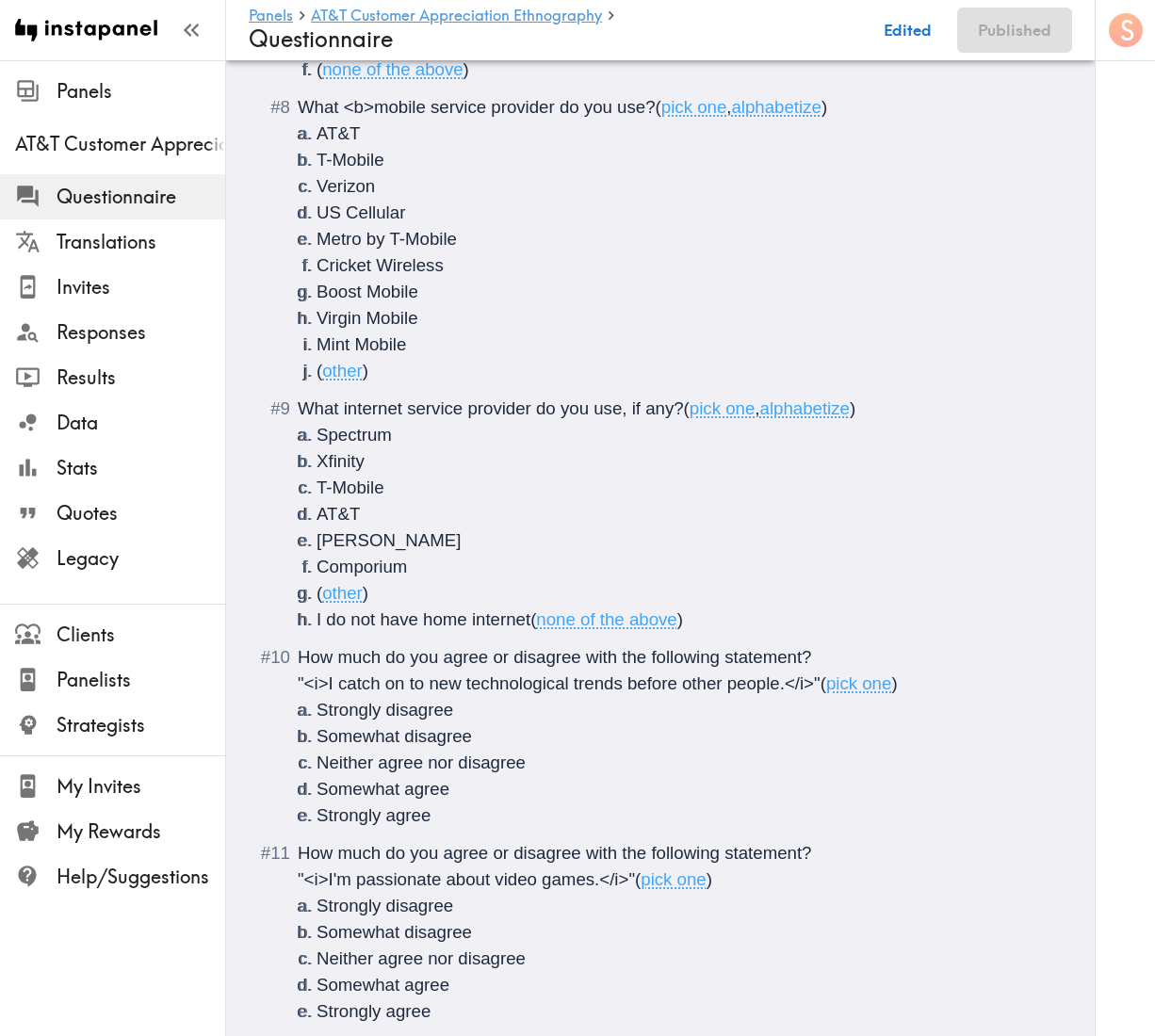 click on "What <b>mobile service provider do you use?" at bounding box center (477, 106) 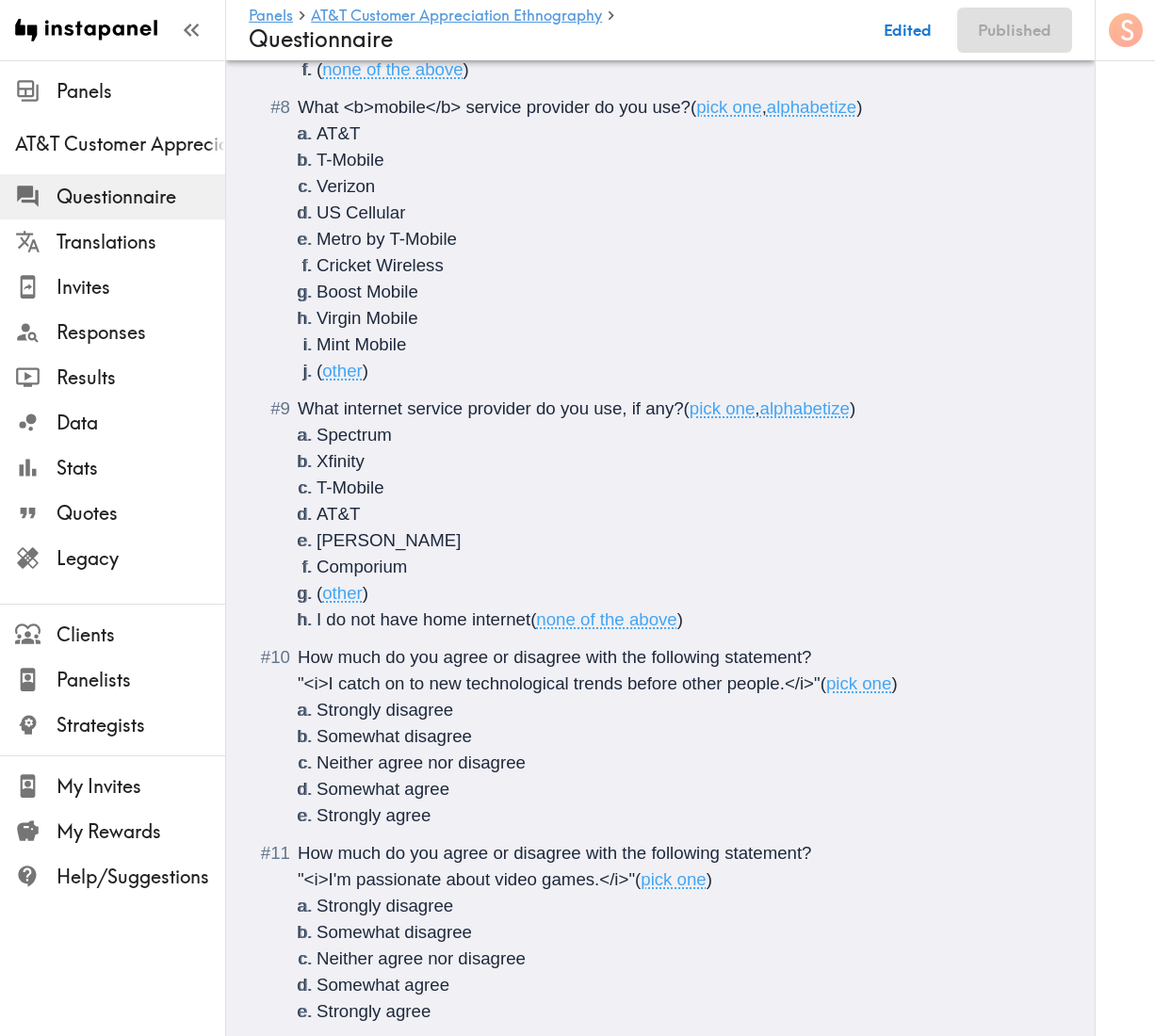 click on "What internet service provider do you use, if any?" at bounding box center [491, 408] 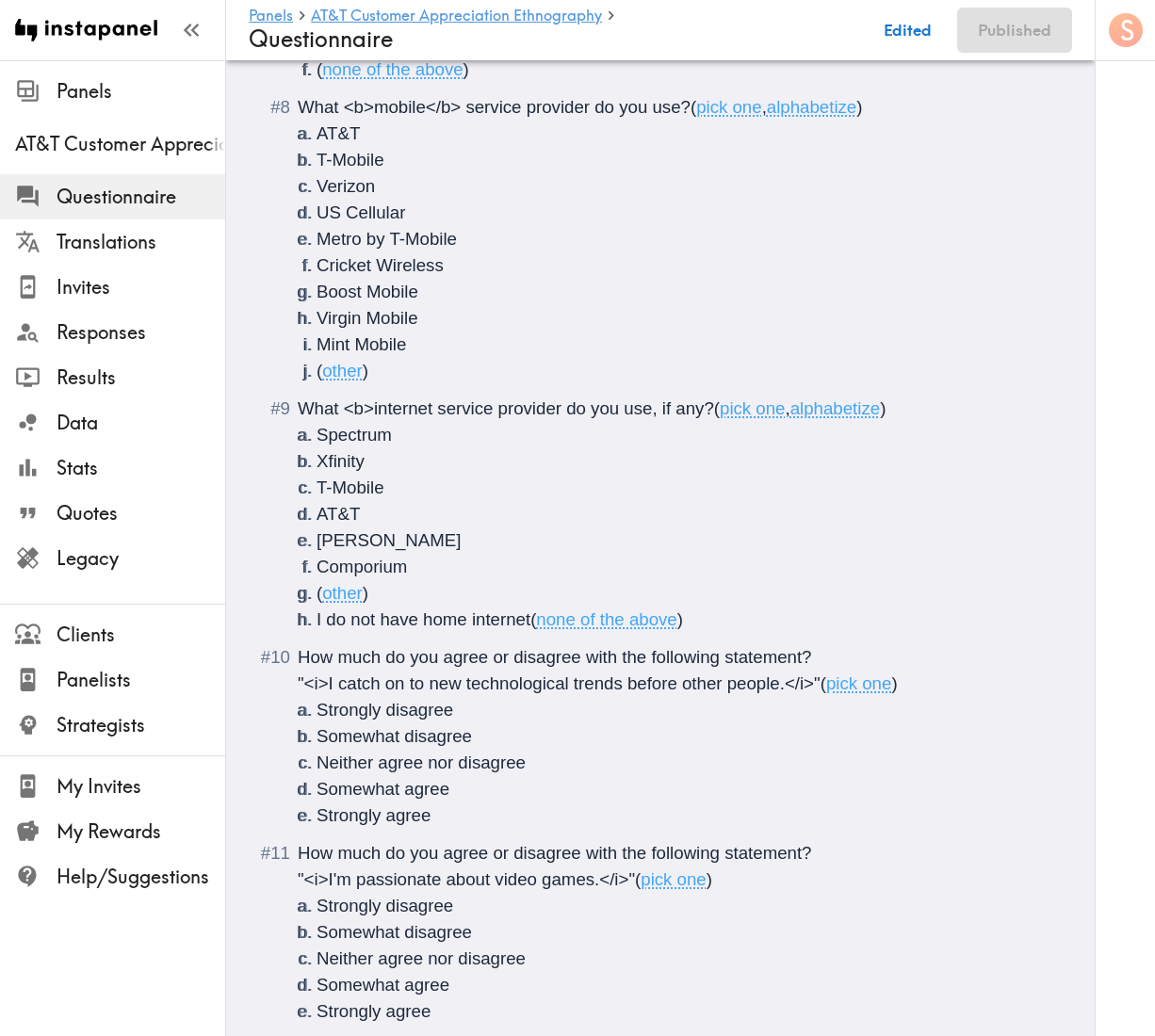 click on "What <b>internet service provider do you use, if any?" at bounding box center [506, 408] 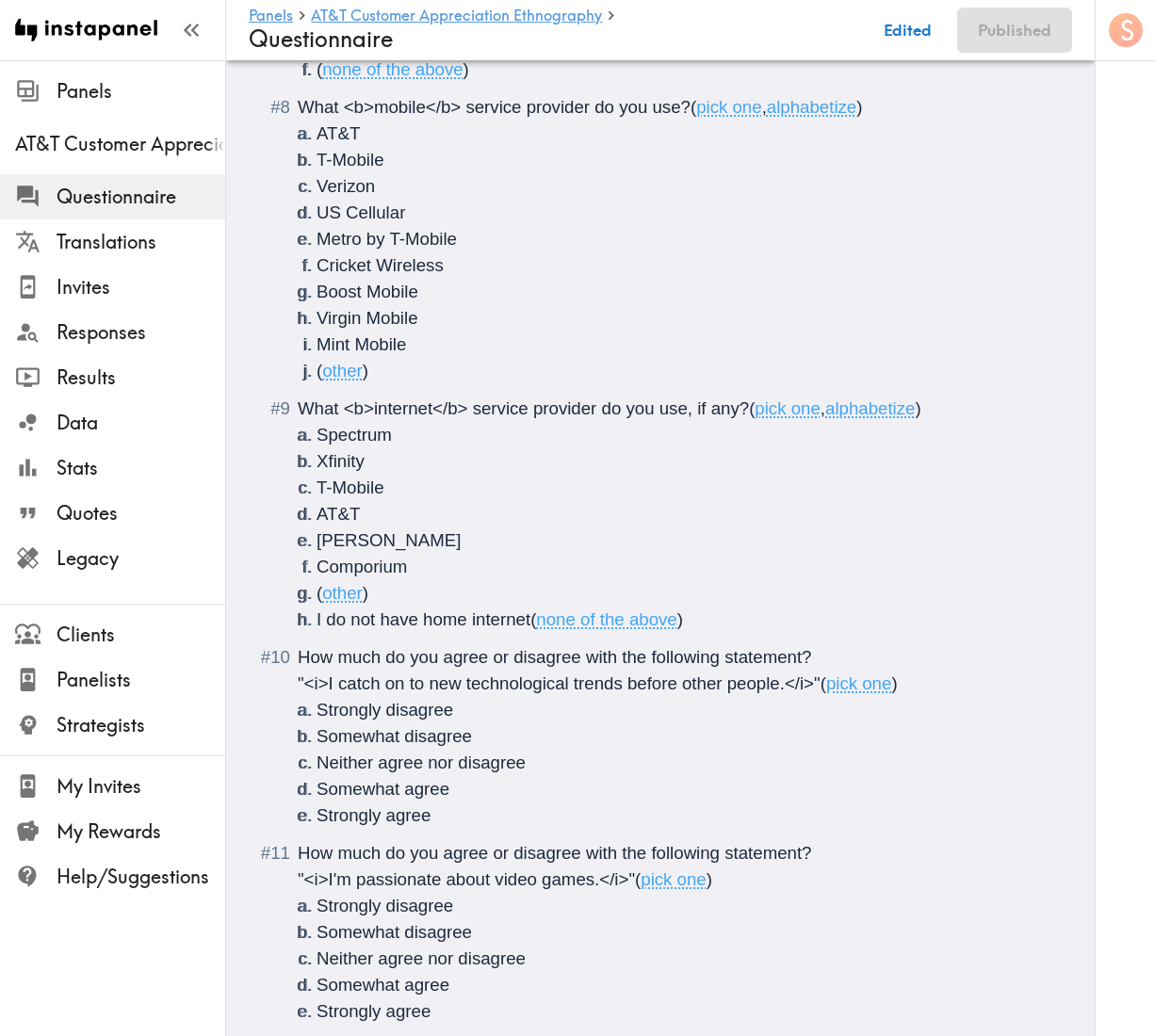 click on "Edited" at bounding box center [907, 30] 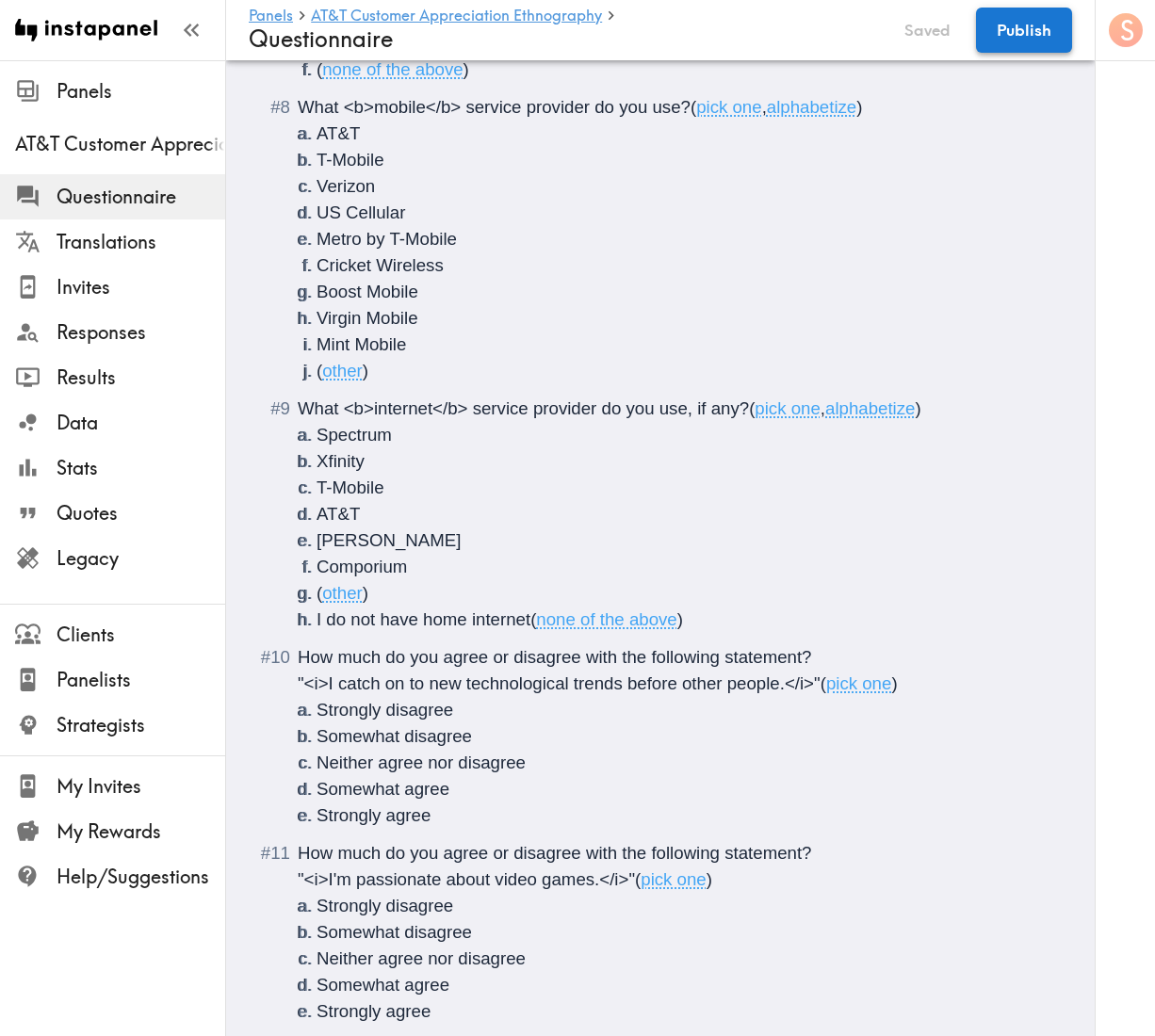 click on "Publish" at bounding box center (1024, 30) 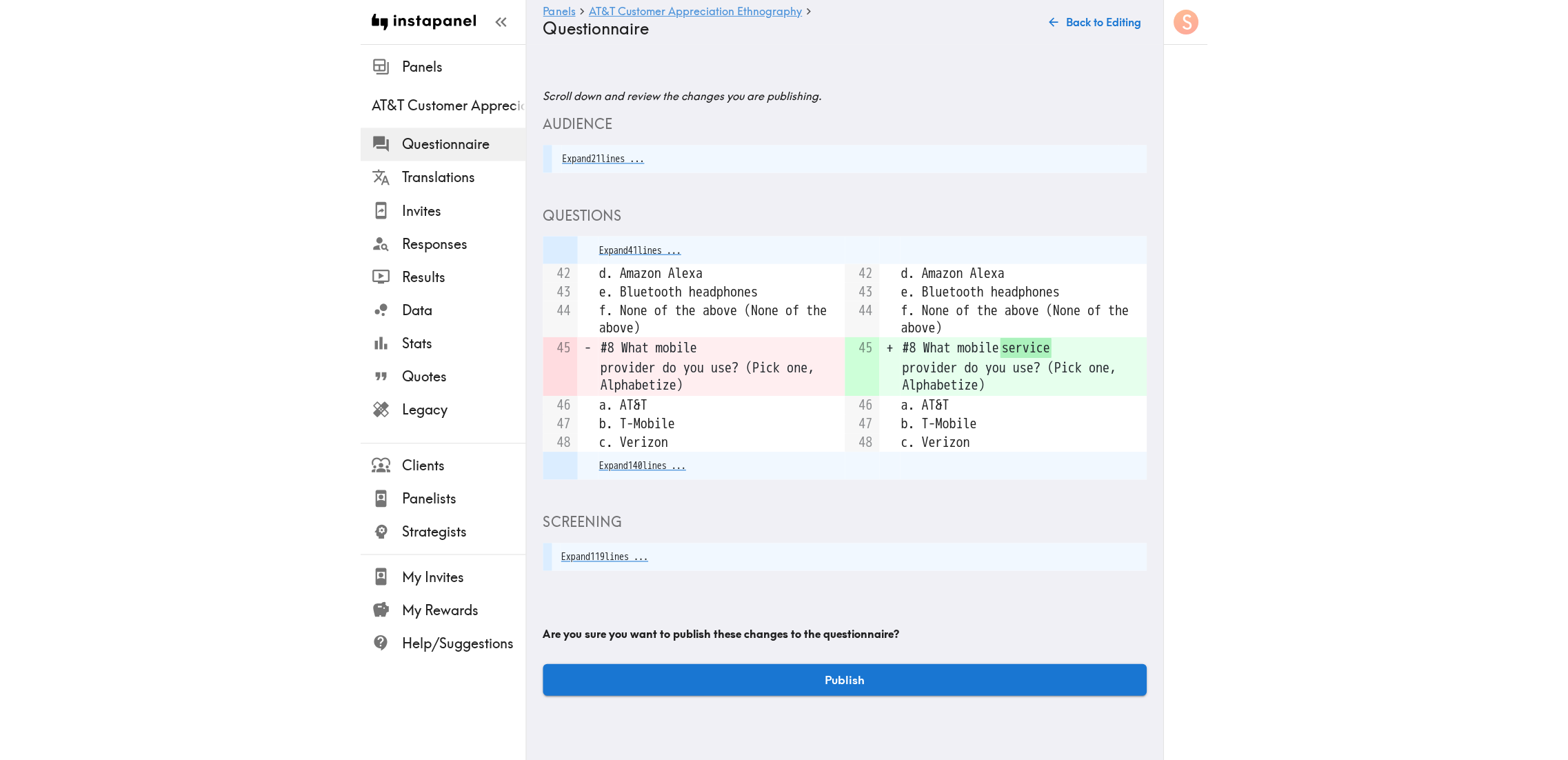 scroll, scrollTop: 0, scrollLeft: 0, axis: both 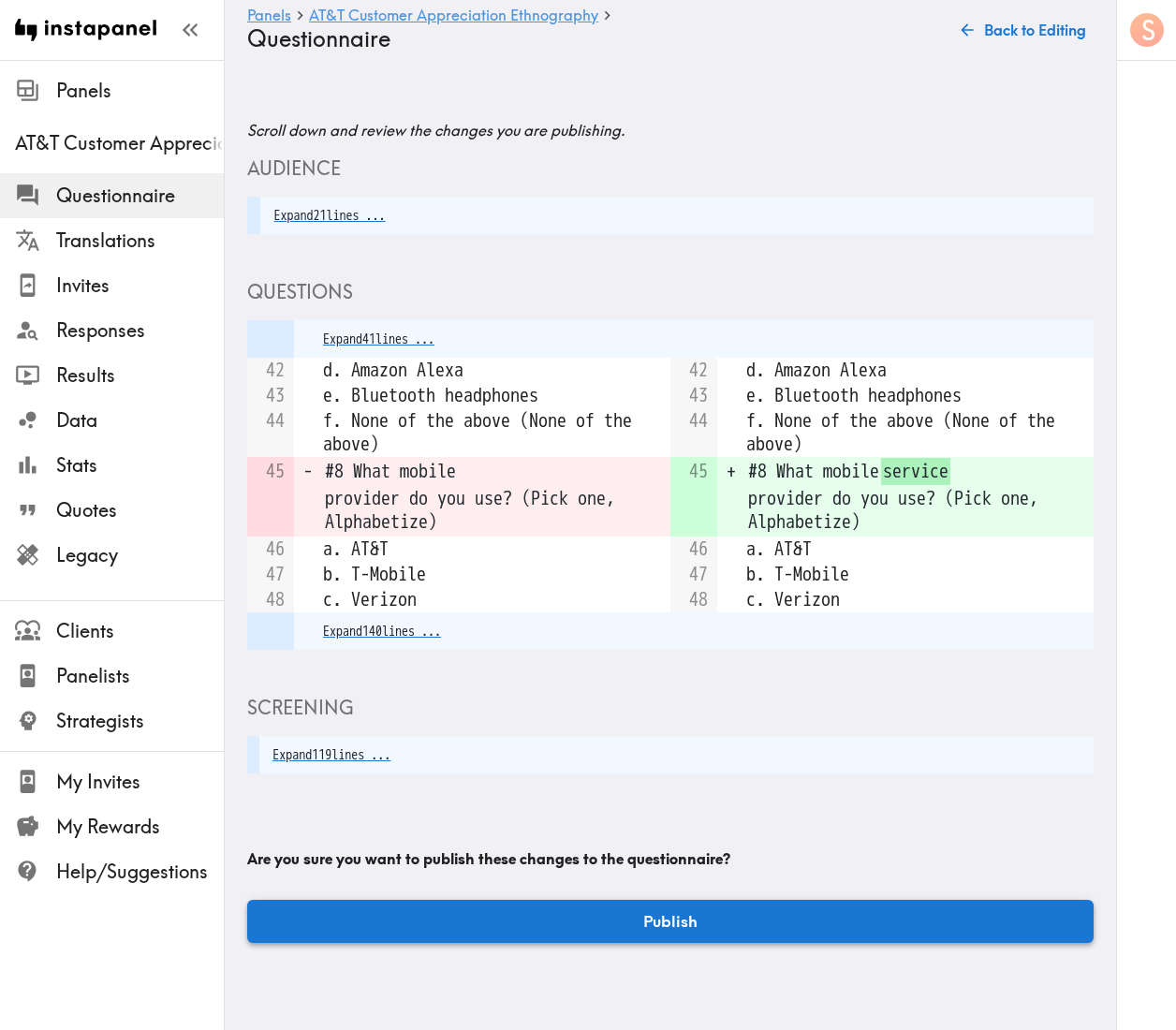 click on "Publish" at bounding box center (670, 921) 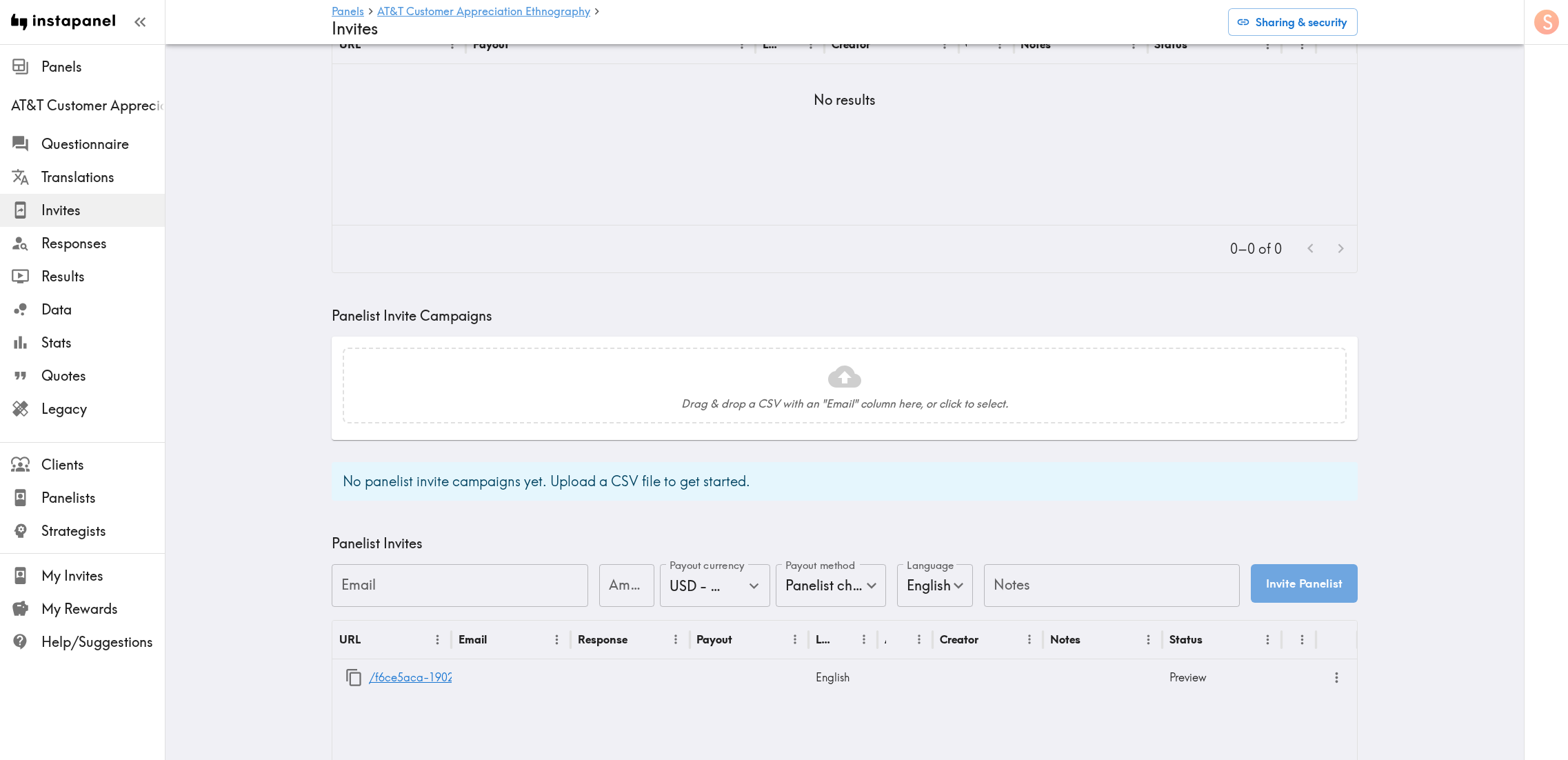 scroll, scrollTop: 138, scrollLeft: 0, axis: vertical 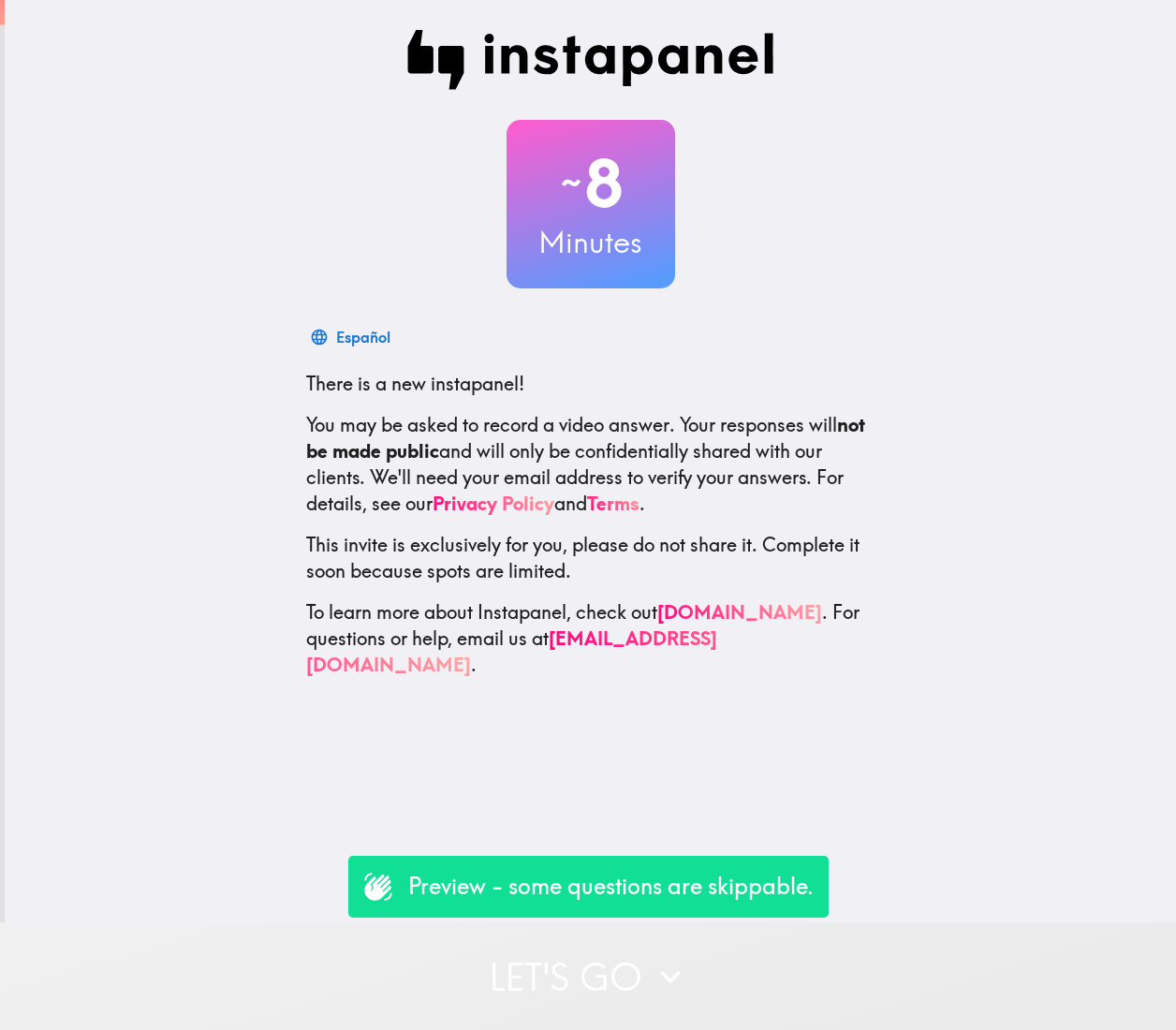 click 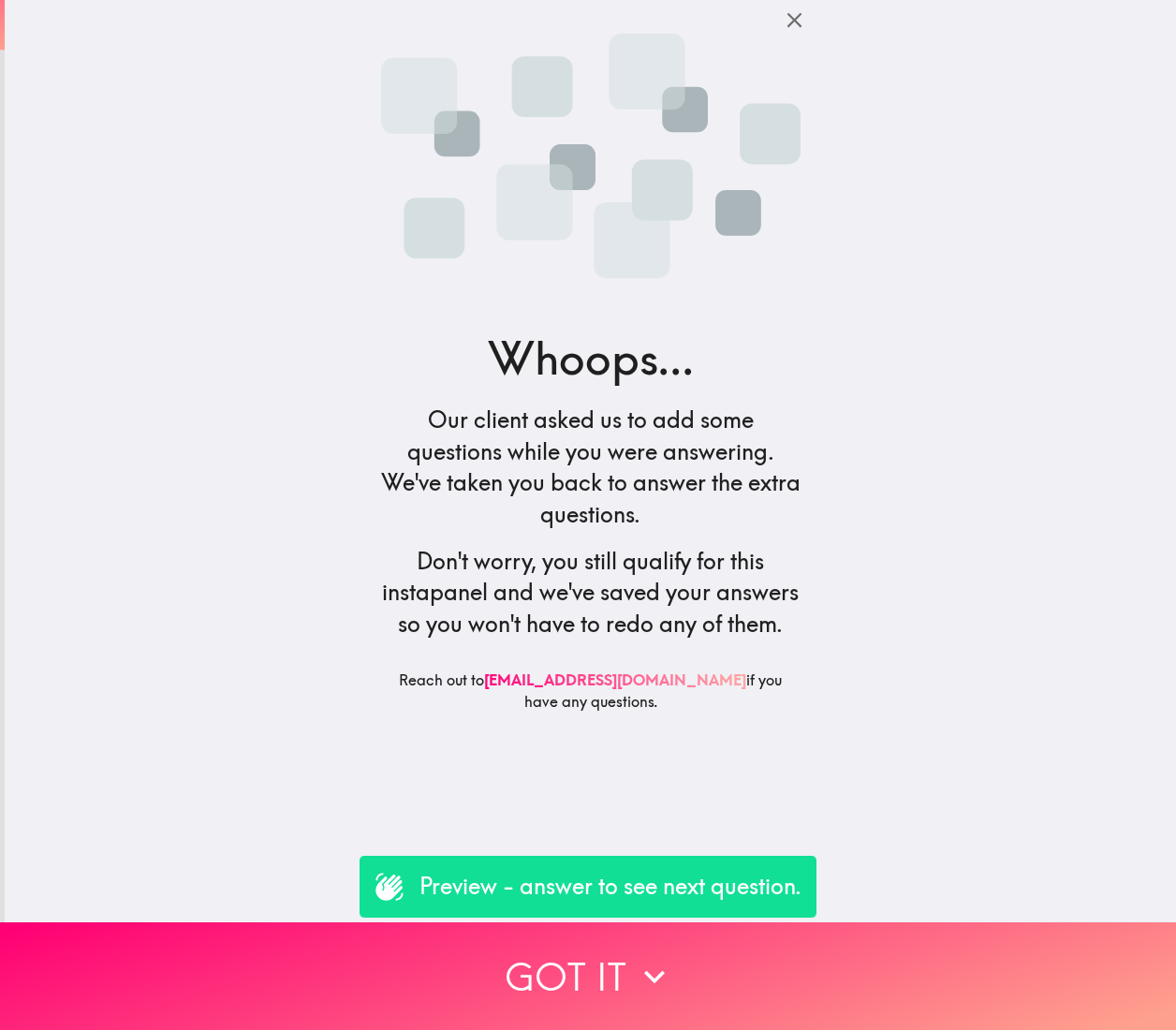 click on "Got it" at bounding box center [588, 976] 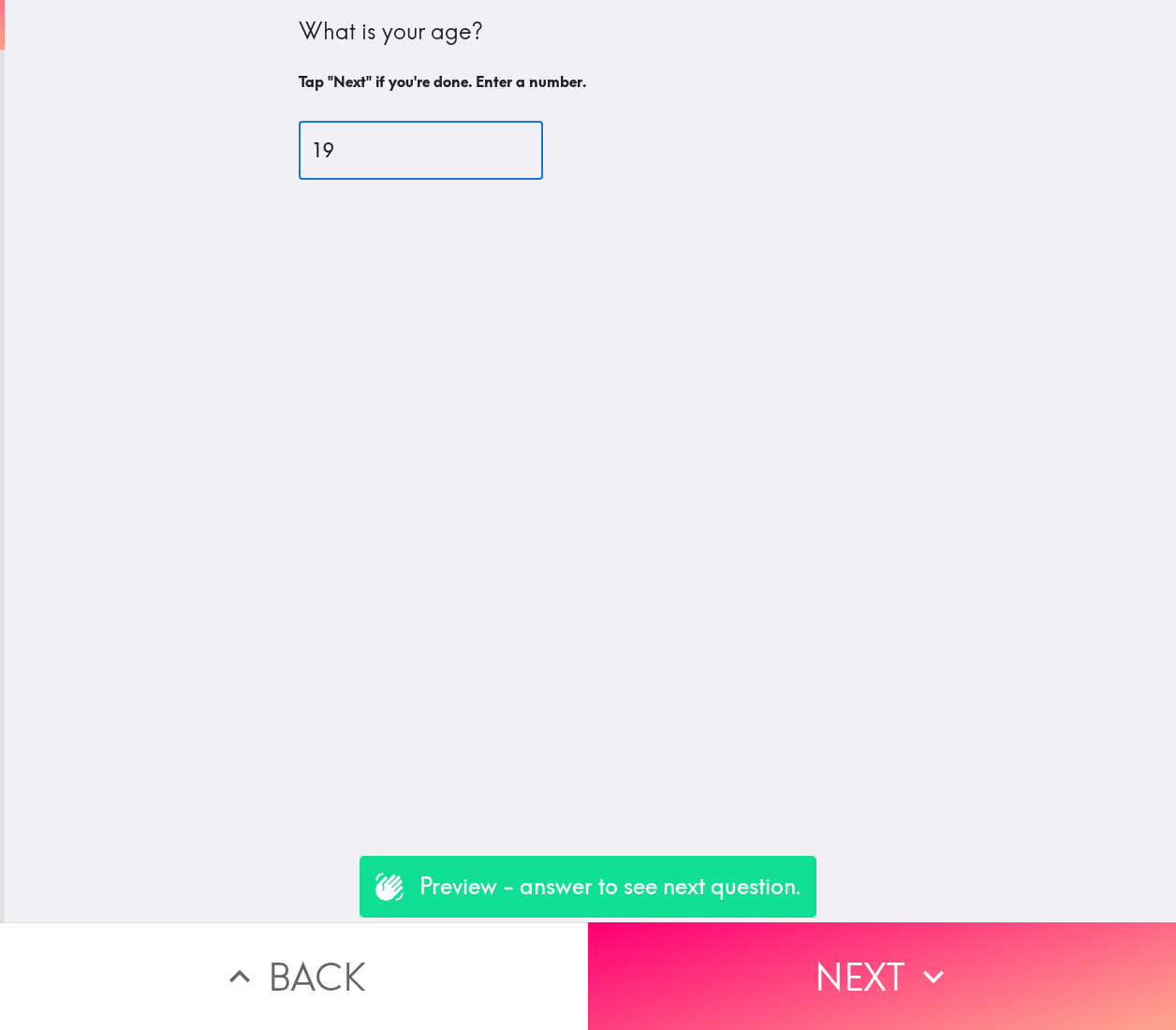 type on "19" 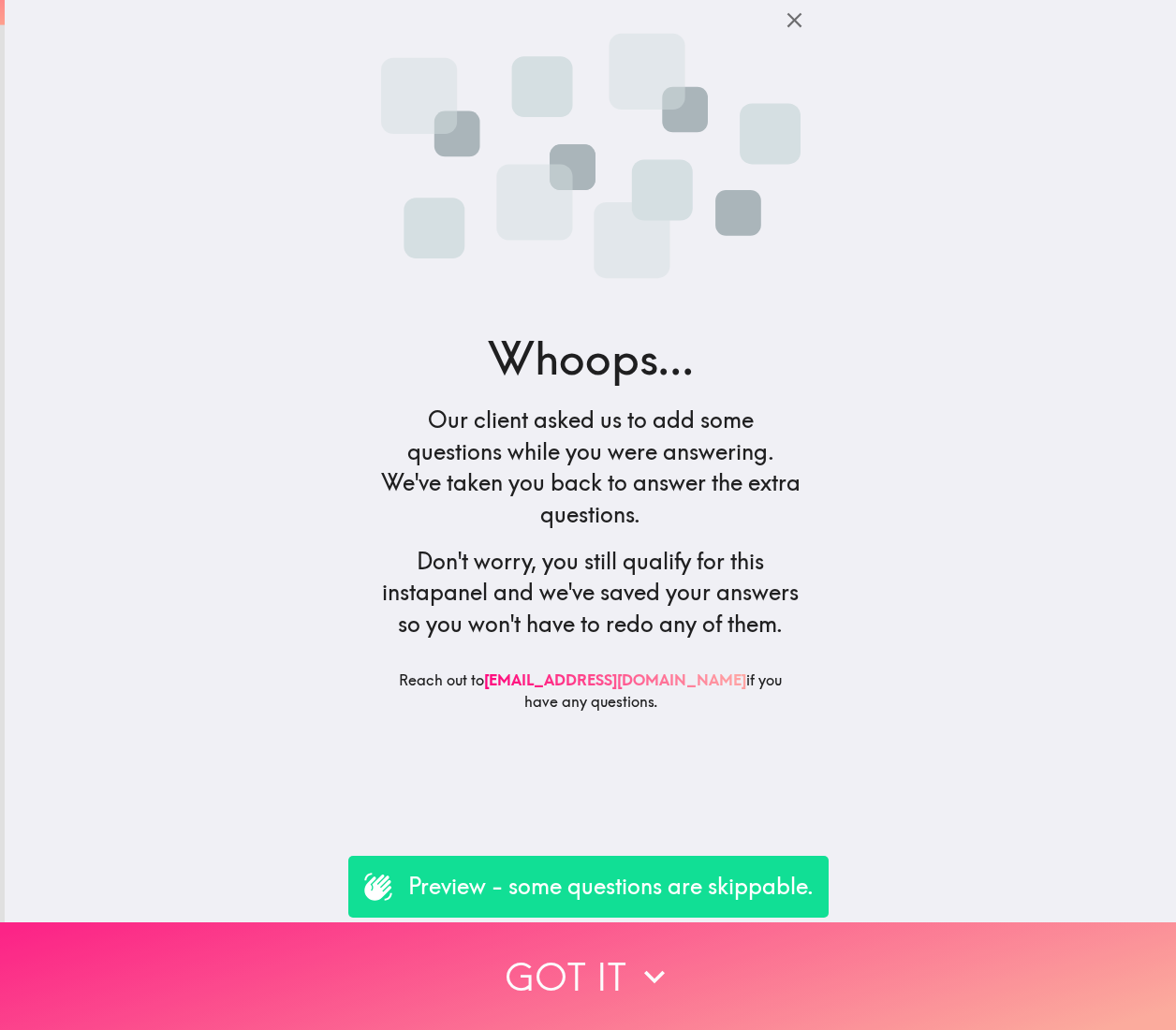 click on "Got it" at bounding box center [588, 976] 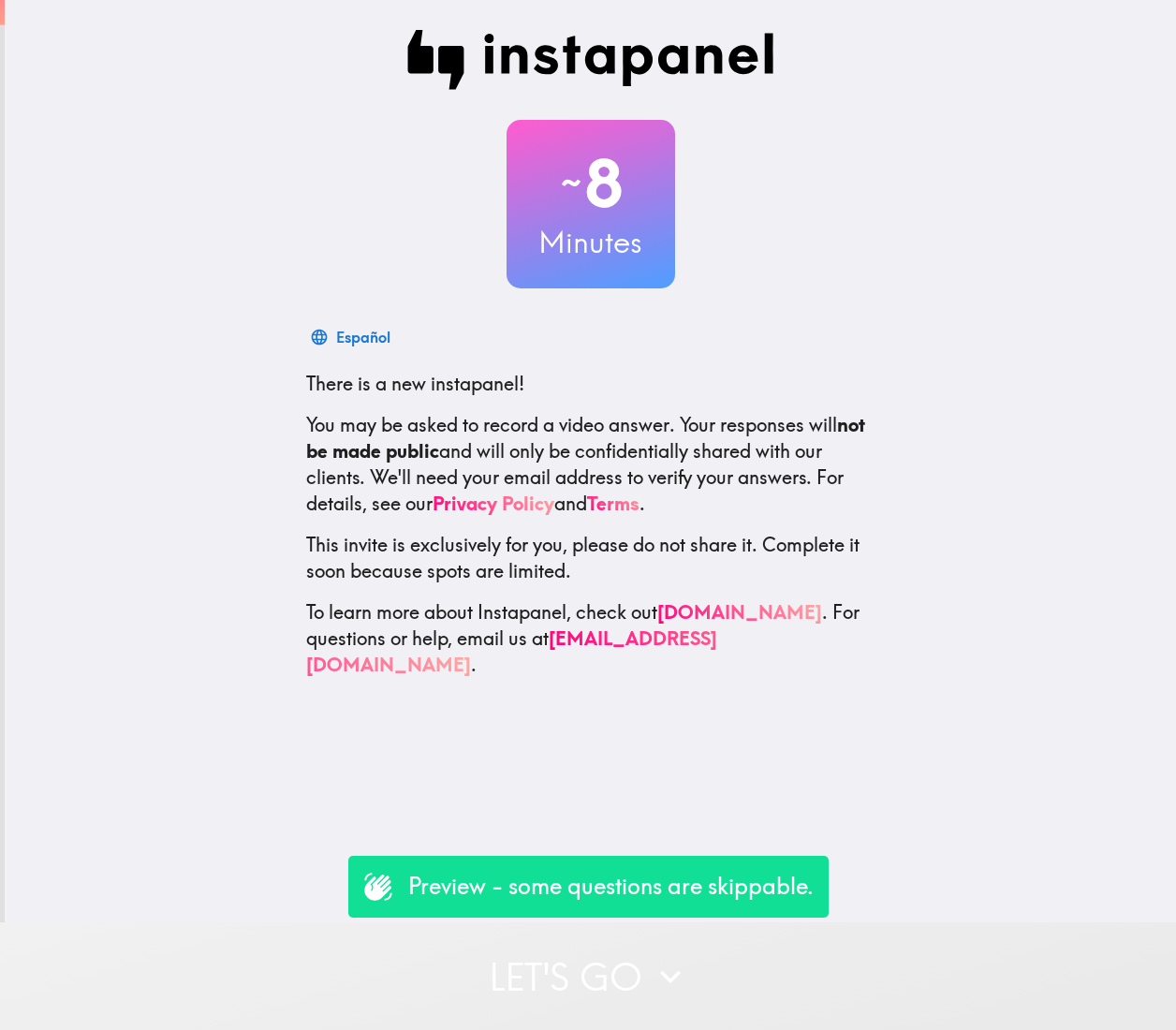 click on "Let's go" at bounding box center [588, 976] 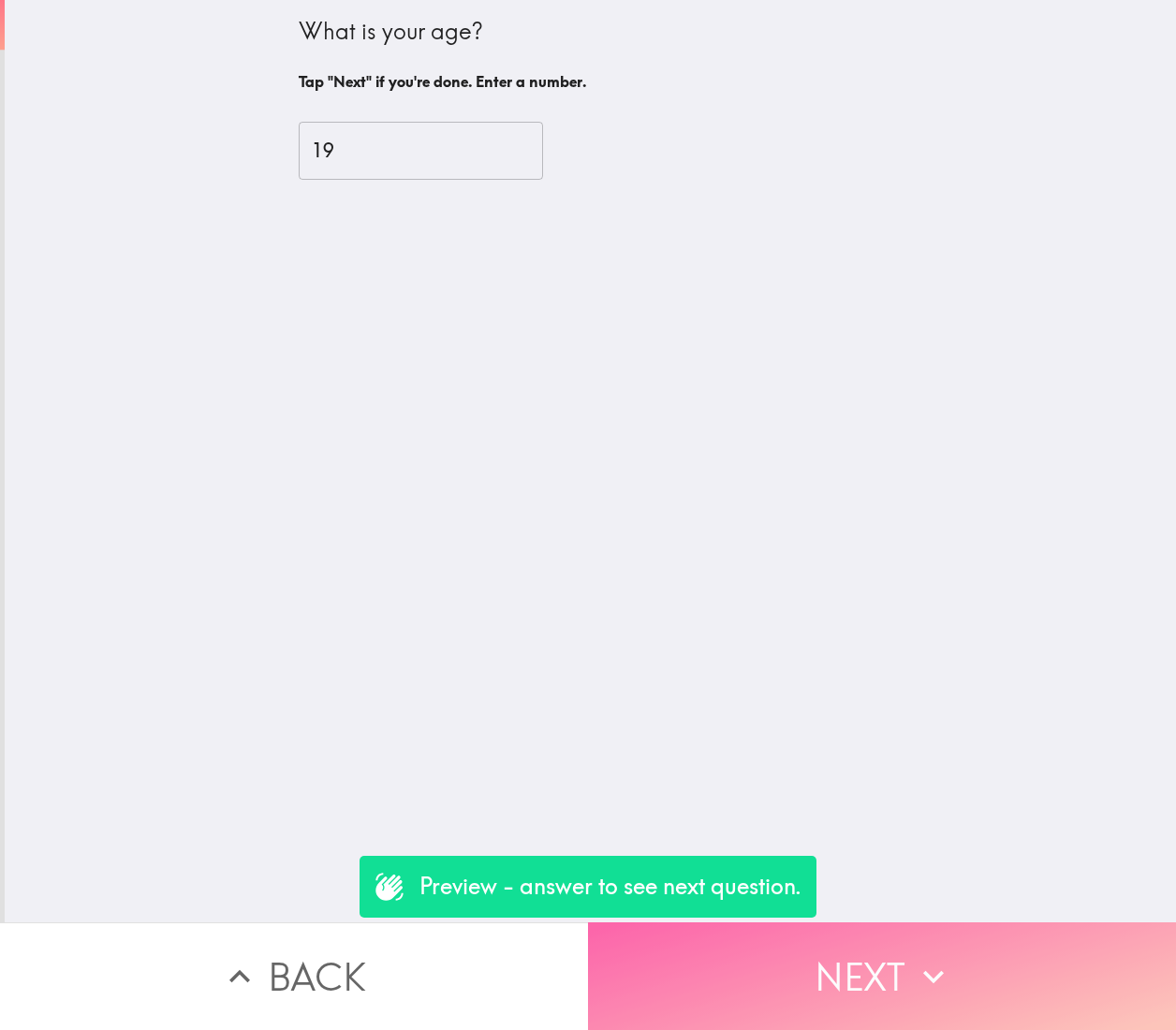 click on "Next" at bounding box center [882, 976] 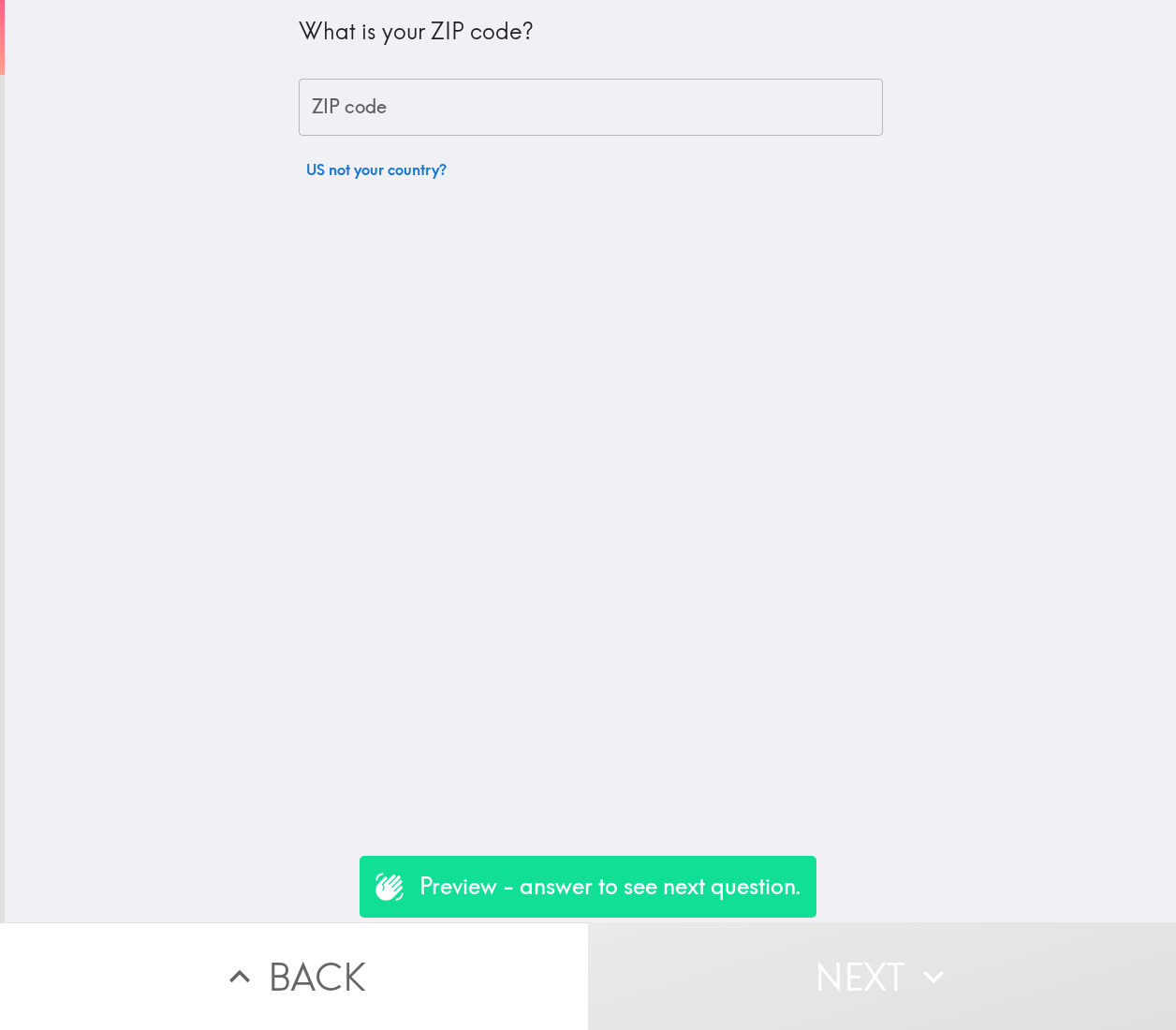 click on "ZIP code" at bounding box center [591, 108] 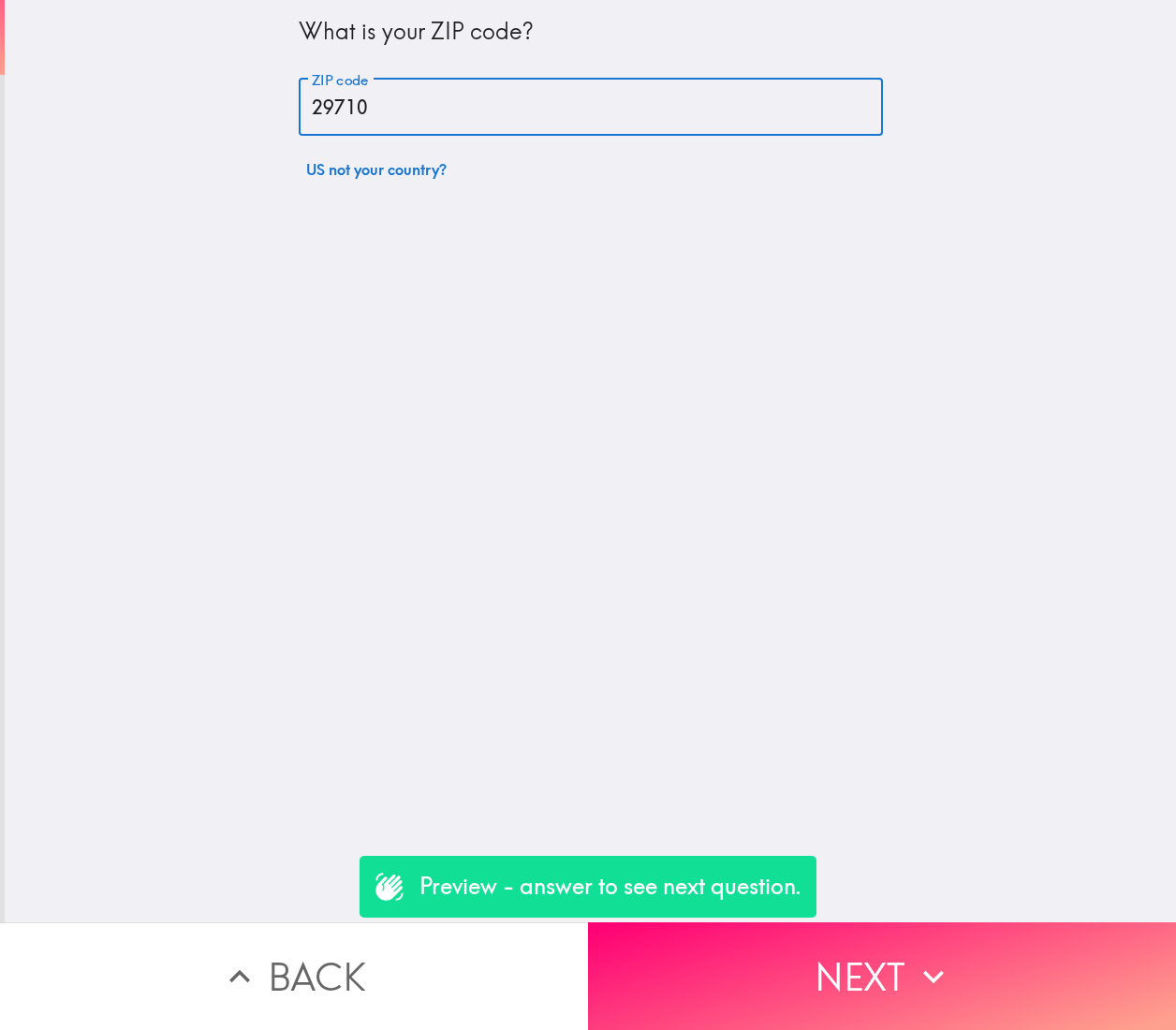 type on "29710" 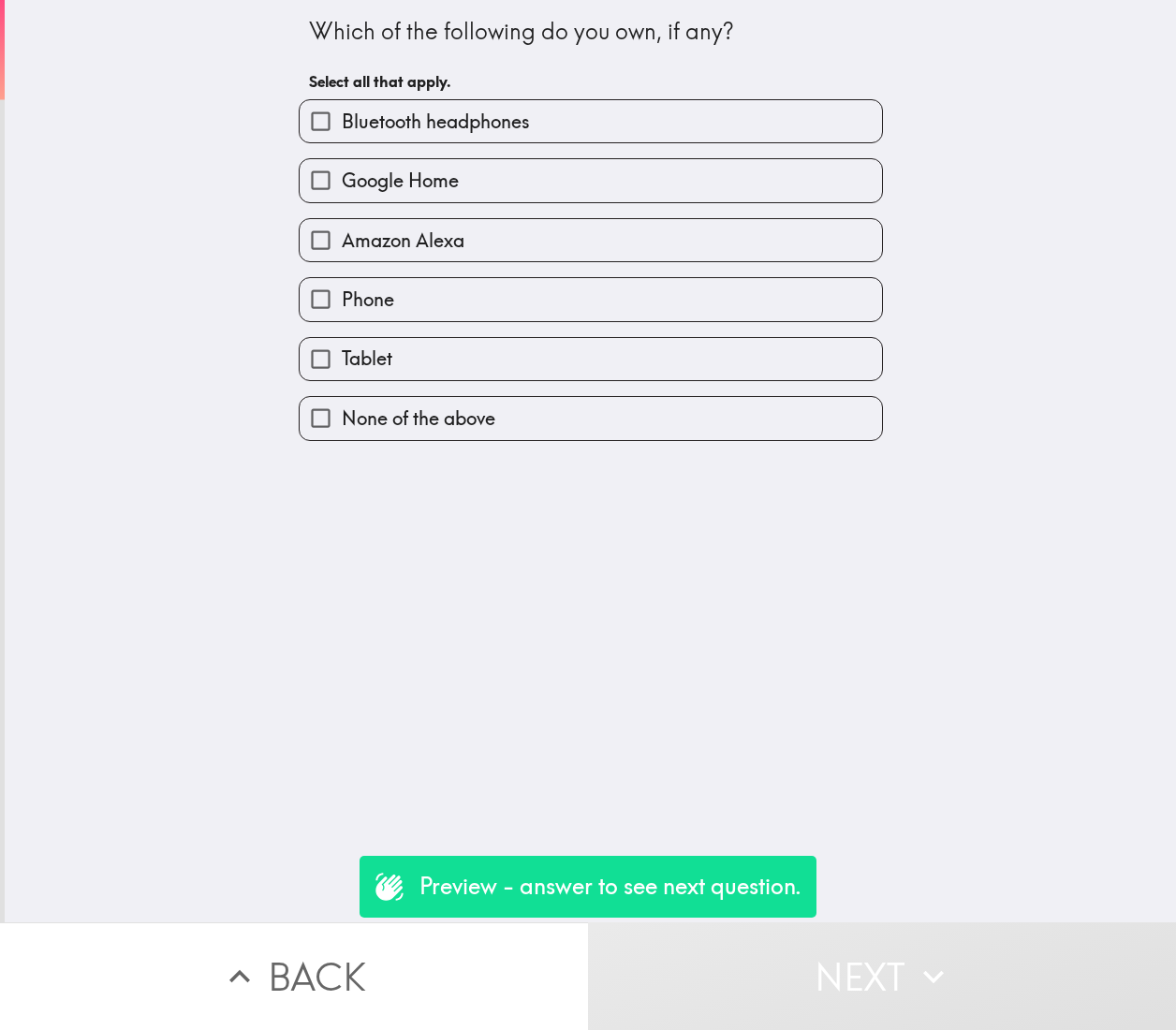 click on "Bluetooth headphones" at bounding box center [591, 121] 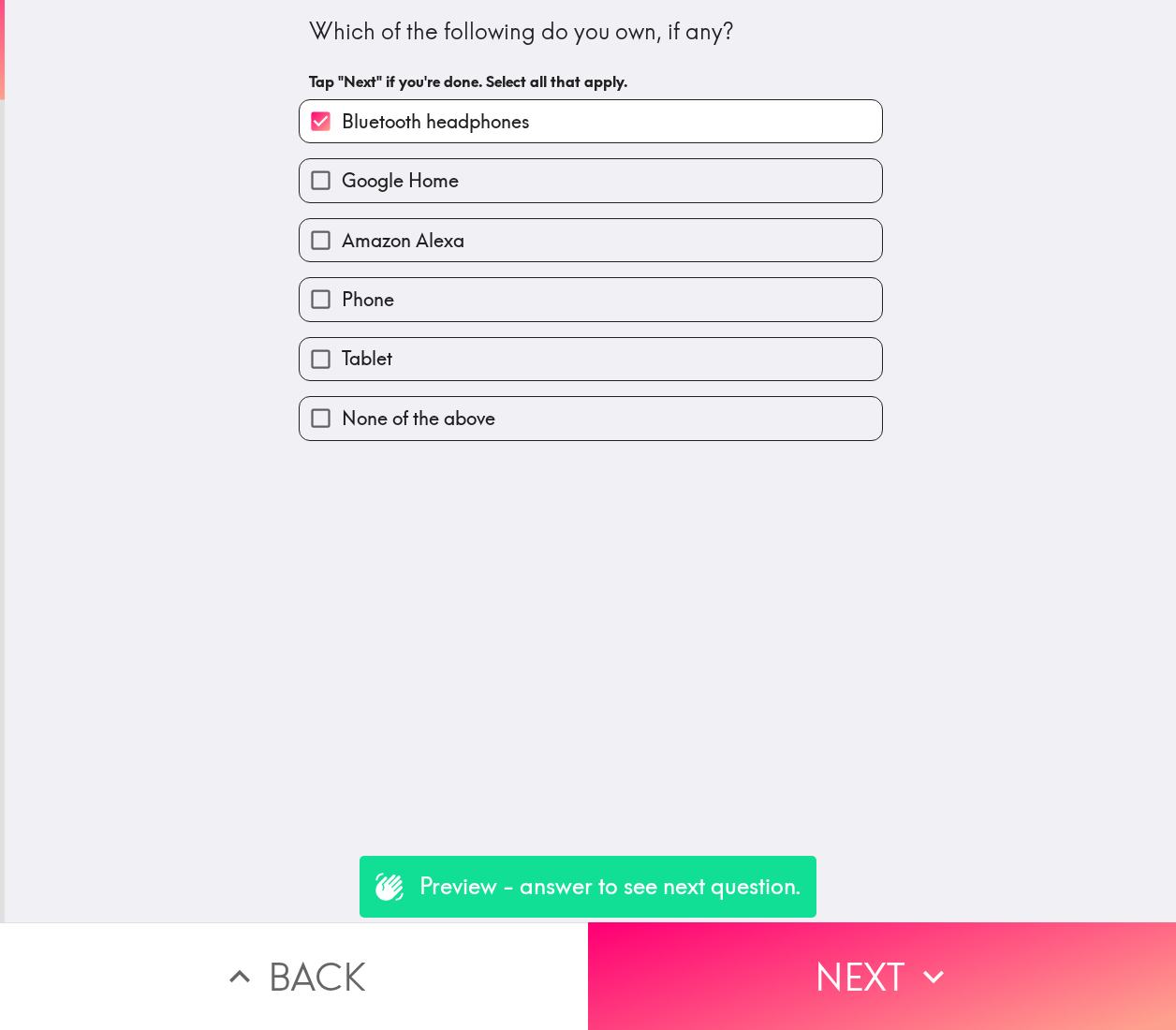 click on "Phone" at bounding box center (591, 299) 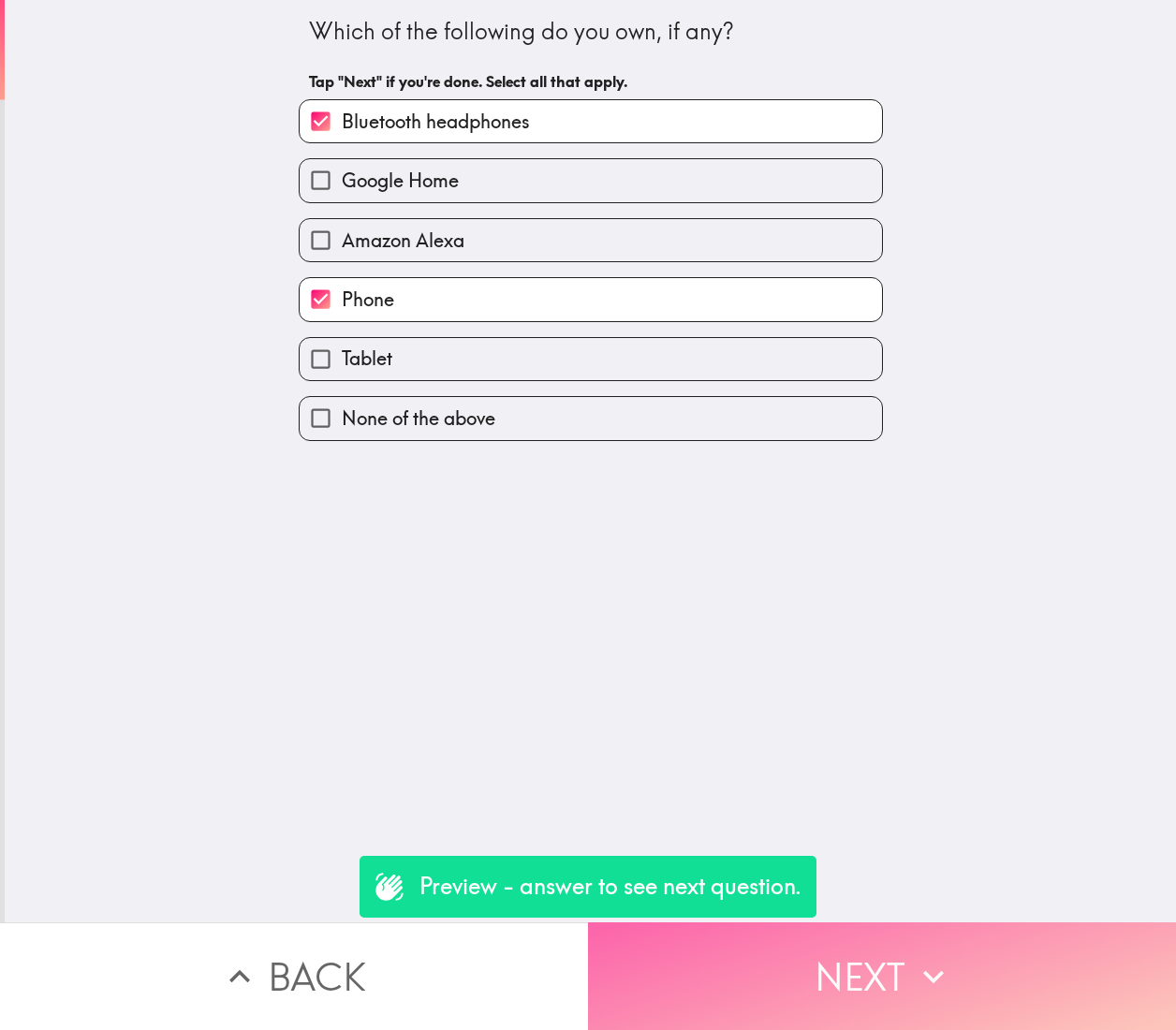 click on "Next" at bounding box center (882, 976) 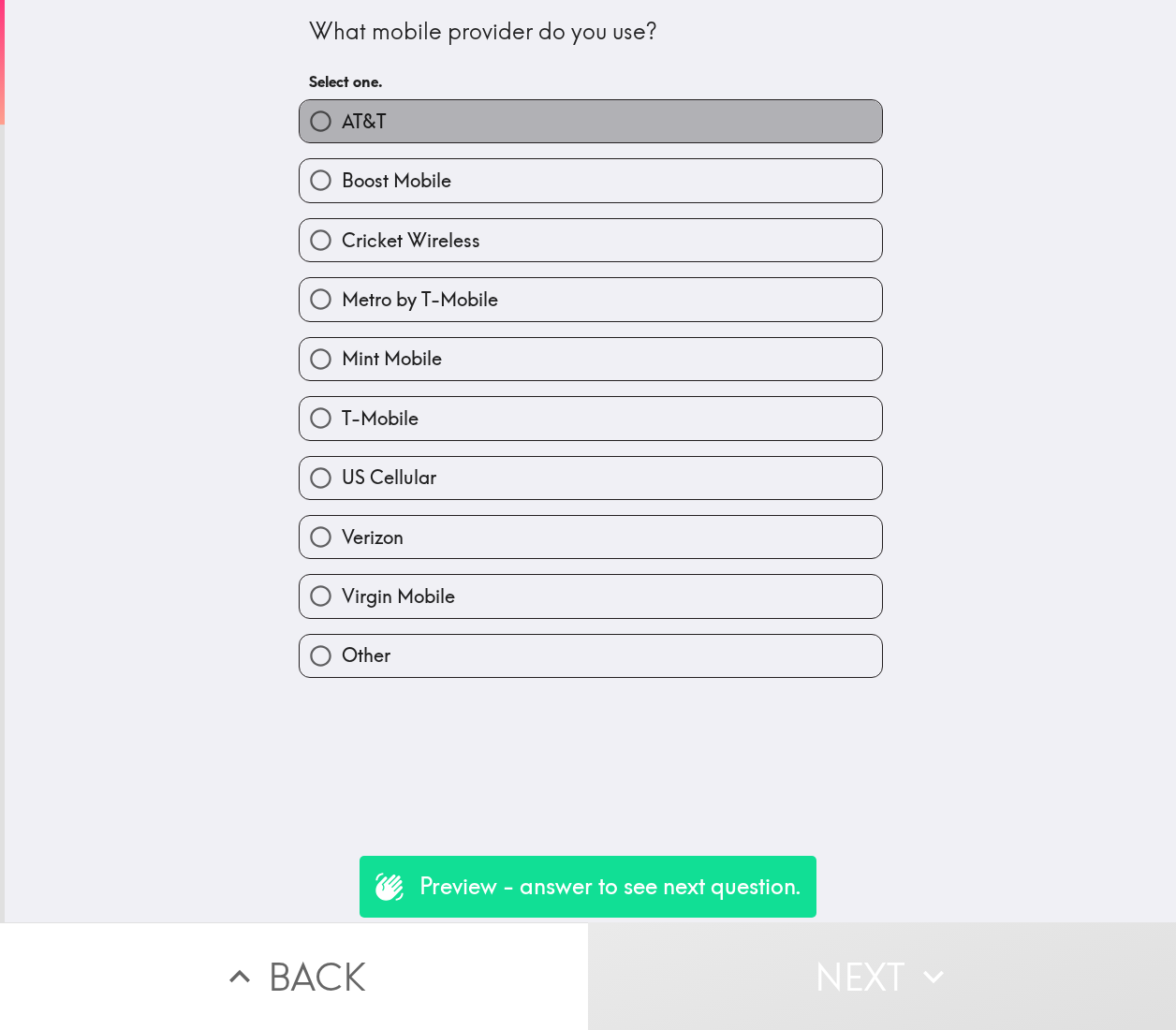 click on "AT&T" at bounding box center (591, 121) 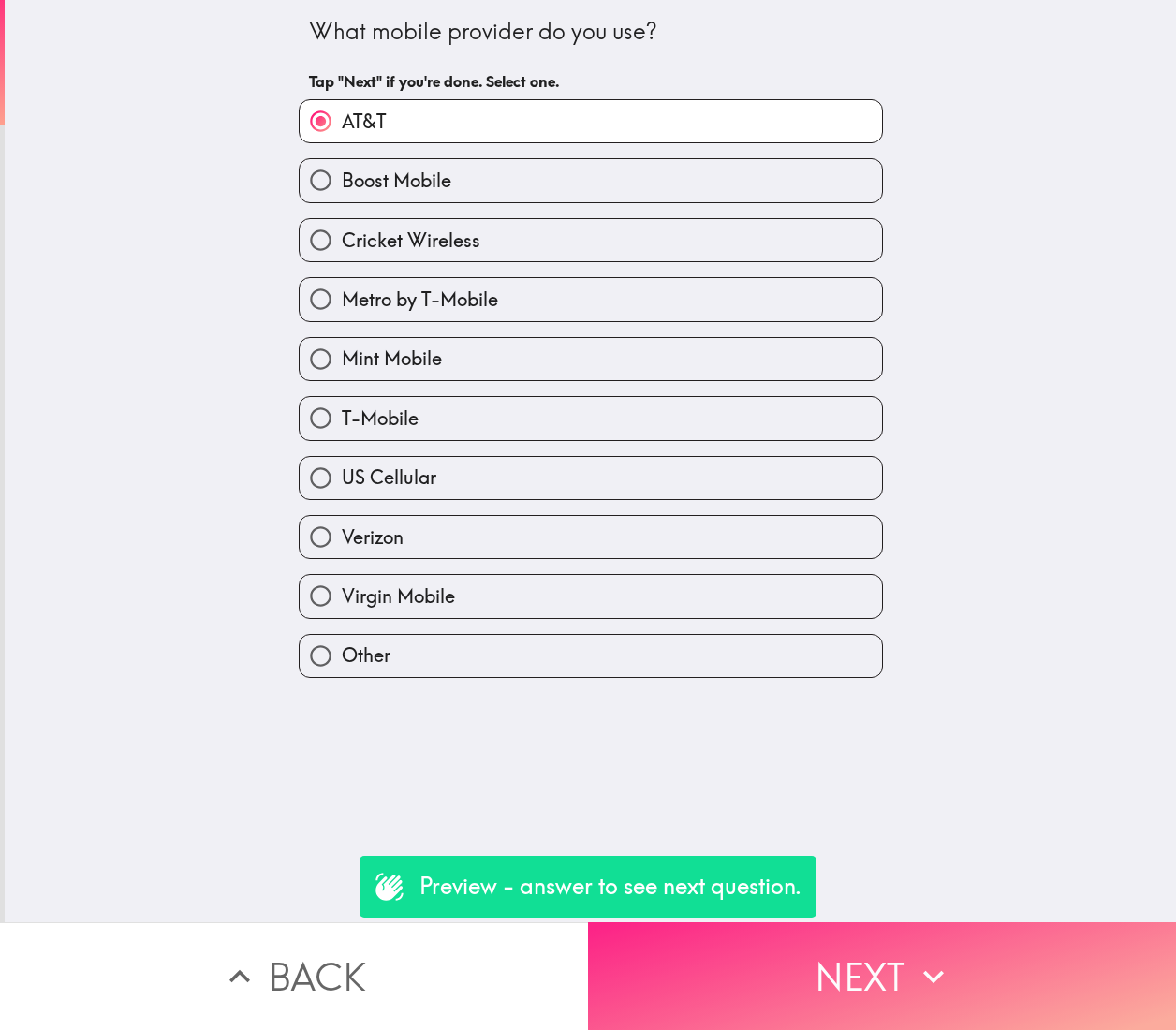 click on "Next" at bounding box center [882, 976] 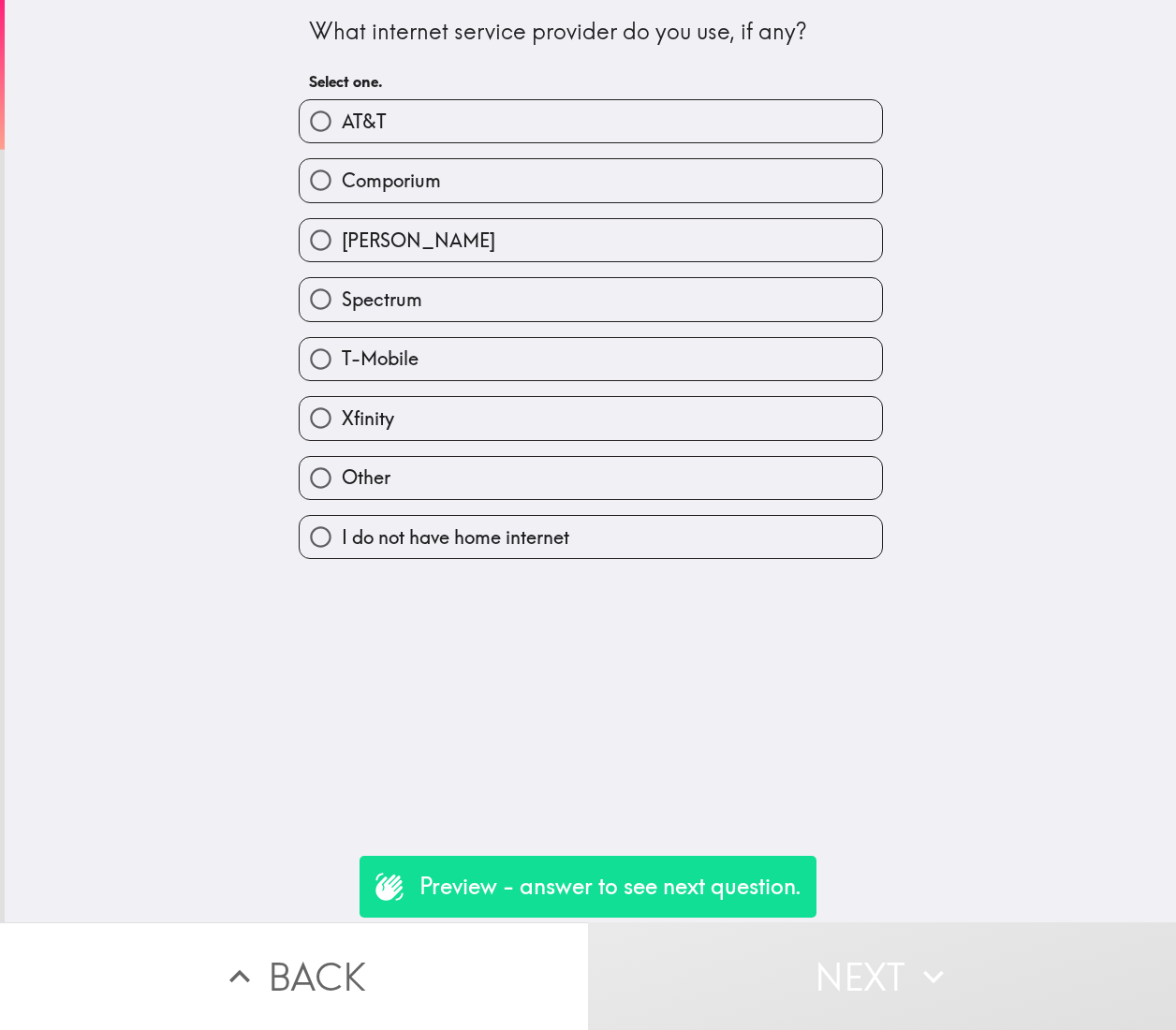 click on "Comporium" at bounding box center (591, 180) 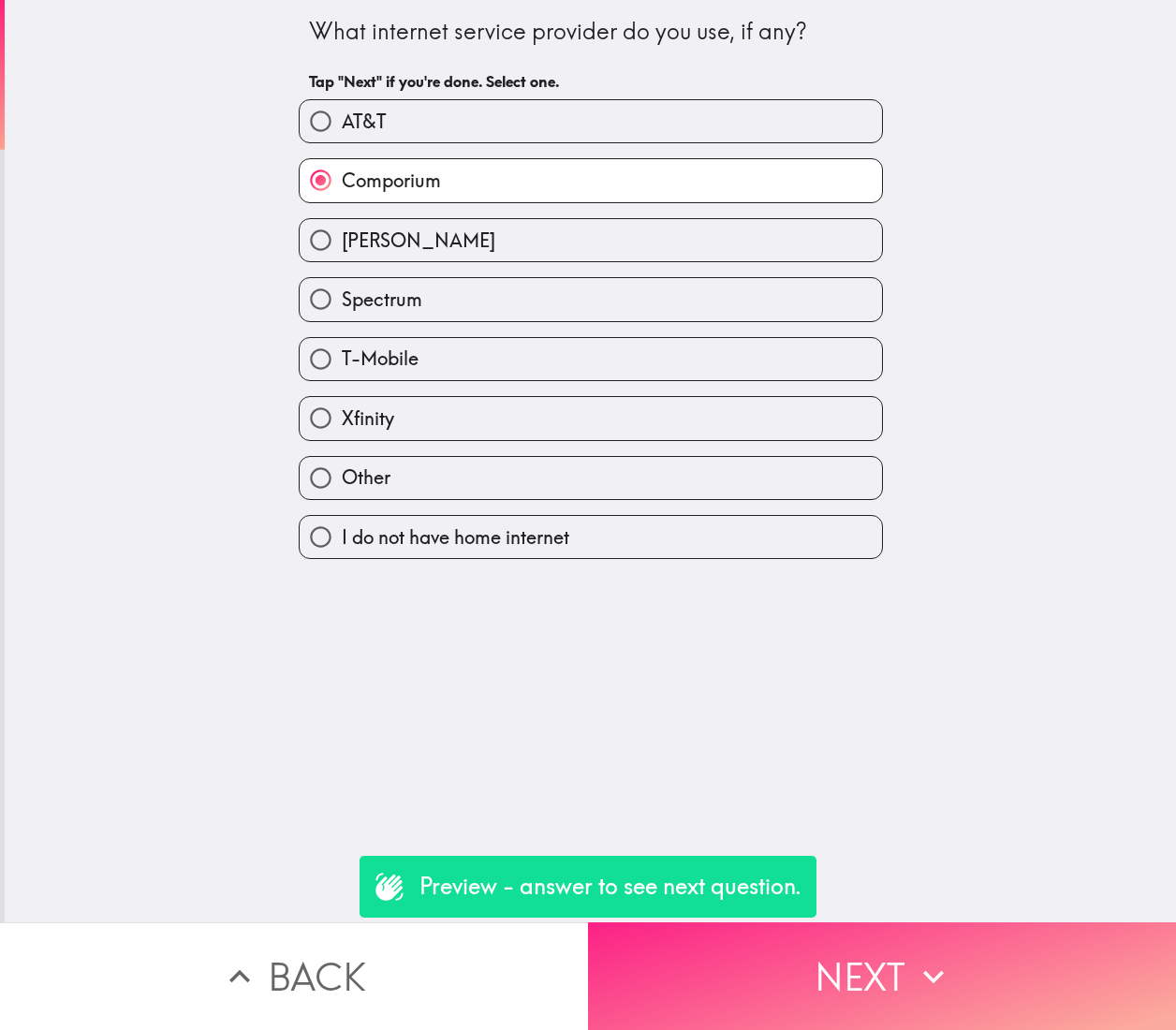 click 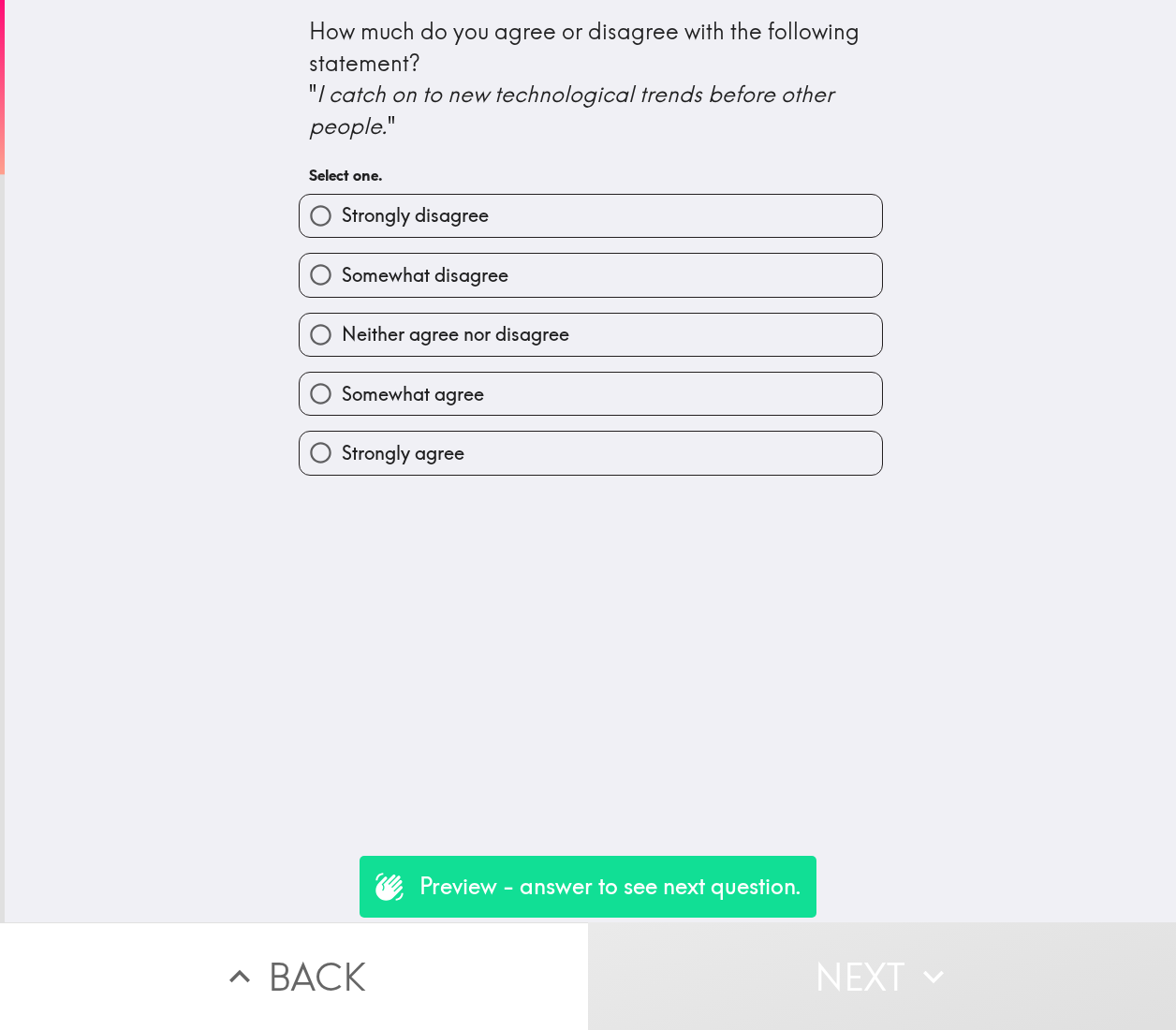click on "Somewhat disagree" at bounding box center (591, 274) 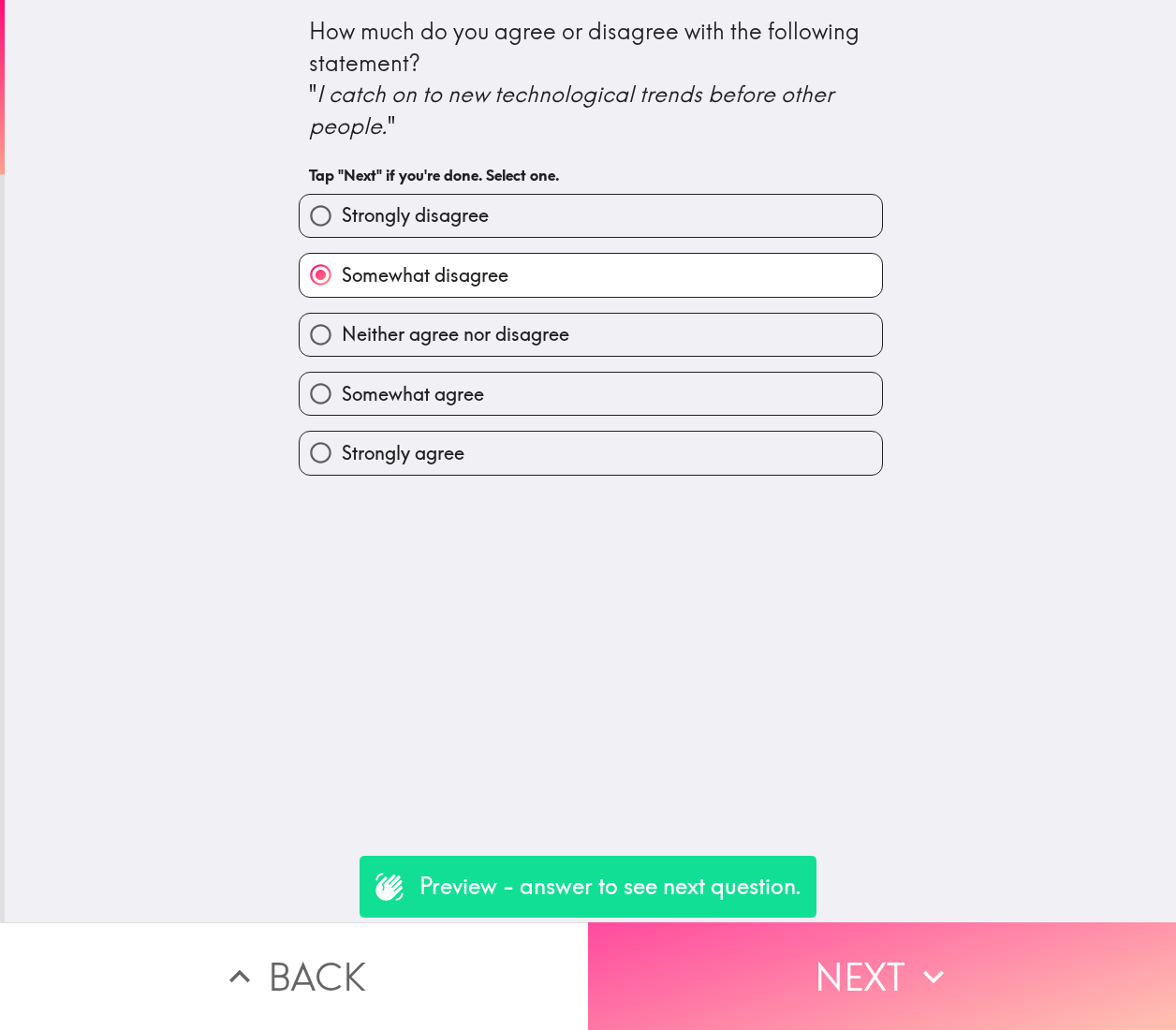 click on "Next" at bounding box center (882, 976) 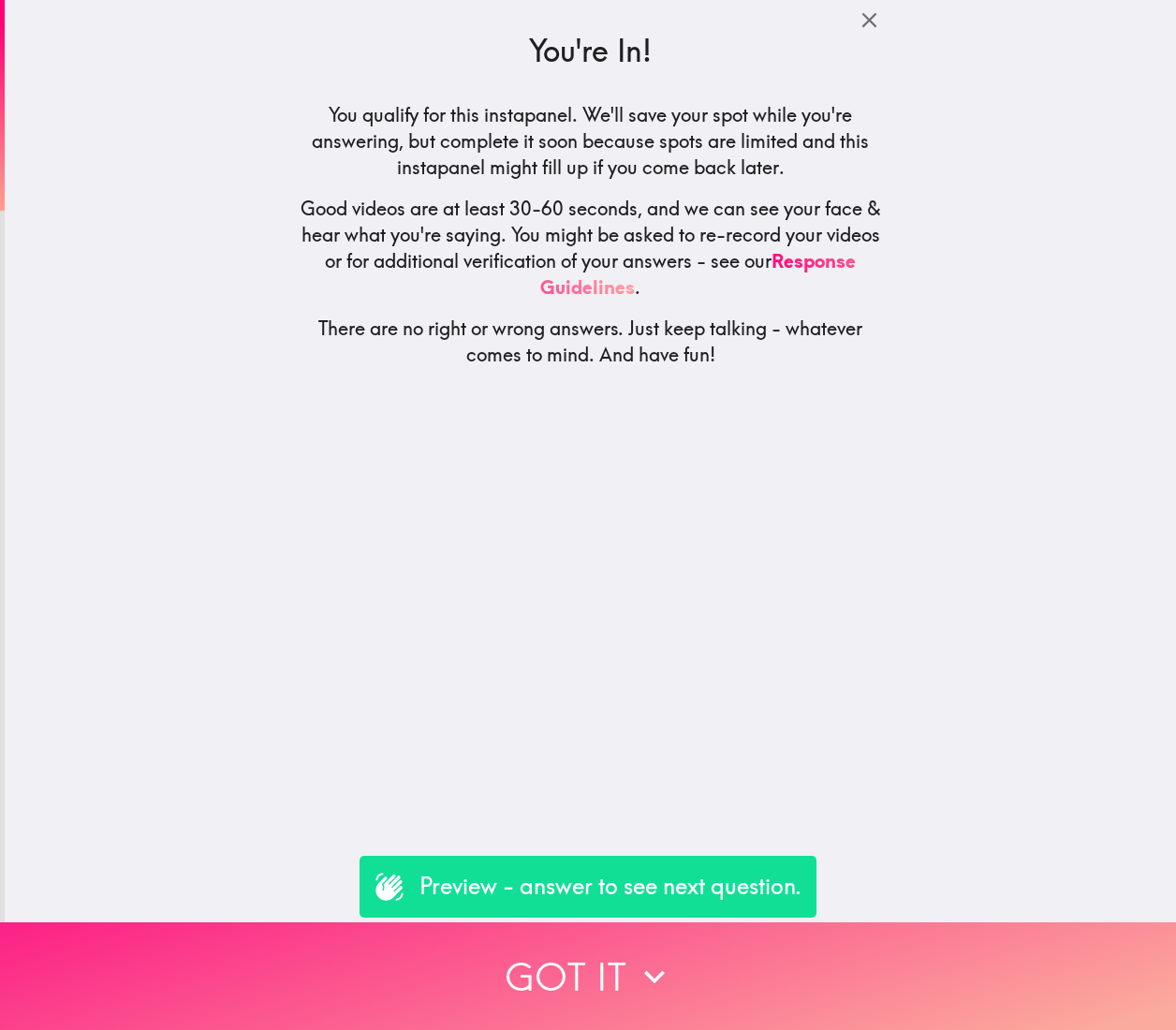 click on "Got it" at bounding box center (588, 976) 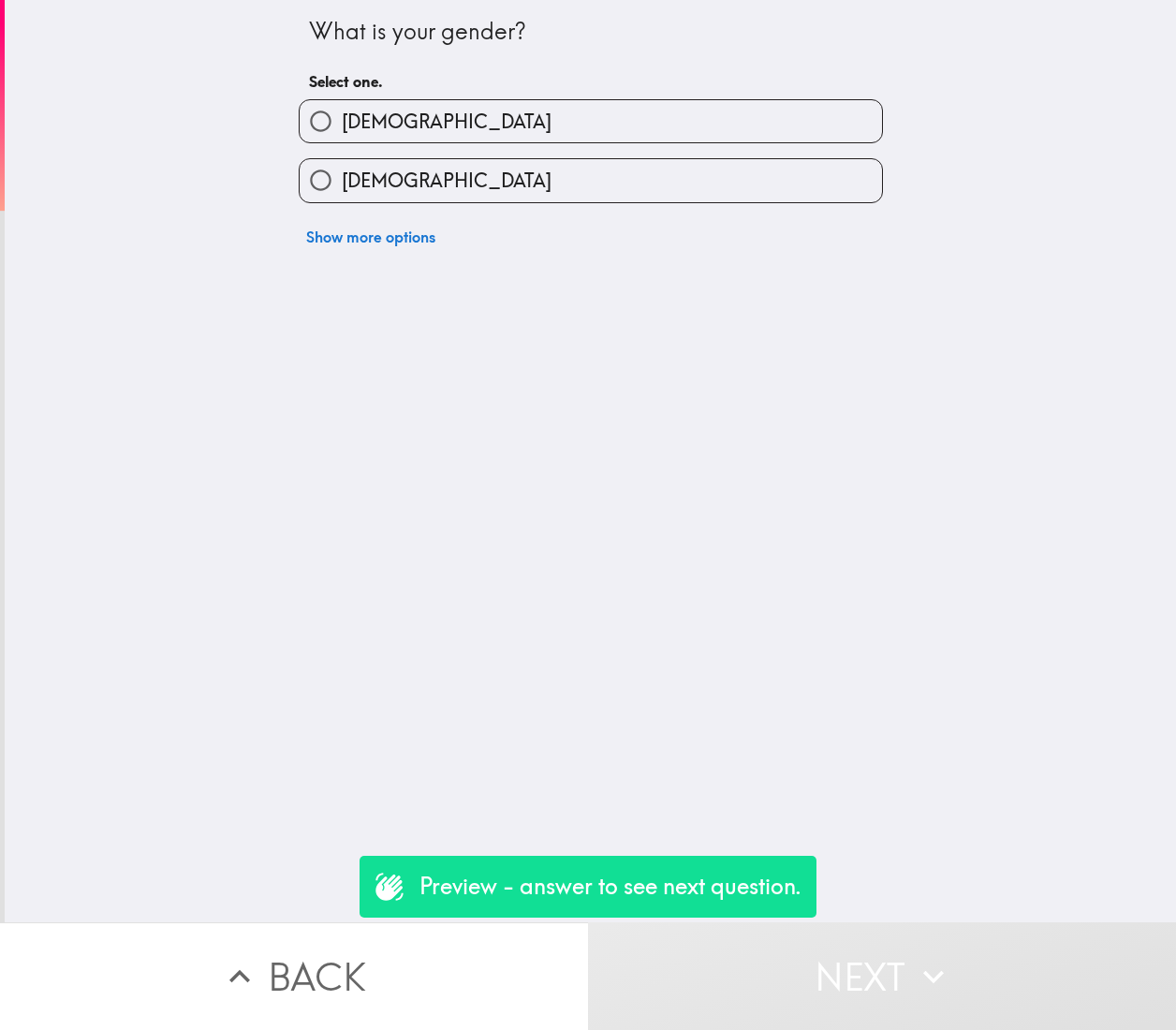click on "Male" at bounding box center [583, 113] 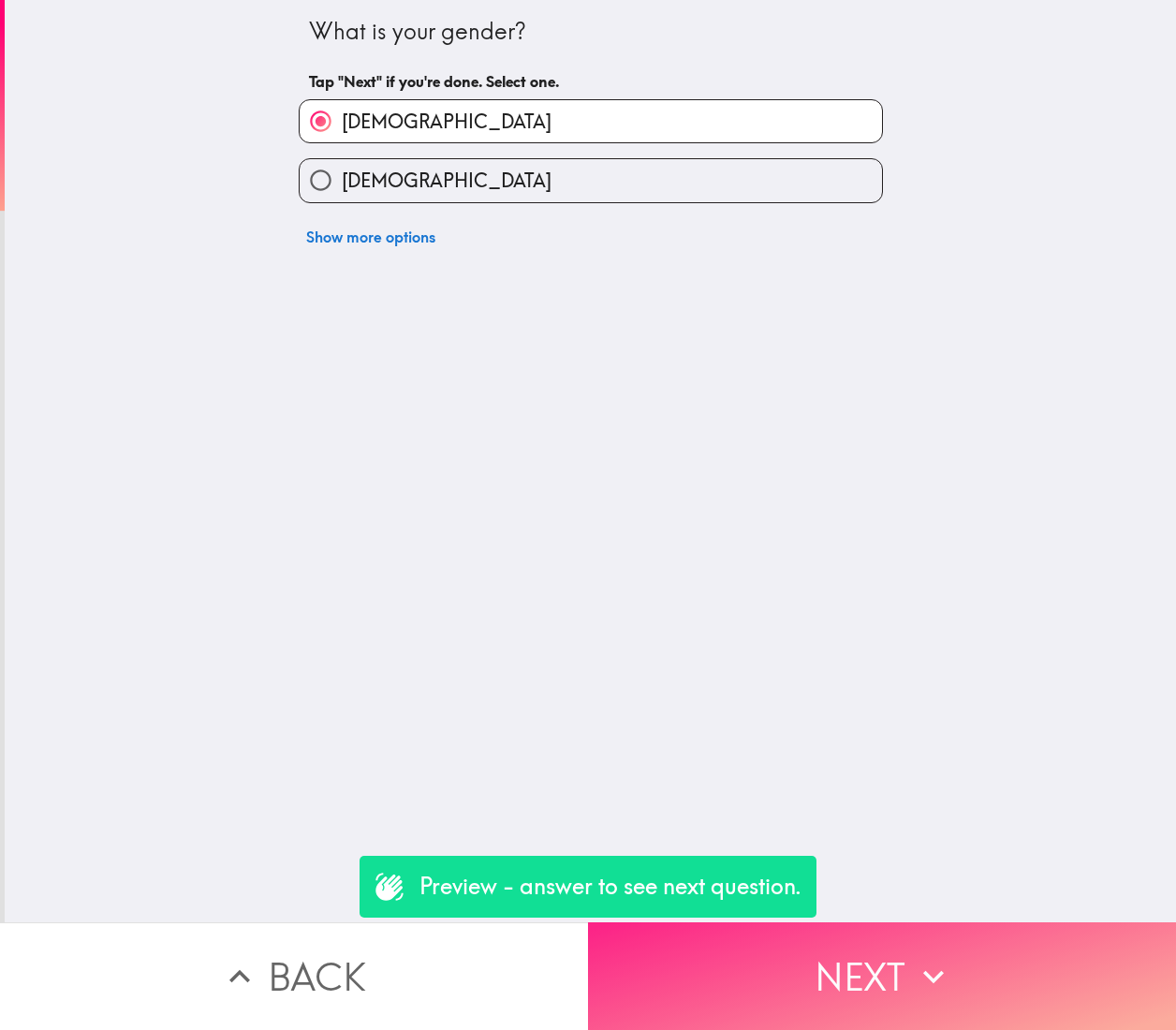 click on "Next" at bounding box center [882, 976] 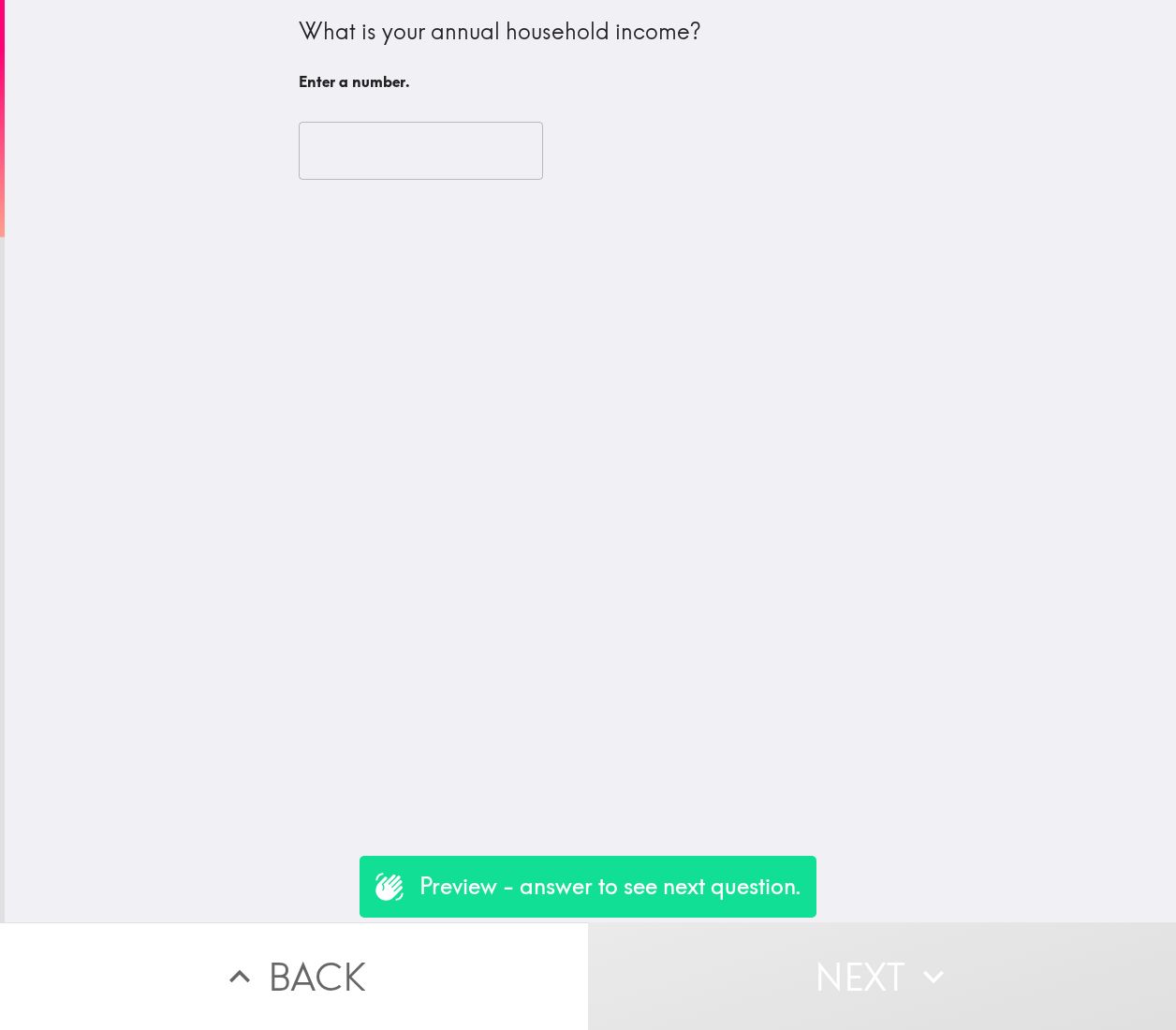 click at bounding box center [420, 151] 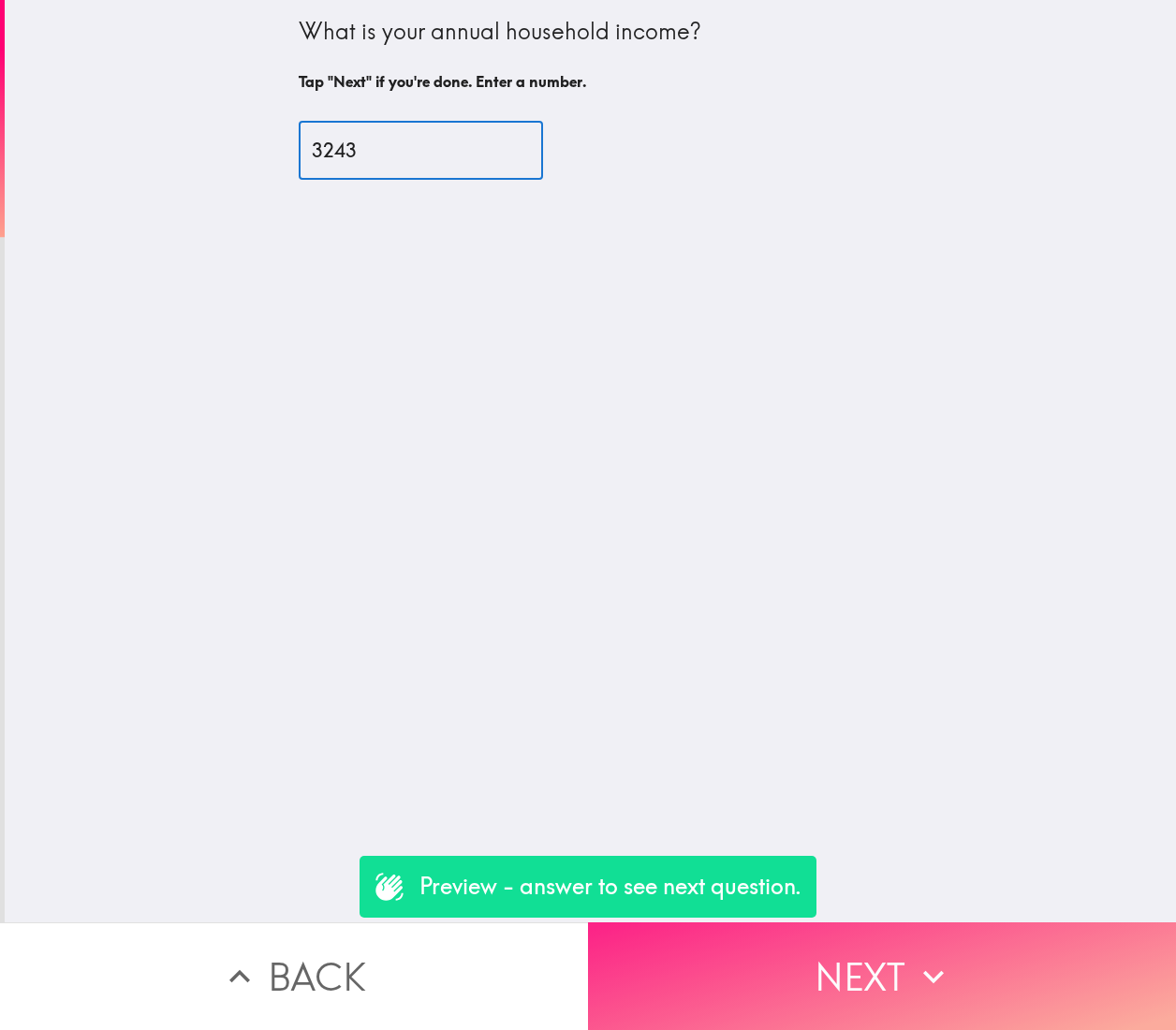 type on "3243" 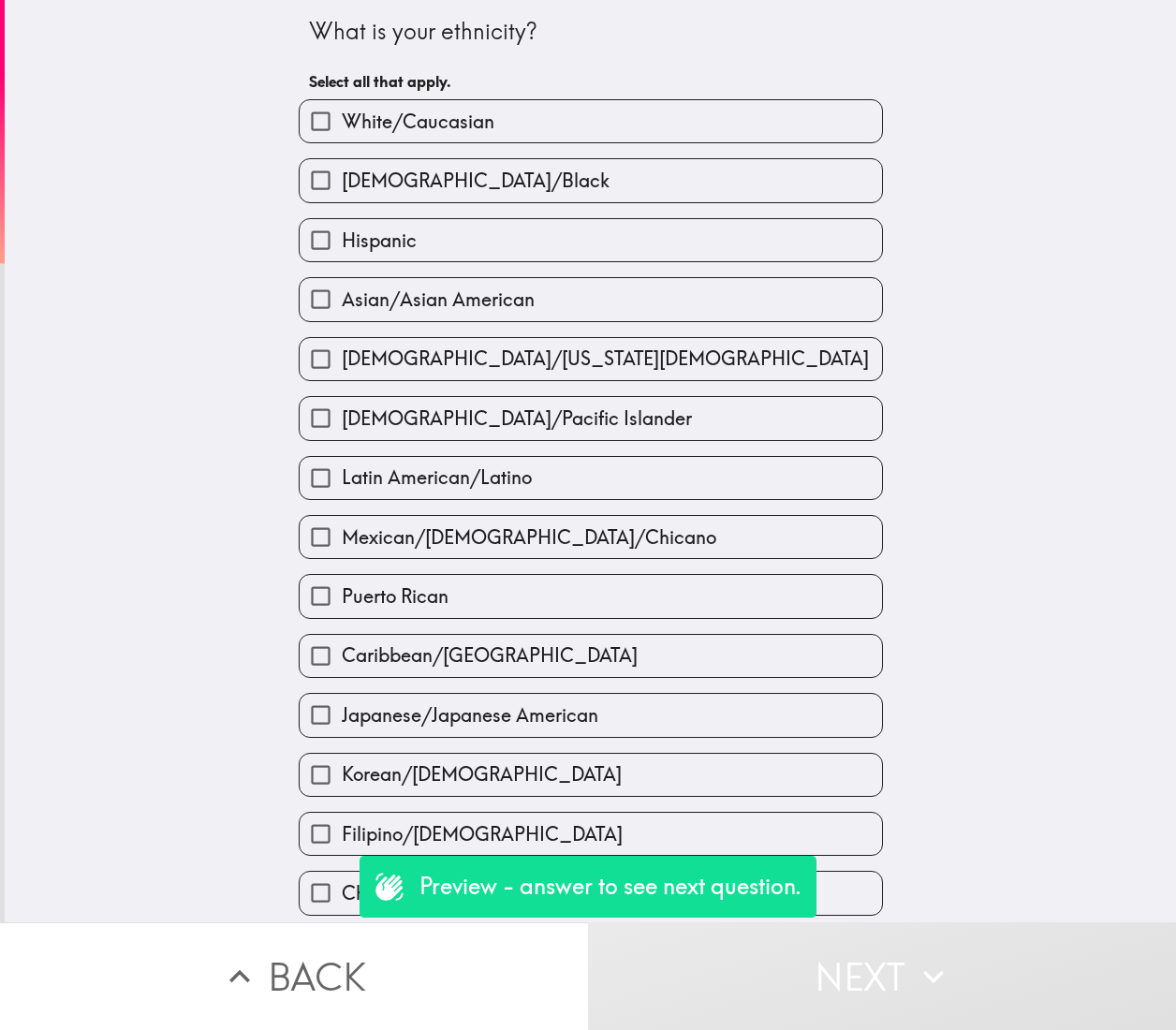 click on "Hispanic" at bounding box center [591, 240] 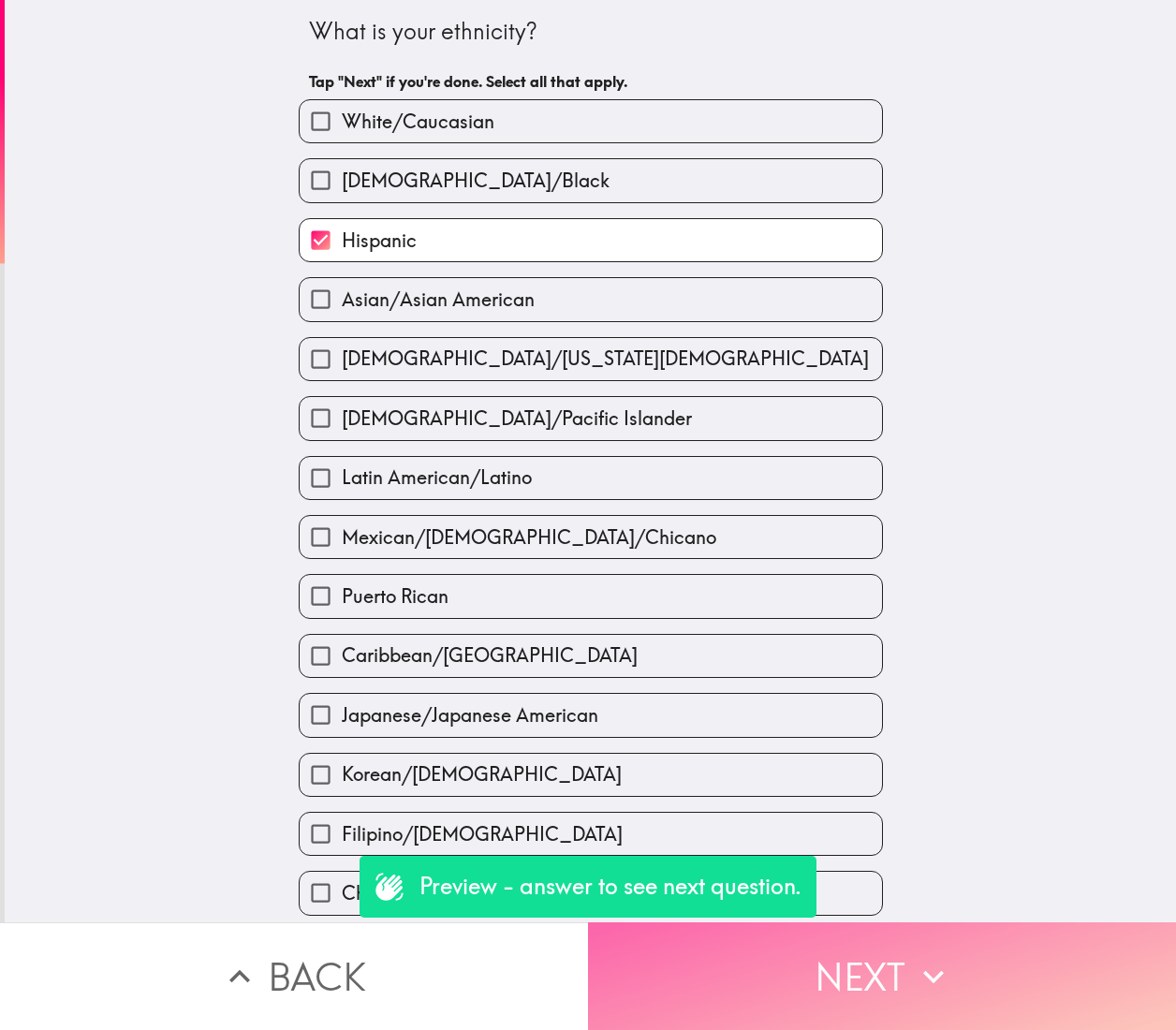click on "Next" at bounding box center (882, 976) 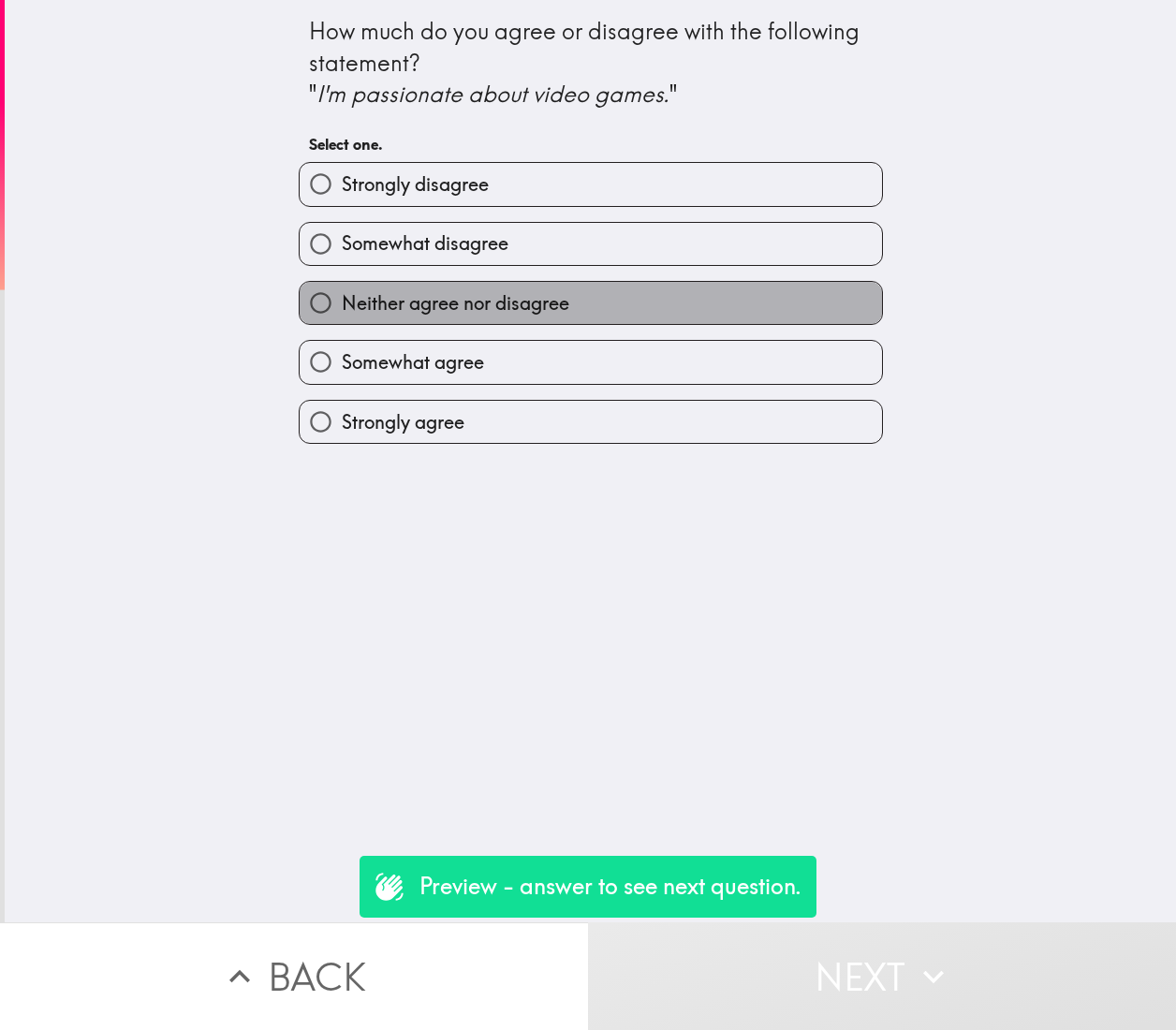 click on "Neither agree nor disagree" at bounding box center [591, 302] 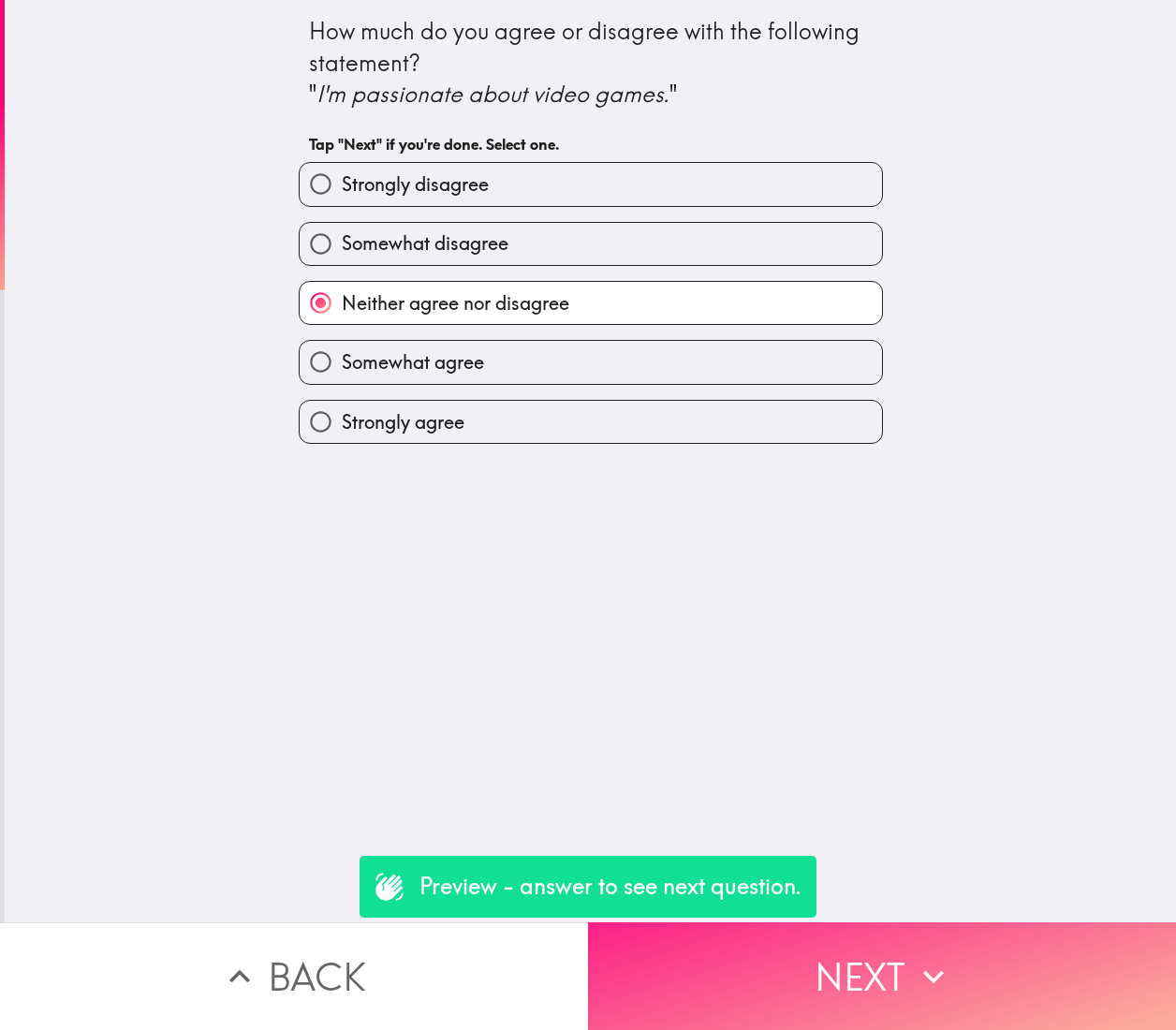 click on "Next" at bounding box center (882, 976) 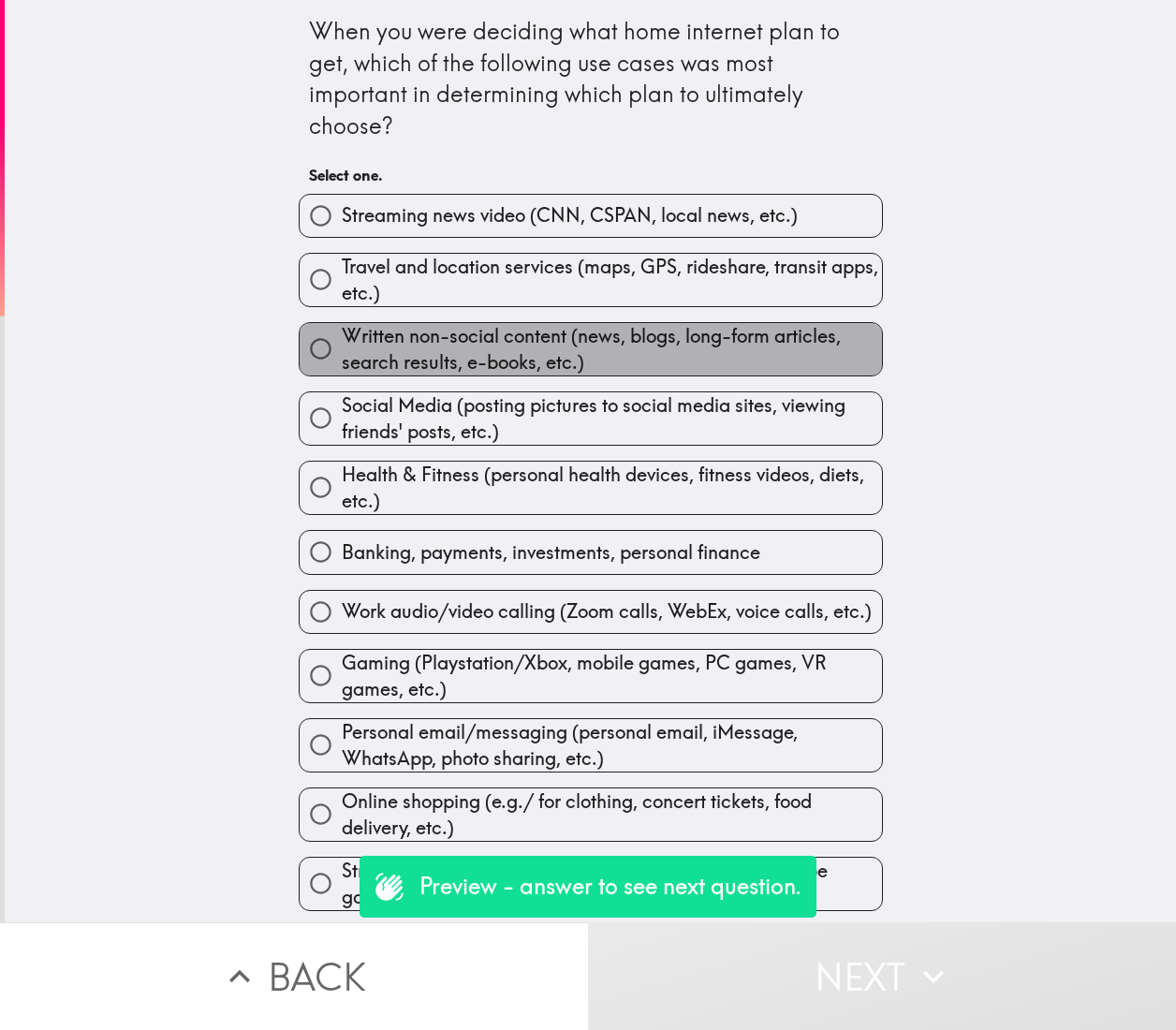 click on "Written non-social content (news, blogs, long-form articles, search results, e-books, etc.)" at bounding box center (611, 349) 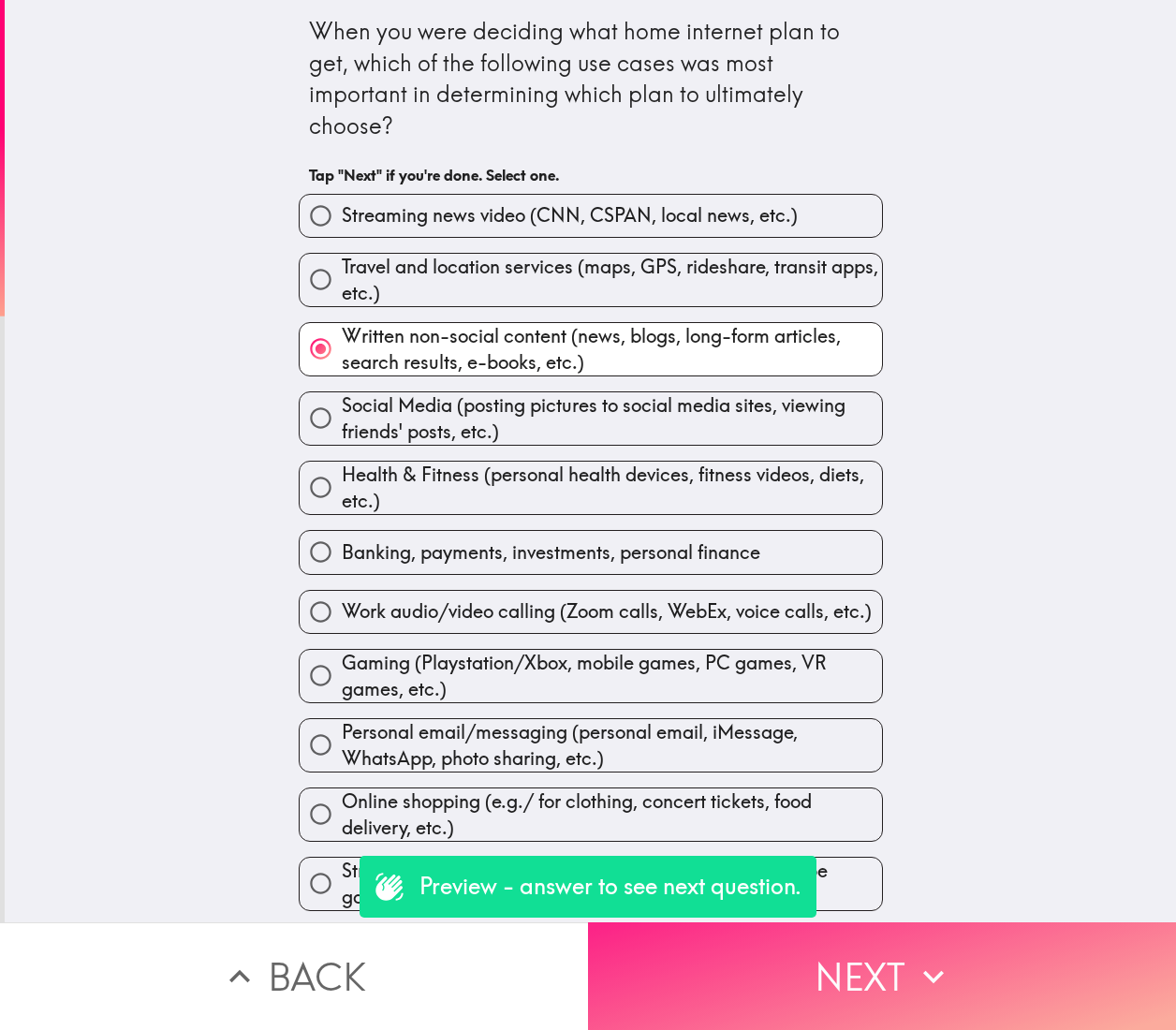 click on "Next" at bounding box center [882, 976] 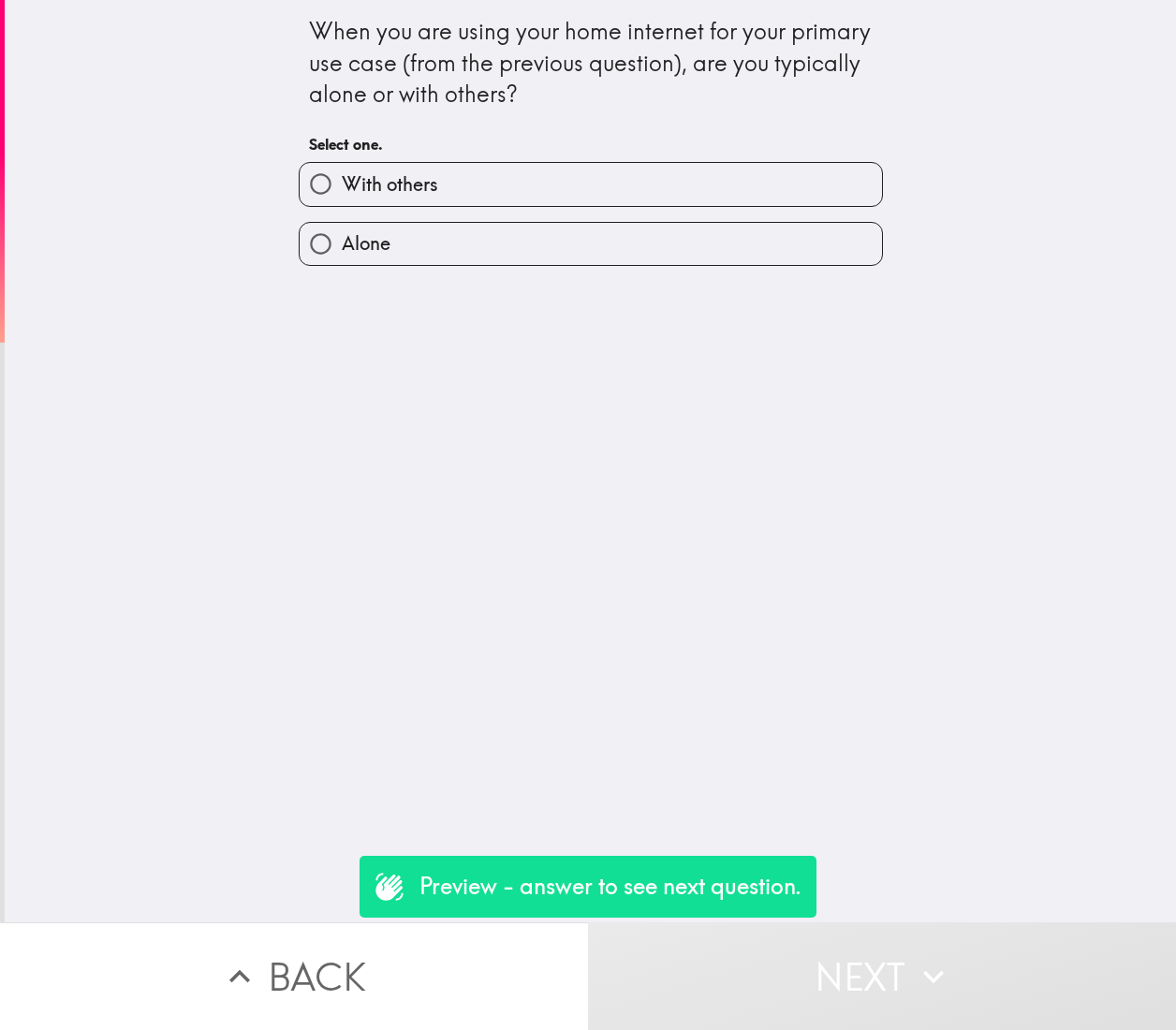 click on "Alone" at bounding box center [591, 243] 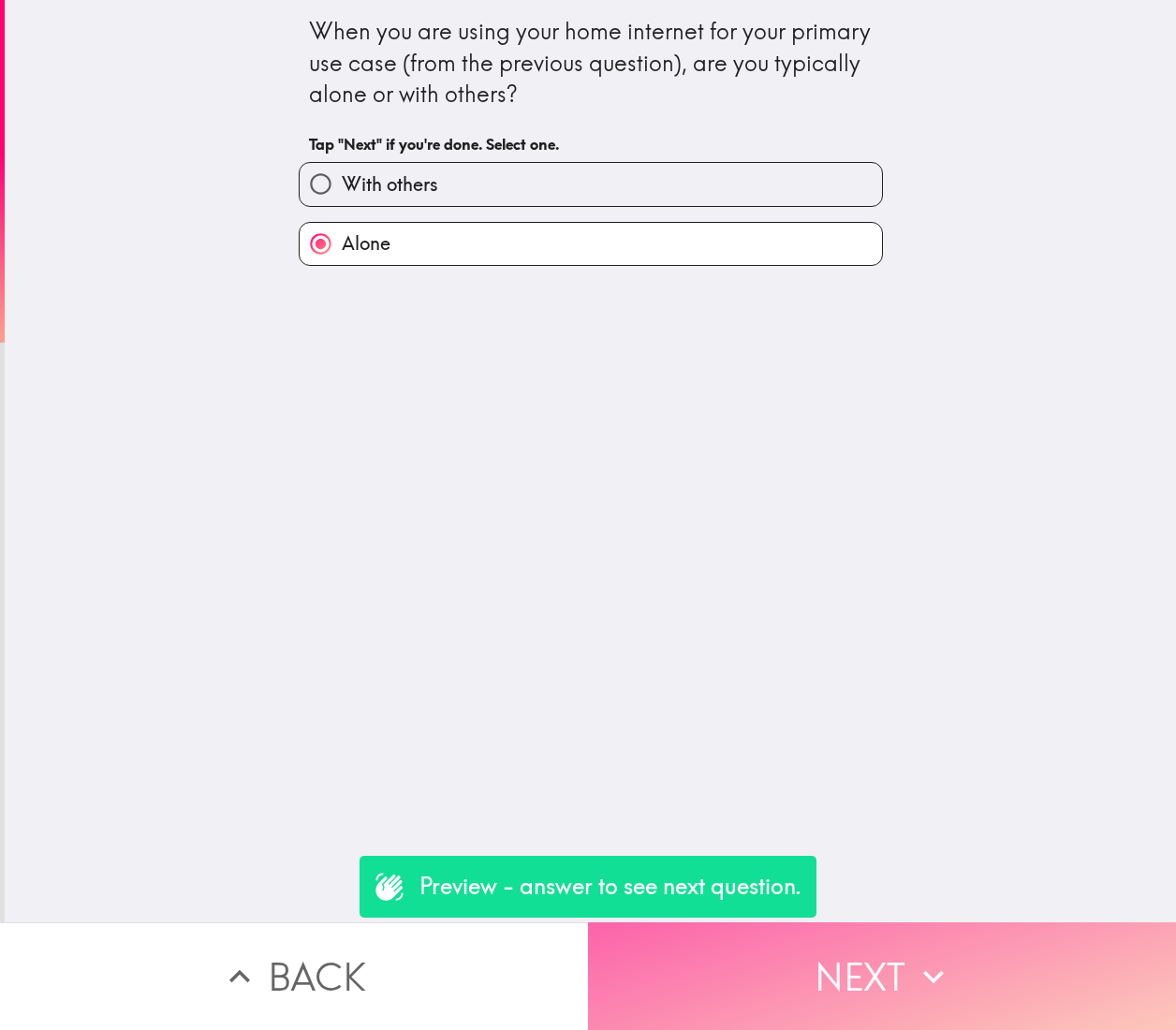 click on "Next" at bounding box center [882, 976] 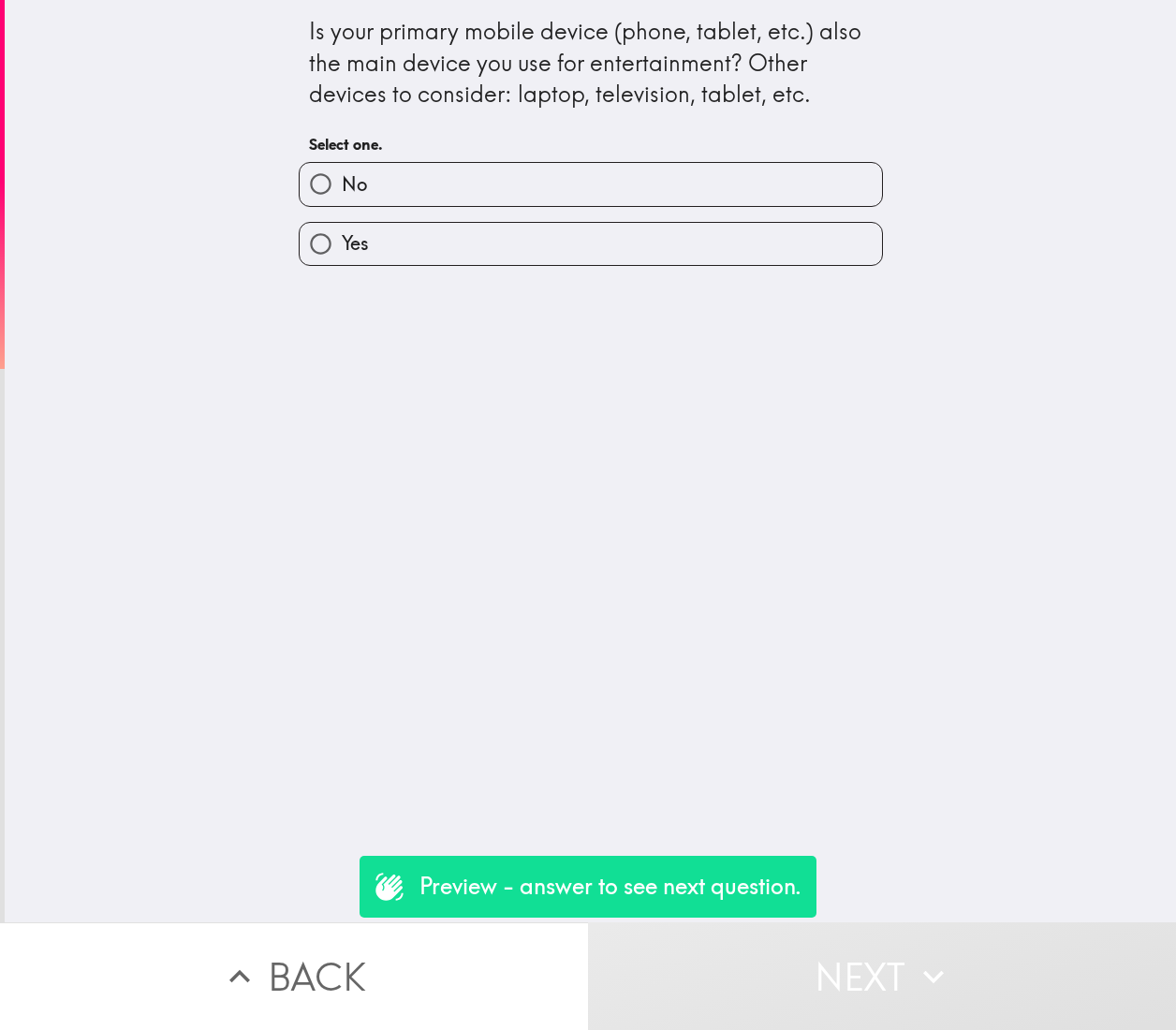click on "Yes" at bounding box center (583, 236) 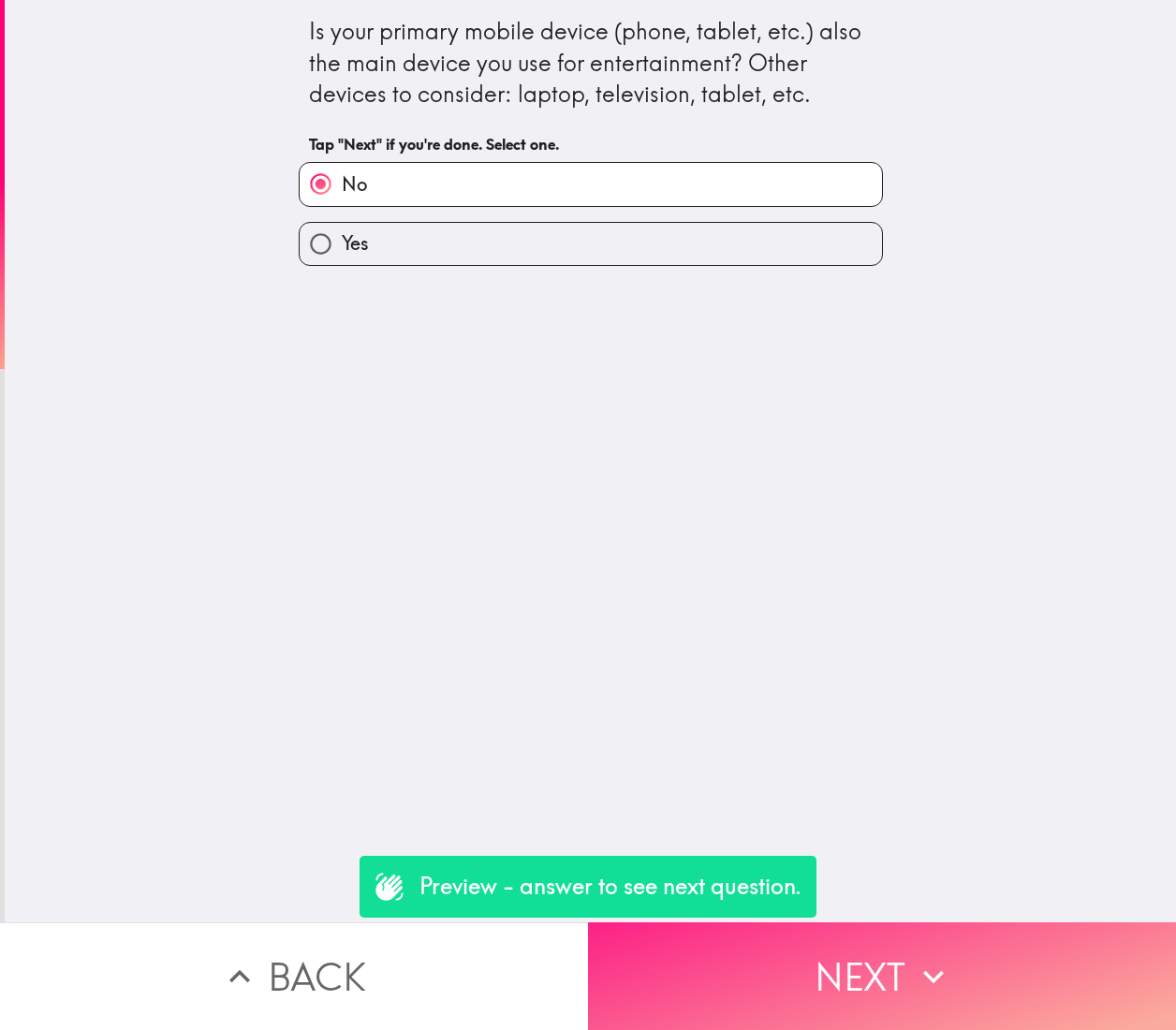 click on "Next" at bounding box center [882, 976] 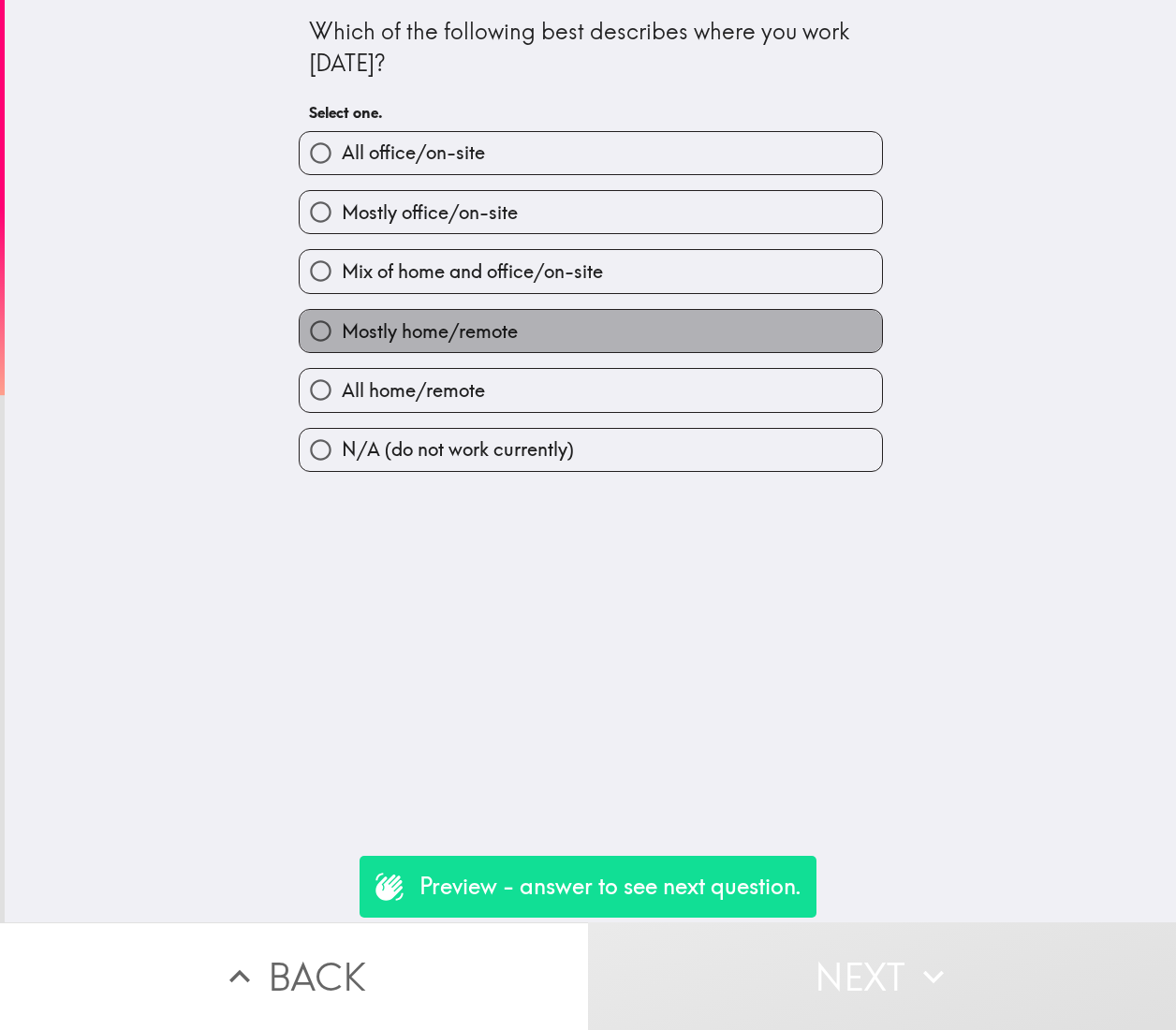 click on "Mostly home/remote" at bounding box center (591, 331) 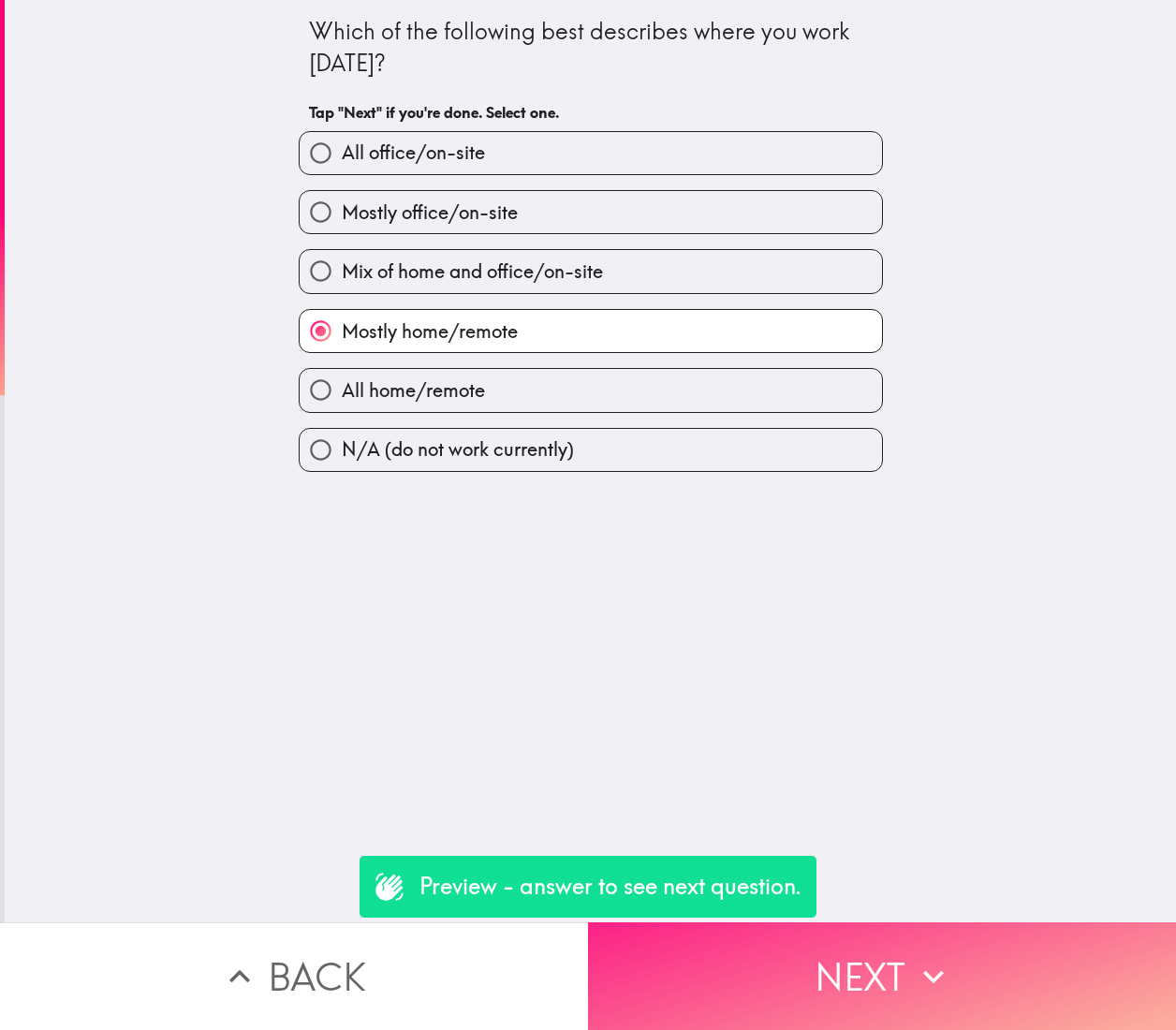 click on "Next" at bounding box center [882, 976] 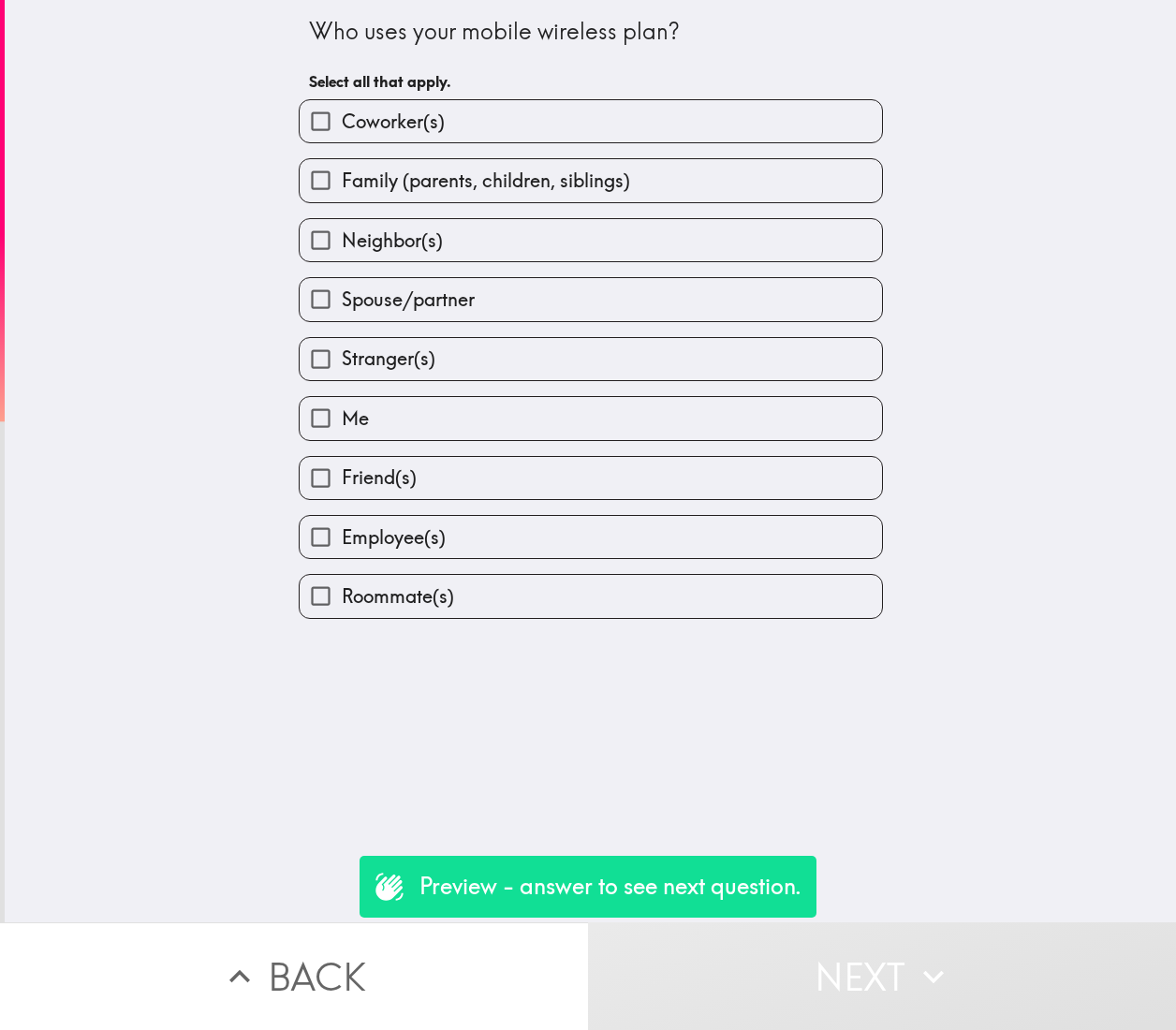 click on "Spouse/partner" at bounding box center [591, 299] 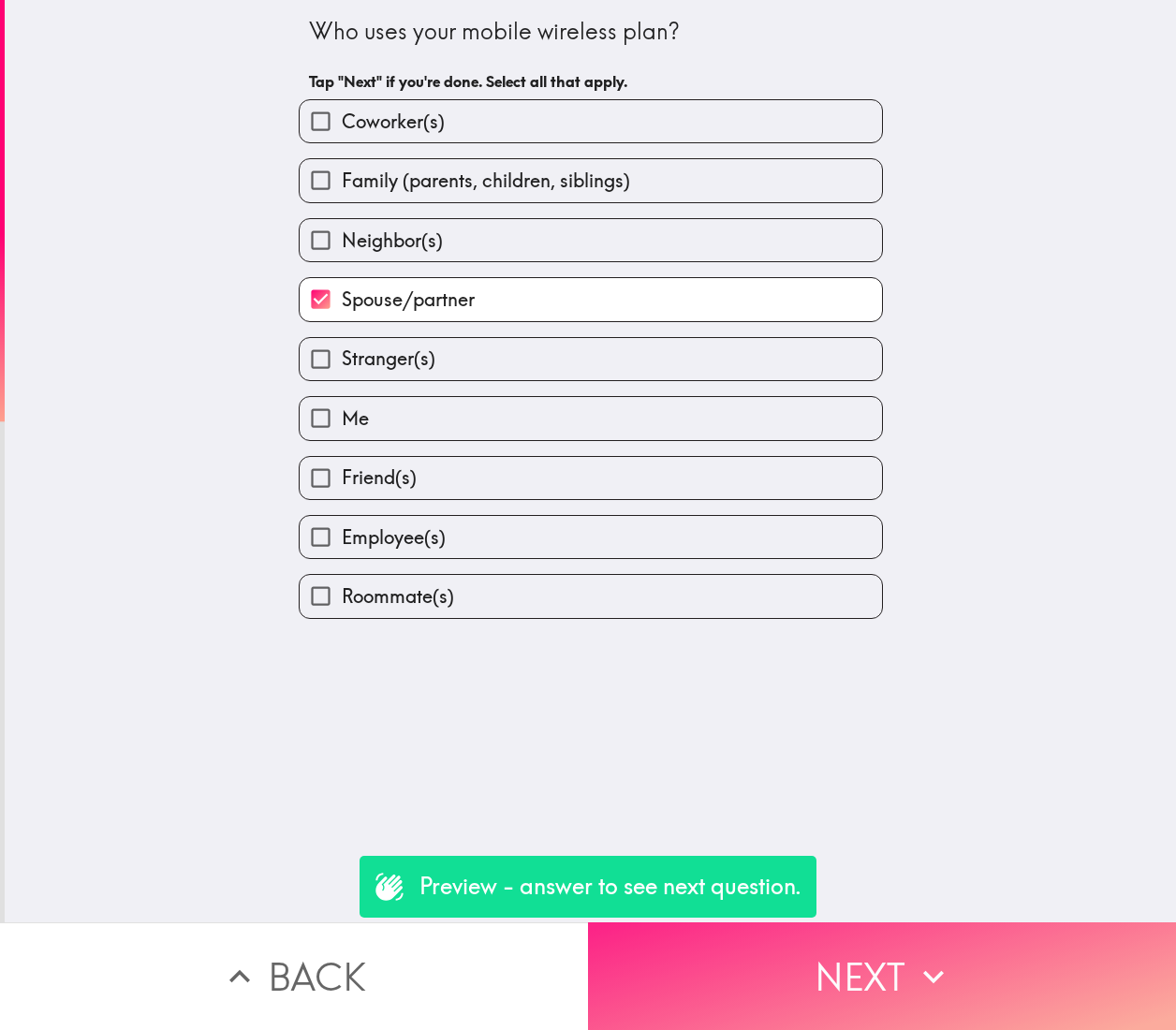 click on "Next" at bounding box center [882, 976] 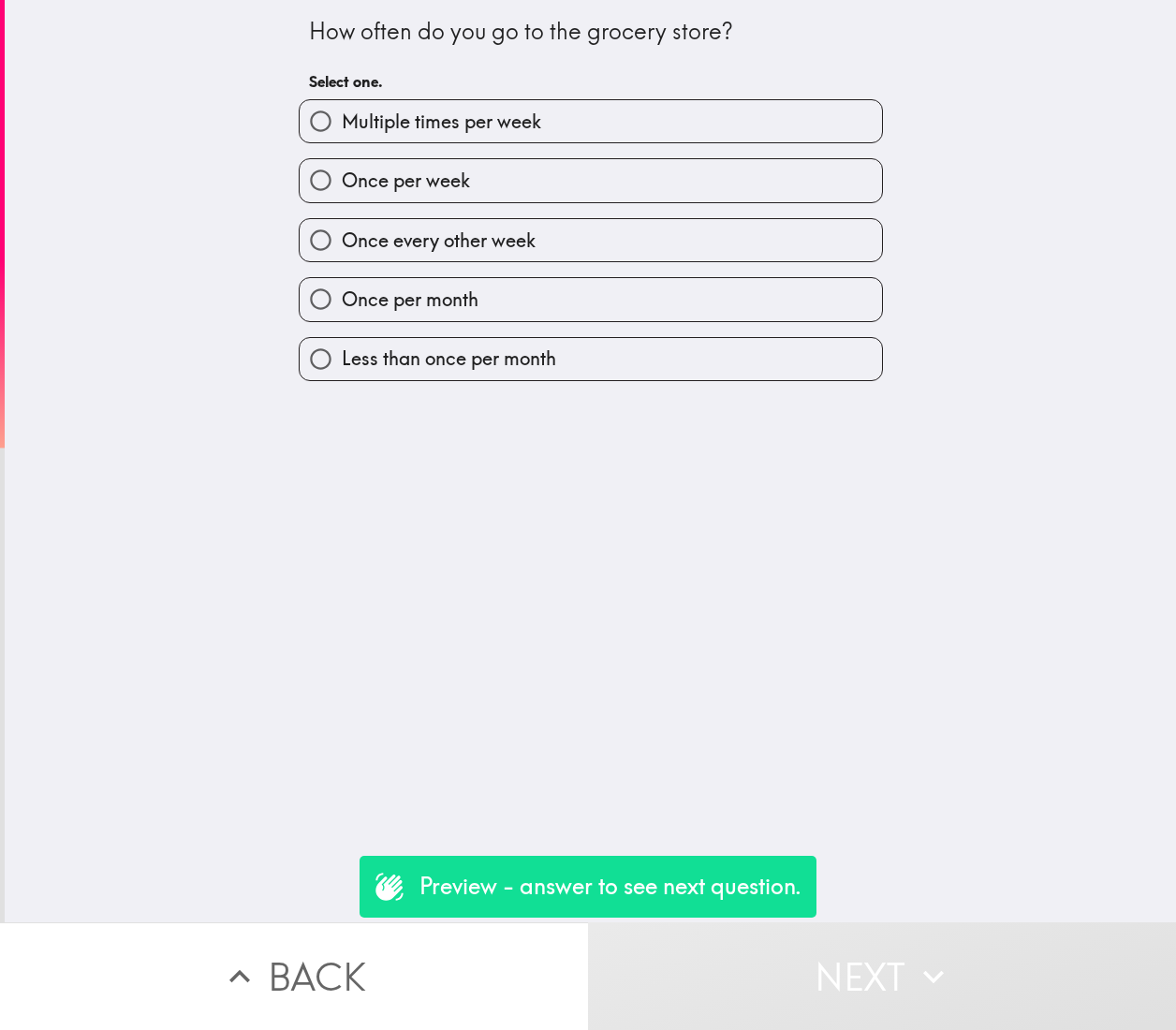 click on "Multiple times per week Once per week Once every other week Once per month Less than once per month" at bounding box center [583, 232] 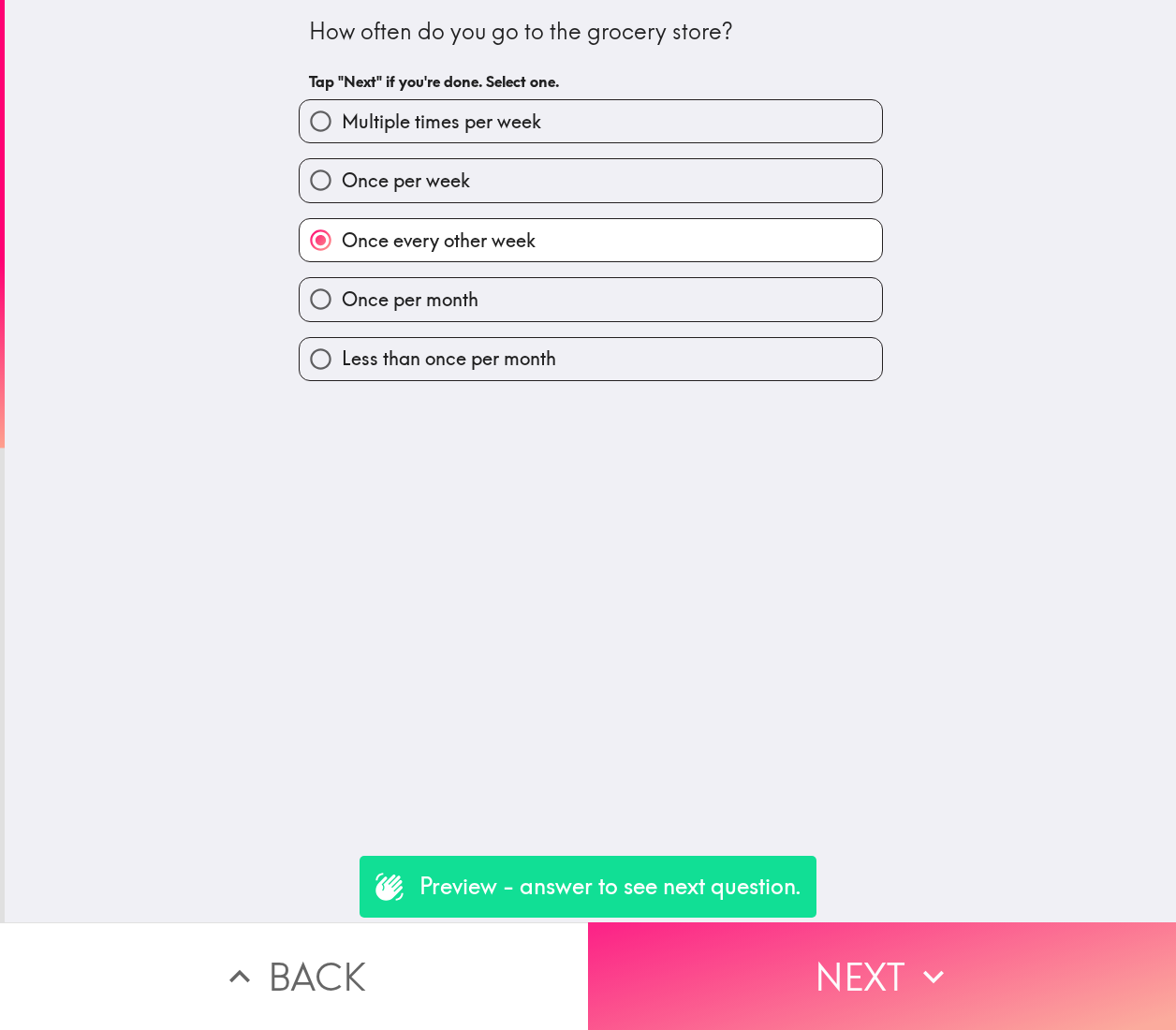 click on "Next" at bounding box center (882, 976) 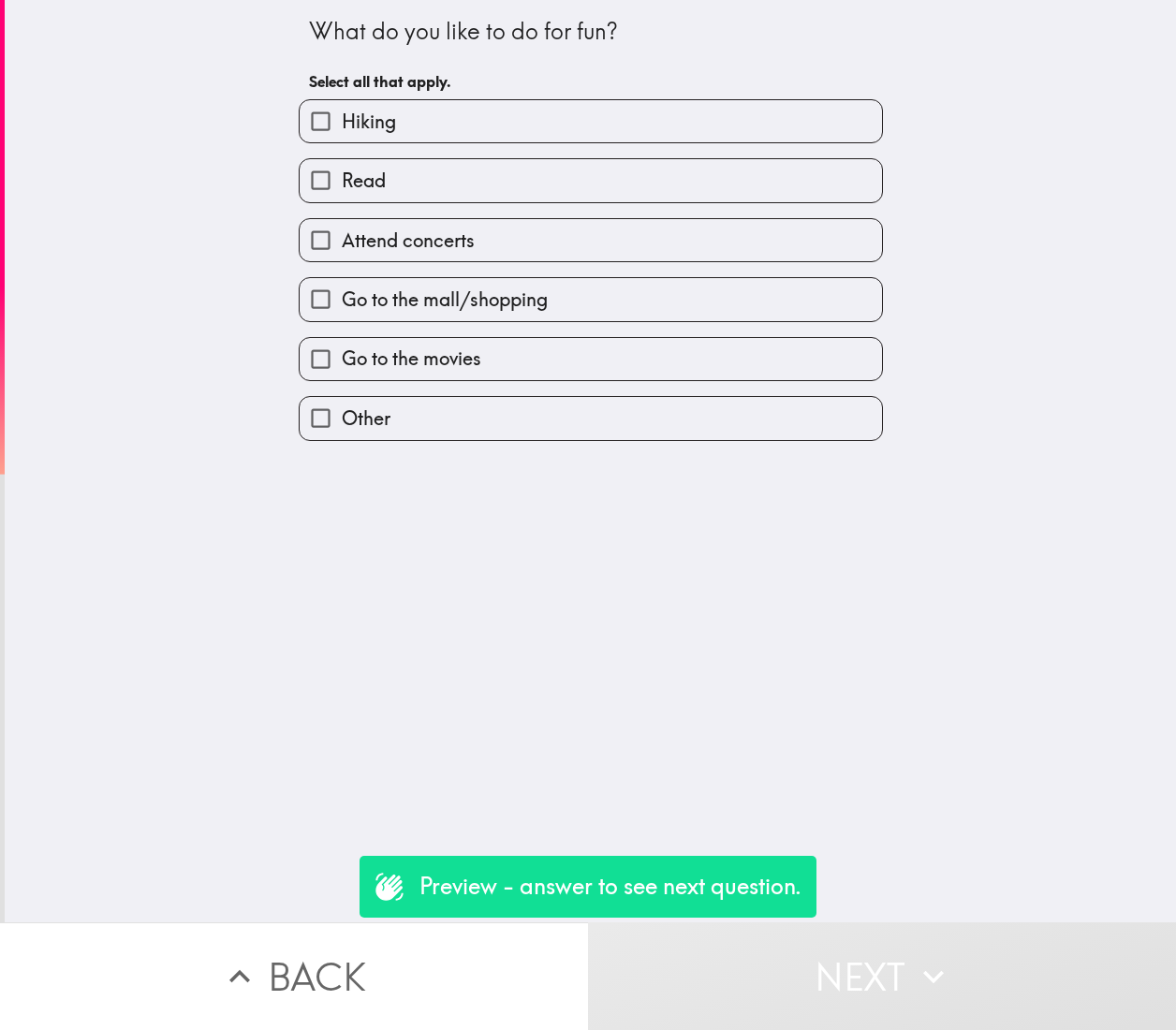 click on "Attend concerts" at bounding box center (591, 240) 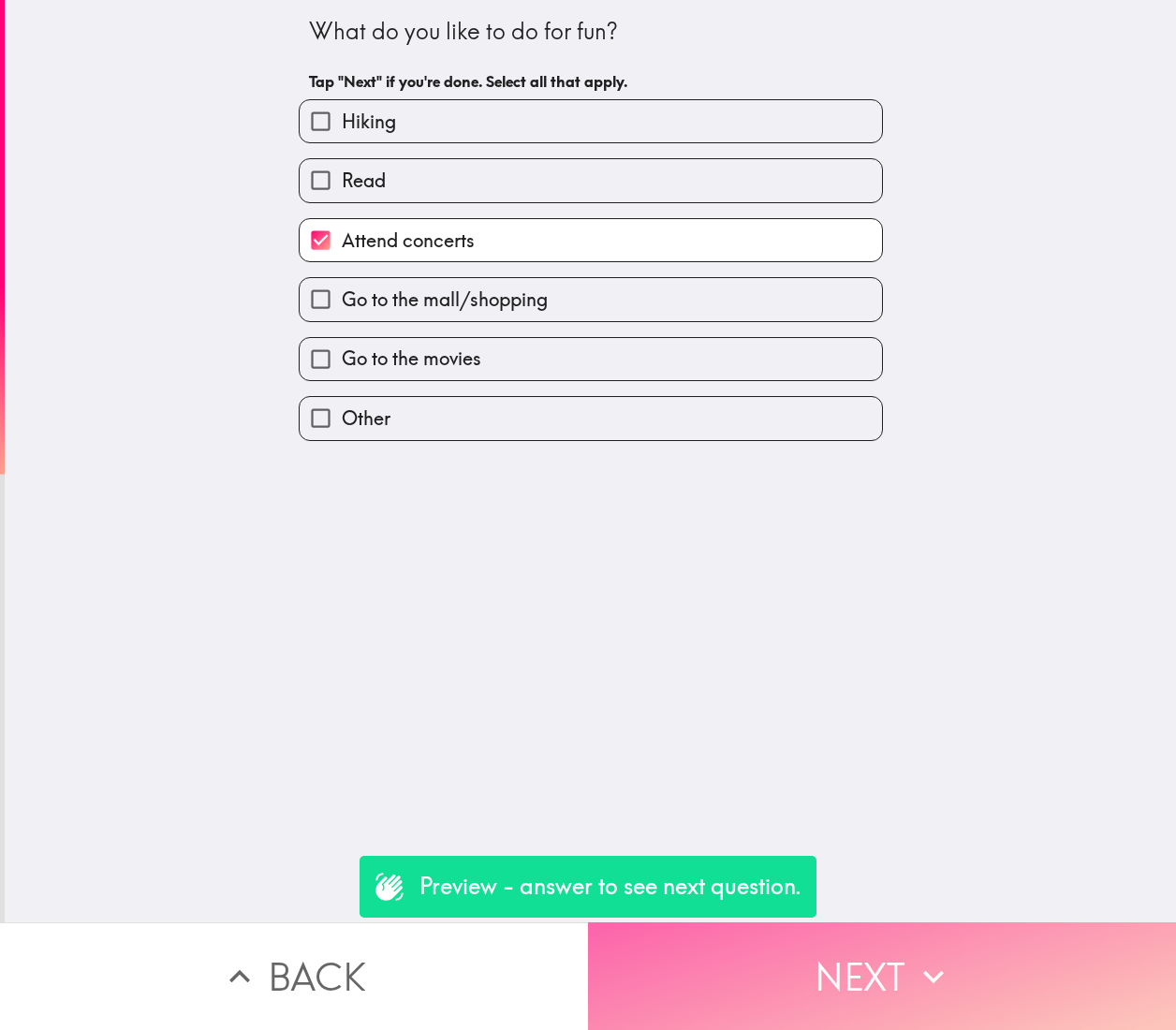 click 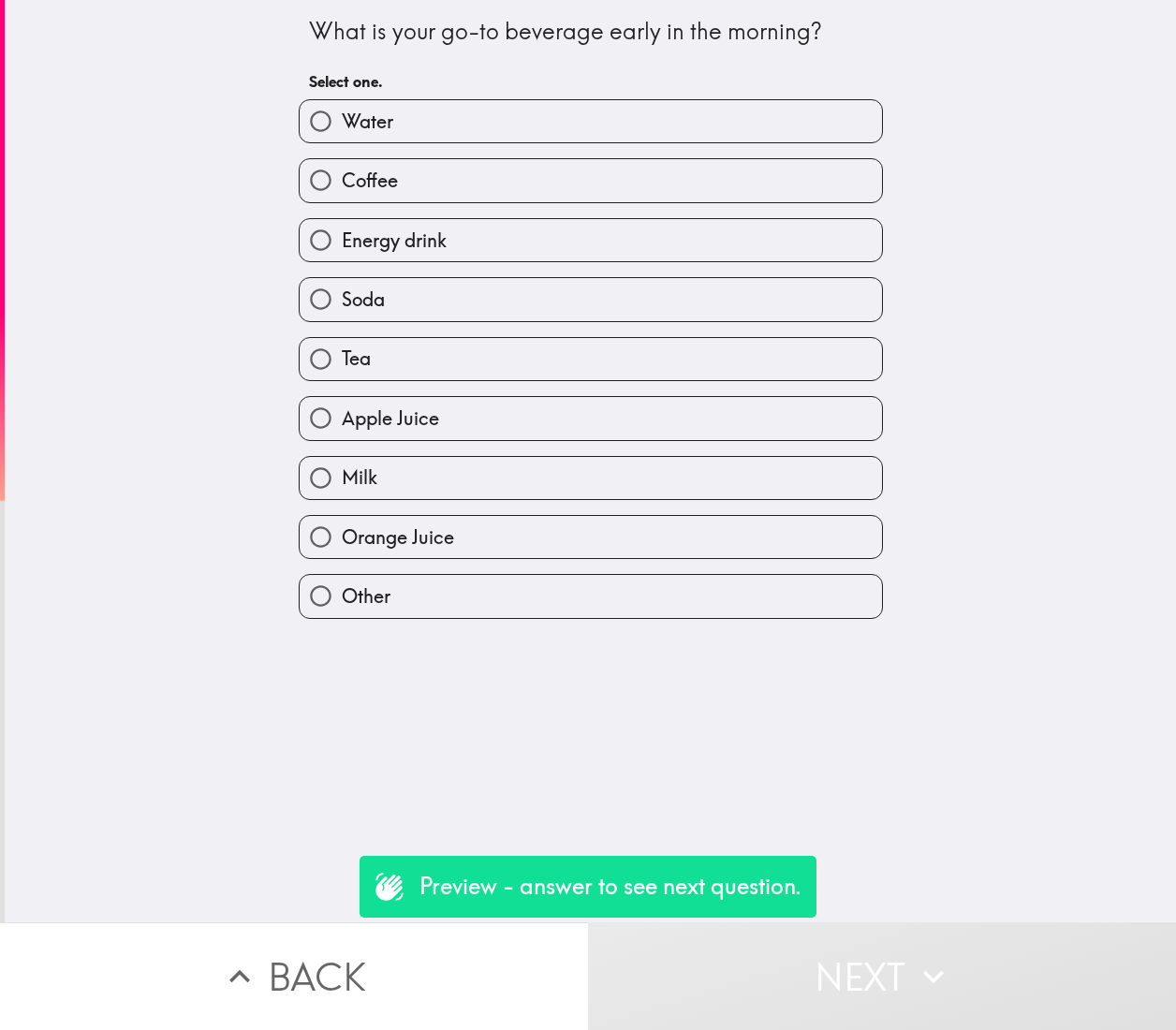 click on "Soda" at bounding box center [591, 299] 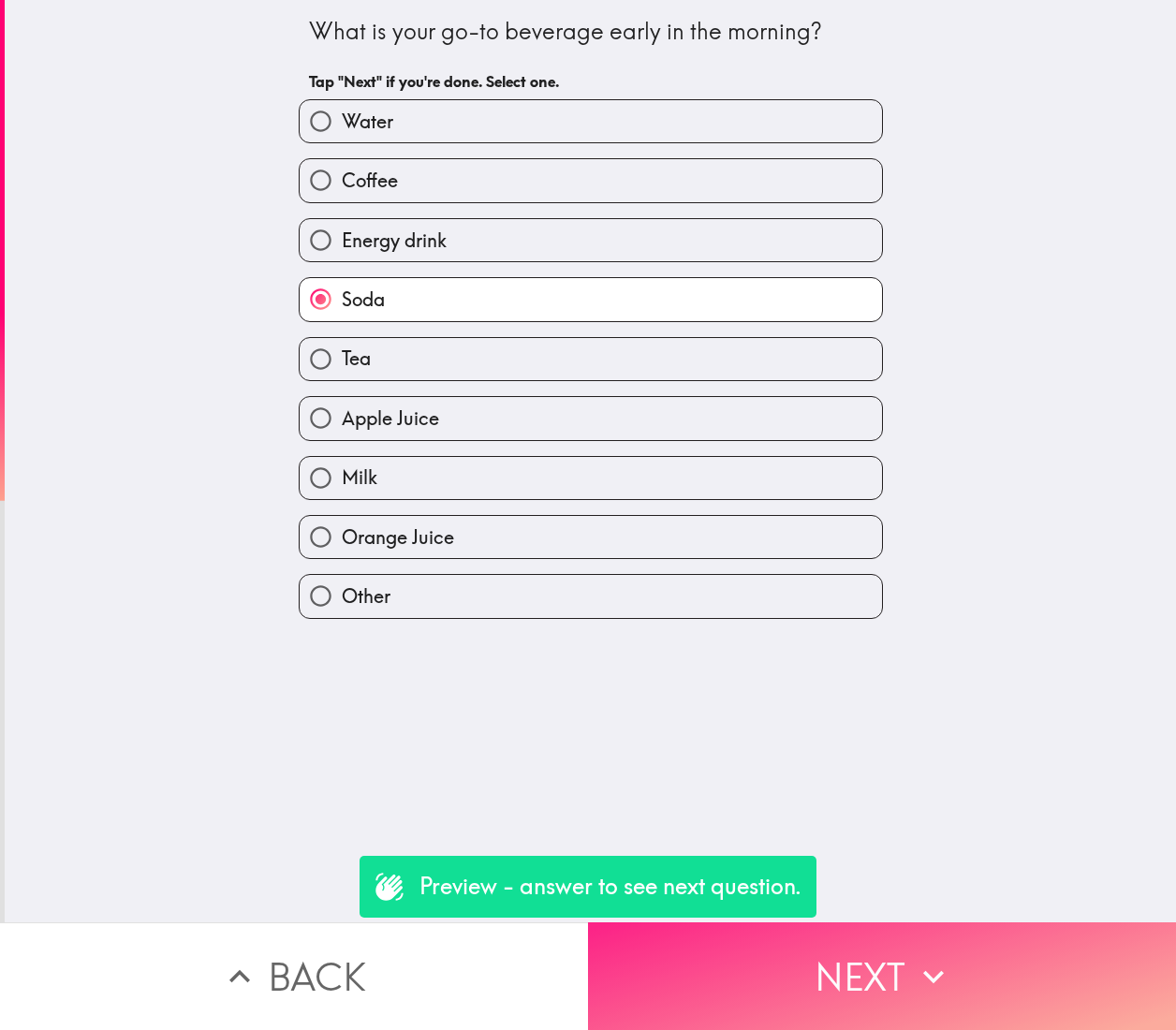 click on "Next" at bounding box center [882, 976] 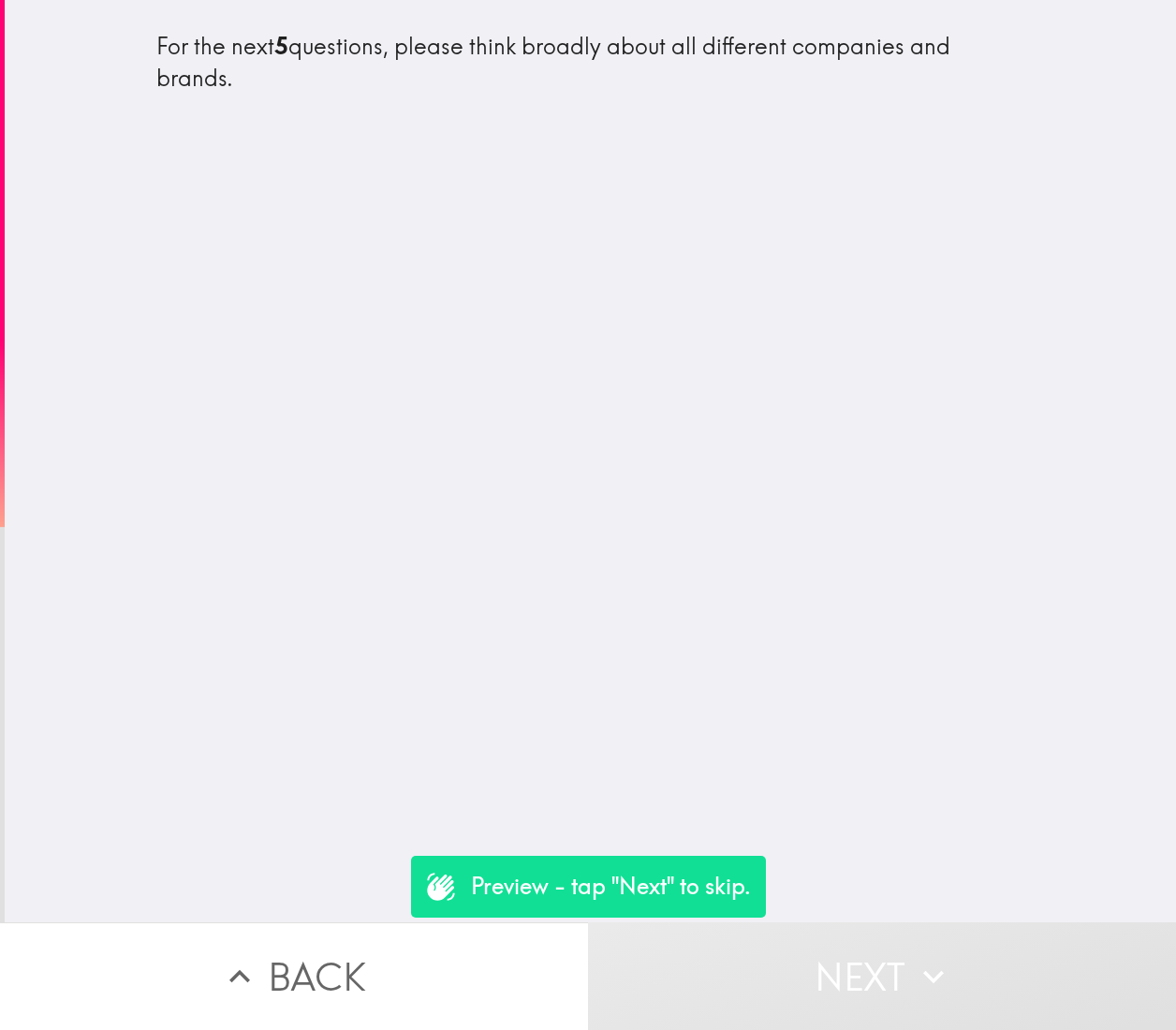 click on "Back" at bounding box center [294, 976] 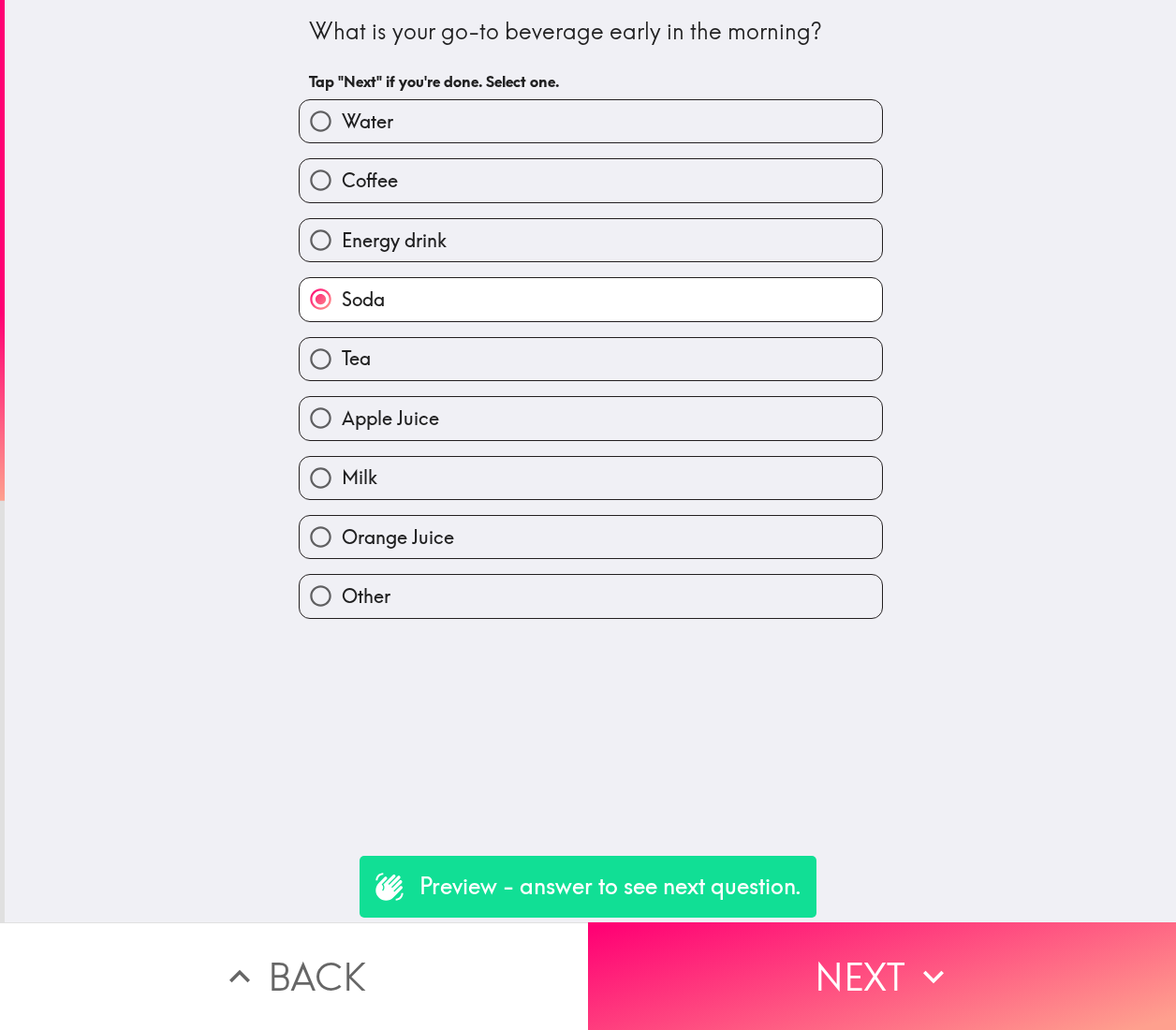 click on "Back" at bounding box center [294, 976] 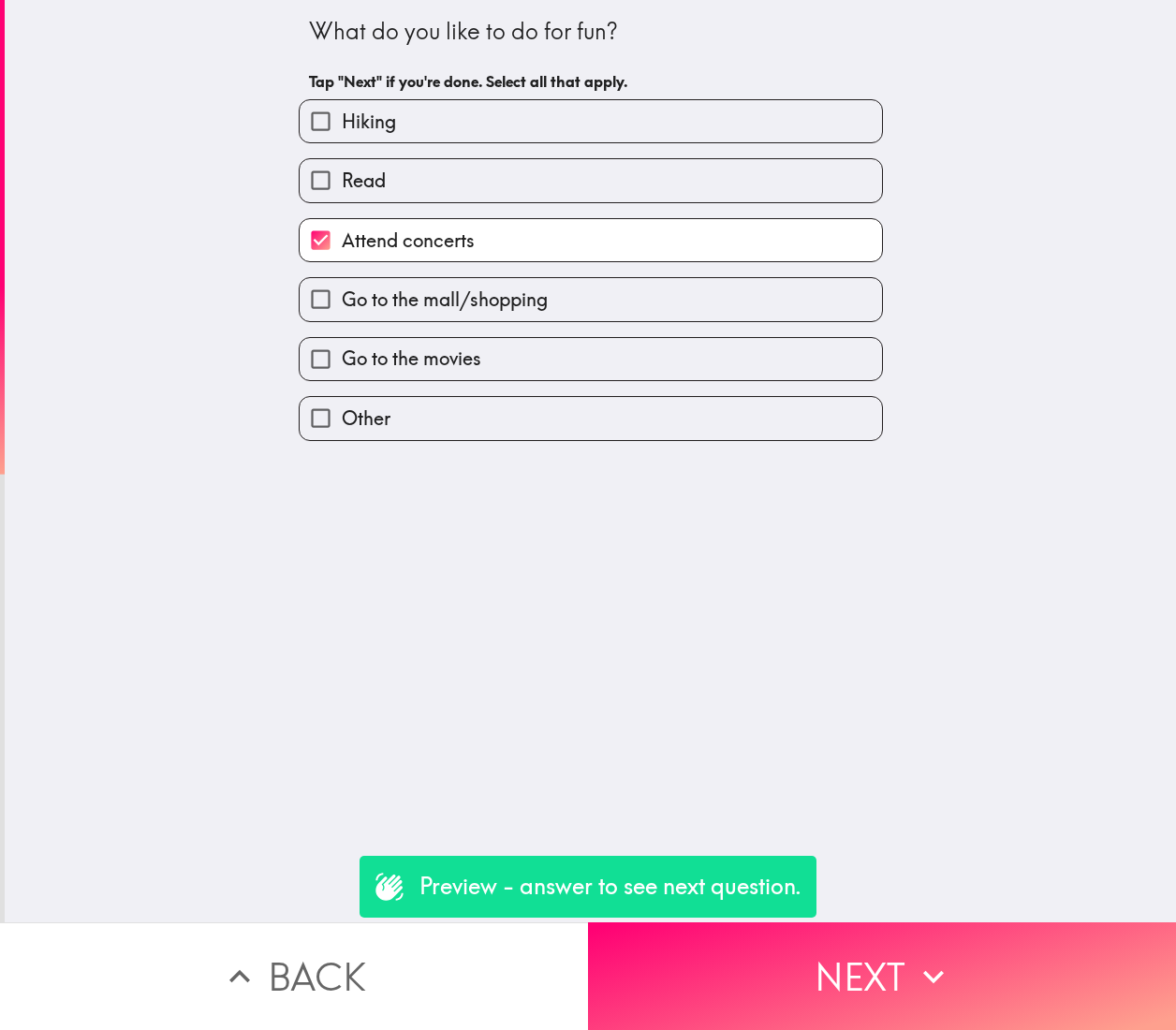 click on "Back" at bounding box center (294, 976) 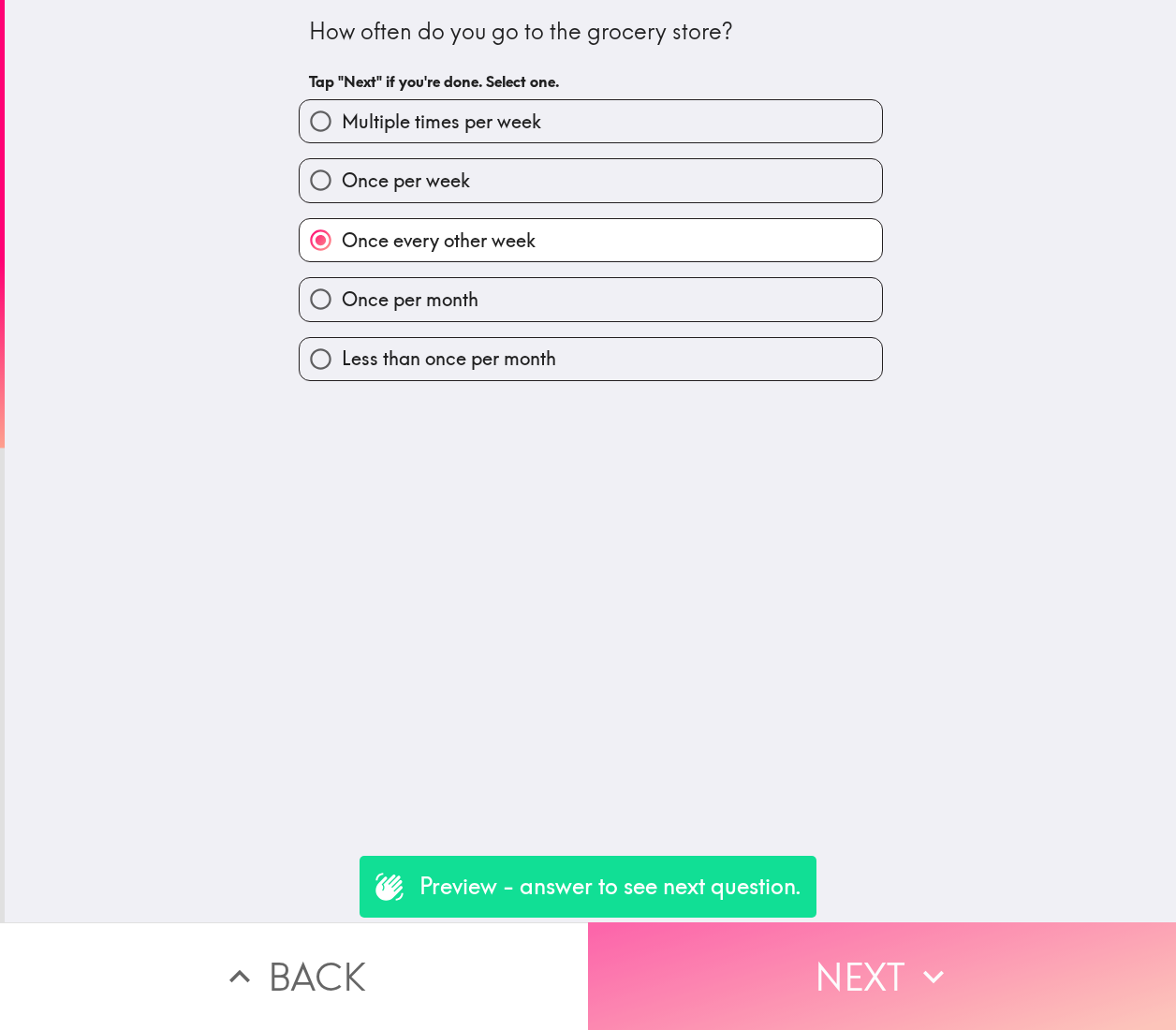 click on "Next" at bounding box center [882, 976] 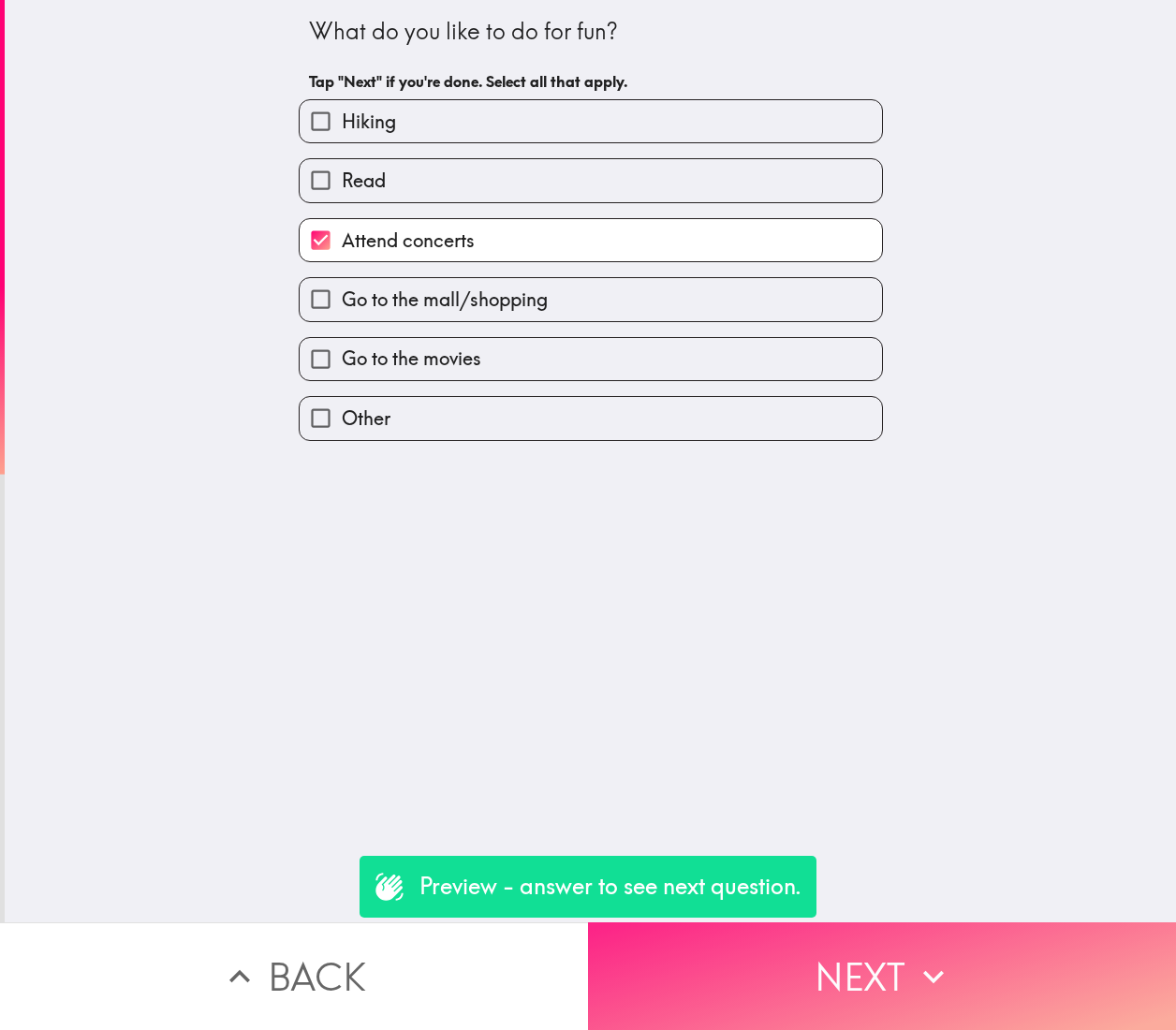 click on "Next" at bounding box center (882, 976) 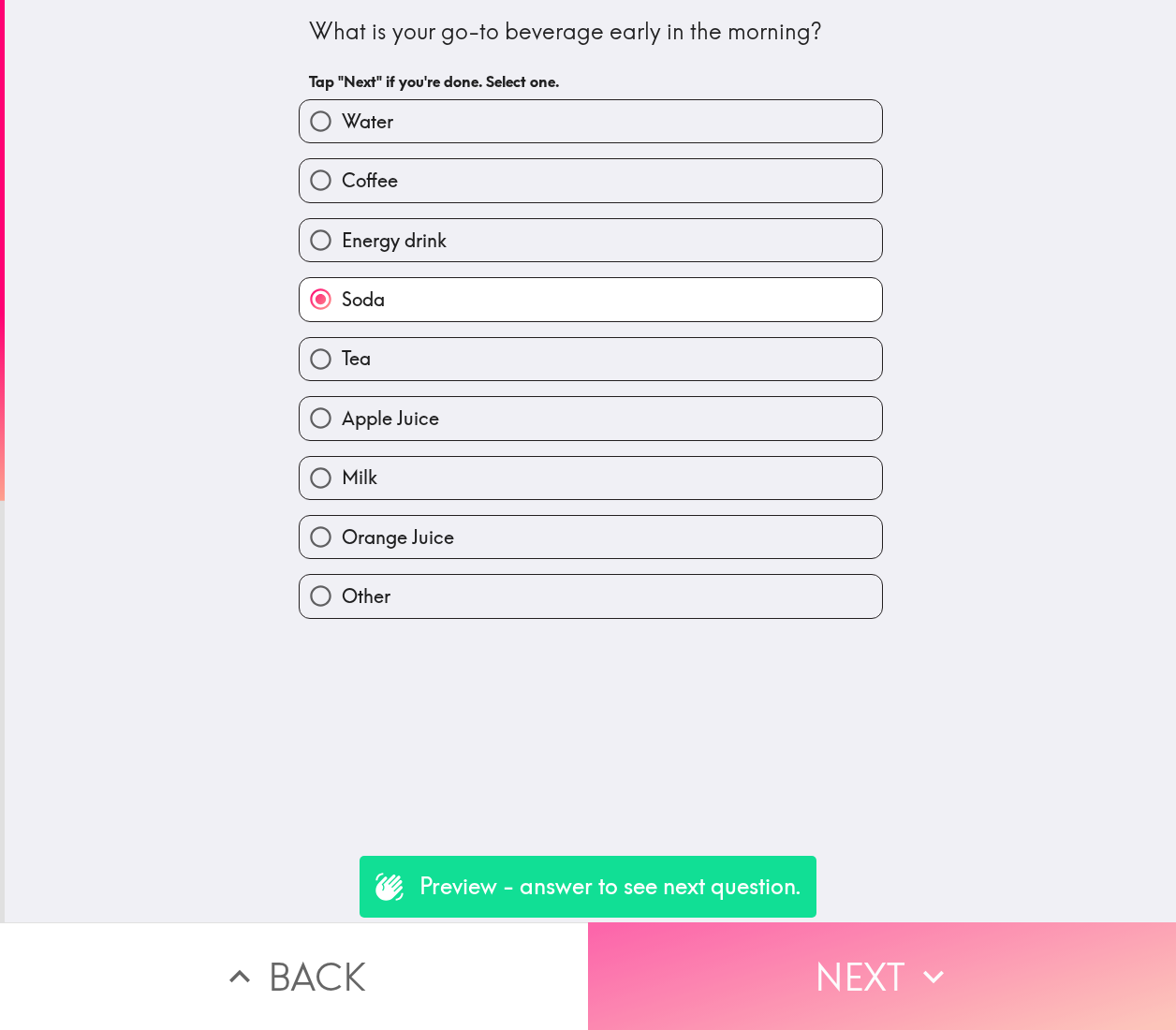 click on "Next" at bounding box center (882, 976) 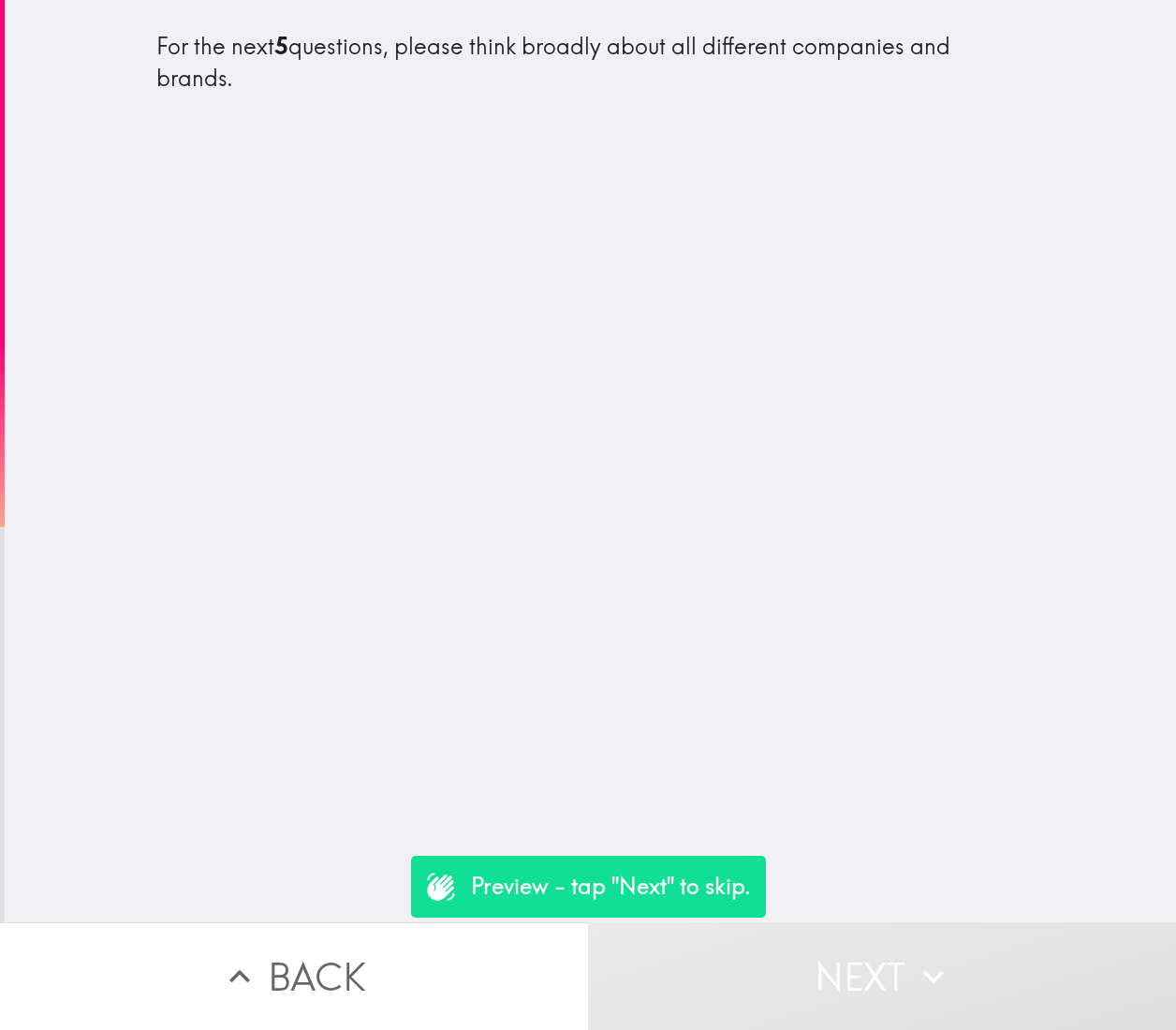 click on "Next" at bounding box center [882, 976] 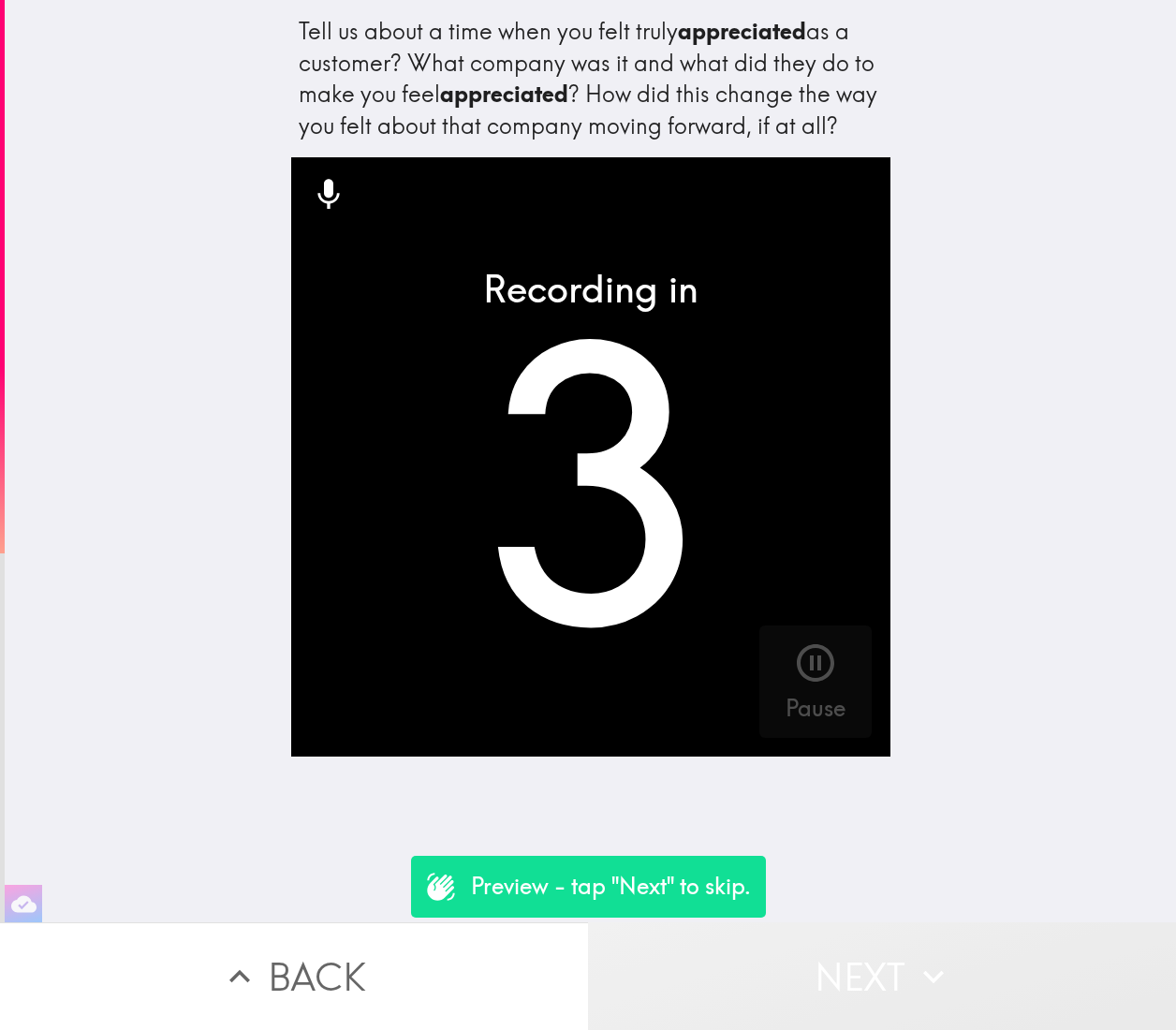 click on "Next" at bounding box center [882, 976] 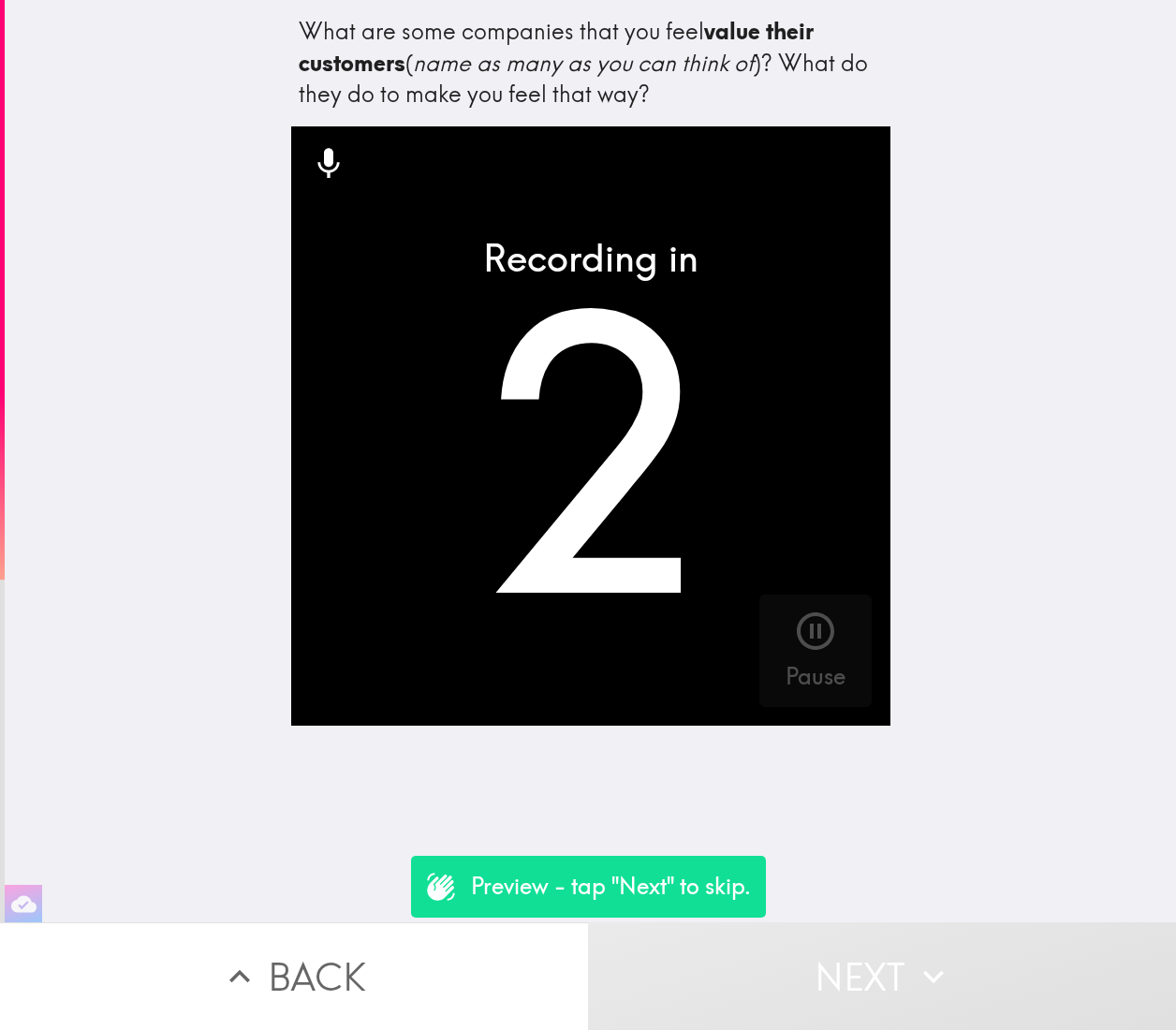 click on "Next" at bounding box center (882, 976) 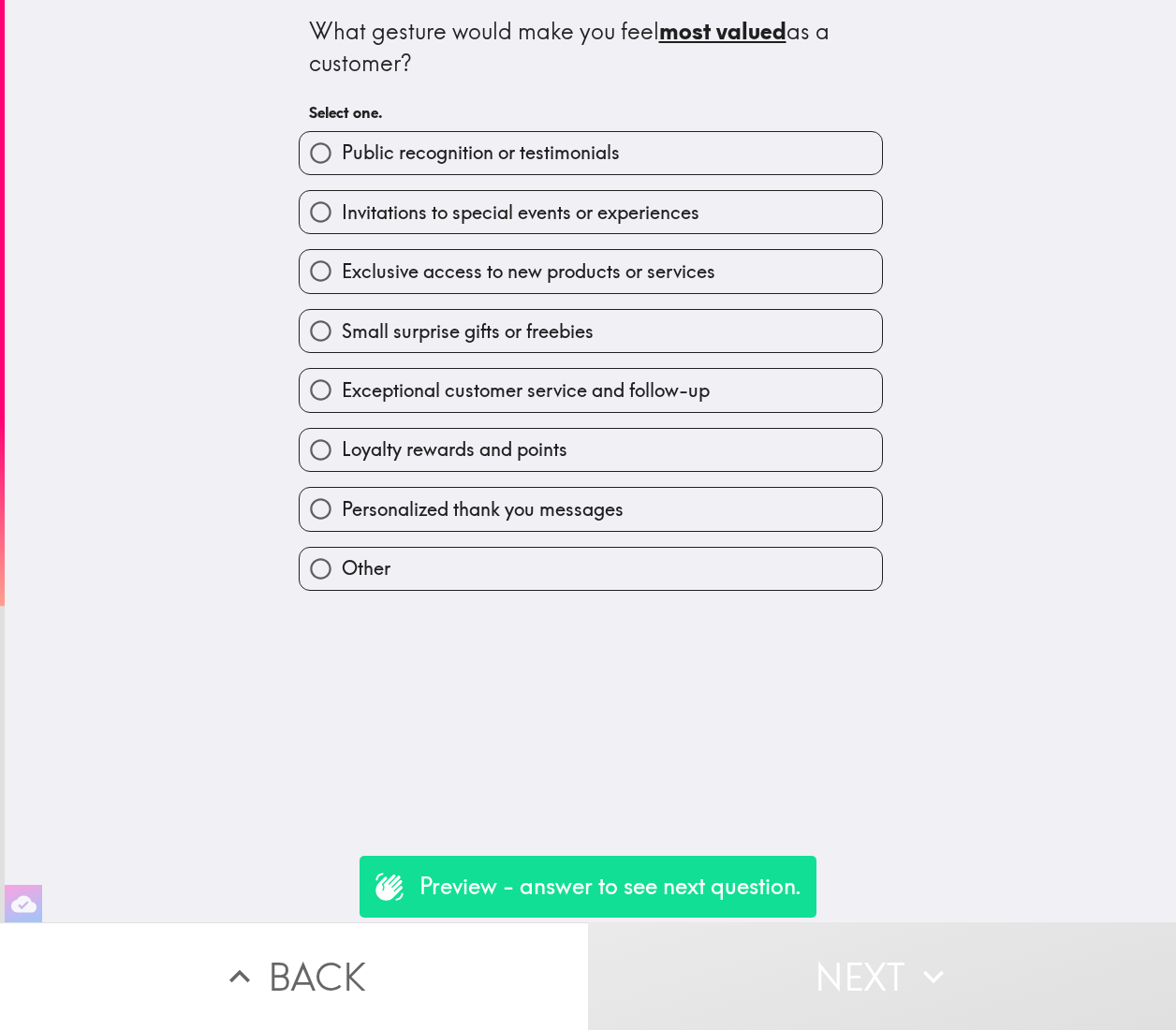 click on "Exceptional customer service and follow-up" at bounding box center [591, 390] 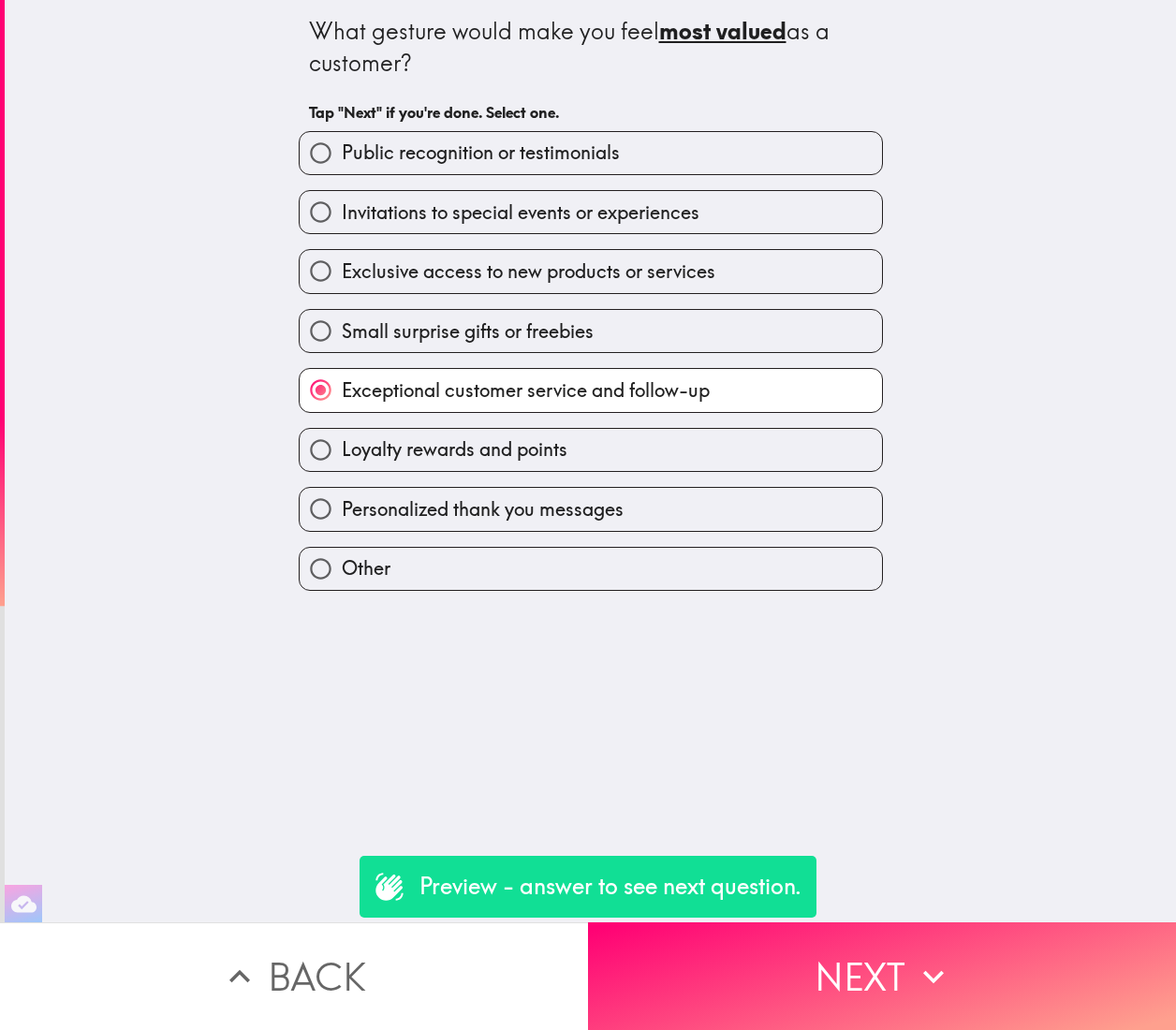 click on "What gesture would make you feel  most valued  as a customer? Tap "Next" if you're done.   Select one. Public recognition or testimonials Invitations to special events or experiences Exclusive access to new products or services Small surprise gifts or freebies Exceptional customer service and follow-up Loyalty rewards and points Personalized thank you messages Other" at bounding box center [590, 461] 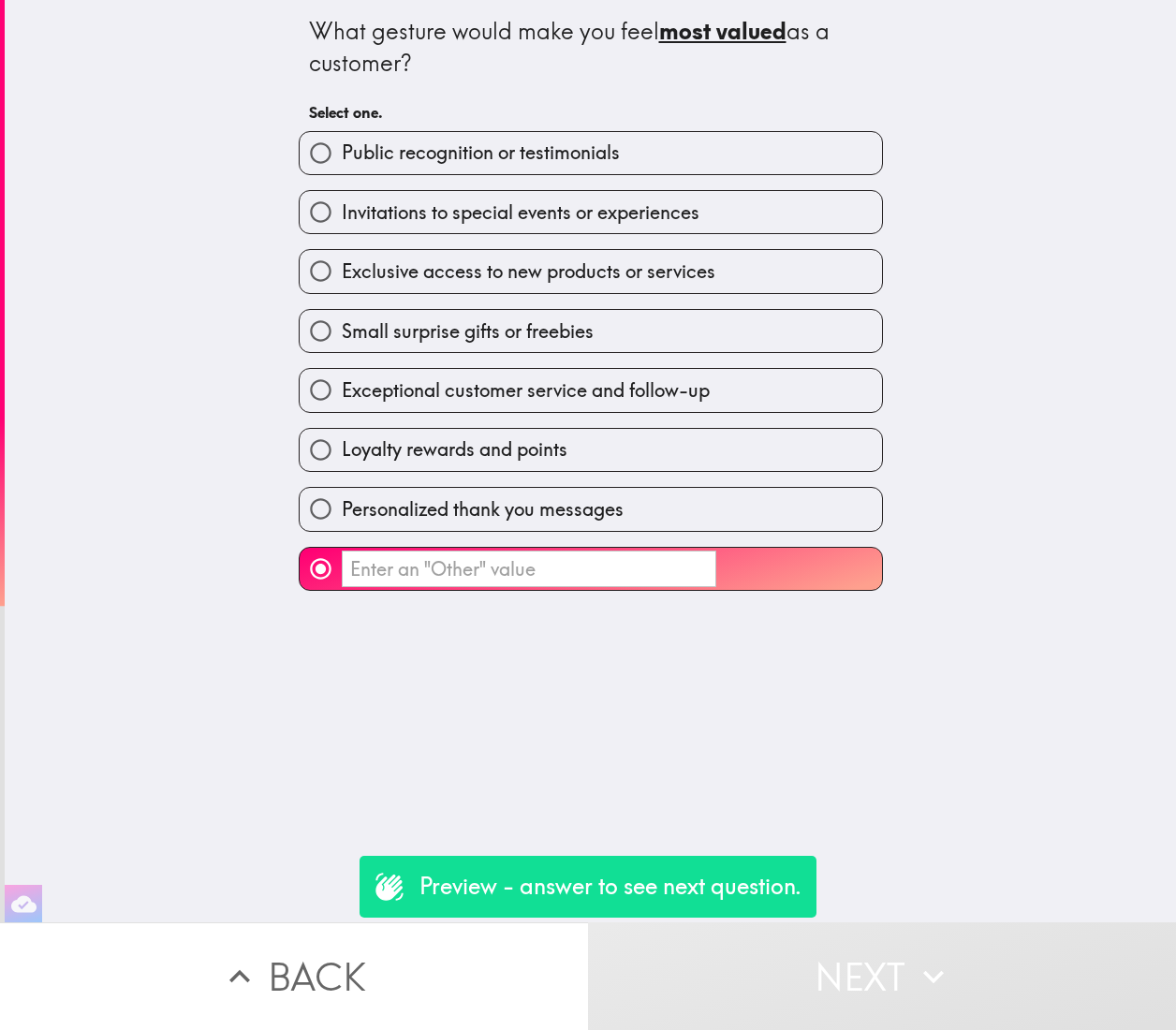 click on "Personalized thank you messages" at bounding box center (583, 501) 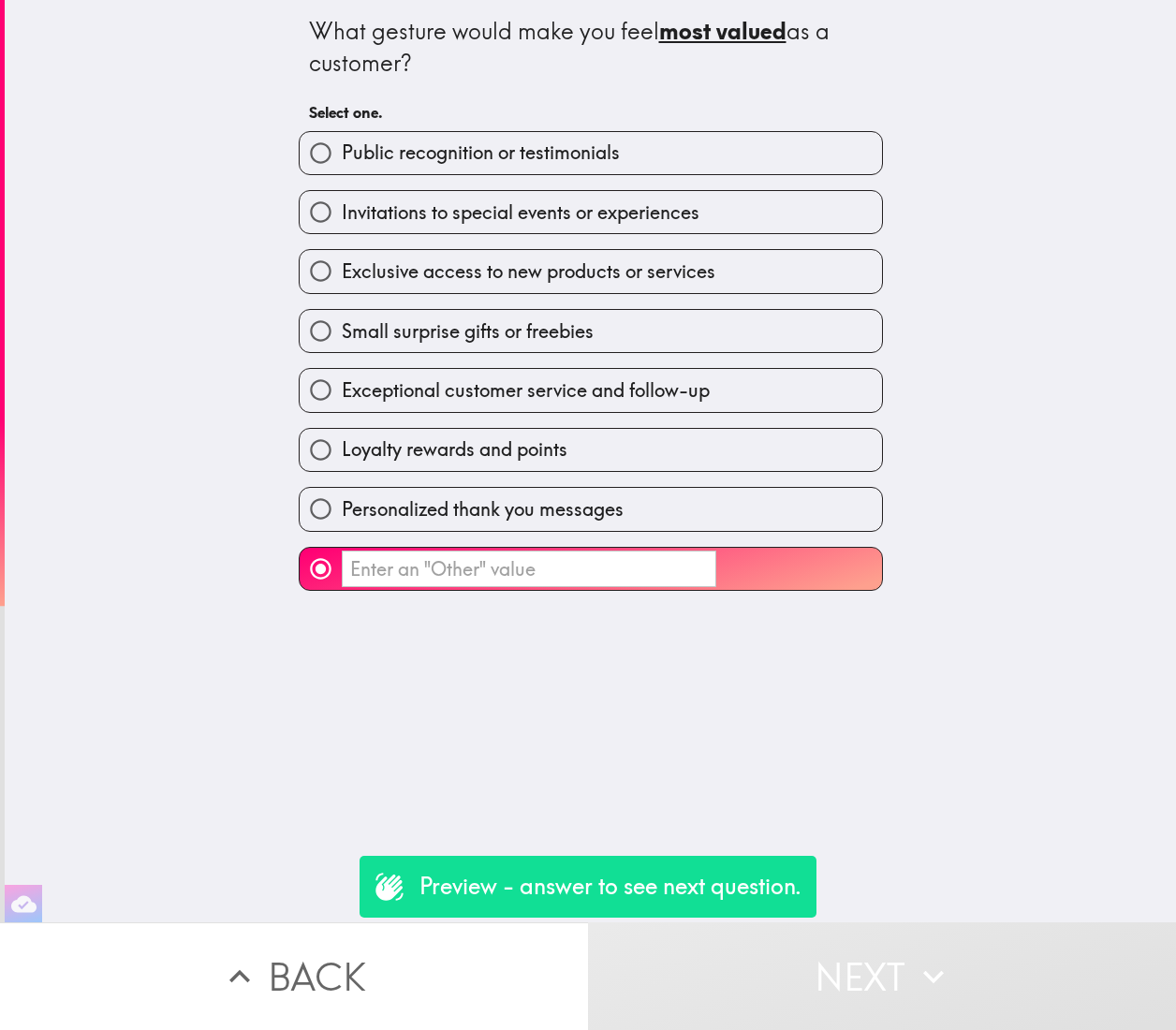 drag, startPoint x: 720, startPoint y: 520, endPoint x: 738, endPoint y: 558, distance: 42.047592 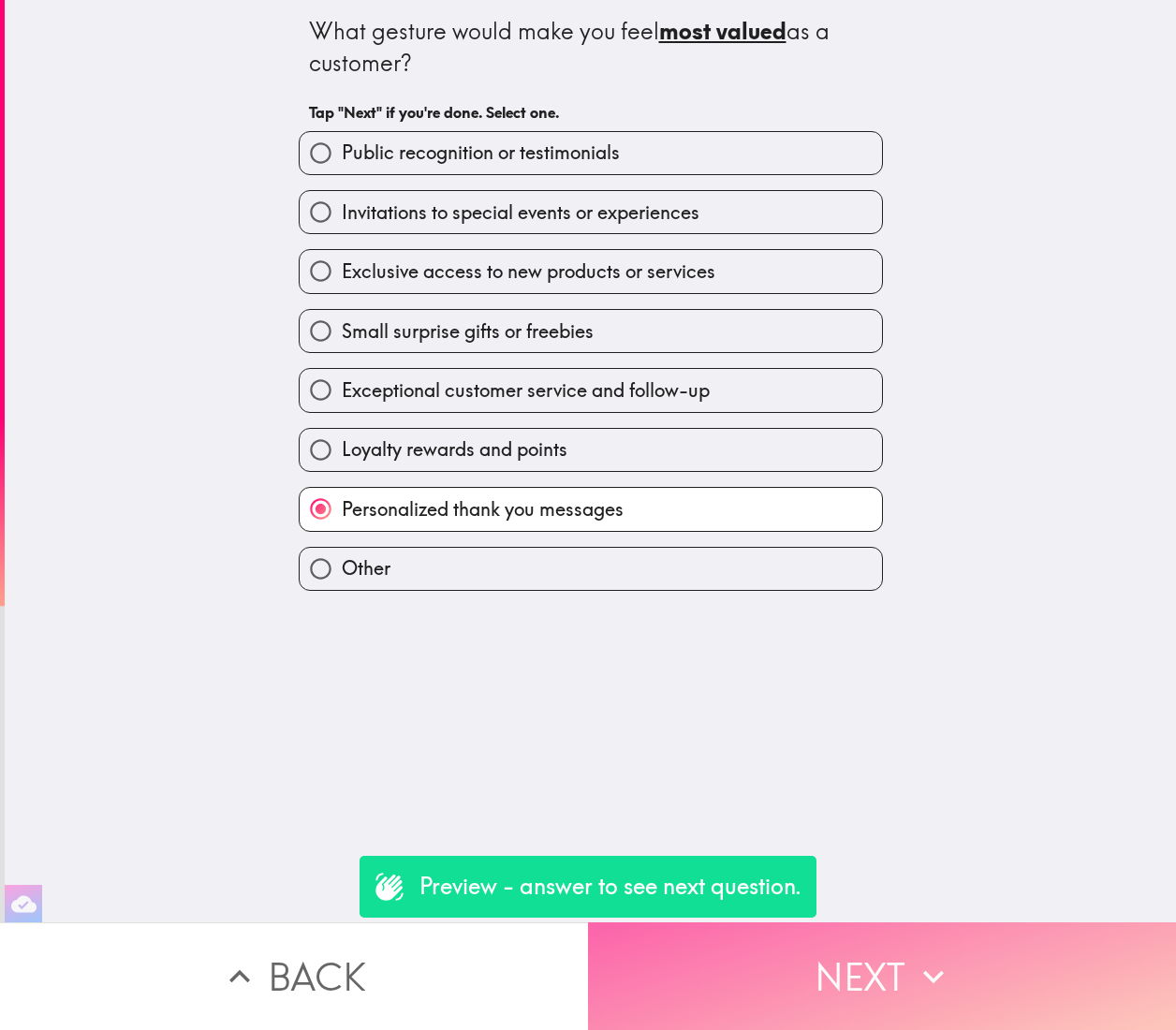 click on "Next" at bounding box center (882, 976) 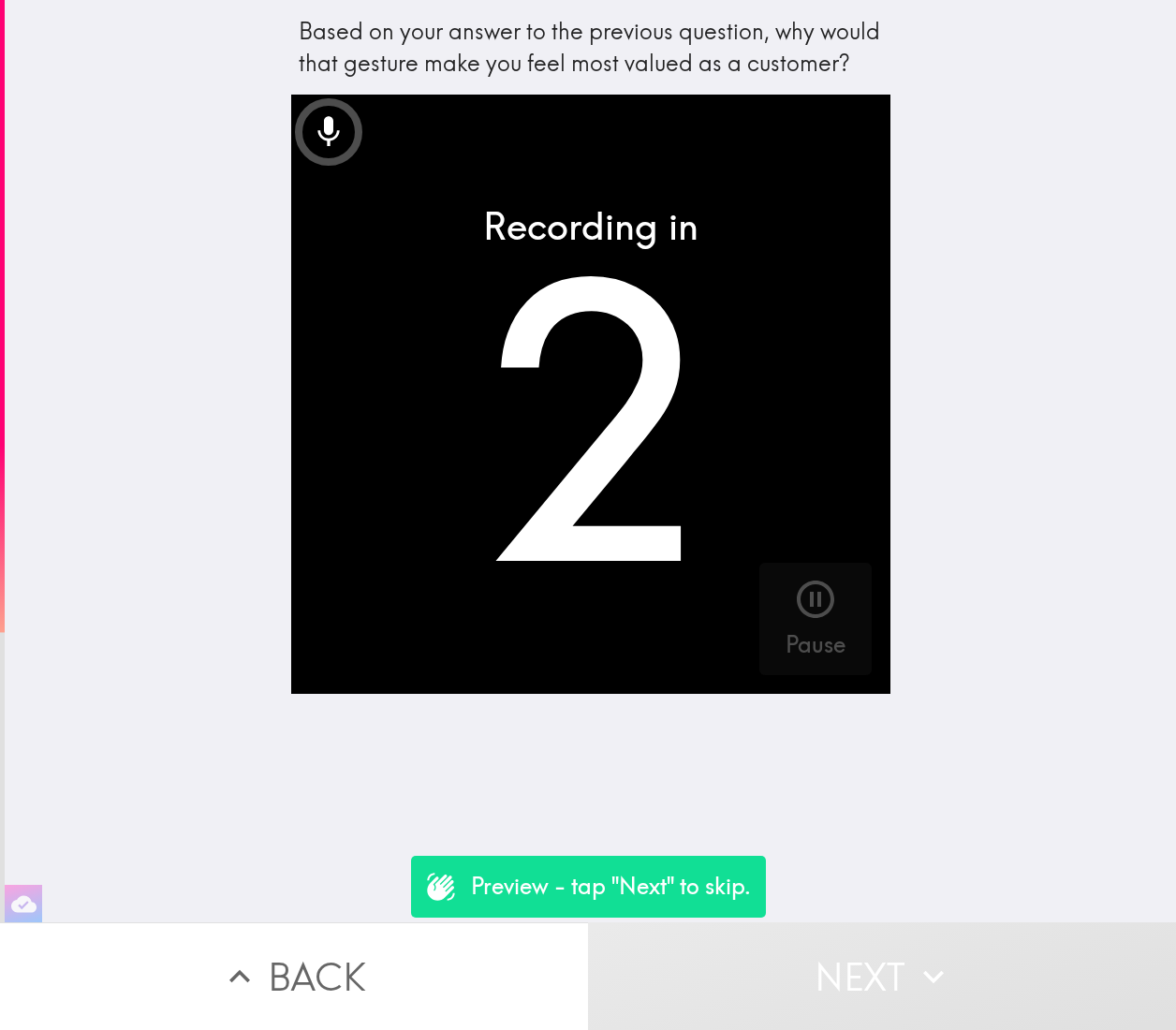 click on "Next" at bounding box center (882, 976) 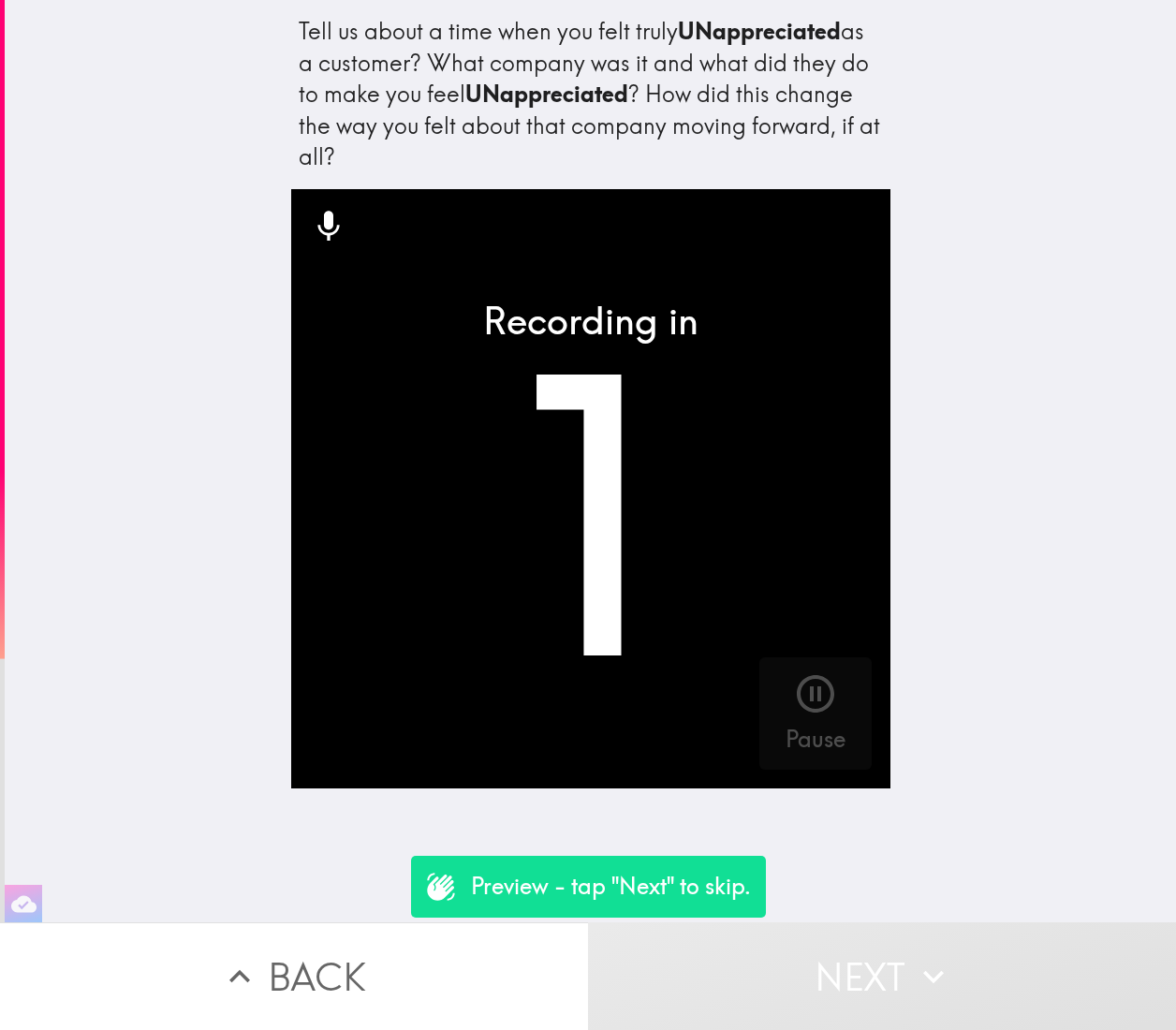 click at bounding box center (591, 489) 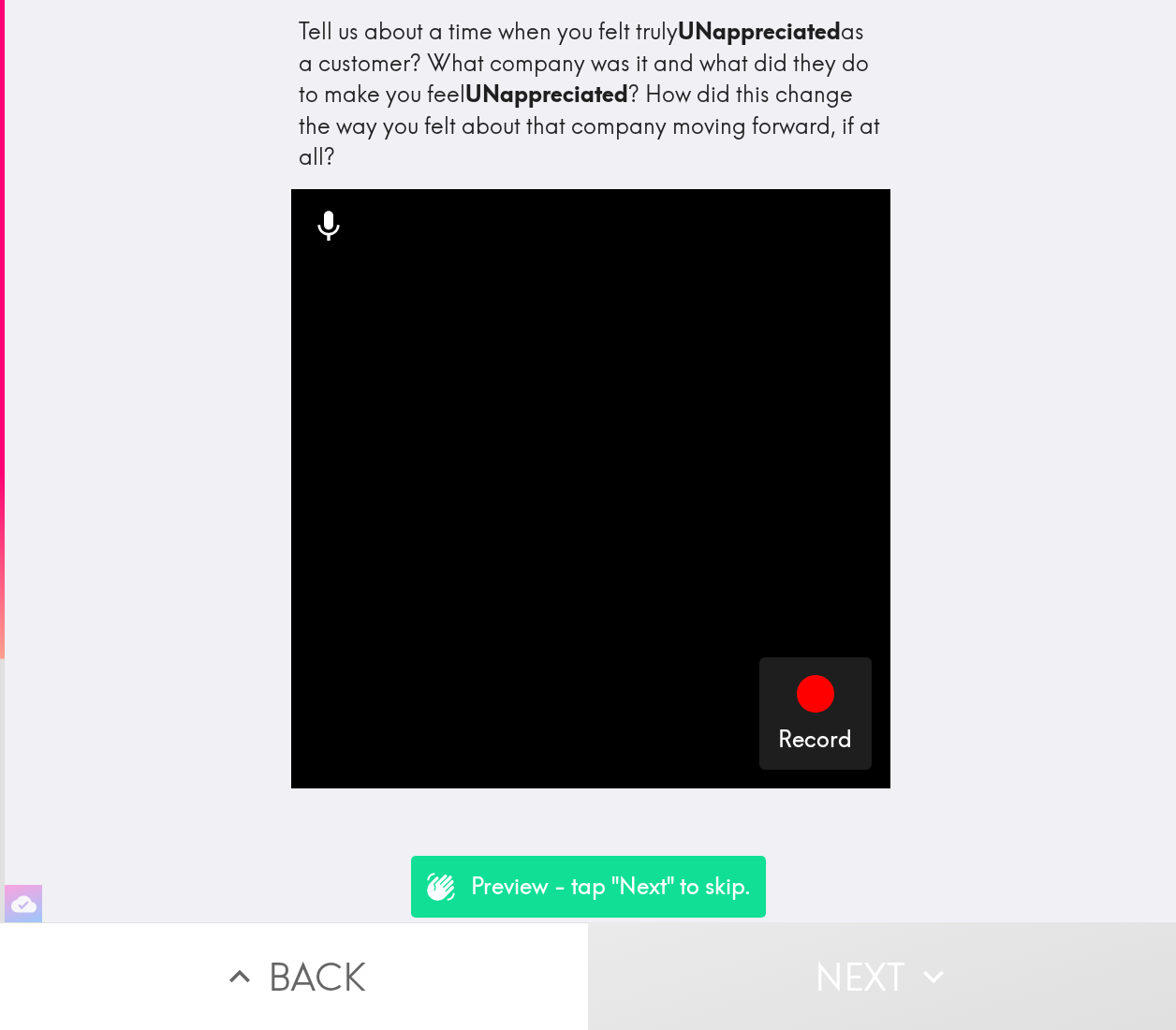 click 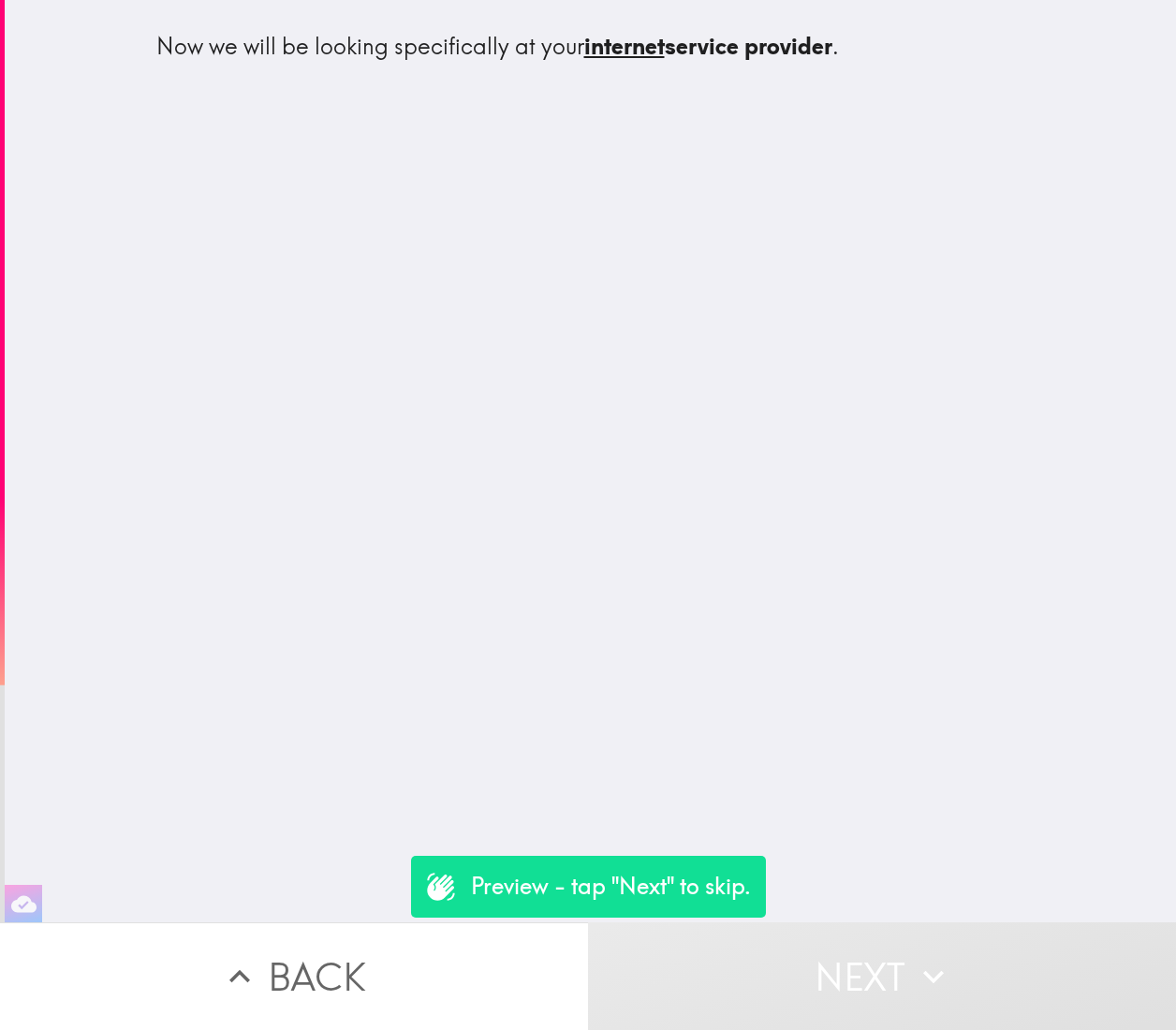 click 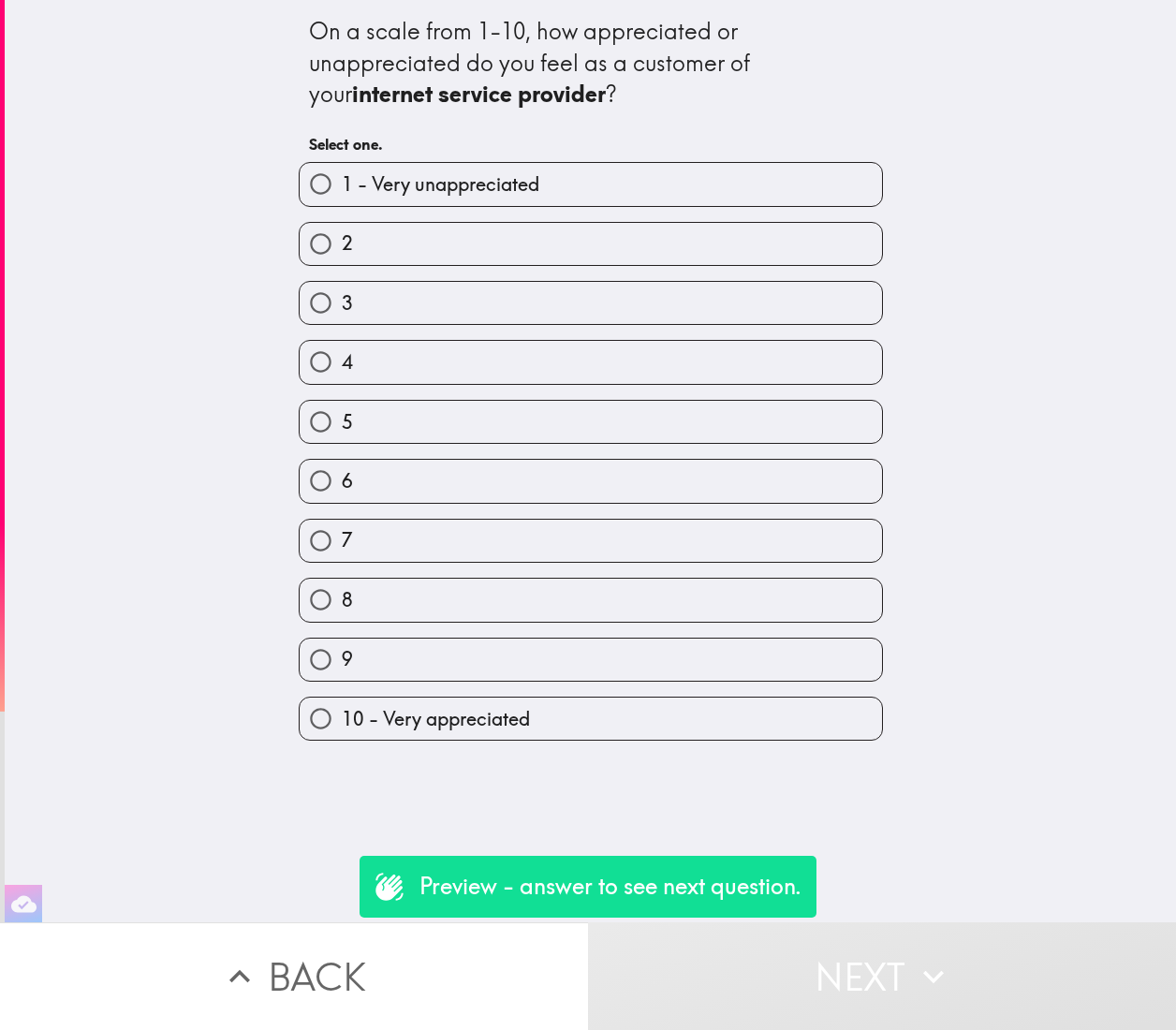 click on "3" at bounding box center (591, 302) 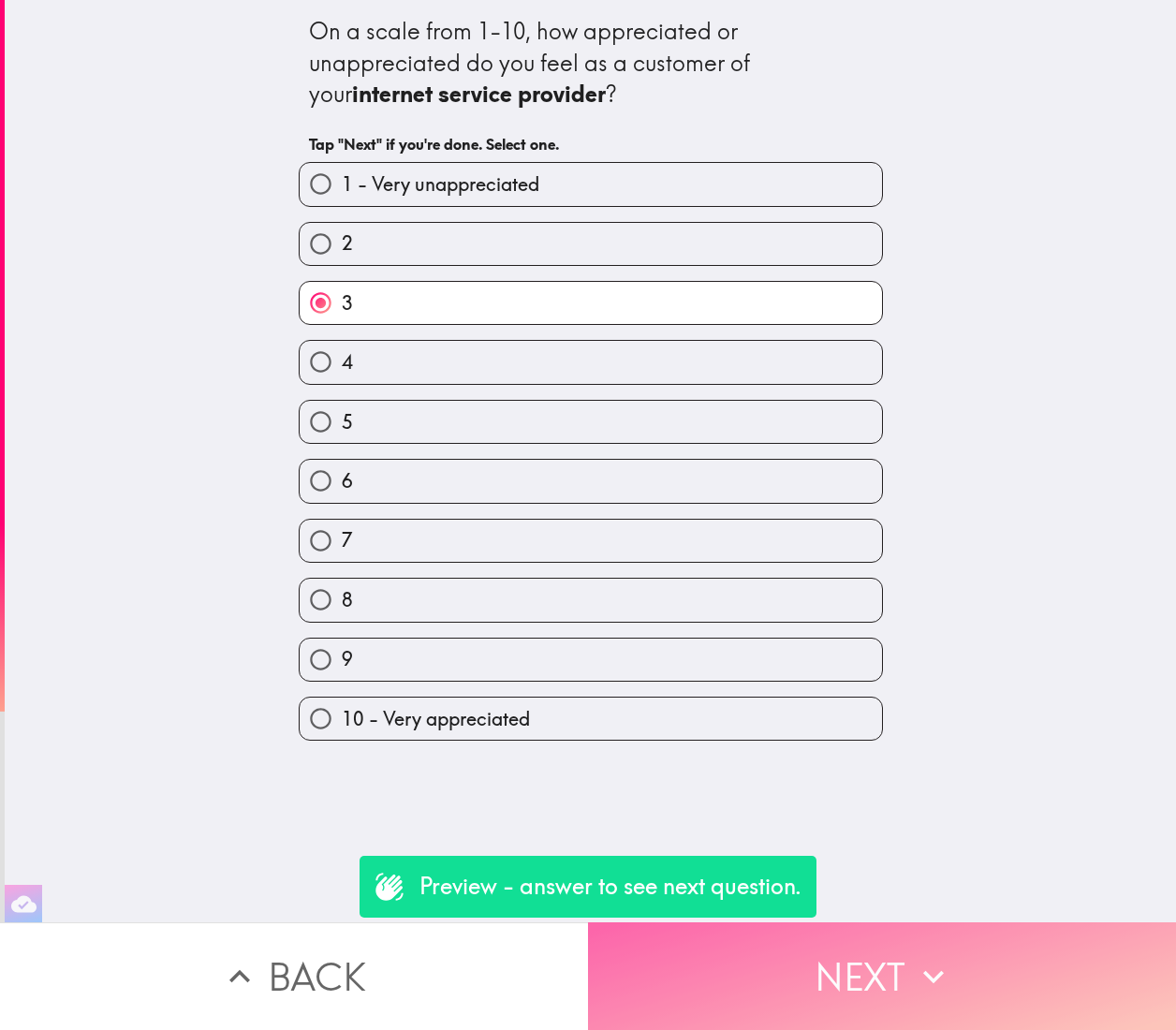 click on "Next" at bounding box center (882, 976) 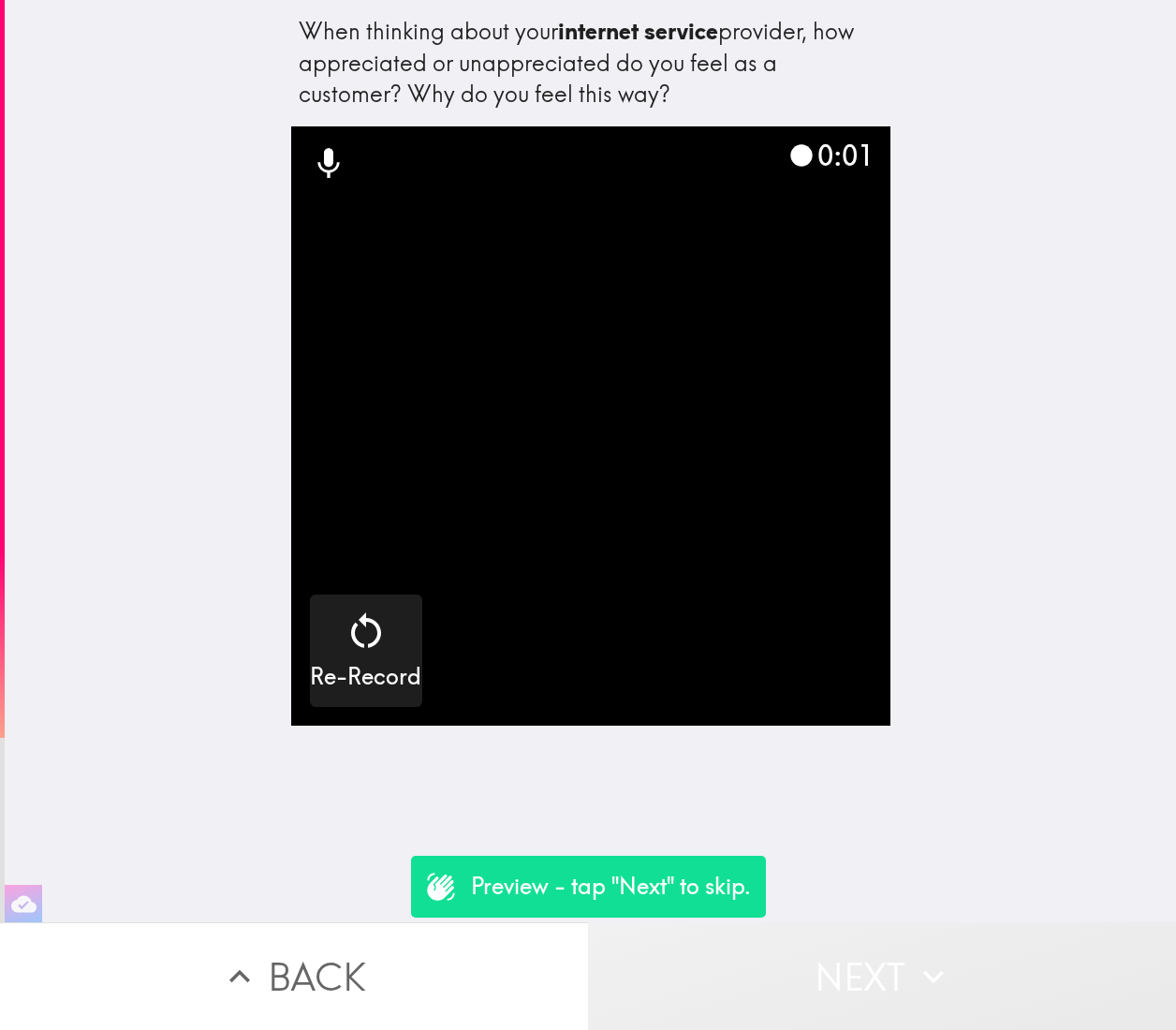 click 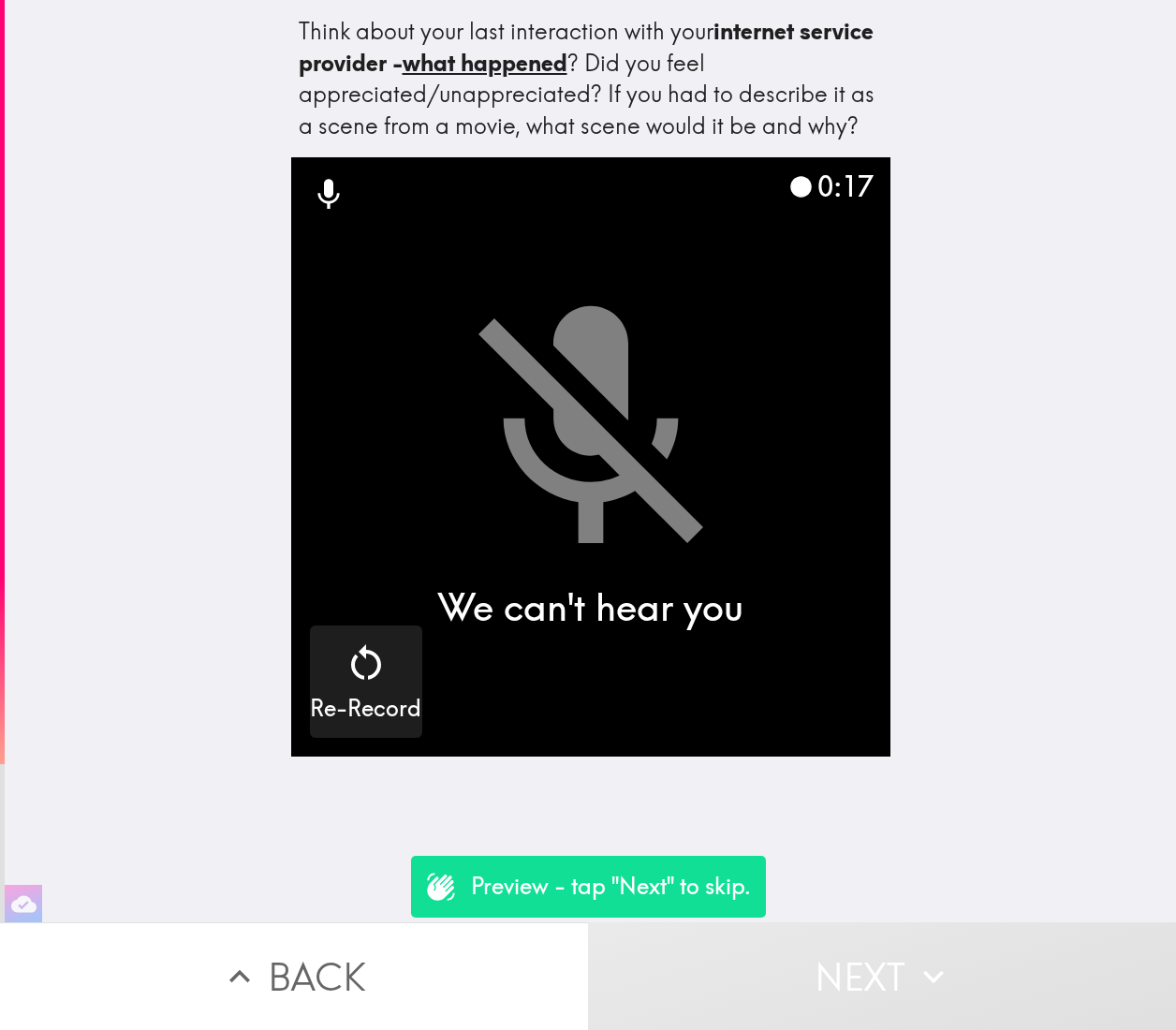 click on "Next" at bounding box center (882, 976) 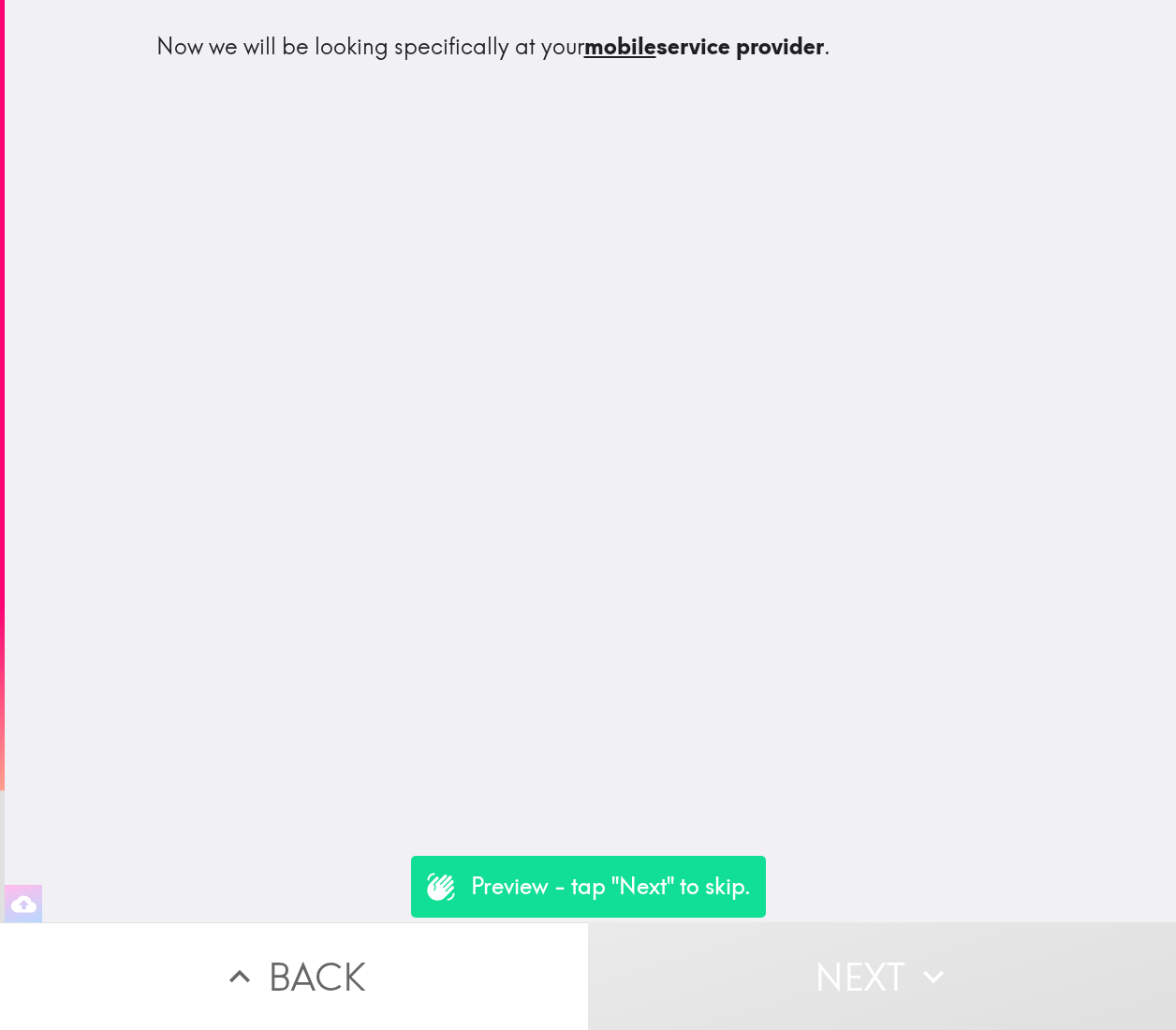 click on "Back" at bounding box center [294, 976] 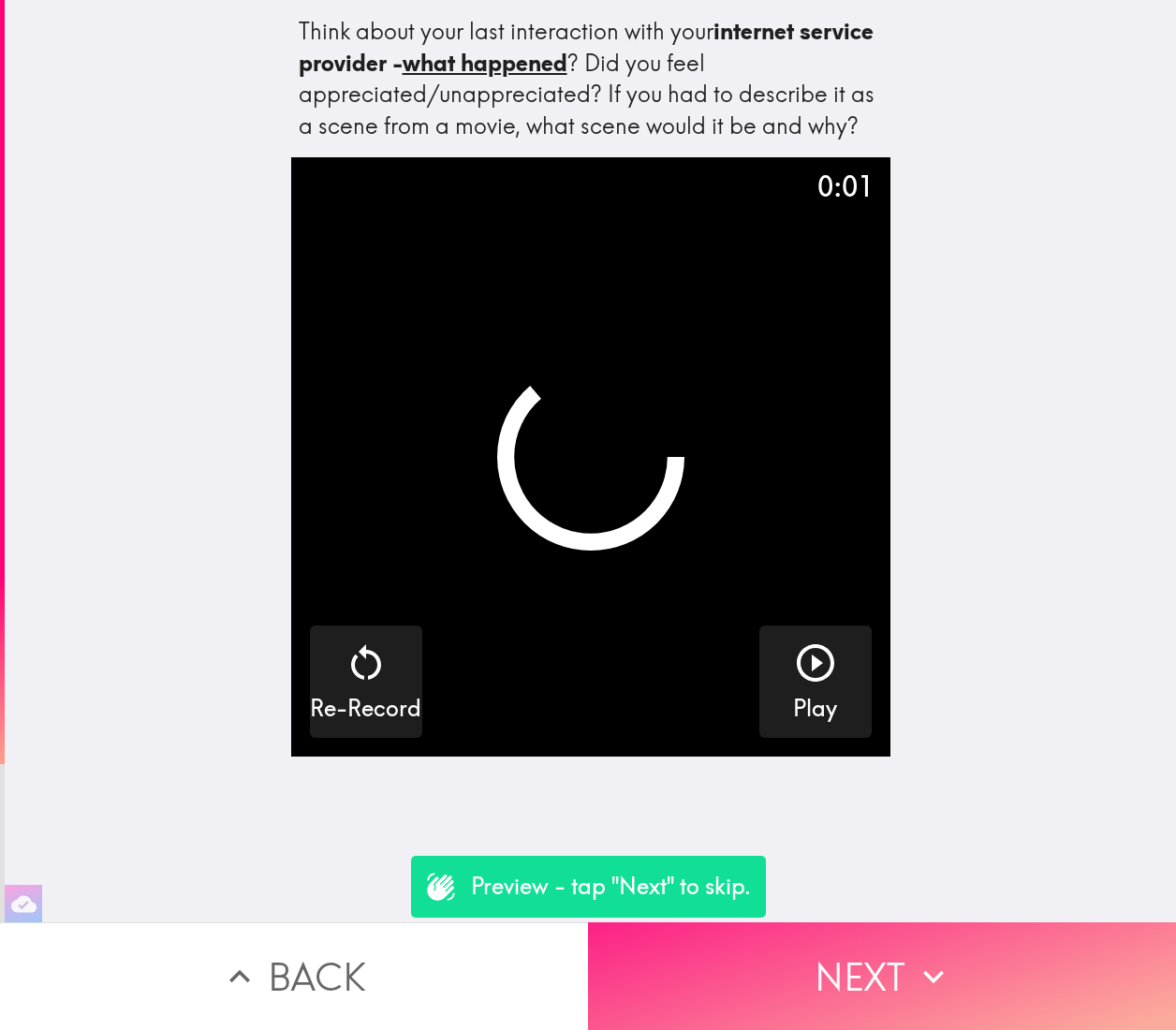 click on "Next" at bounding box center [882, 976] 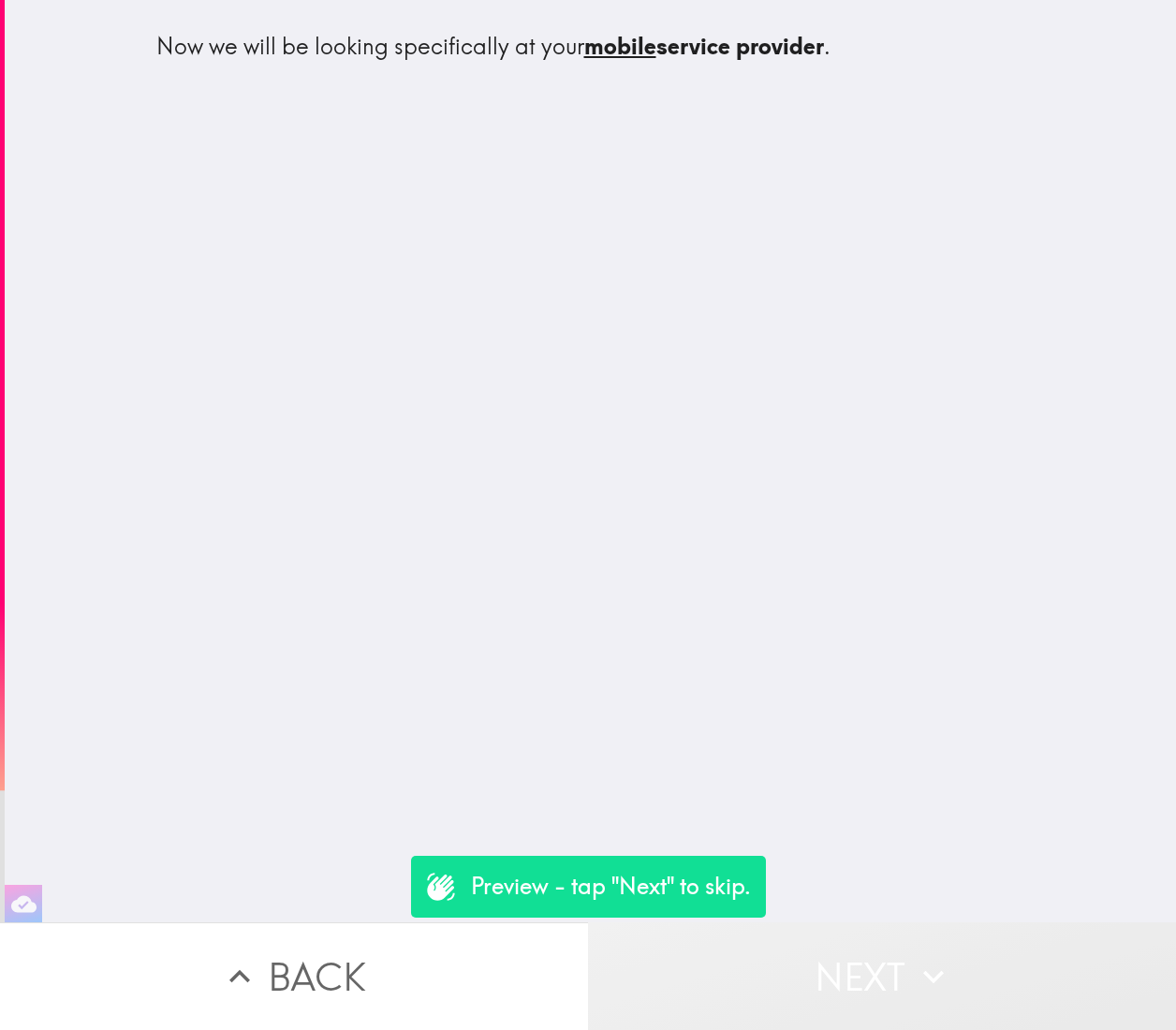 click on "Next" at bounding box center [882, 976] 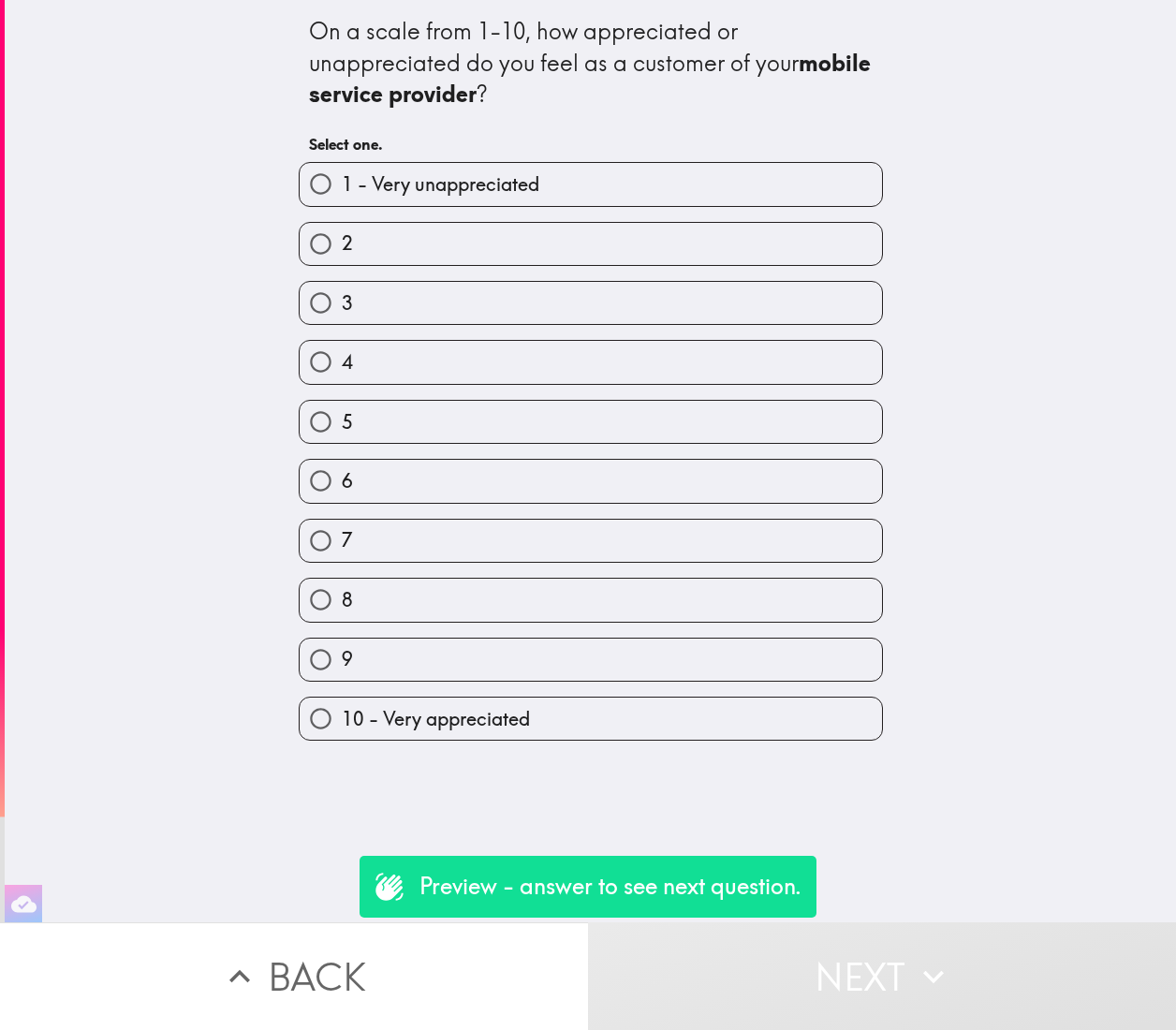 click on "2" at bounding box center [591, 243] 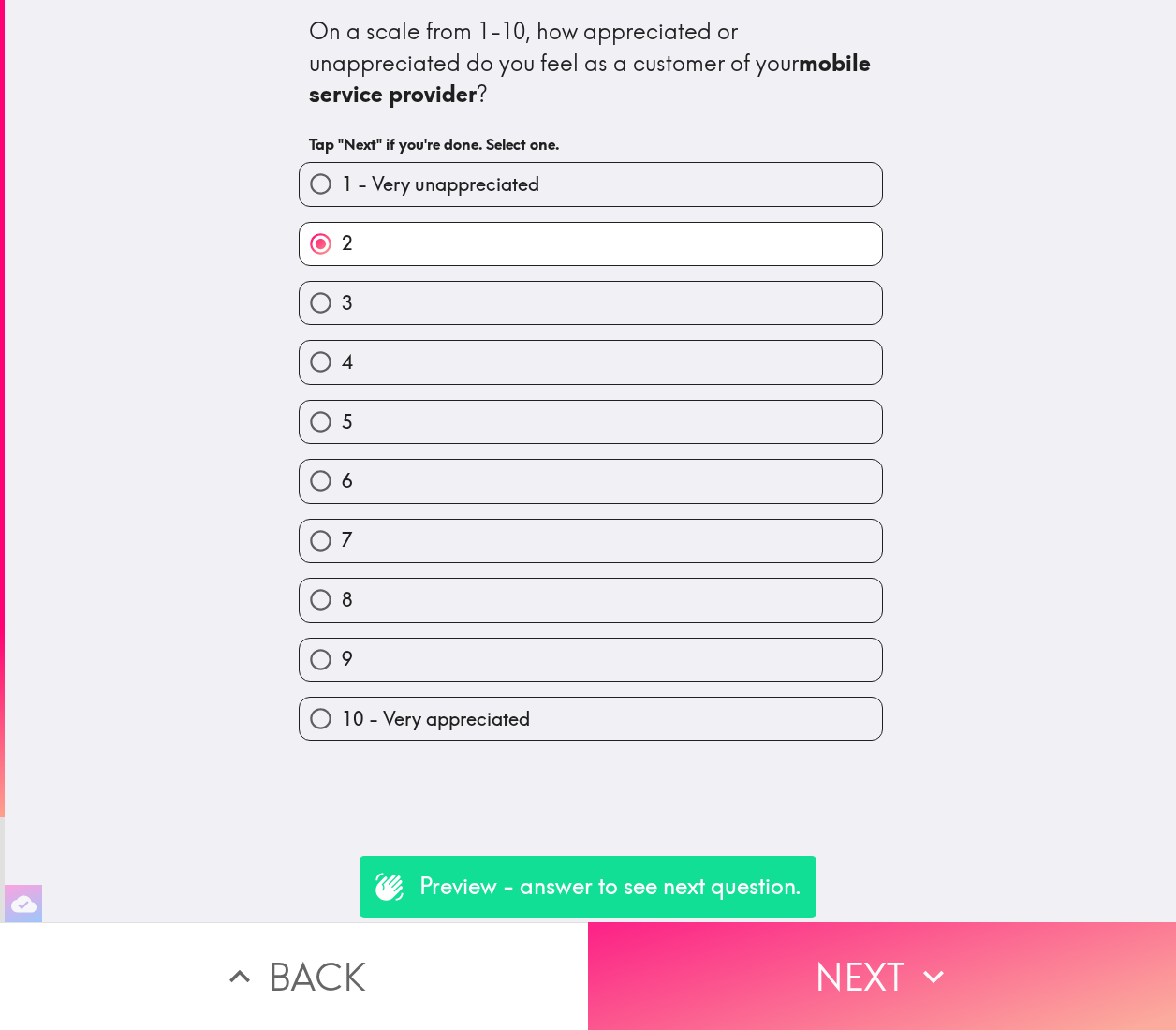 click on "Next" at bounding box center (882, 976) 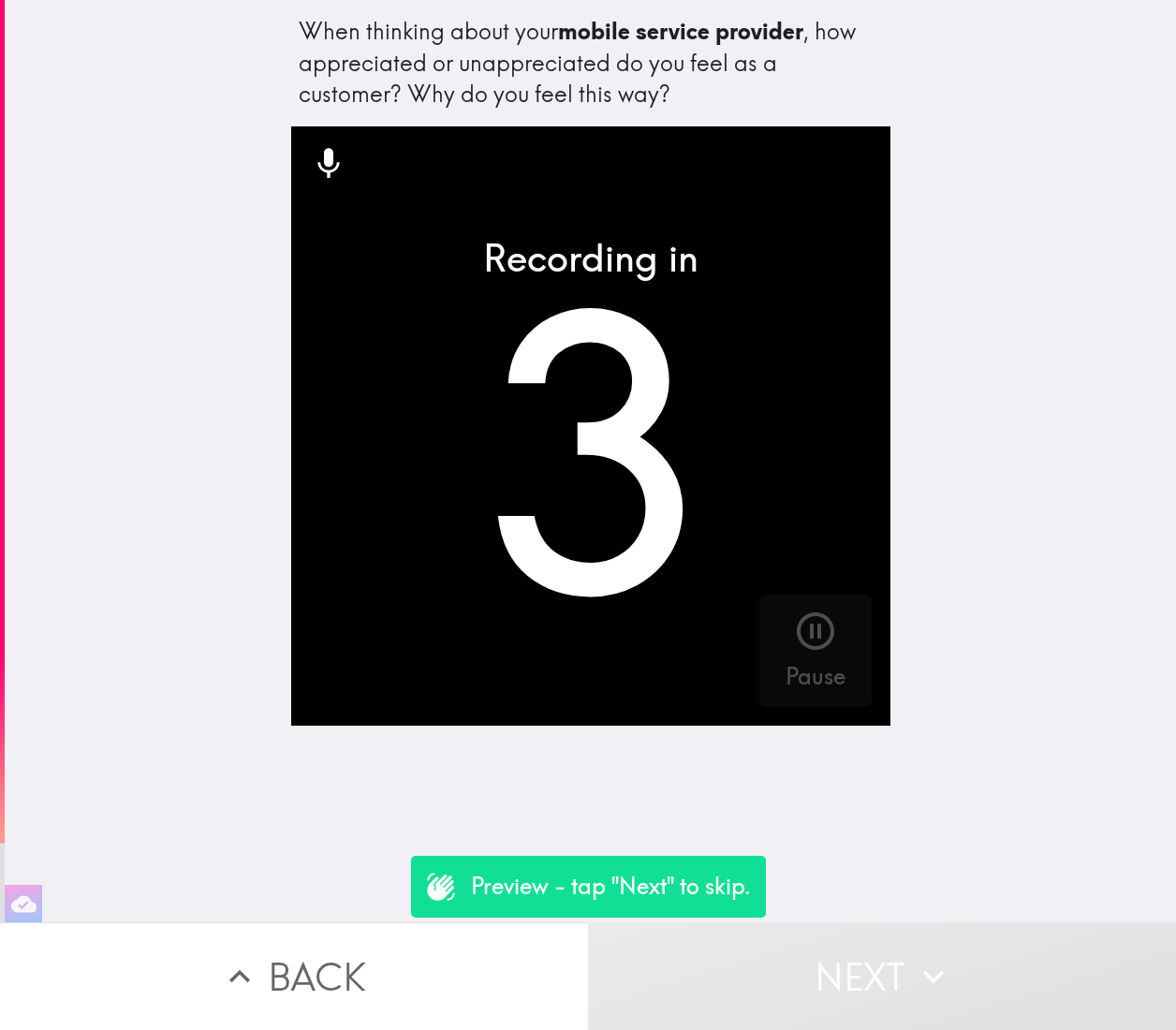 click 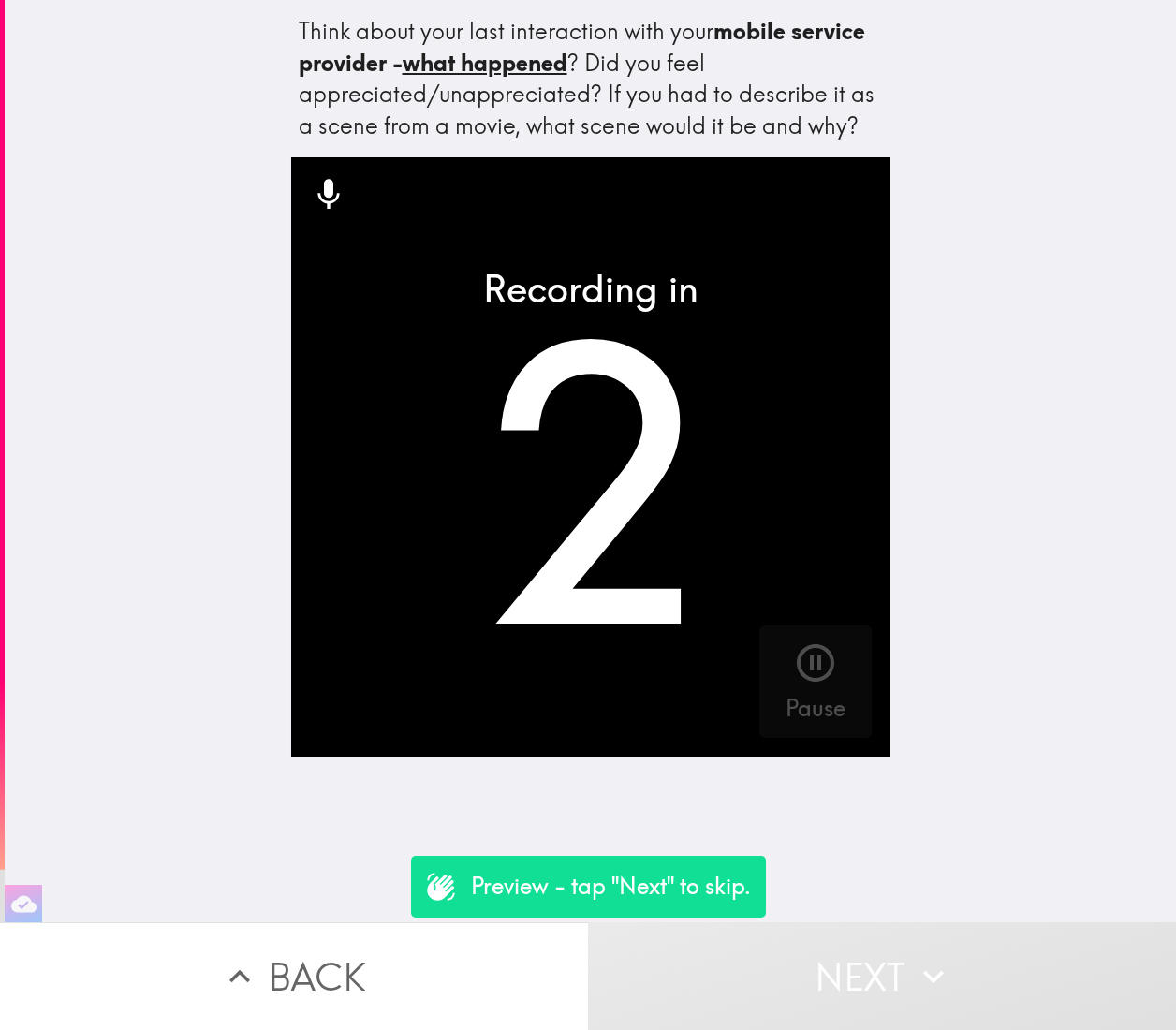 click 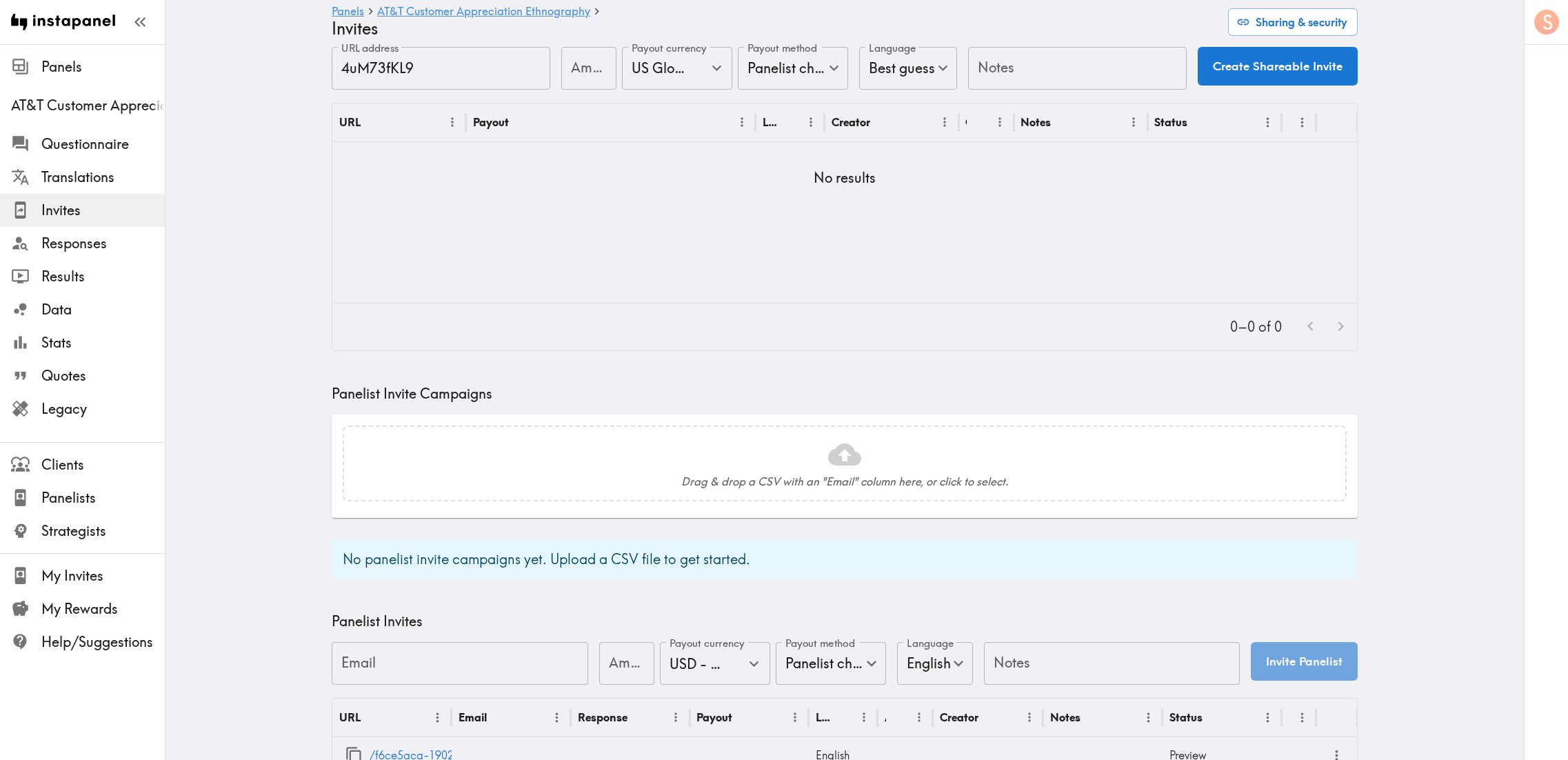 scroll, scrollTop: 279, scrollLeft: 0, axis: vertical 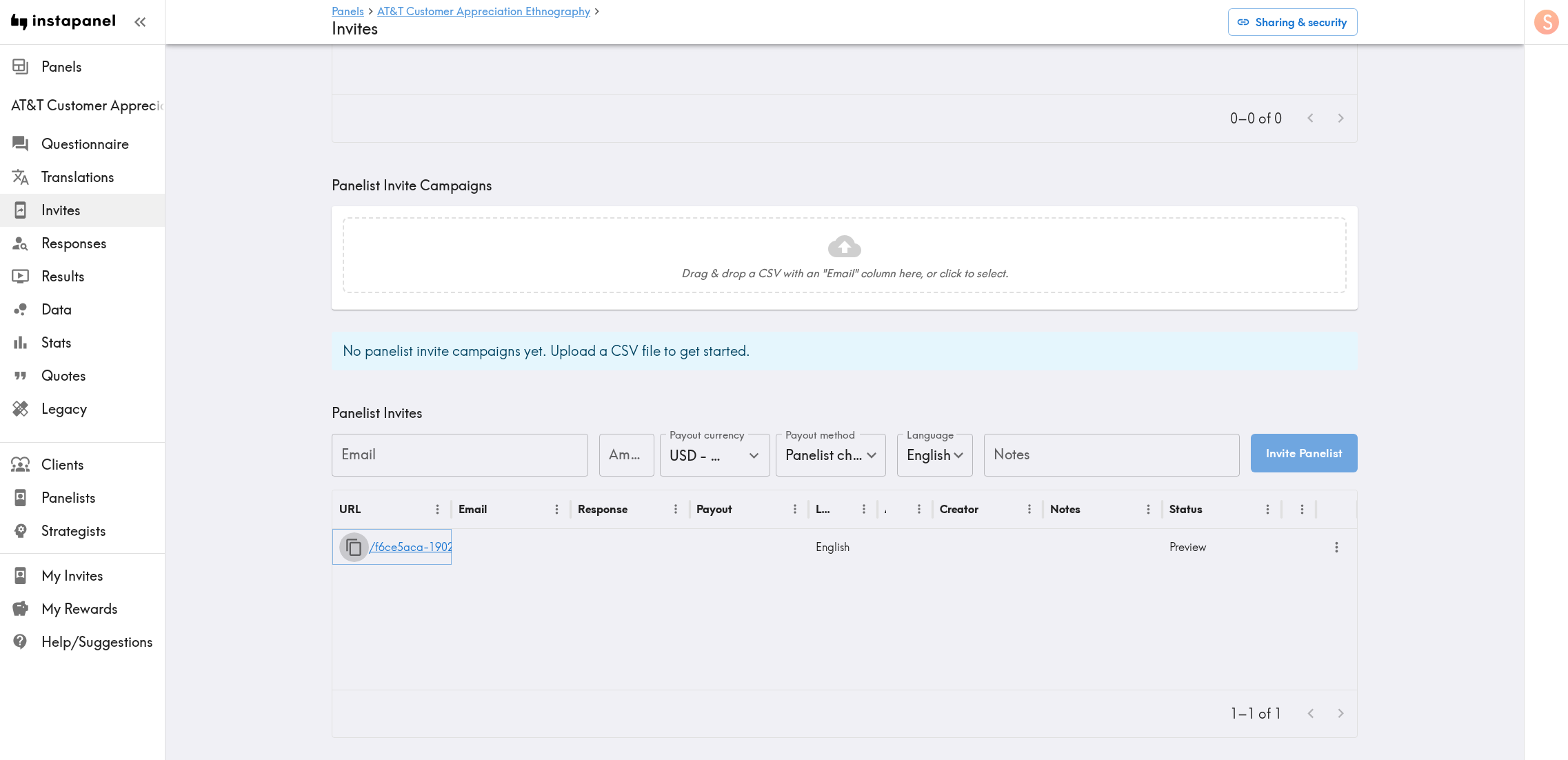 click 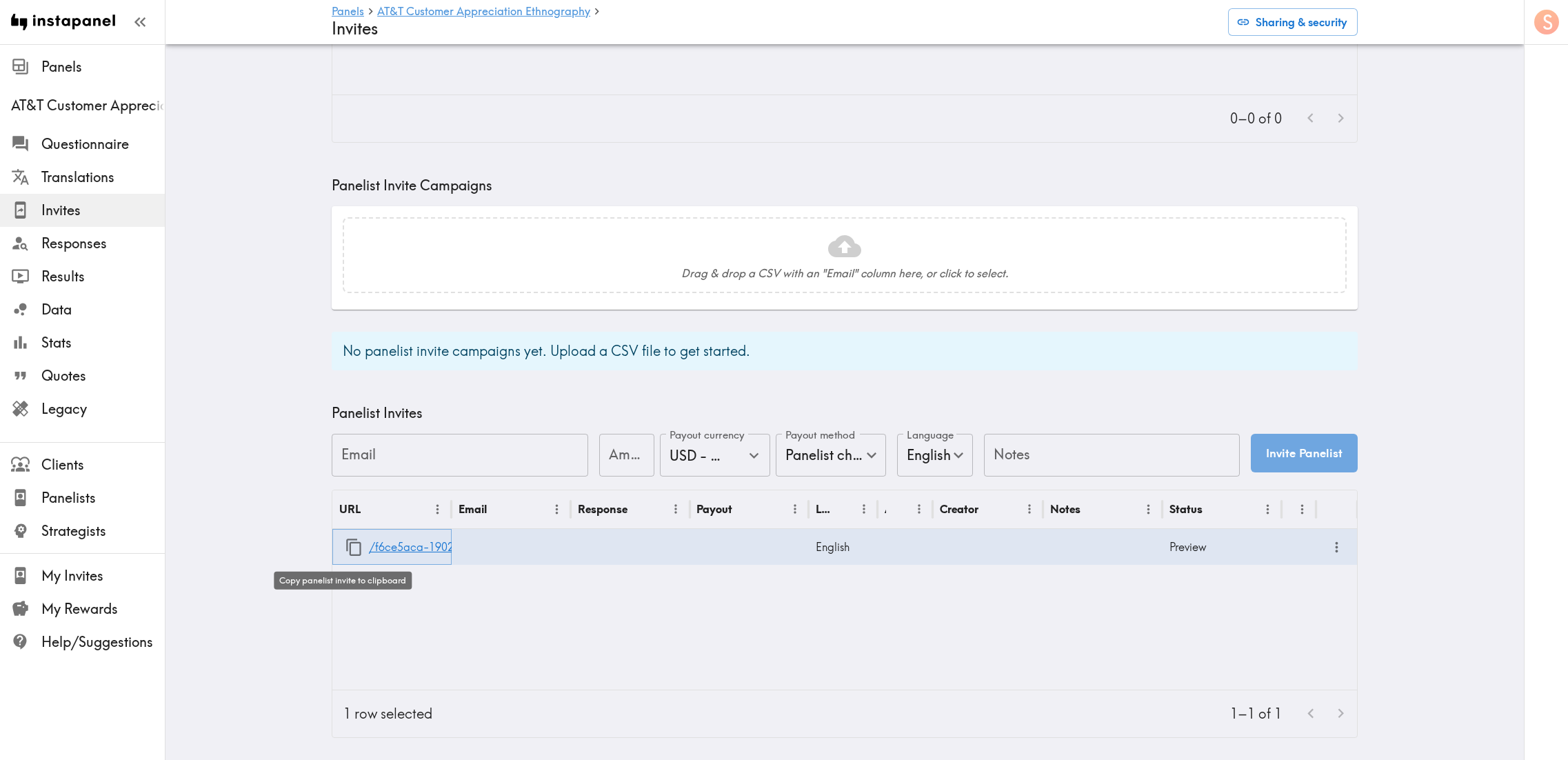 click 